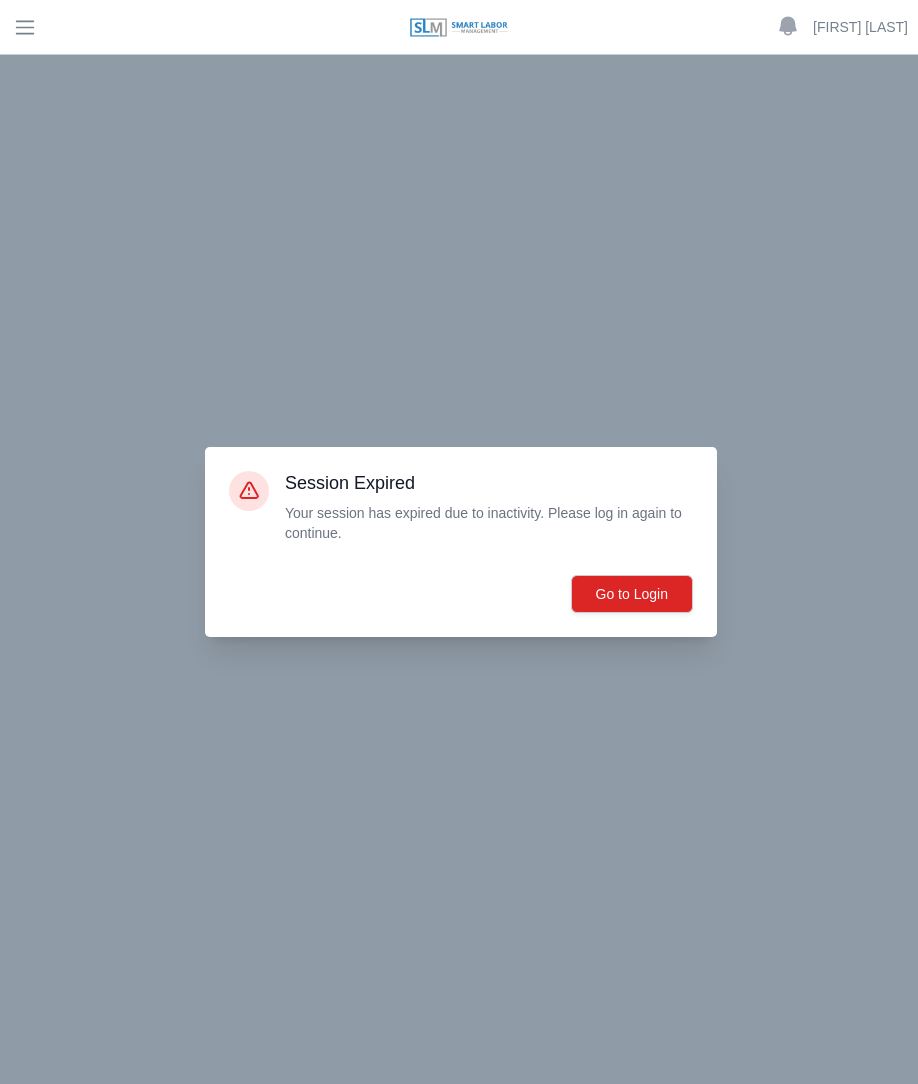 scroll, scrollTop: 0, scrollLeft: 0, axis: both 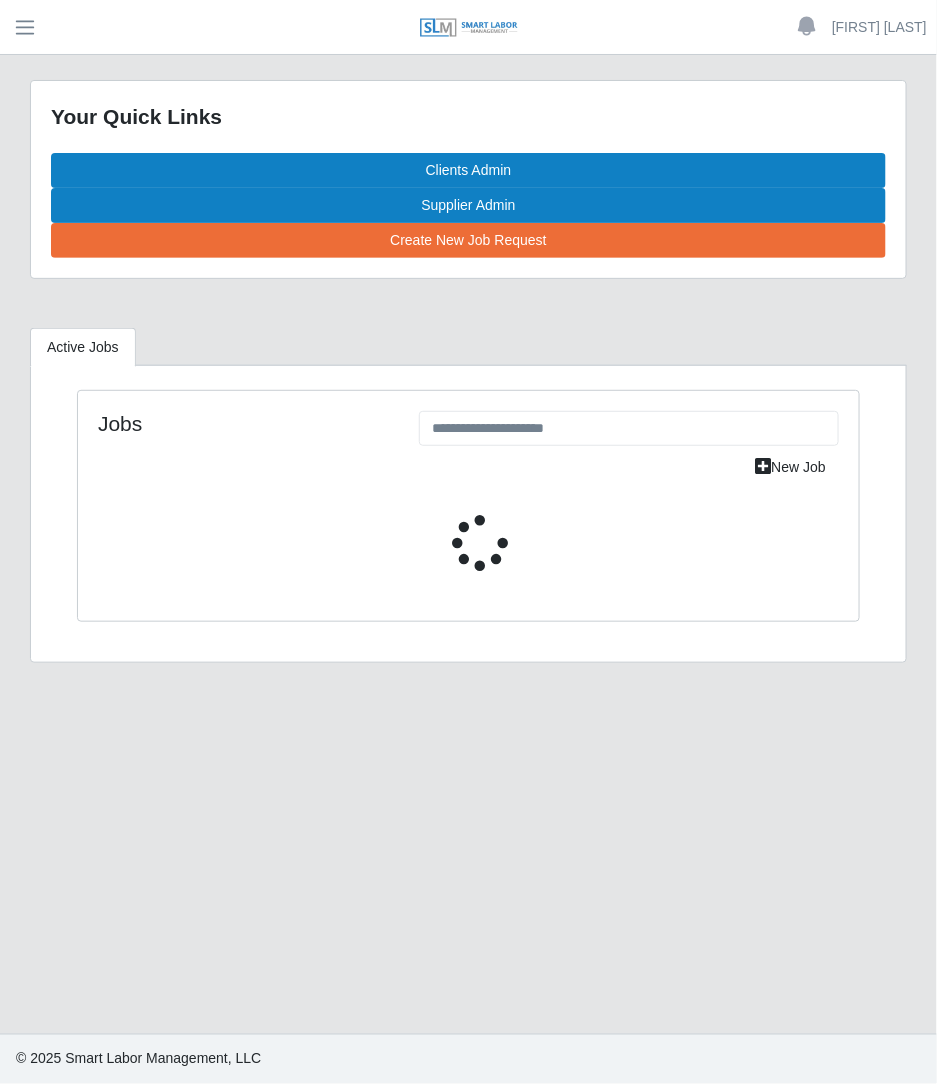 select on "****" 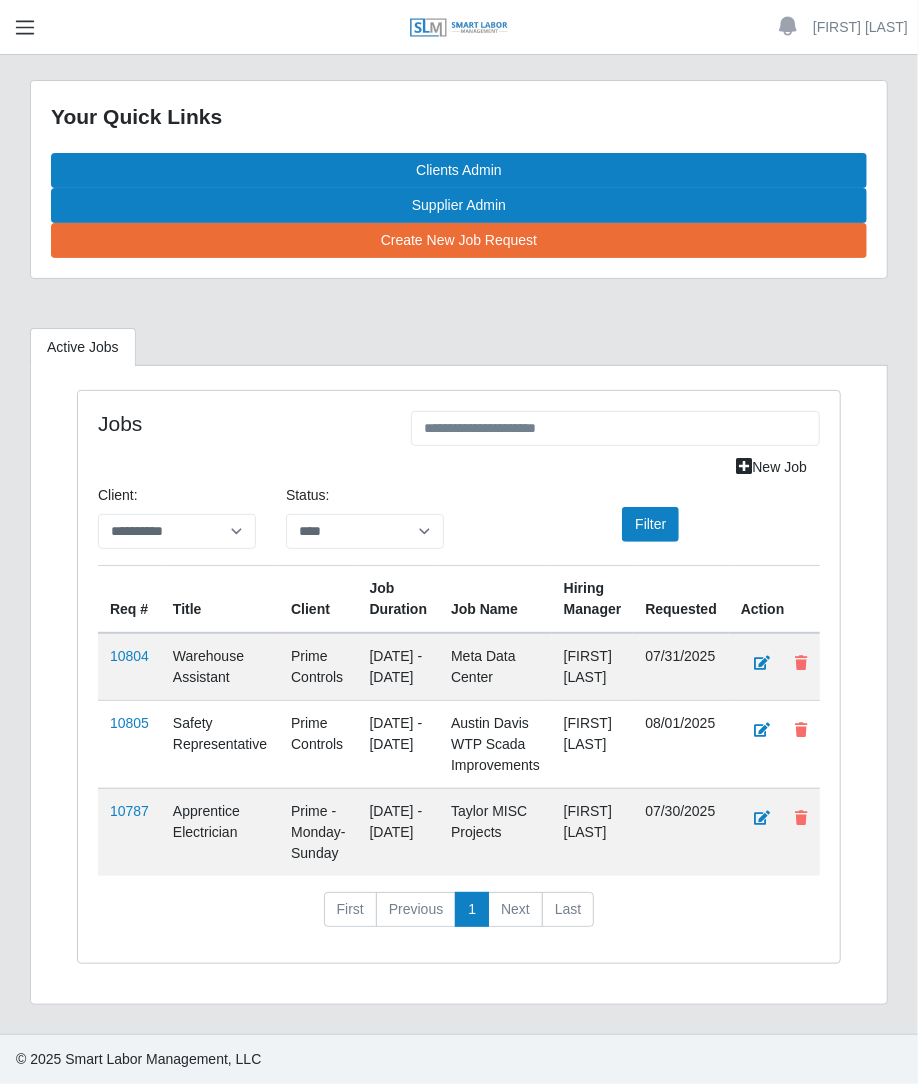 click at bounding box center [25, 27] 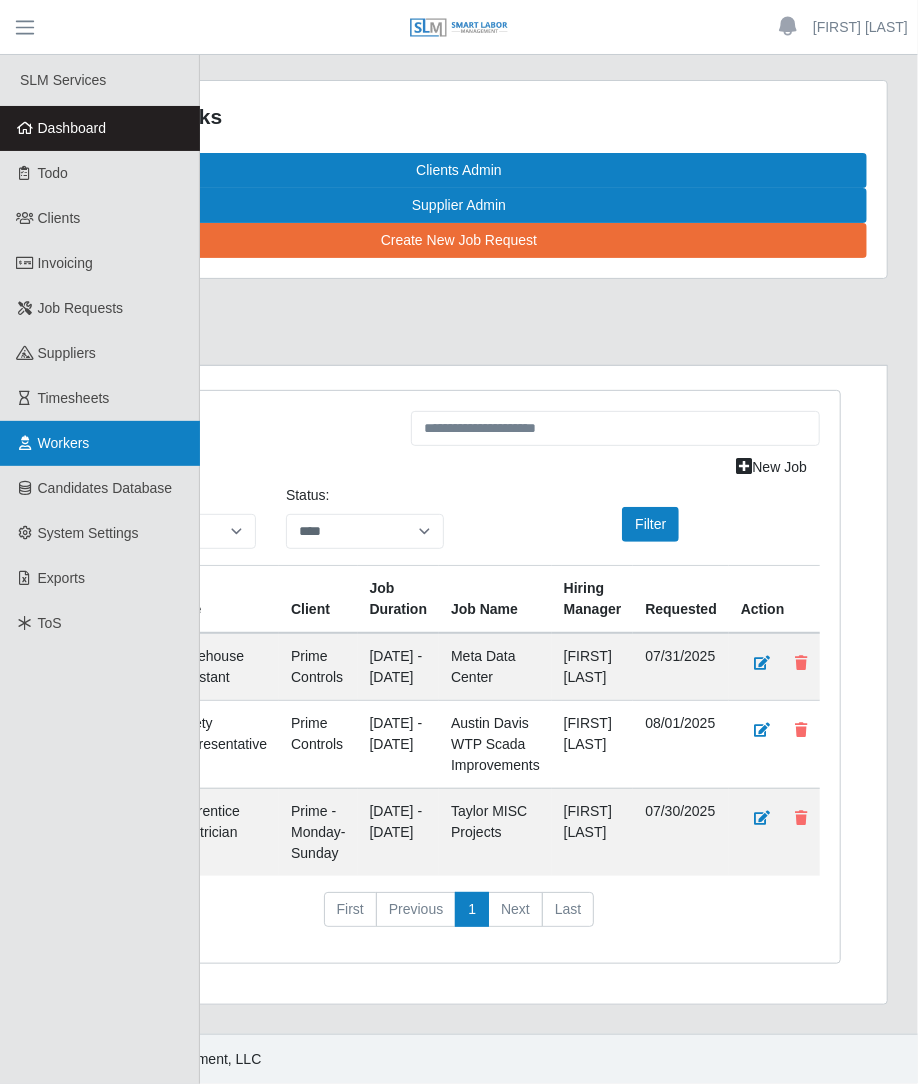 click on "Workers" at bounding box center (100, 443) 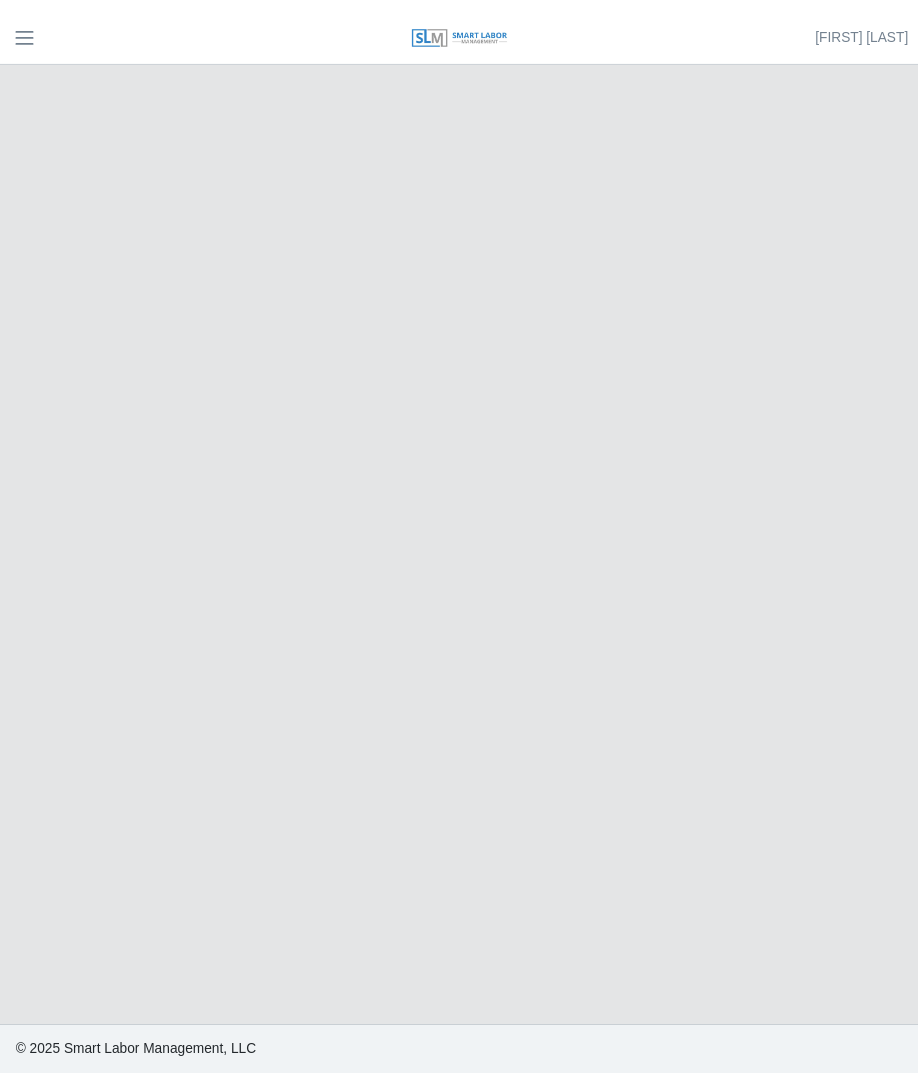 scroll, scrollTop: 0, scrollLeft: 0, axis: both 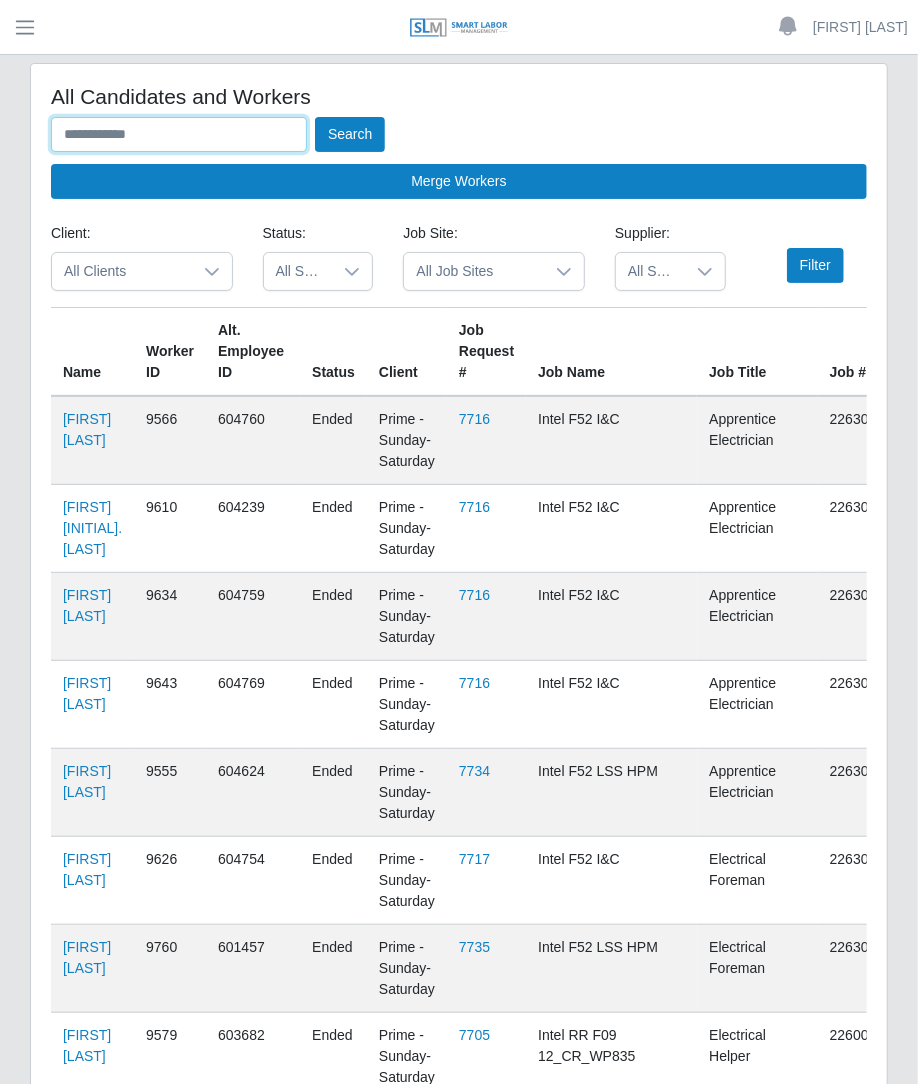 click at bounding box center [179, 134] 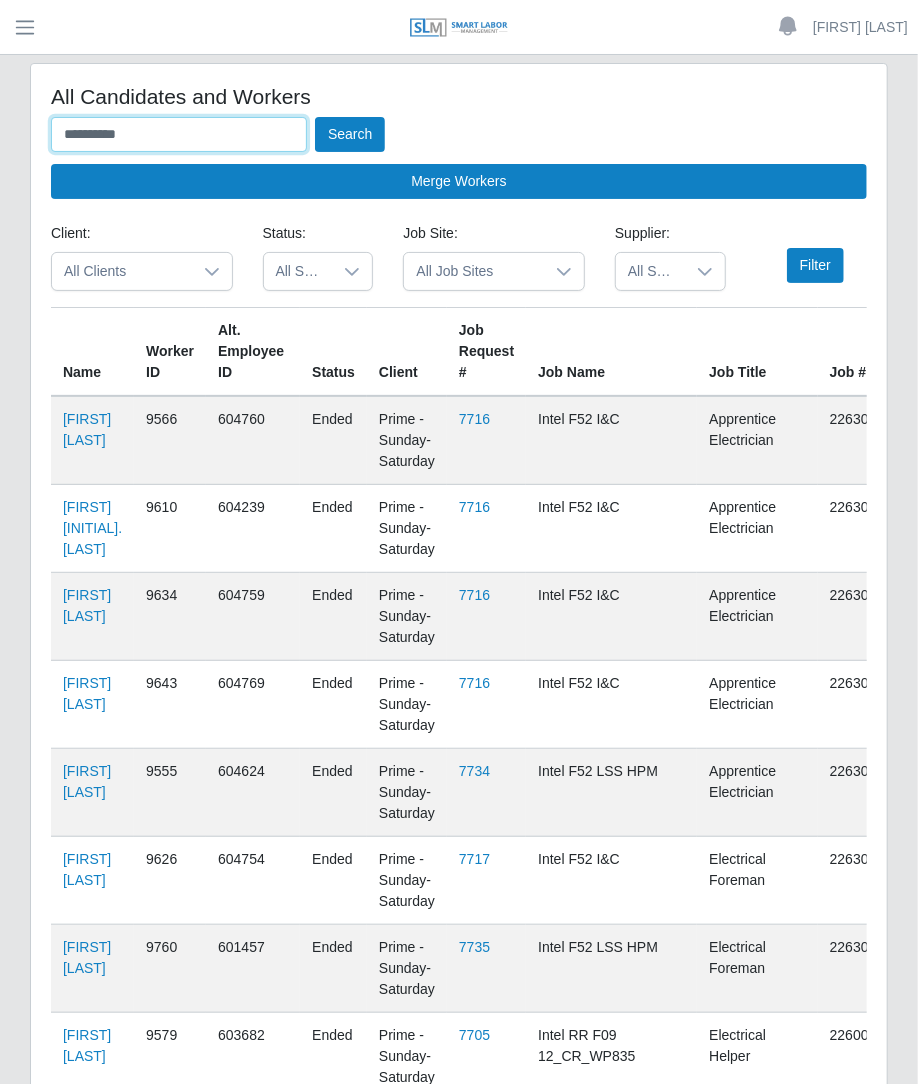 type on "*********" 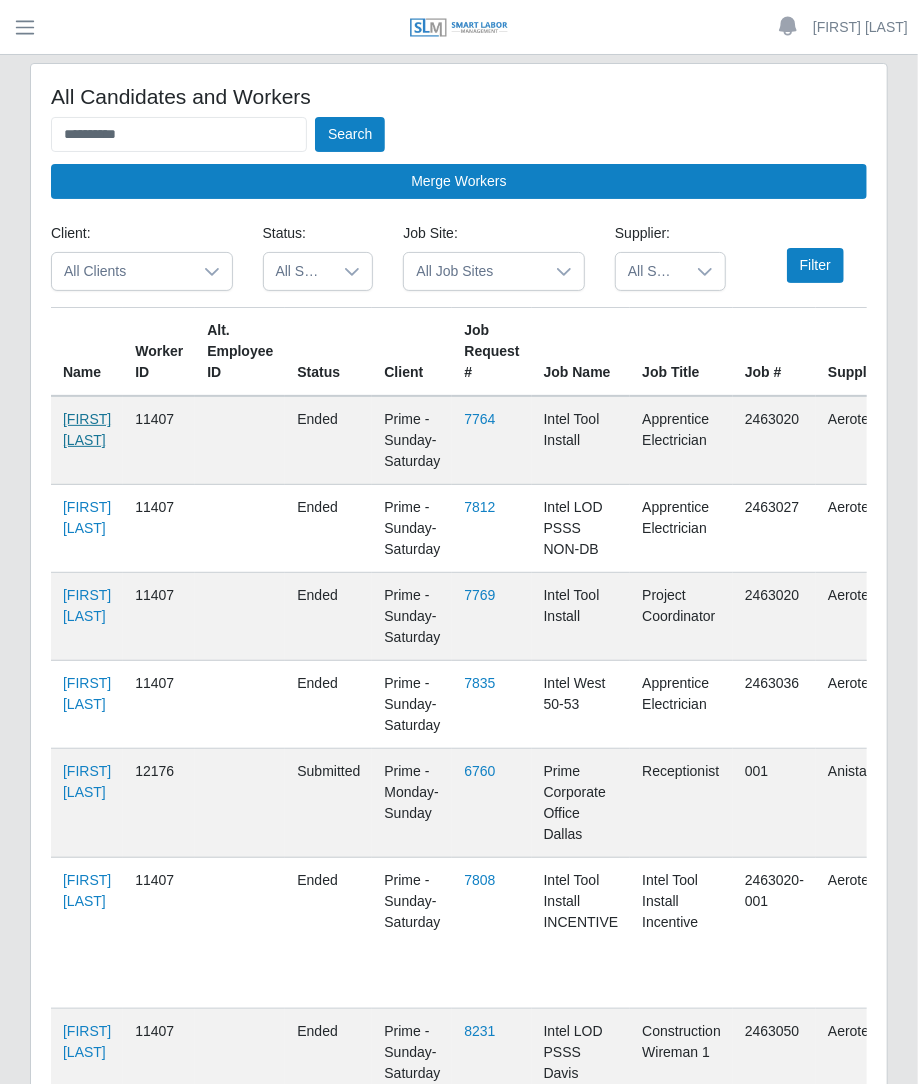 click on "Christina Jungblut" at bounding box center [87, 429] 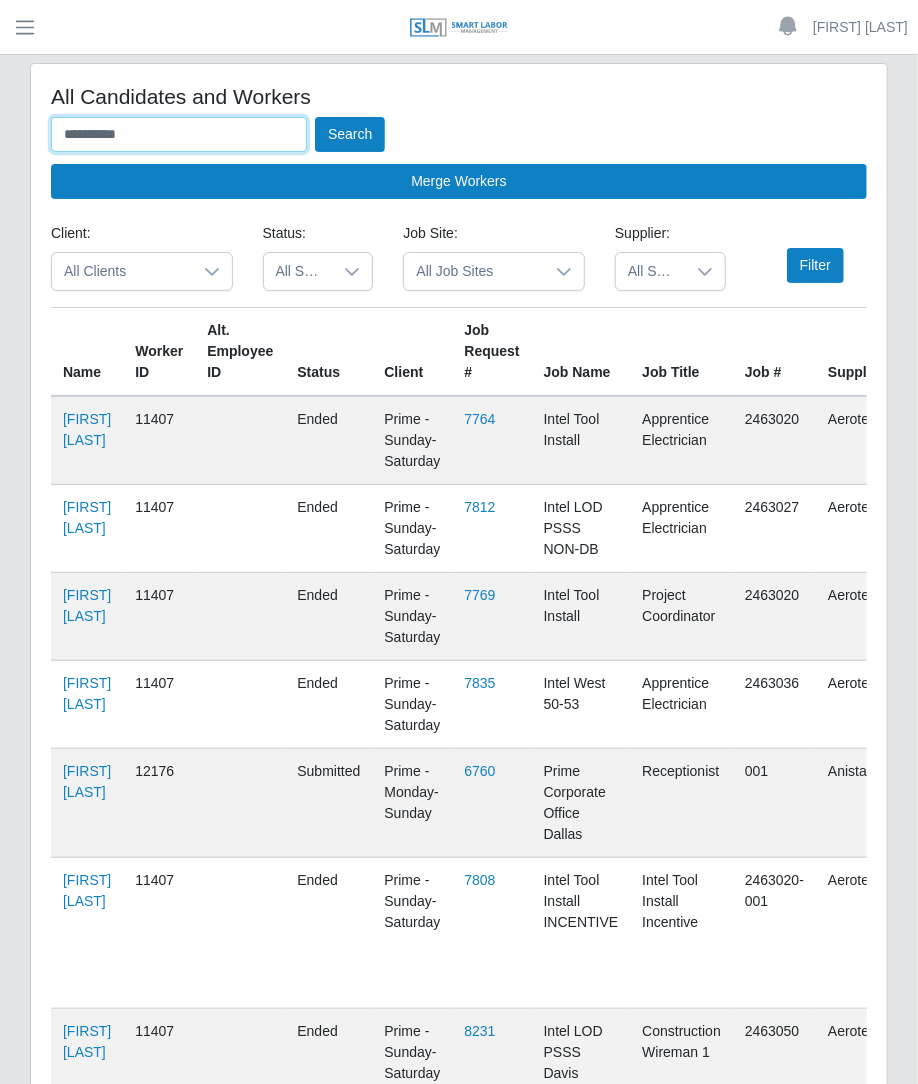 drag, startPoint x: 270, startPoint y: 127, endPoint x: -1, endPoint y: 147, distance: 271.737 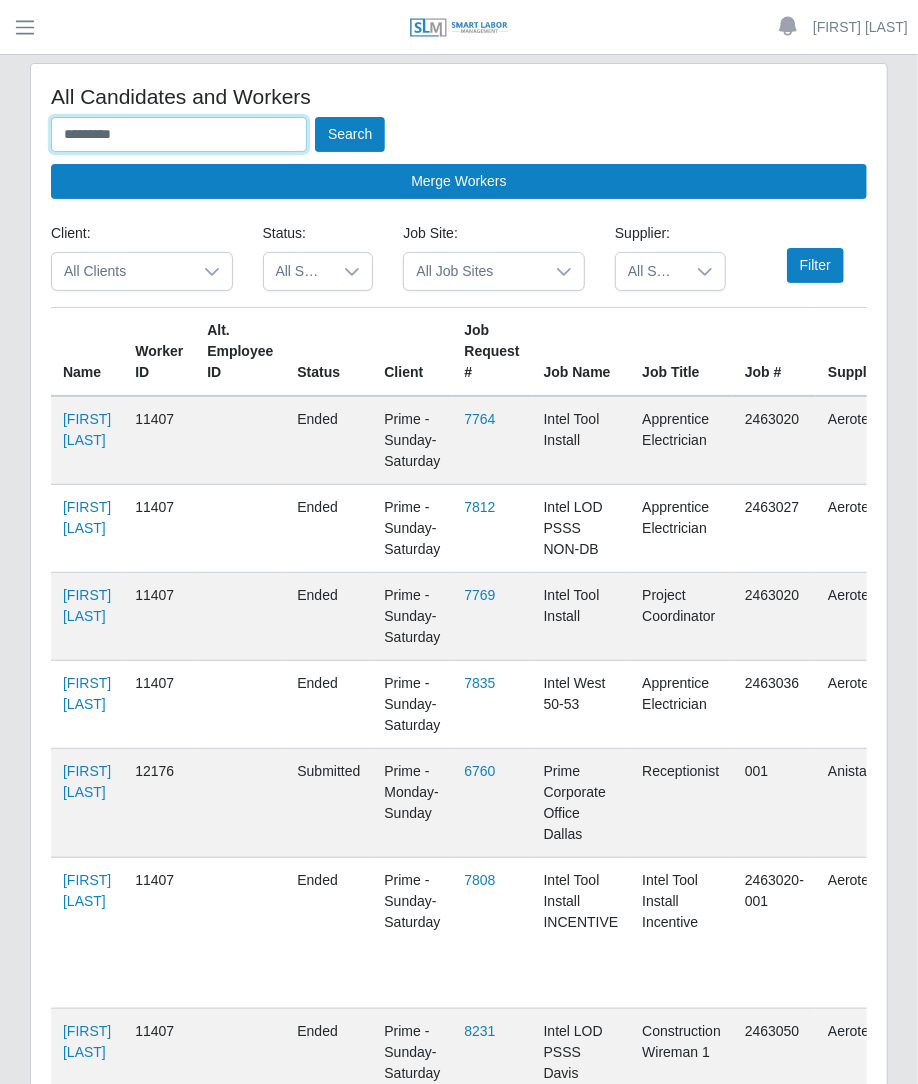 click on "Search" at bounding box center [350, 134] 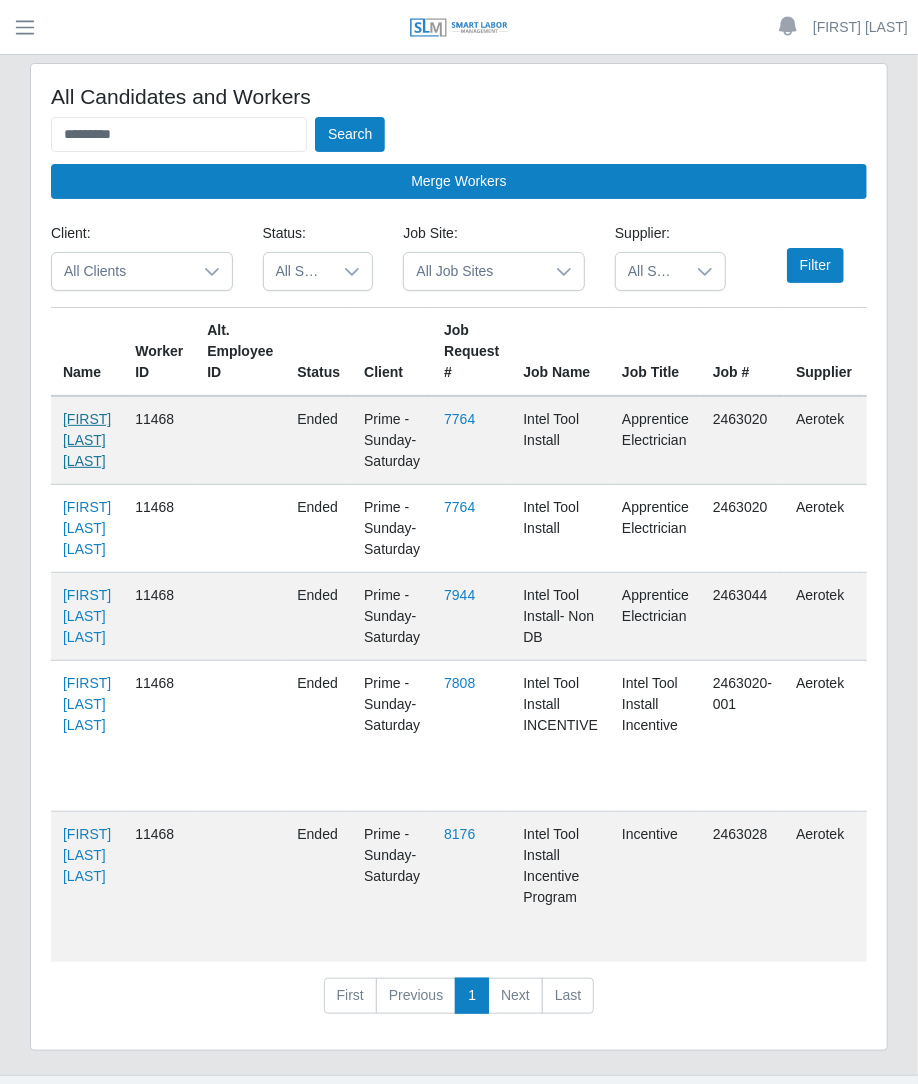 click on "Ashleigh Lynne Furlanetto" at bounding box center [87, 440] 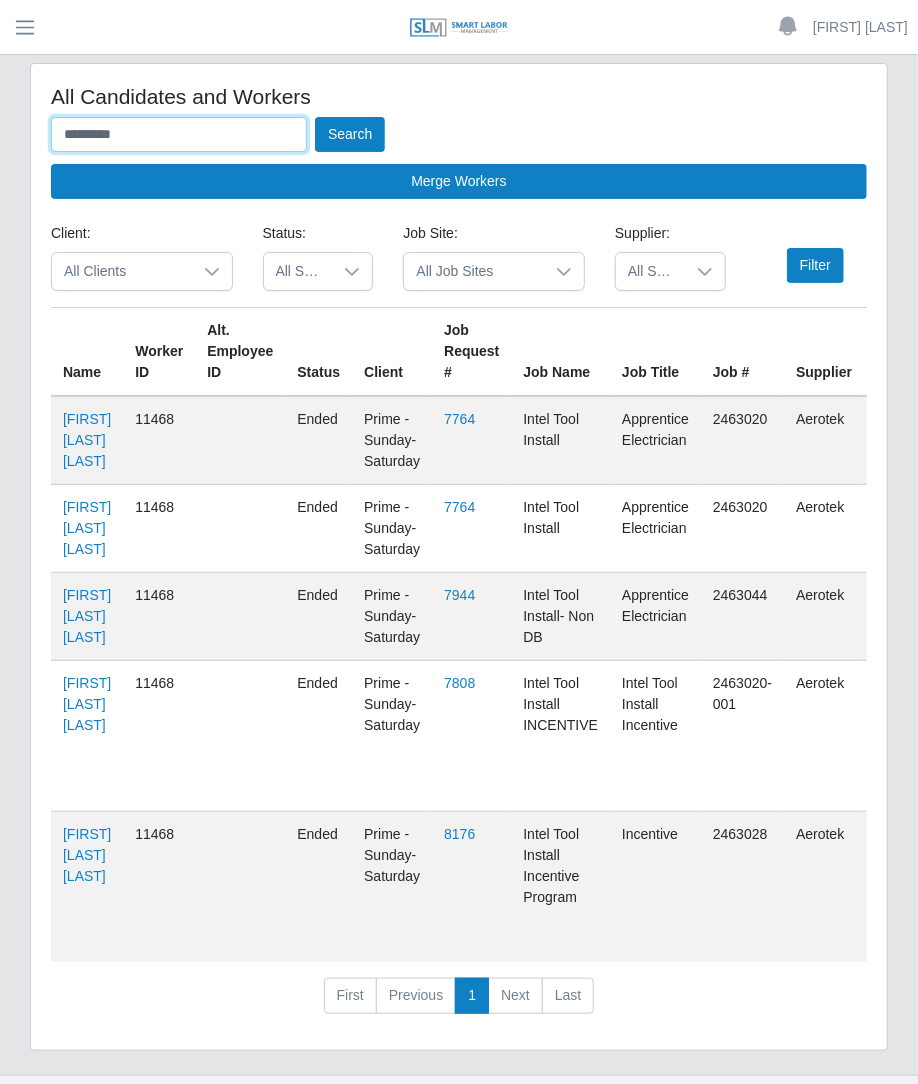click on "********" at bounding box center (179, 134) 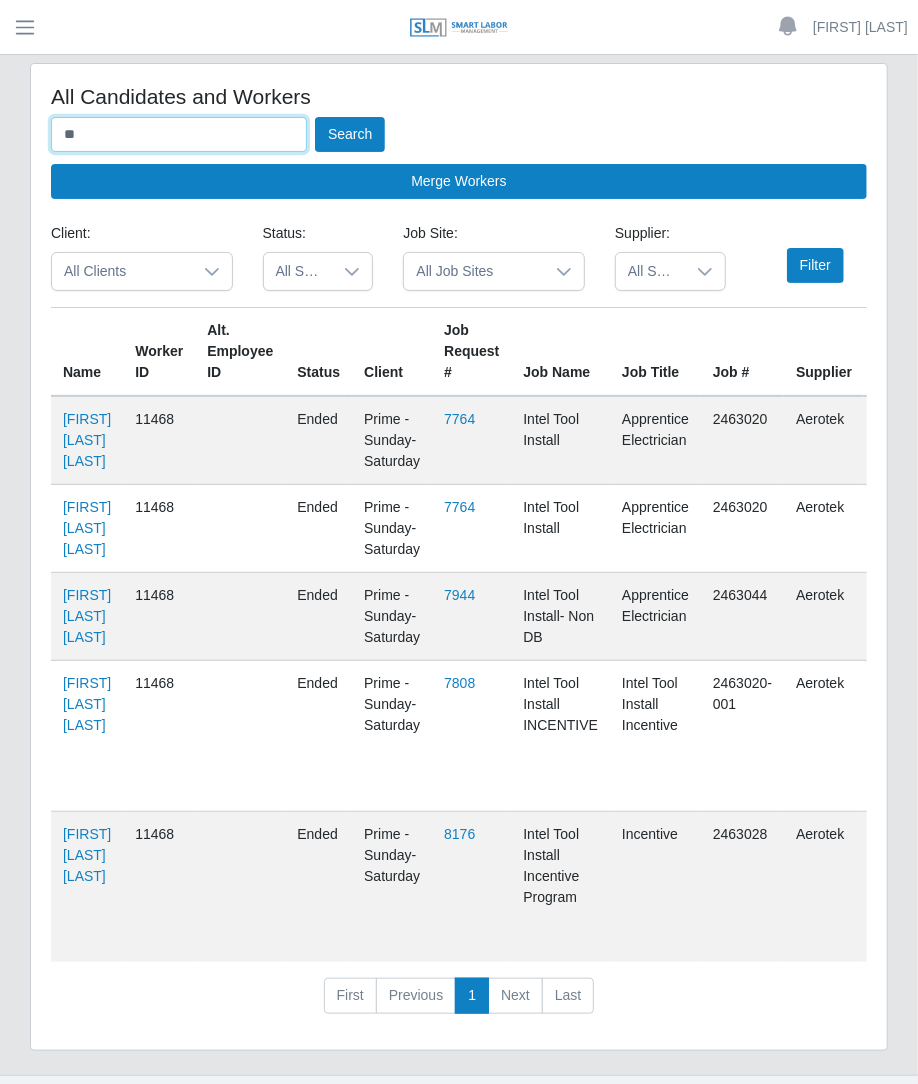 type on "*" 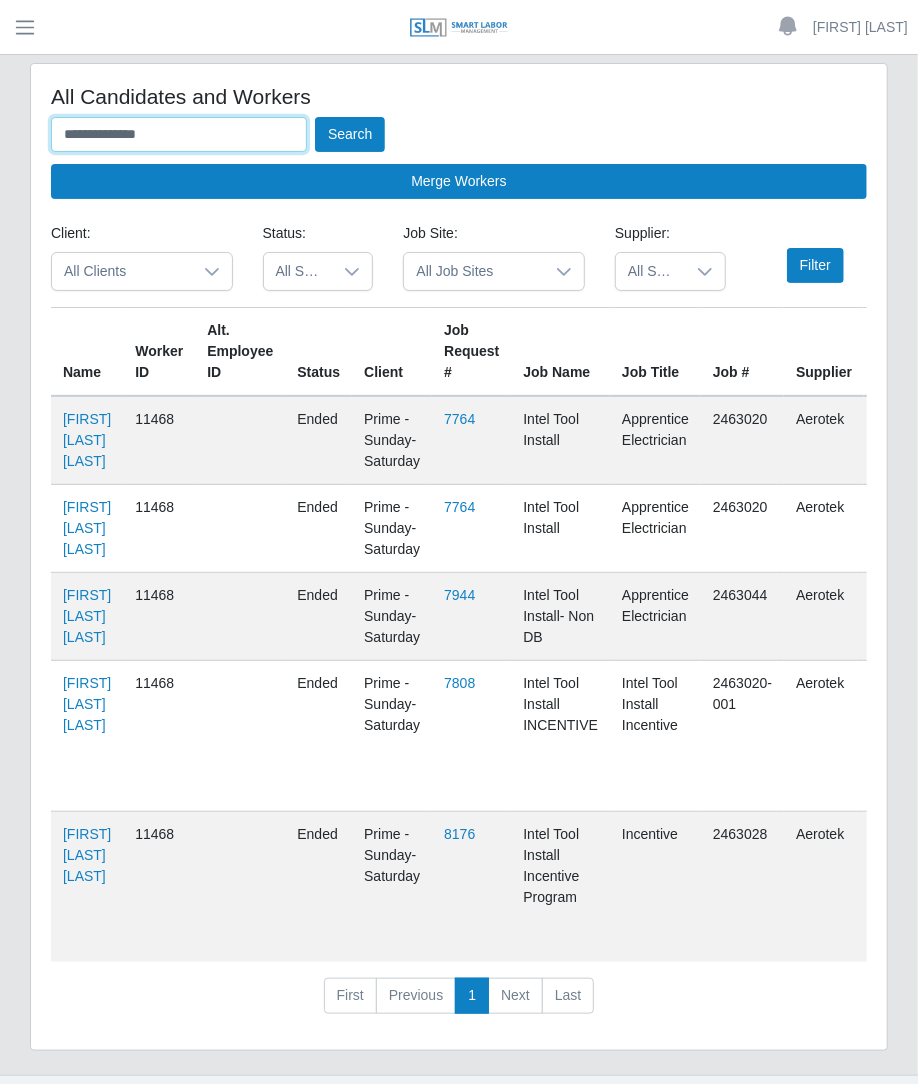click on "Search" at bounding box center [350, 134] 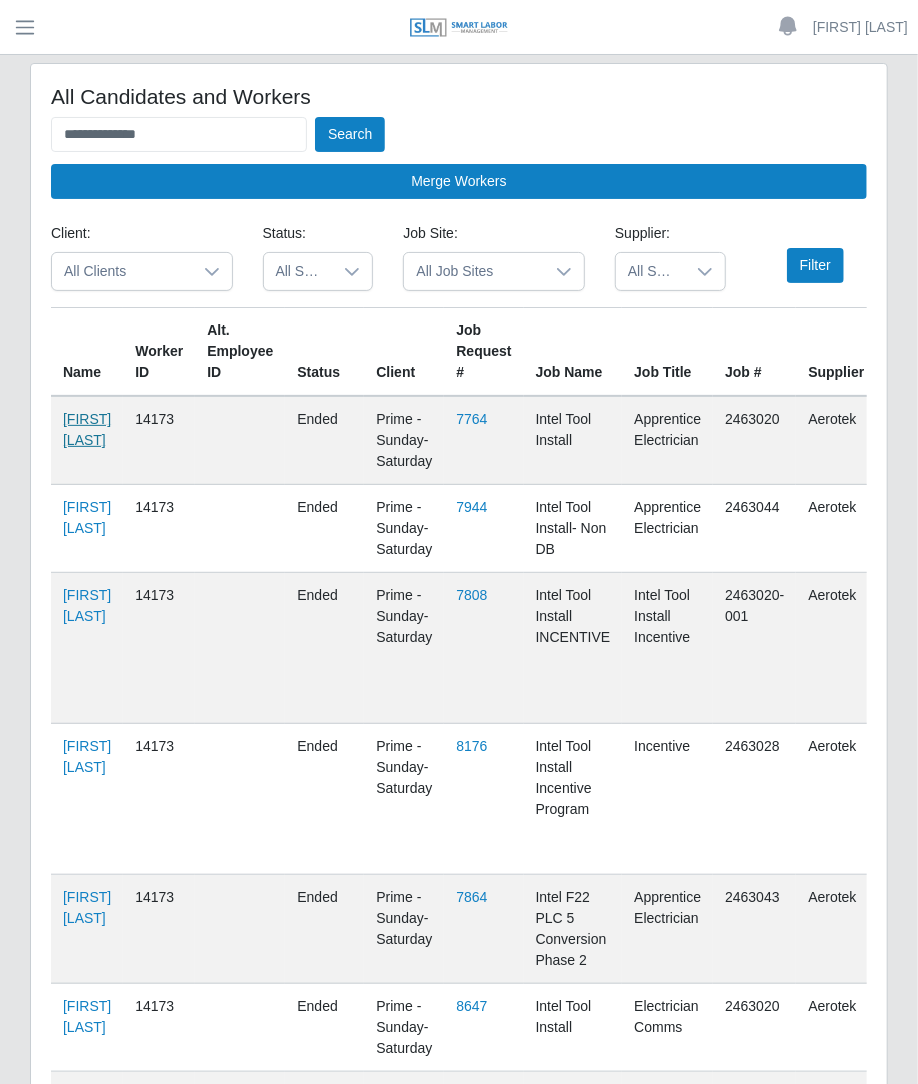 click on "William Holmes" at bounding box center [87, 429] 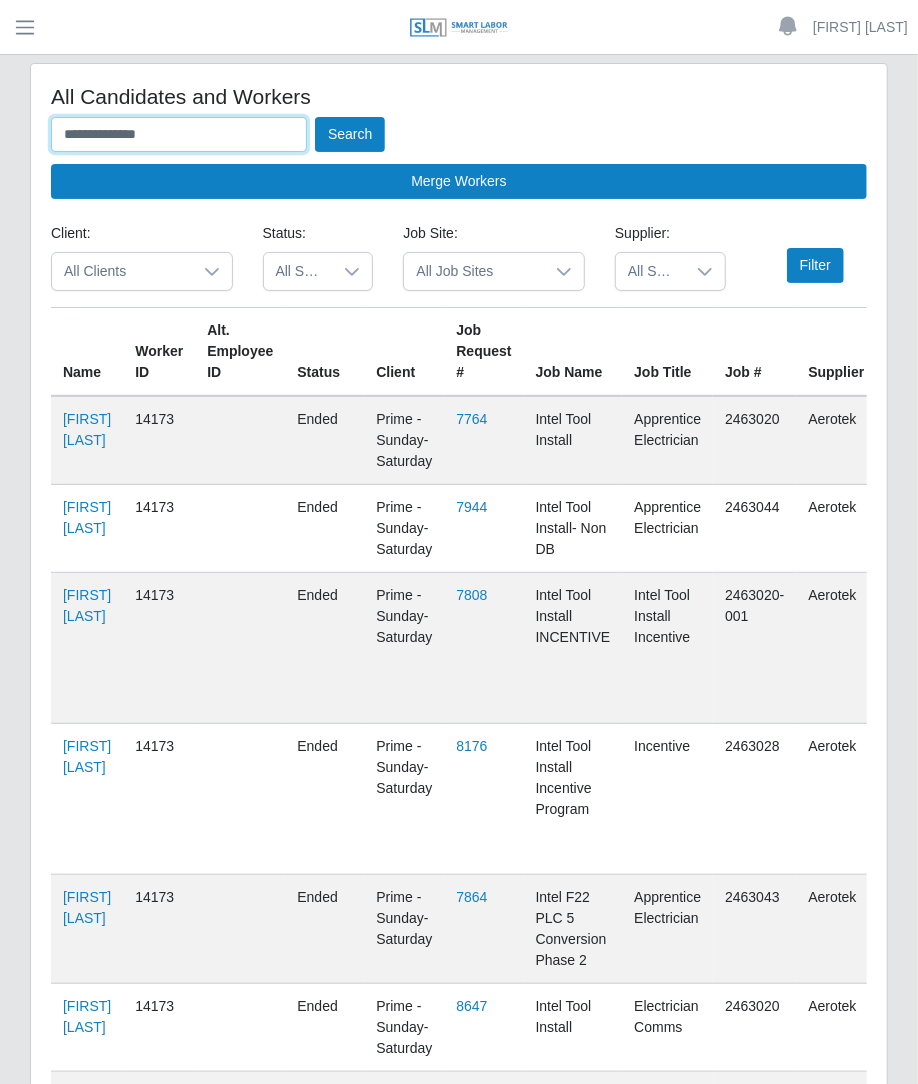 click on "**********" at bounding box center (179, 134) 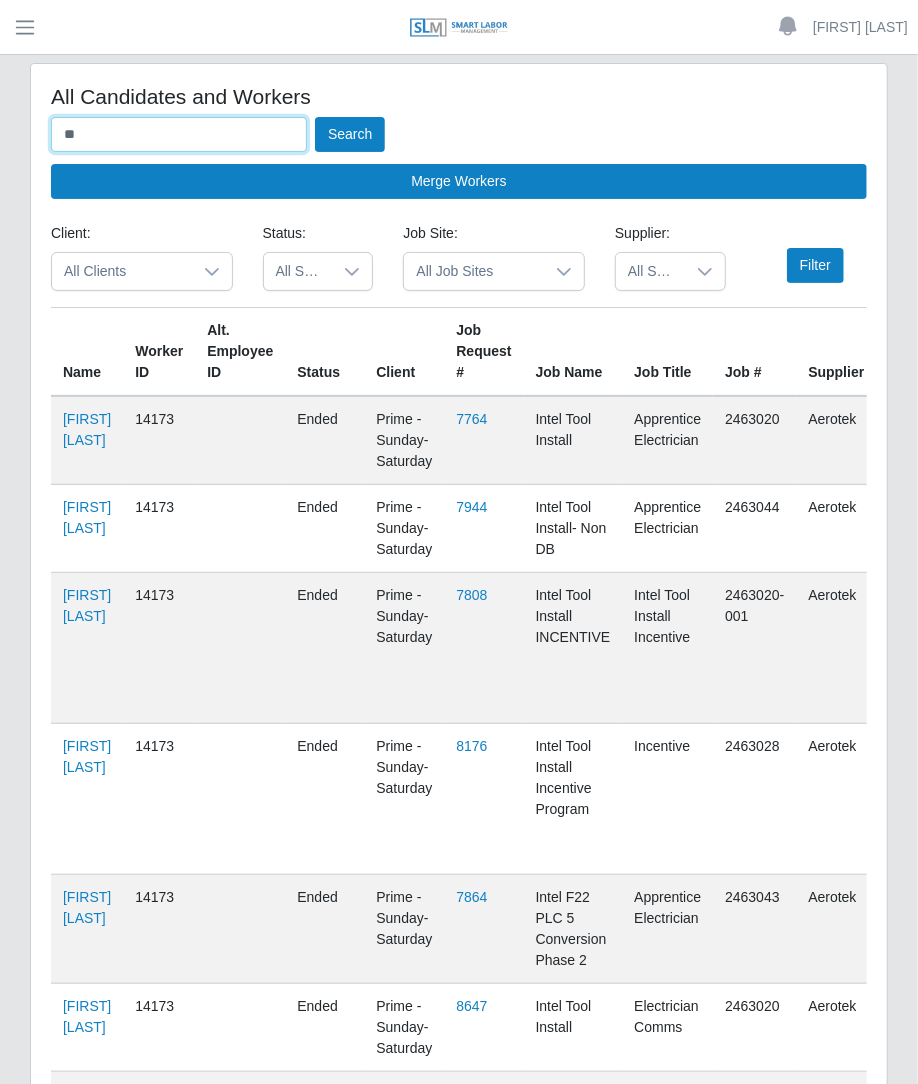 type on "*" 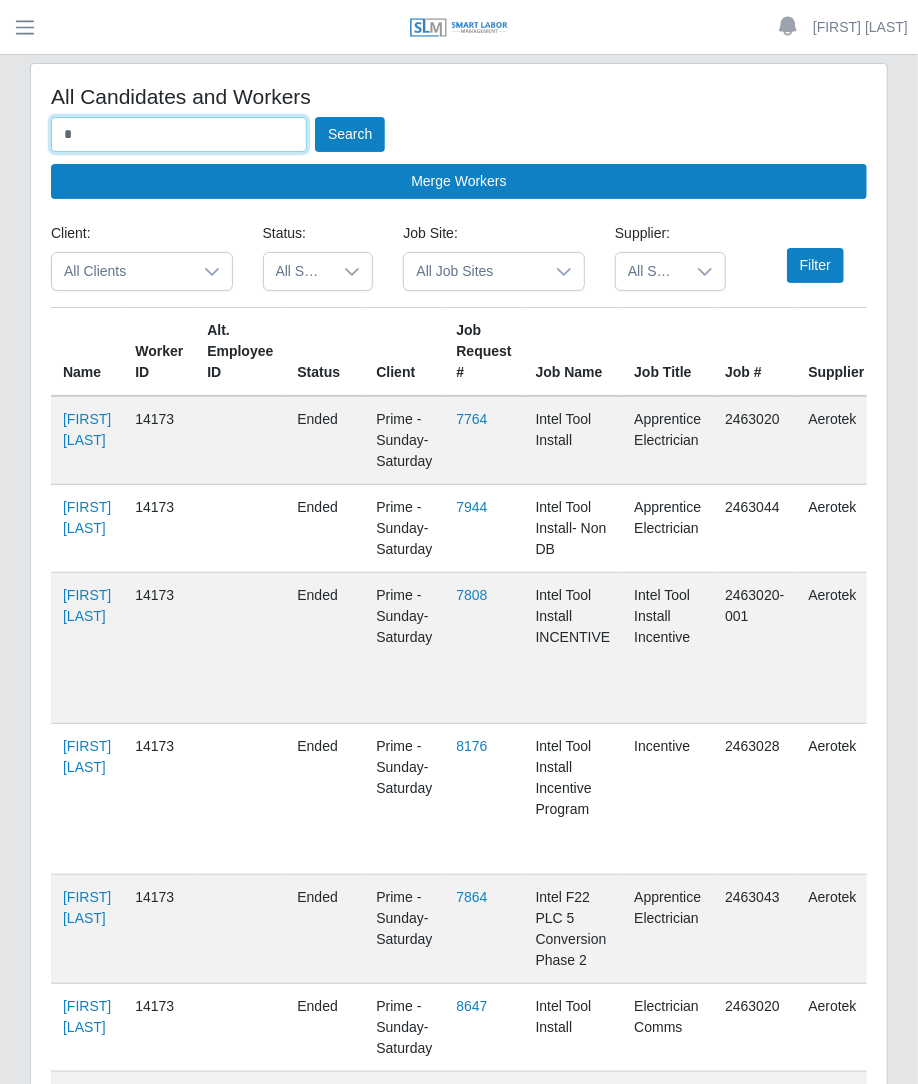 click on "*" at bounding box center [179, 134] 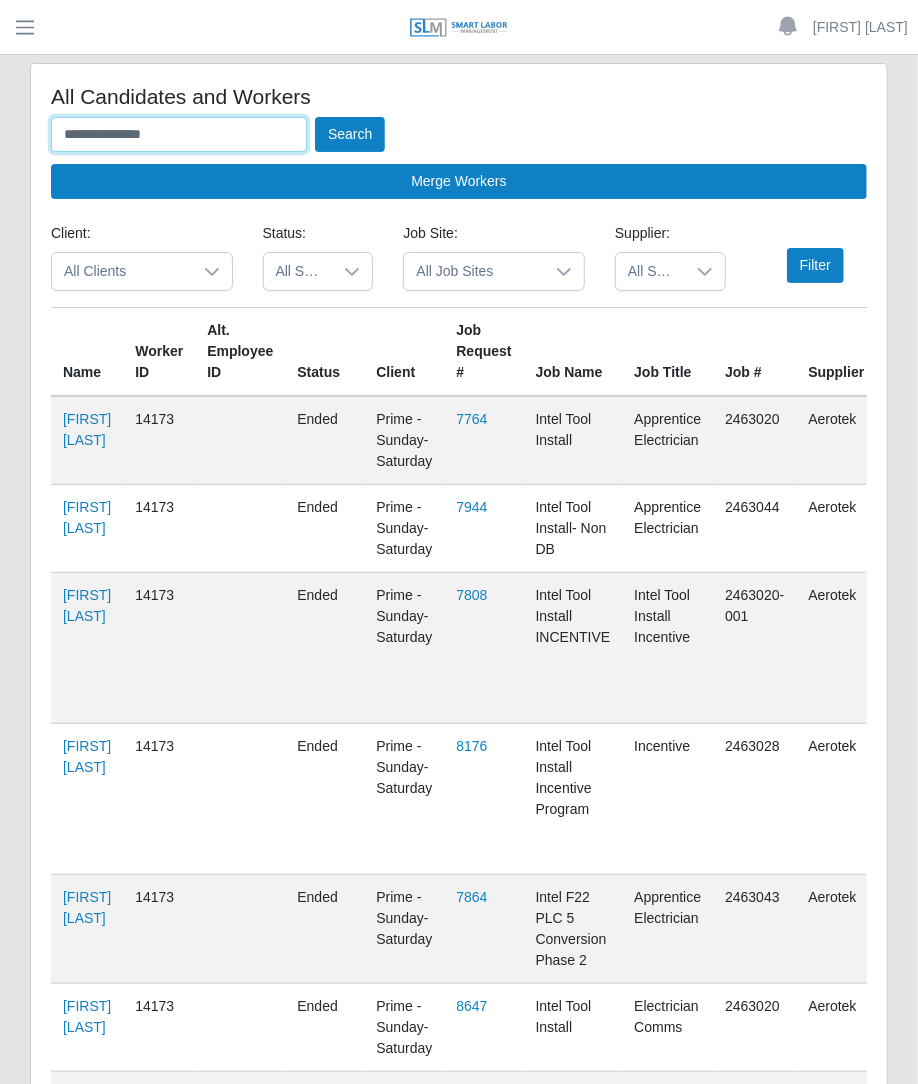 type on "**********" 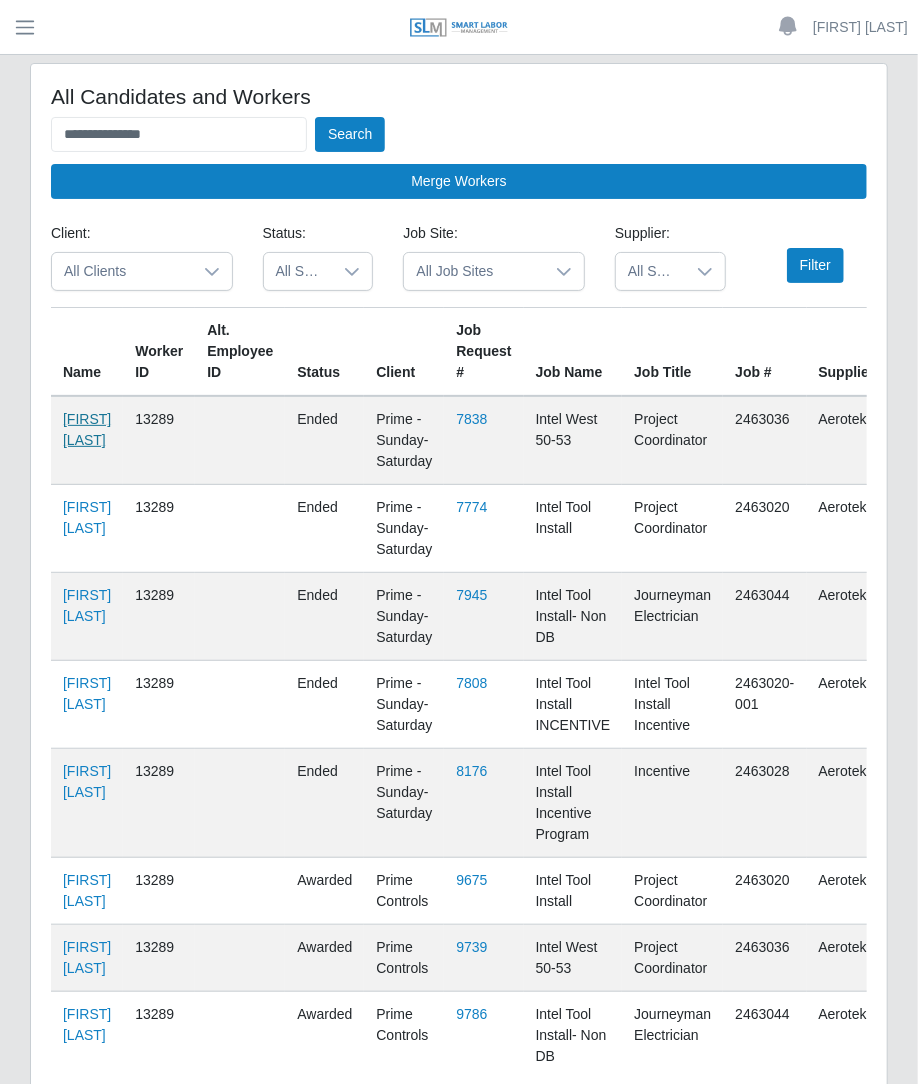 click on "Jonier Arellano" at bounding box center (87, 429) 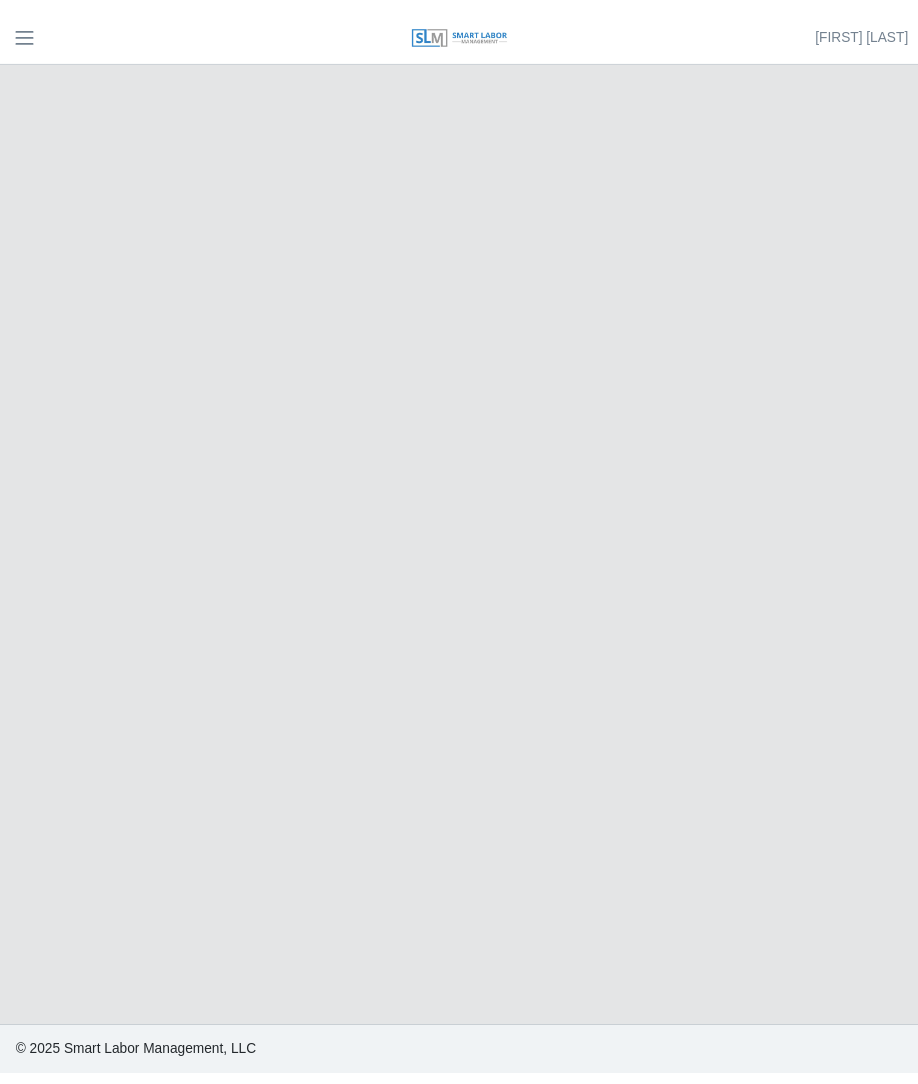 scroll, scrollTop: 0, scrollLeft: 0, axis: both 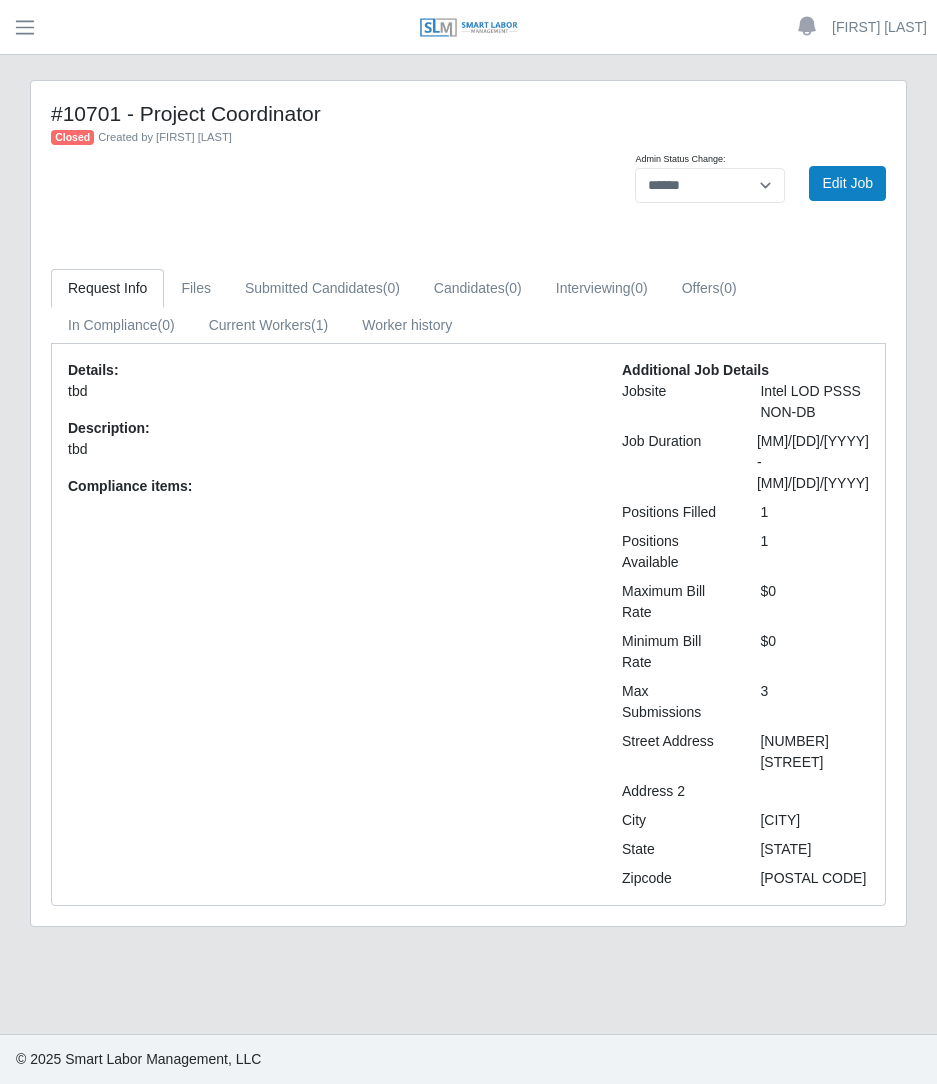 select on "******" 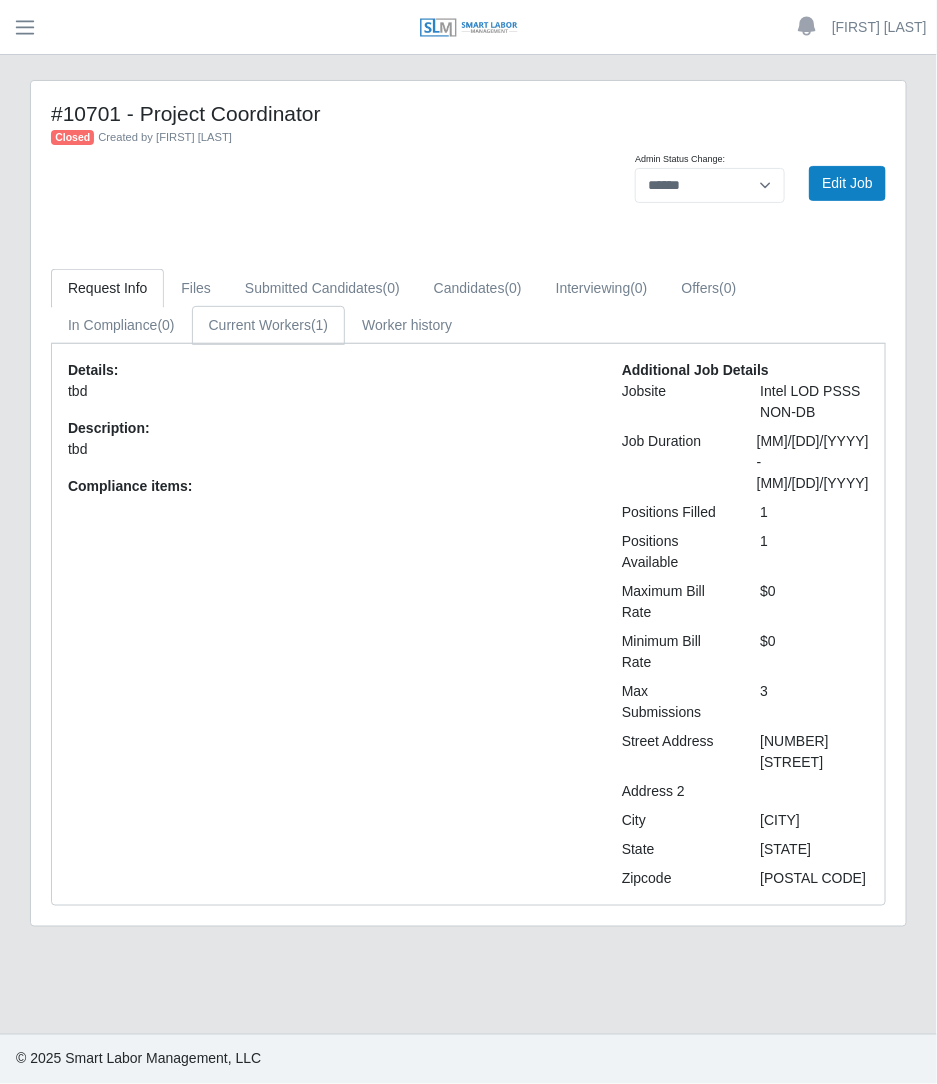 click on "Current Workers  (1)" at bounding box center [269, 325] 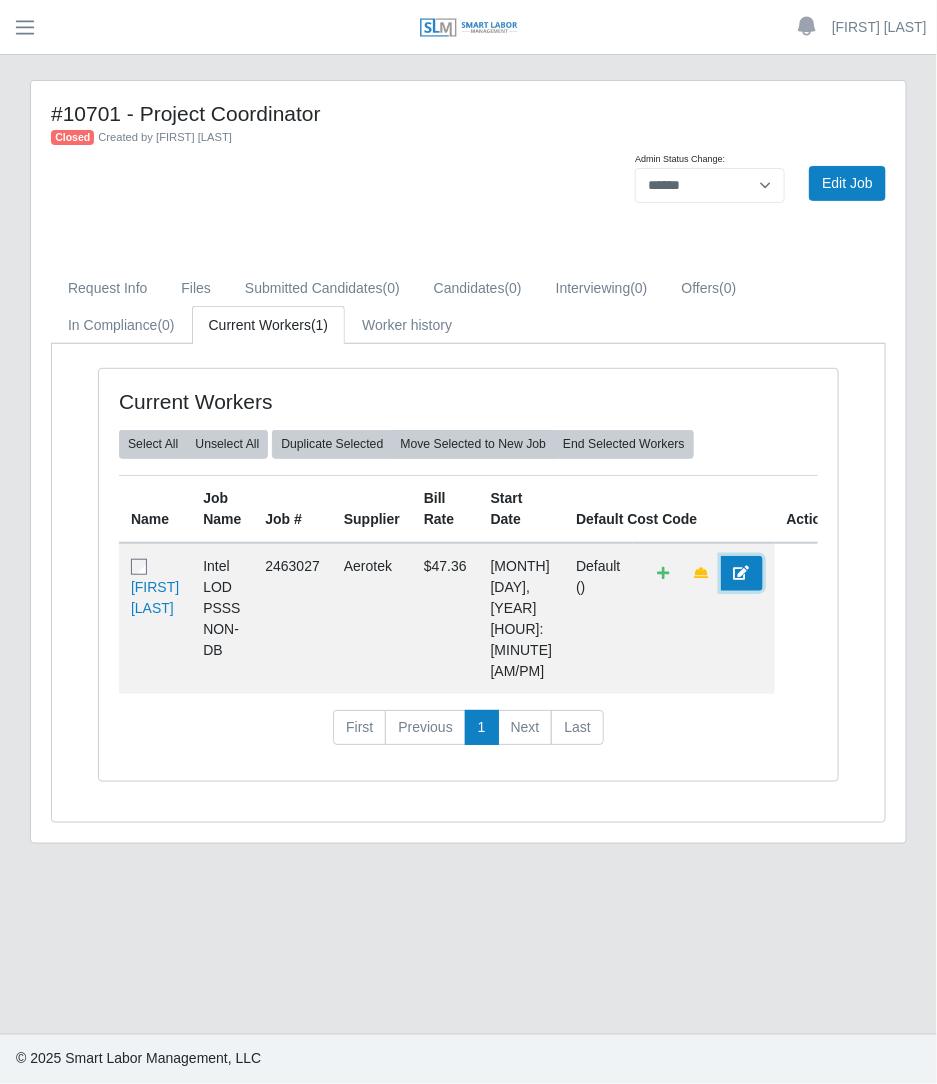 click at bounding box center [742, 573] 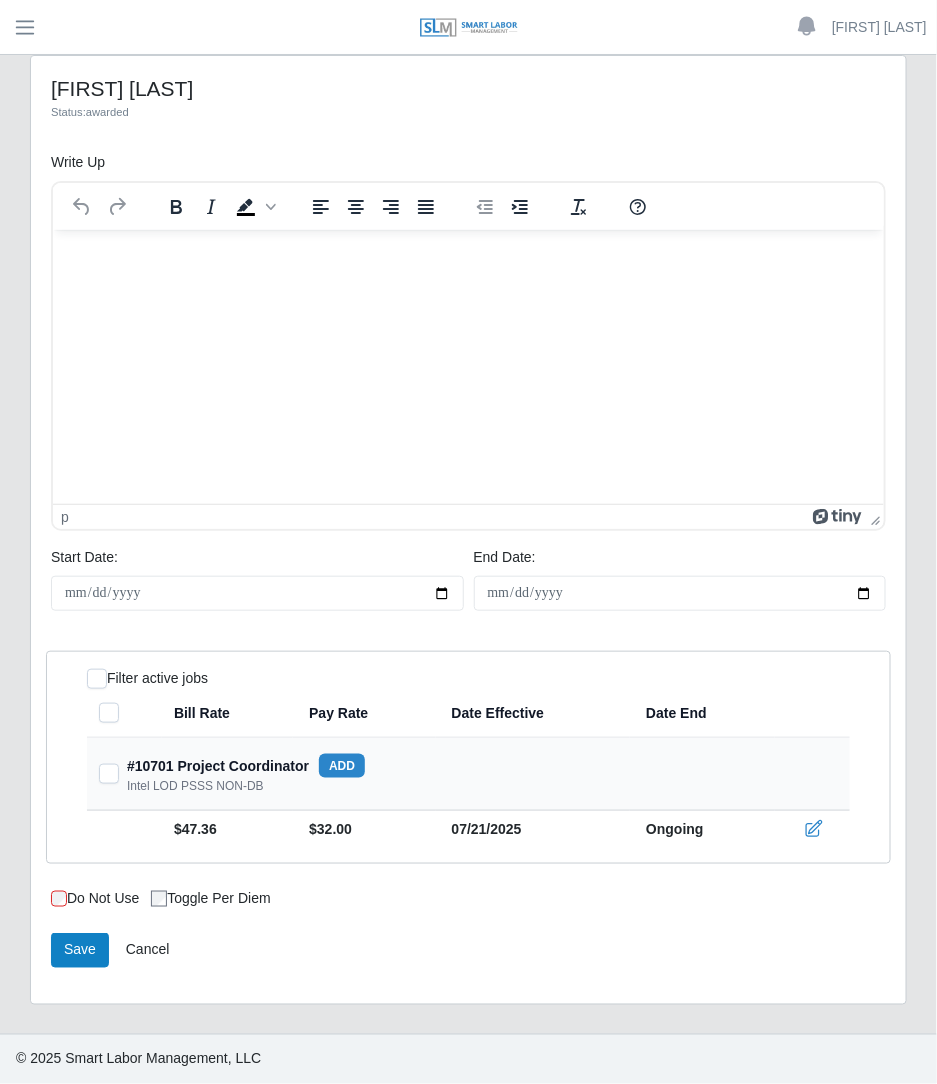scroll, scrollTop: 0, scrollLeft: 0, axis: both 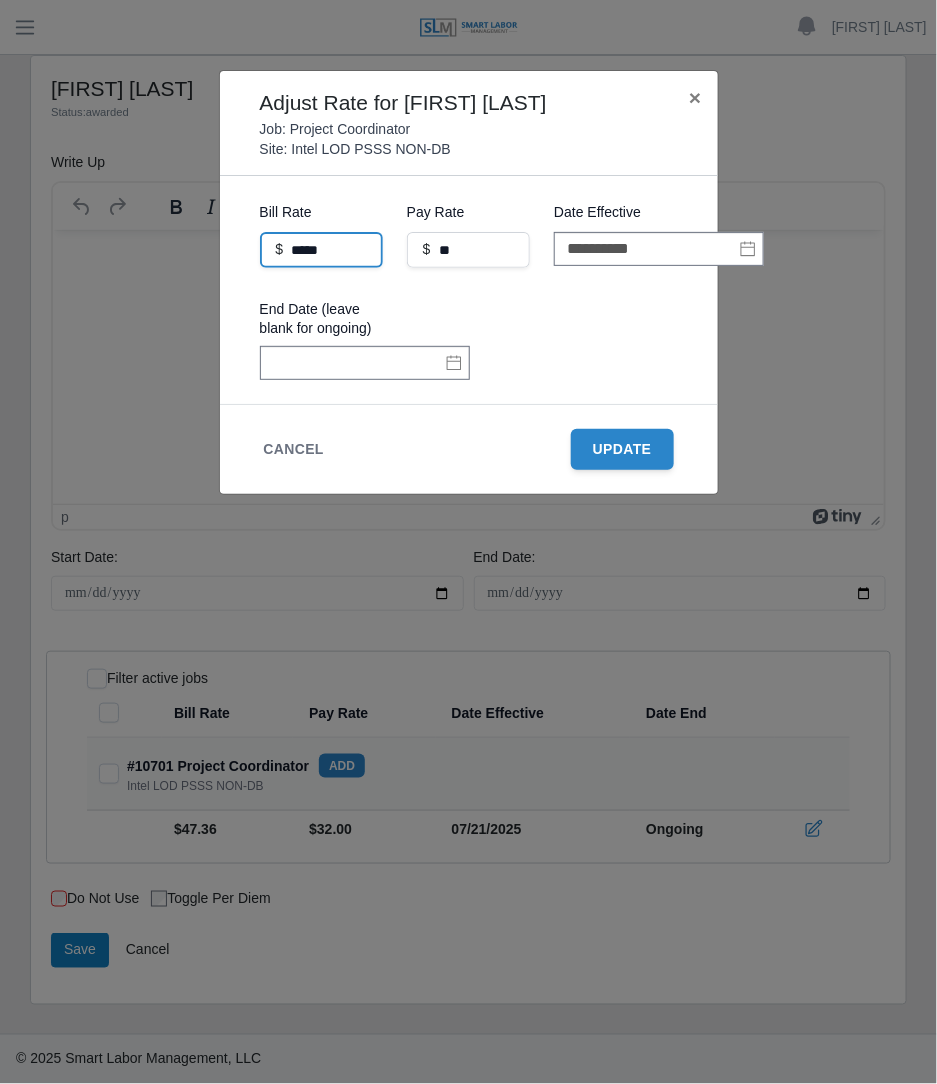 click on "*****" at bounding box center (321, 250) 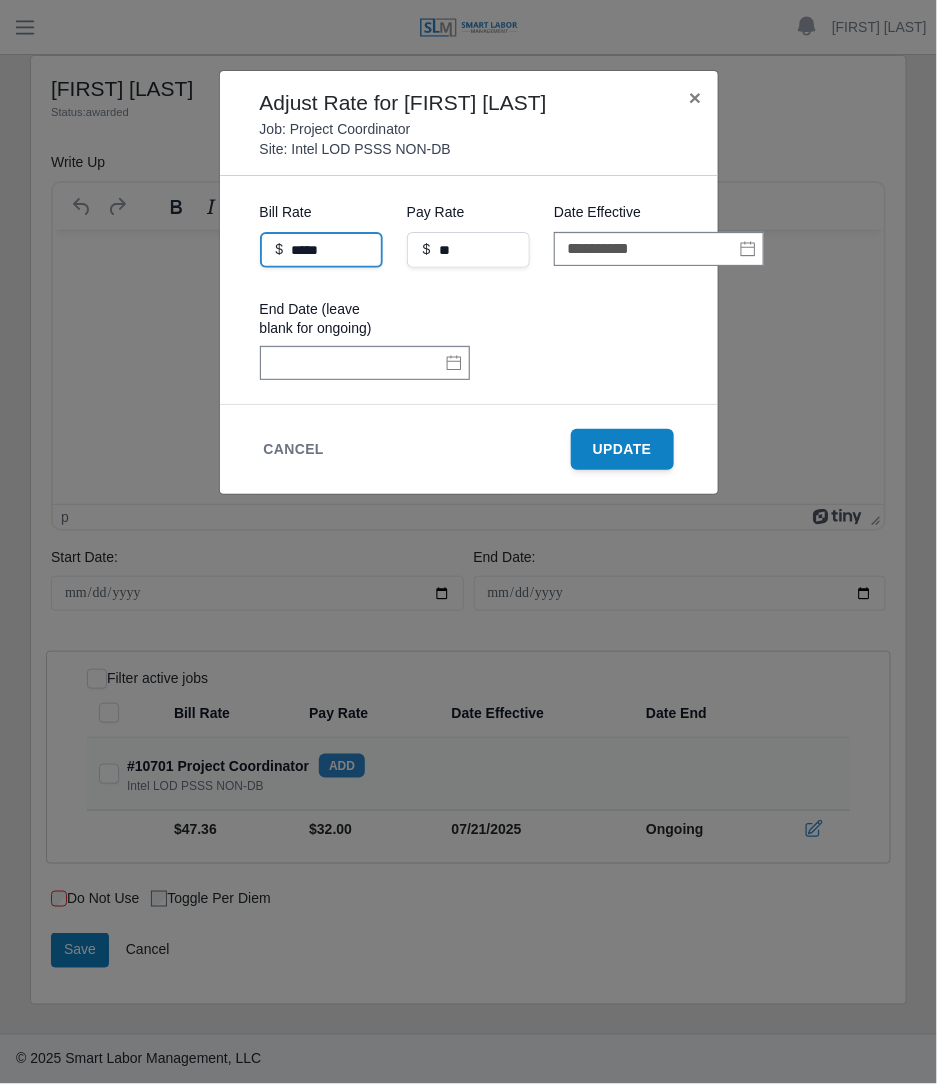 type on "*****" 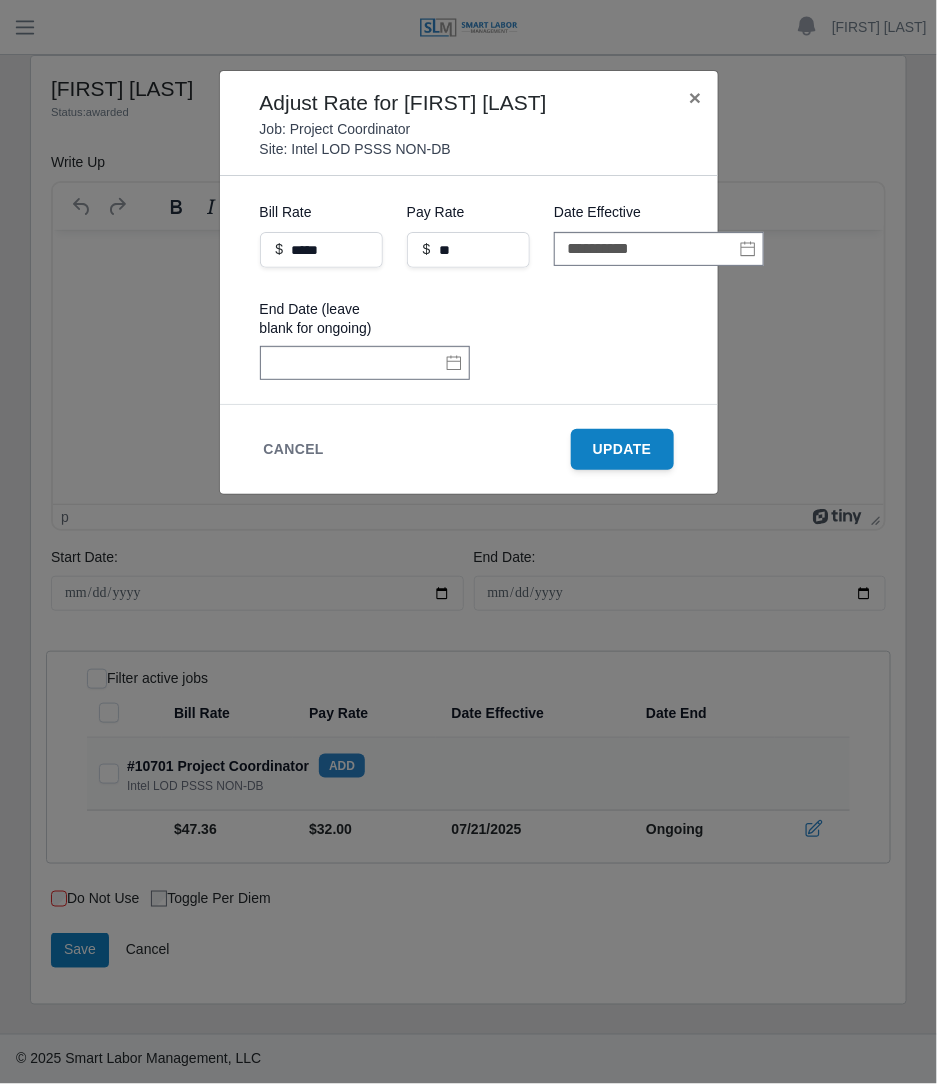 click on "Update" at bounding box center [622, 449] 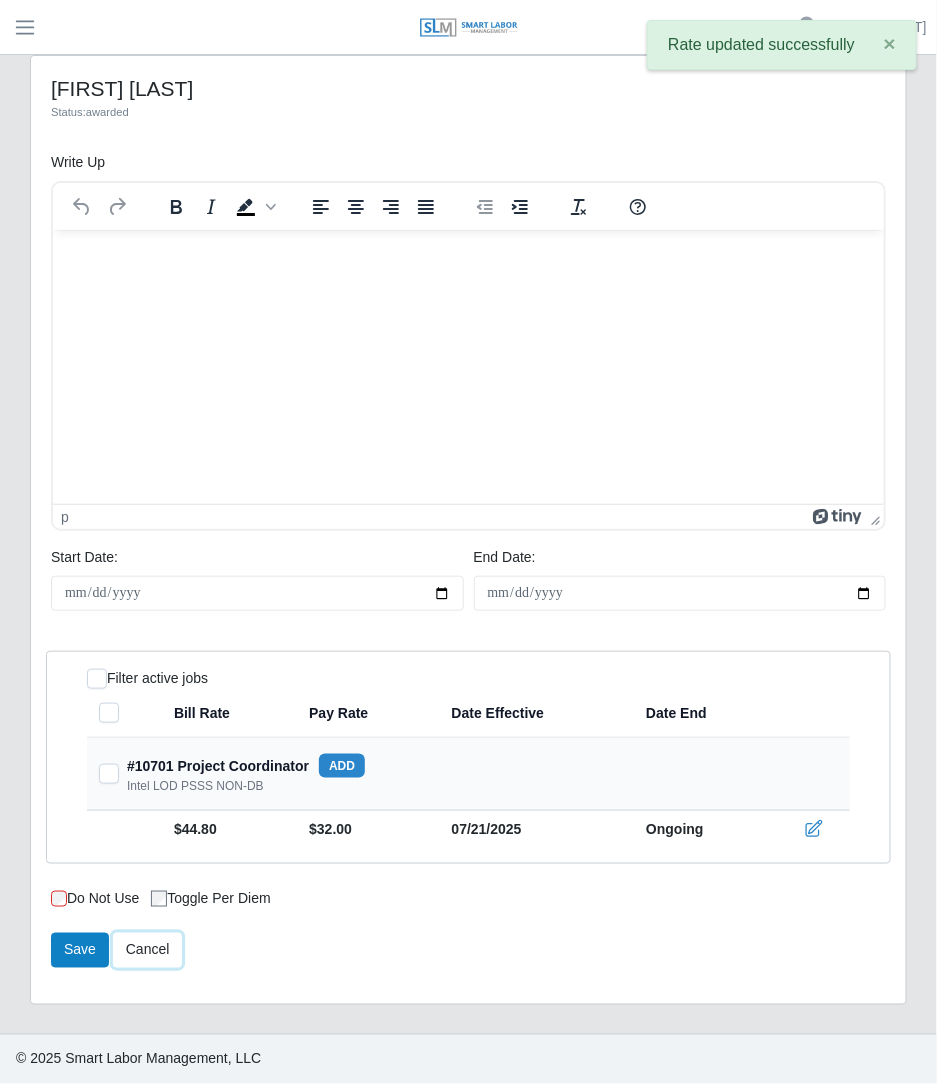 click on "Cancel" at bounding box center (148, 950) 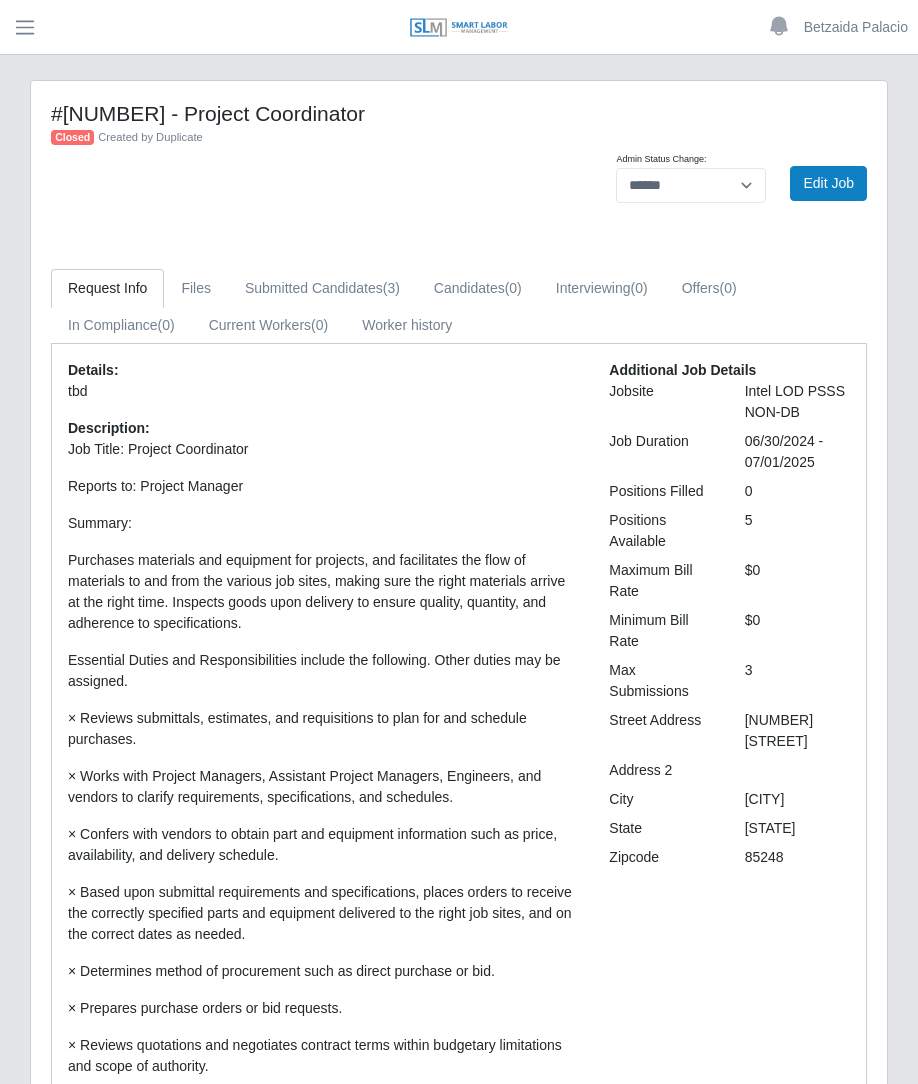 select on "******" 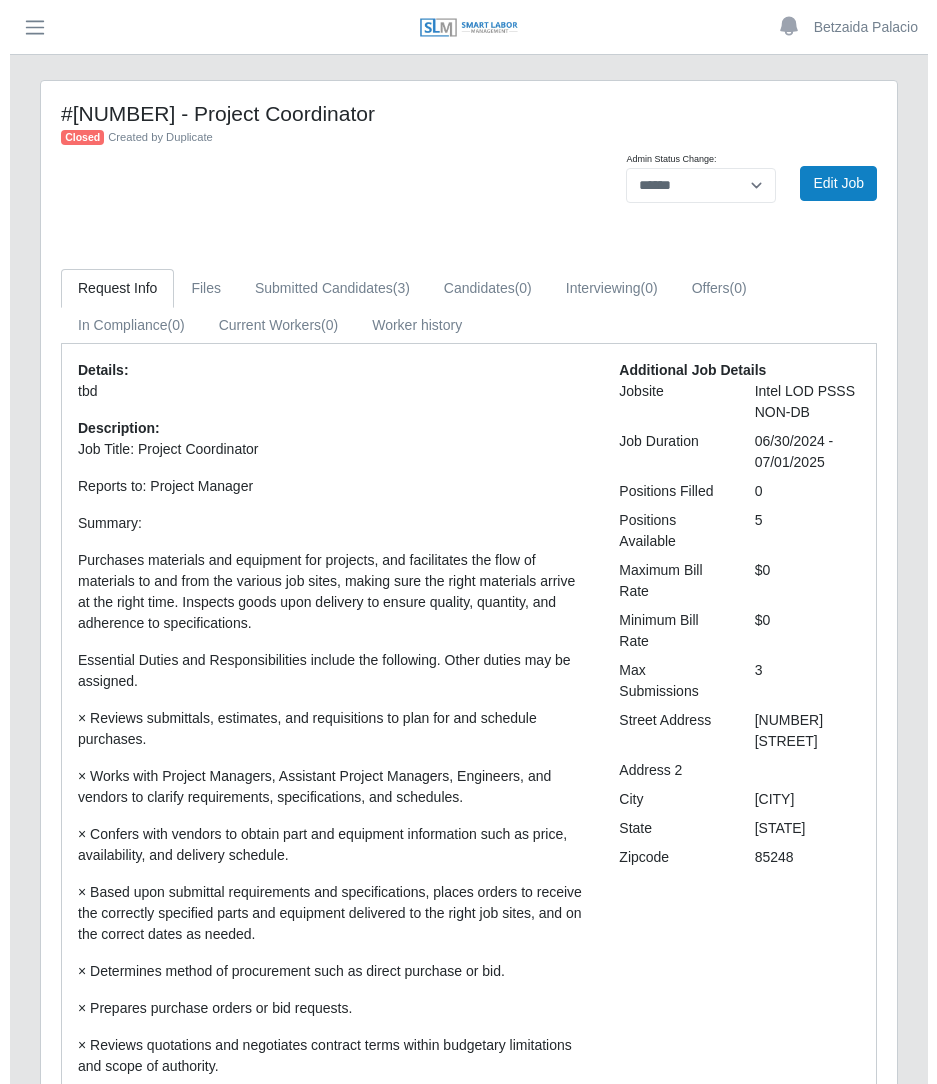 scroll, scrollTop: 0, scrollLeft: 0, axis: both 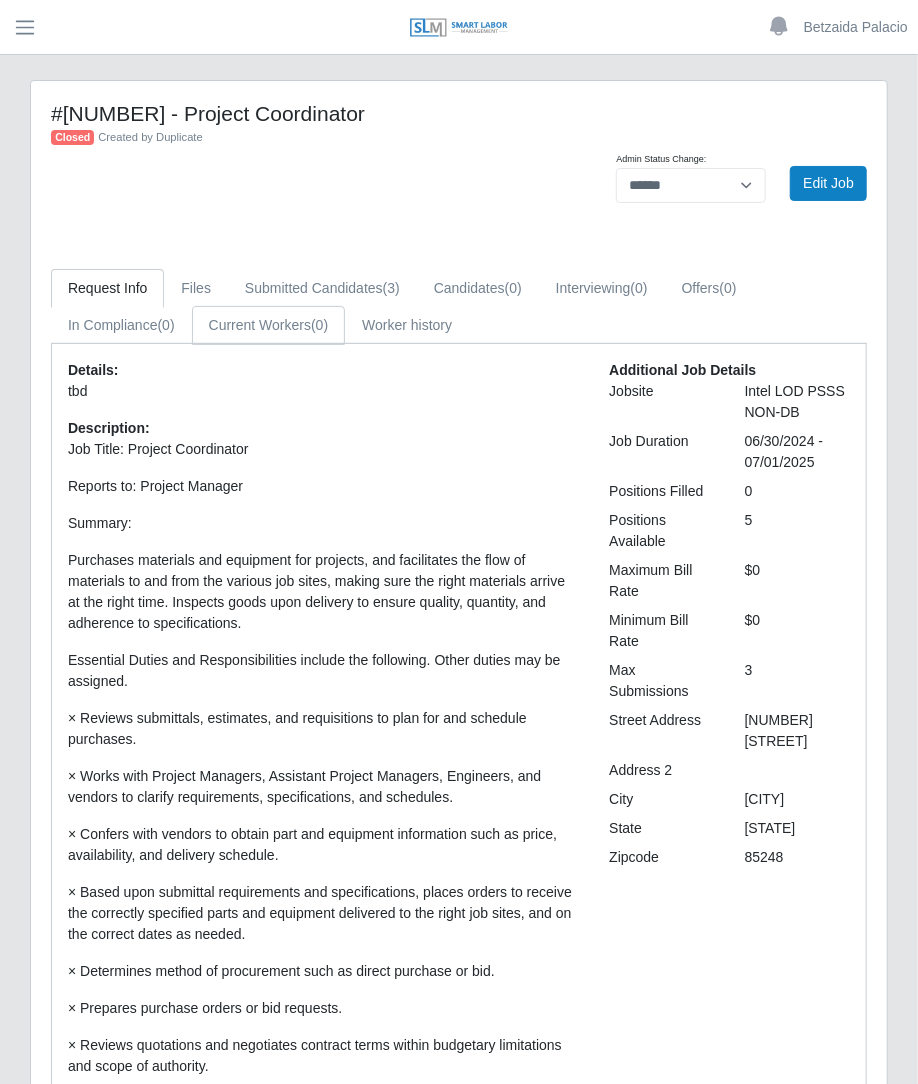 click on "Current Workers  (0)" at bounding box center [269, 325] 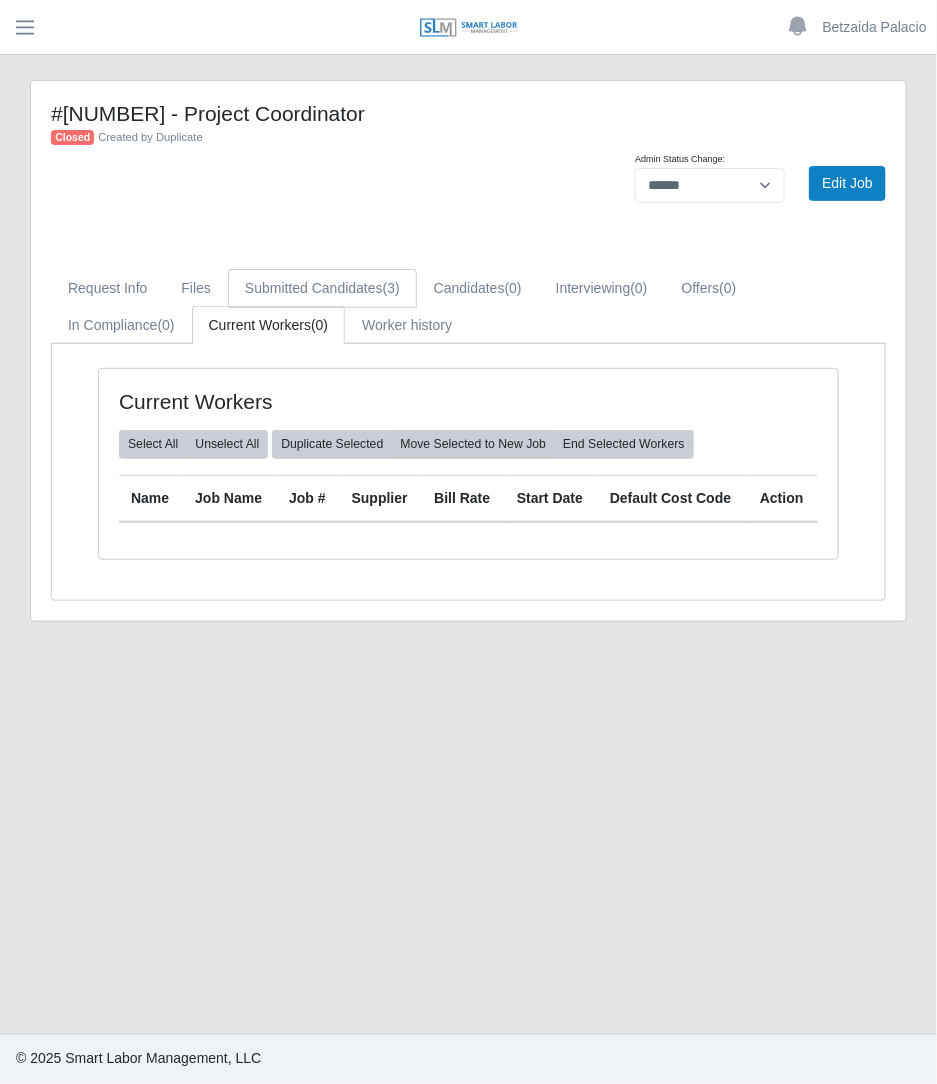click on "Submitted Candidates
(3)" at bounding box center (322, 288) 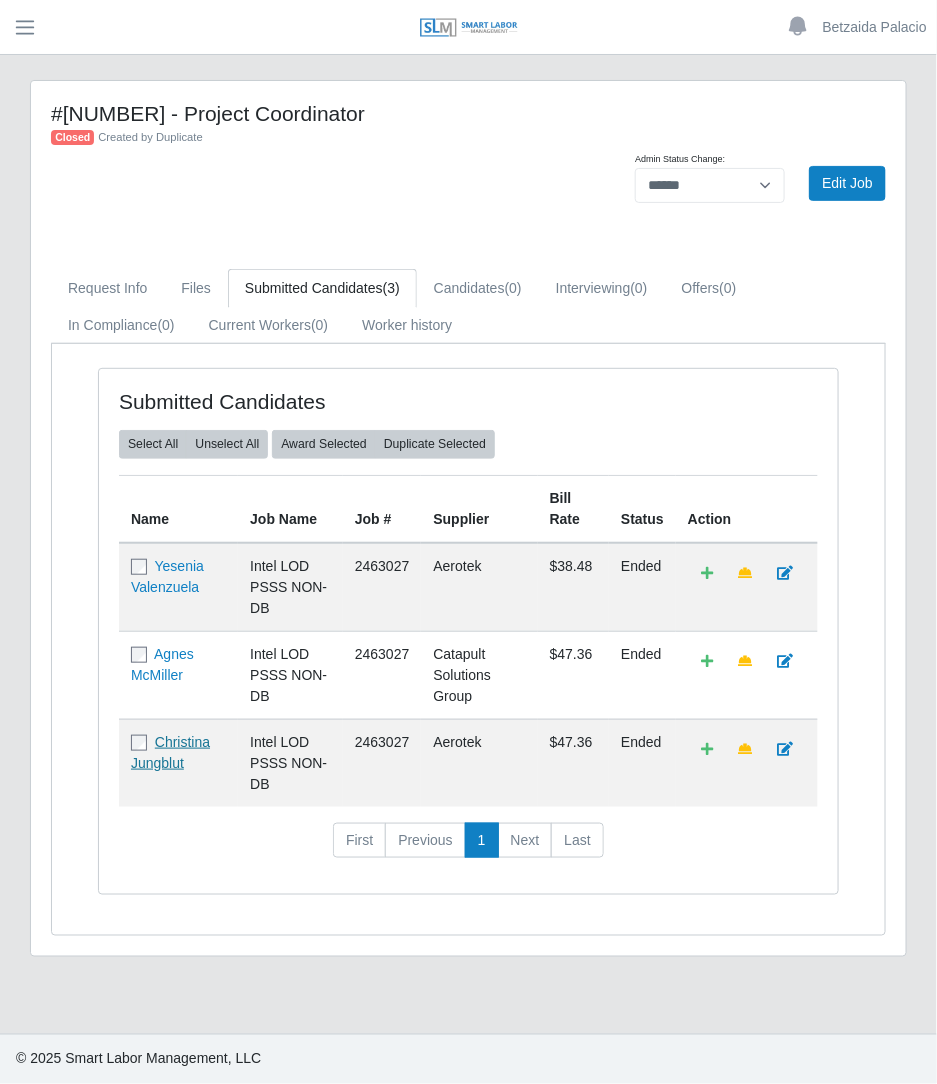 click on "Christina    Jungblut" at bounding box center (170, 752) 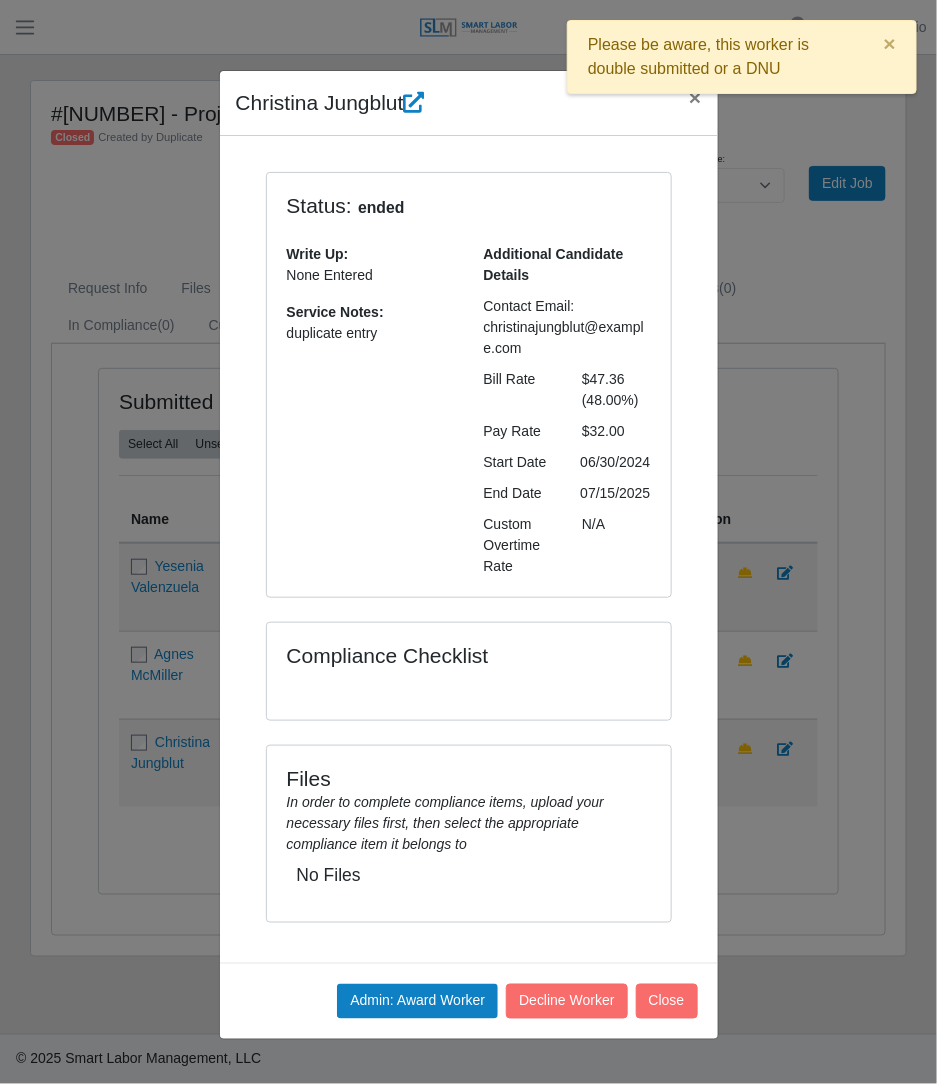 click on "Christina Jungblut    ×
Status:  ended     Write Up:
None Entered
Service Notes:   duplicate entry     Additional Candidate Details
Contact Email:
christinajungblut@gmail.com
Bill Rate
$47.36 (48.00%)
Pay Rate
$32.00
Start Date
06/30/2024
End Date
07/15/2025
Custom Overtime Rate
N/A
Compliance Checklist
Files
No Files" at bounding box center [468, 542] 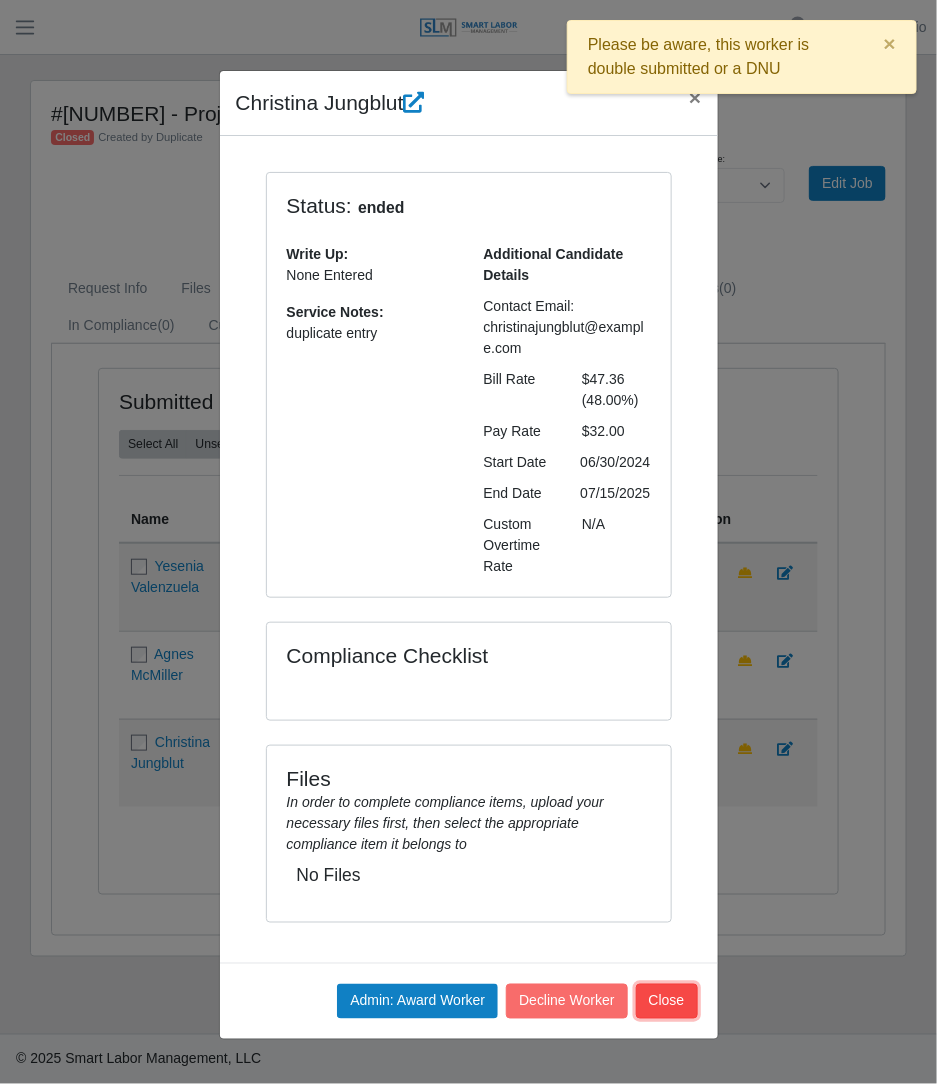 click on "Close" 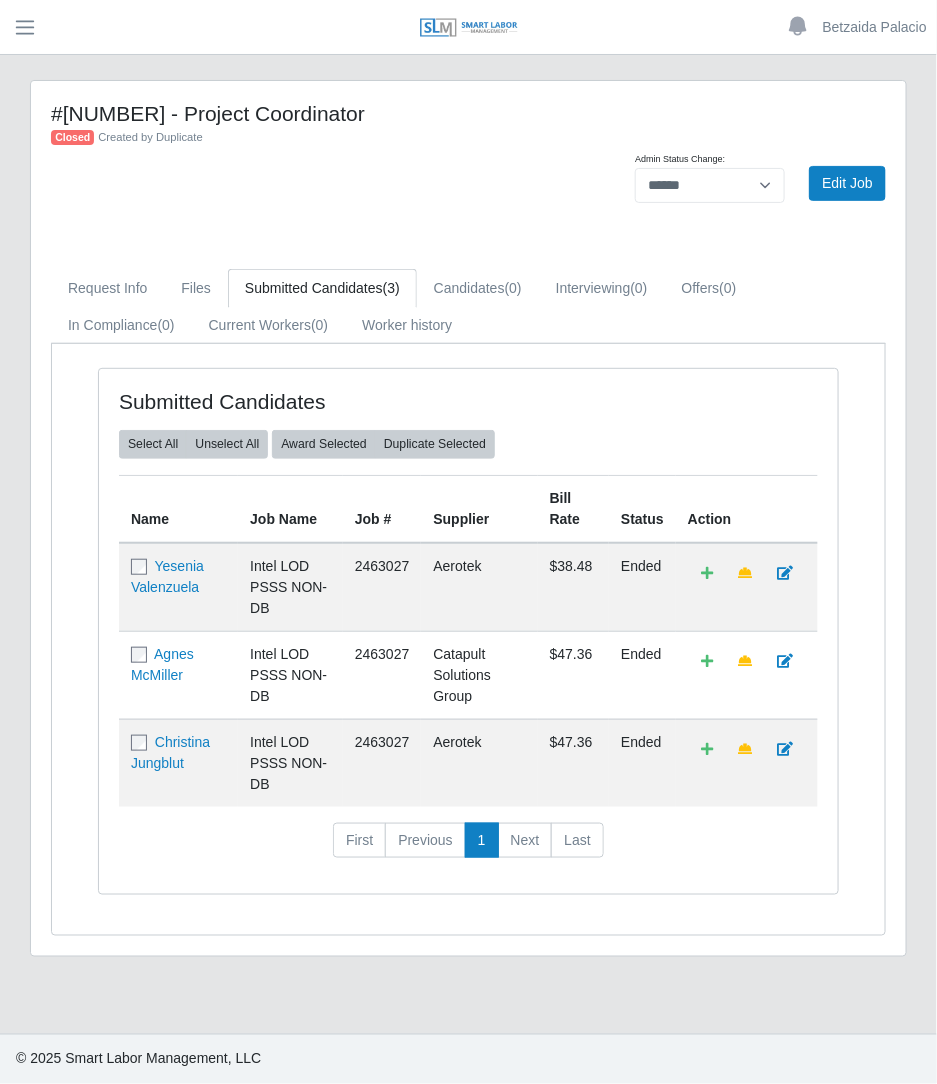 click on "**********" at bounding box center (468, 544) 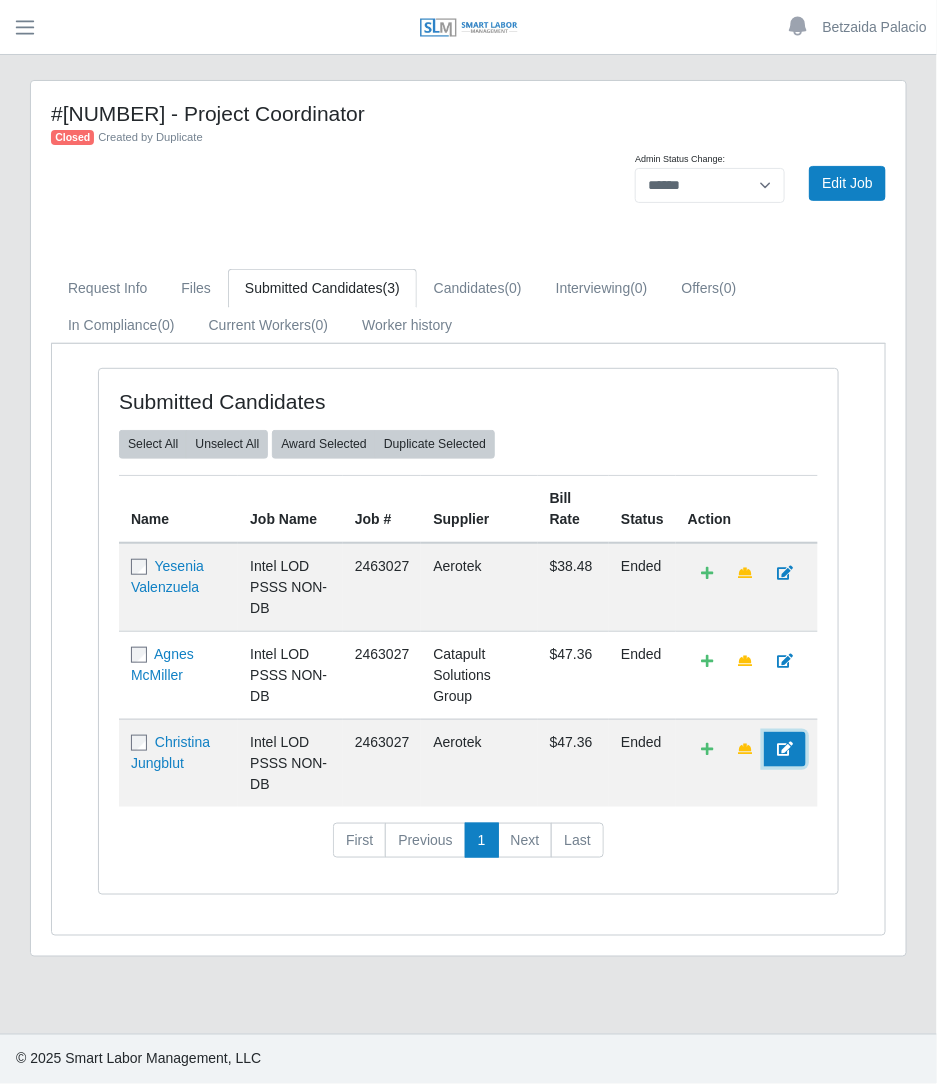 click at bounding box center [785, 749] 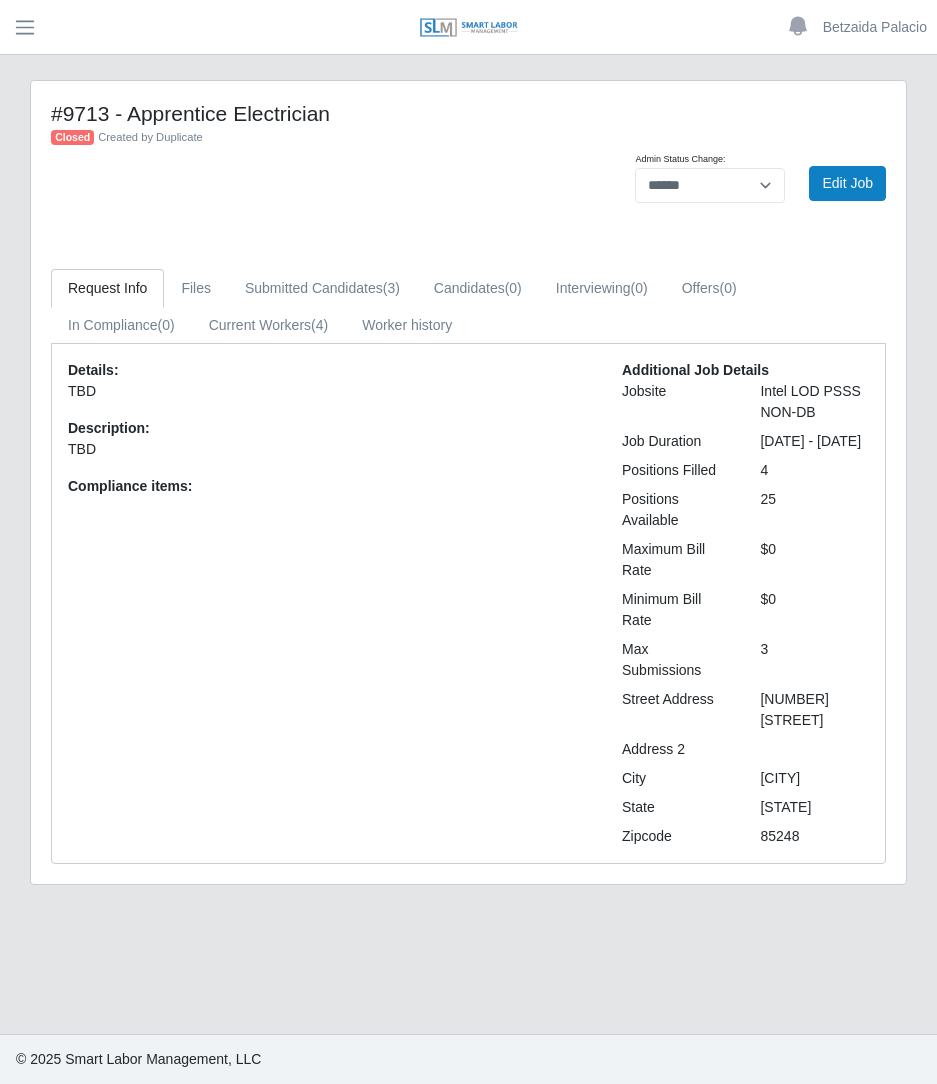 select on "******" 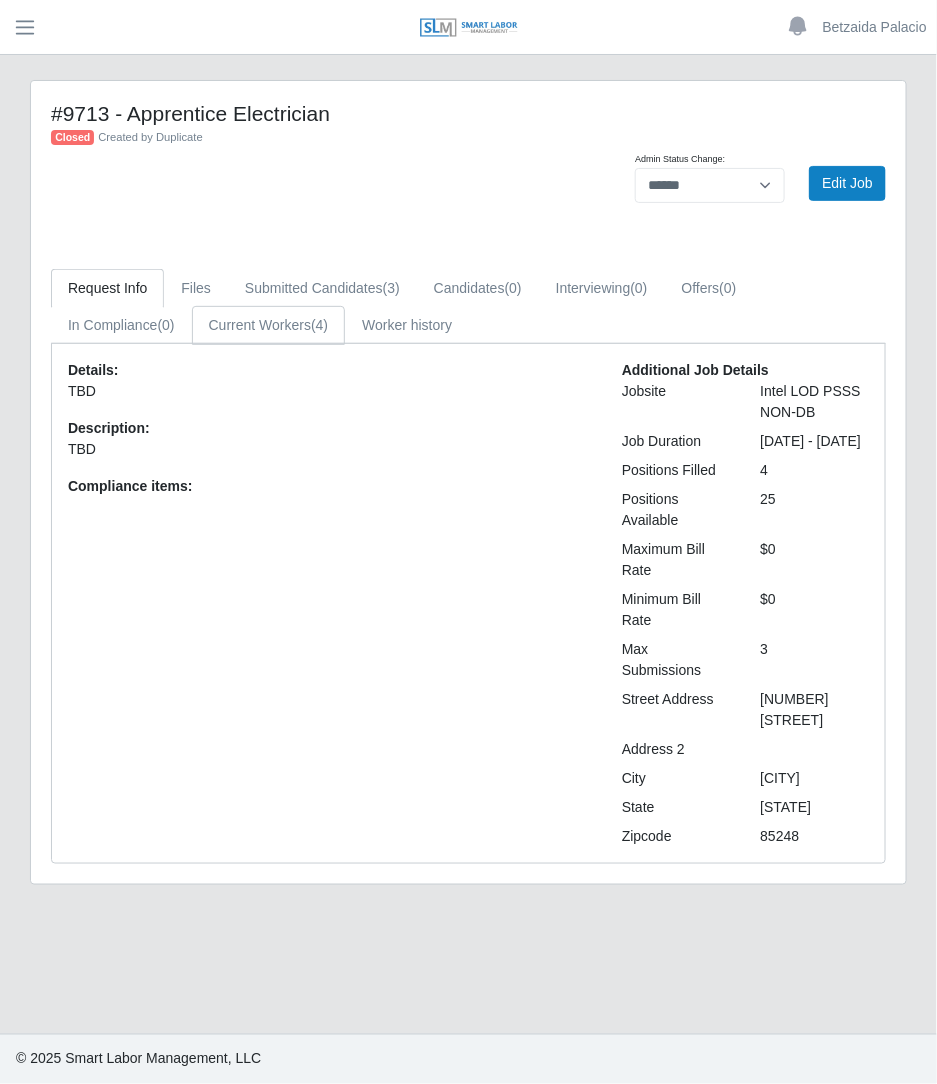 click on "Current Workers  (4)" at bounding box center [269, 325] 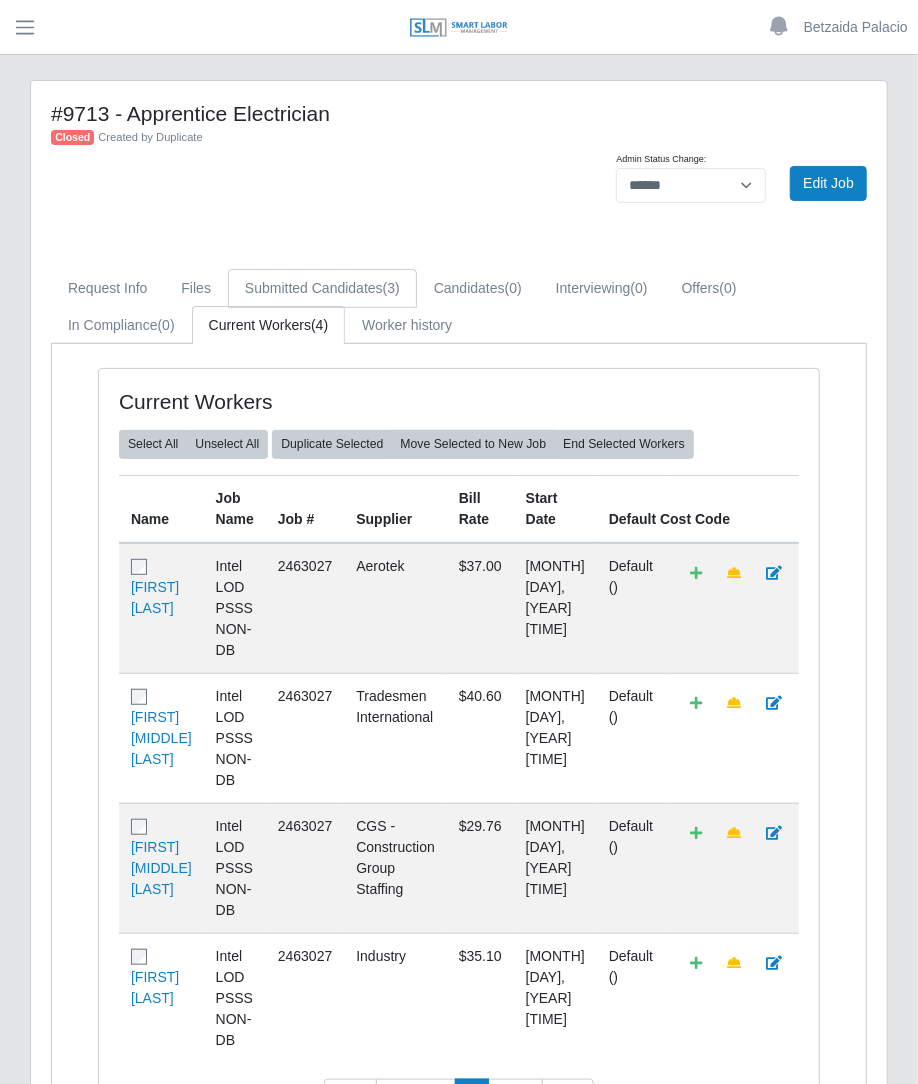 click on "Submitted Candidates
(3)" at bounding box center [322, 288] 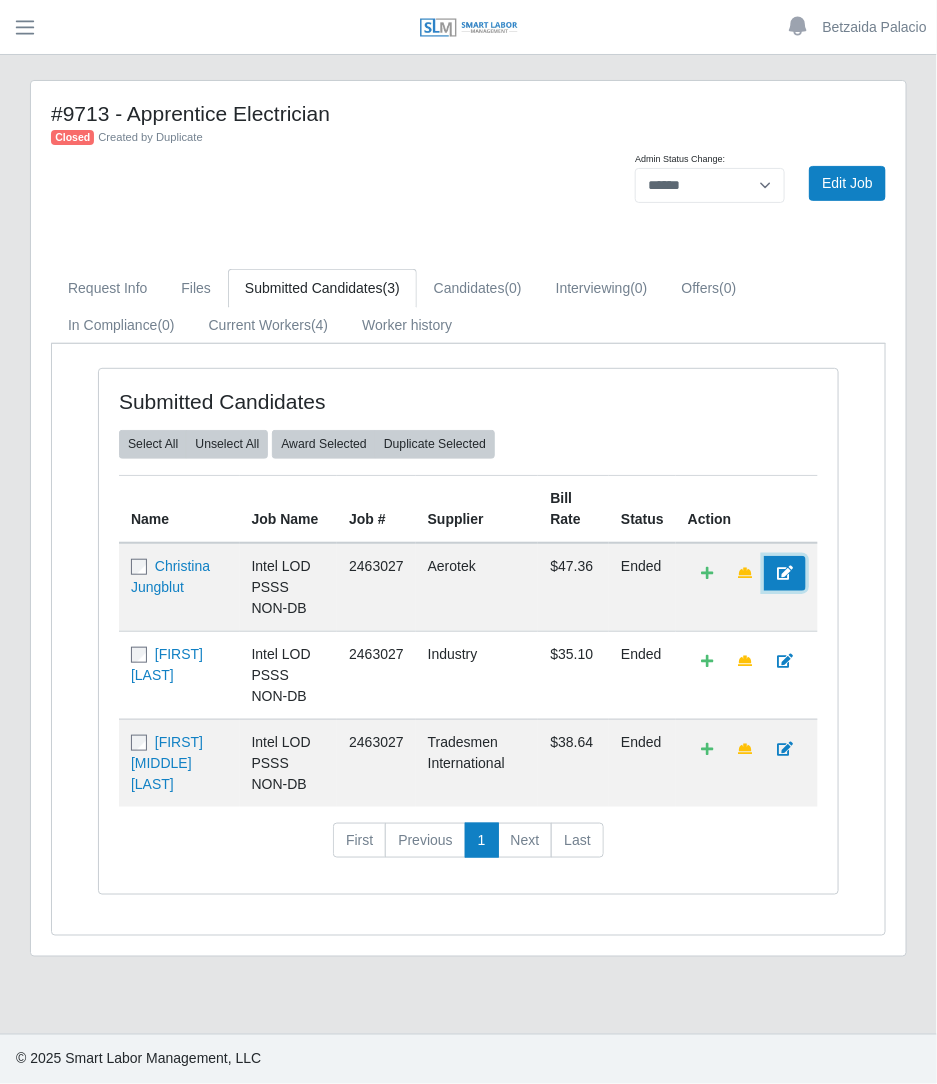click at bounding box center (785, 573) 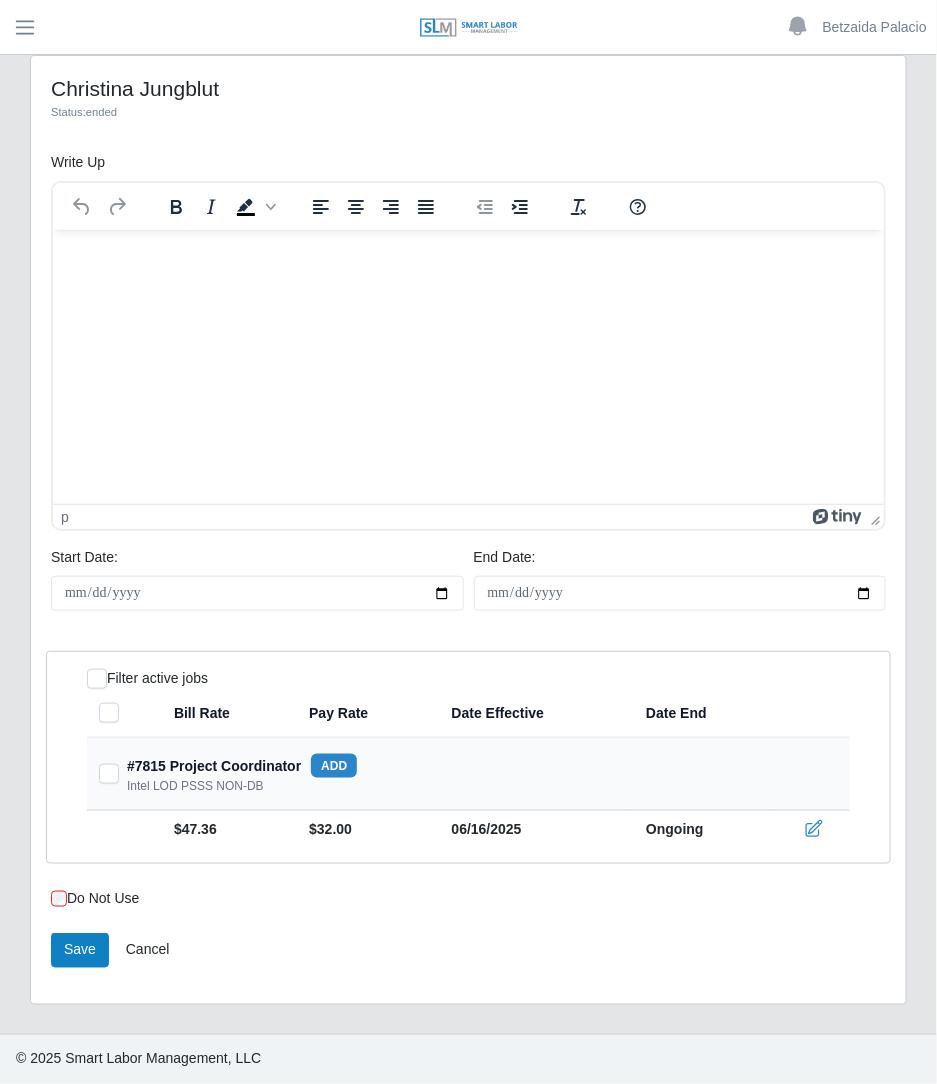 scroll, scrollTop: 0, scrollLeft: 0, axis: both 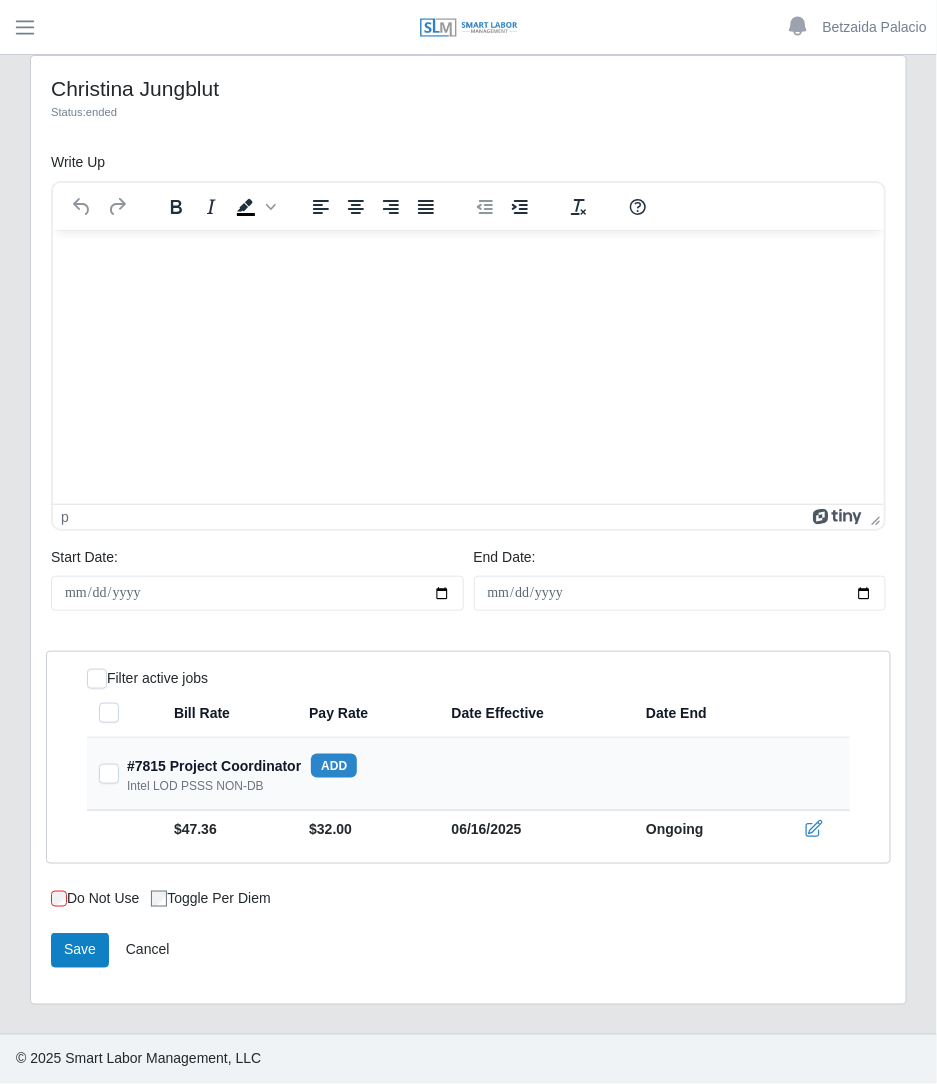 click 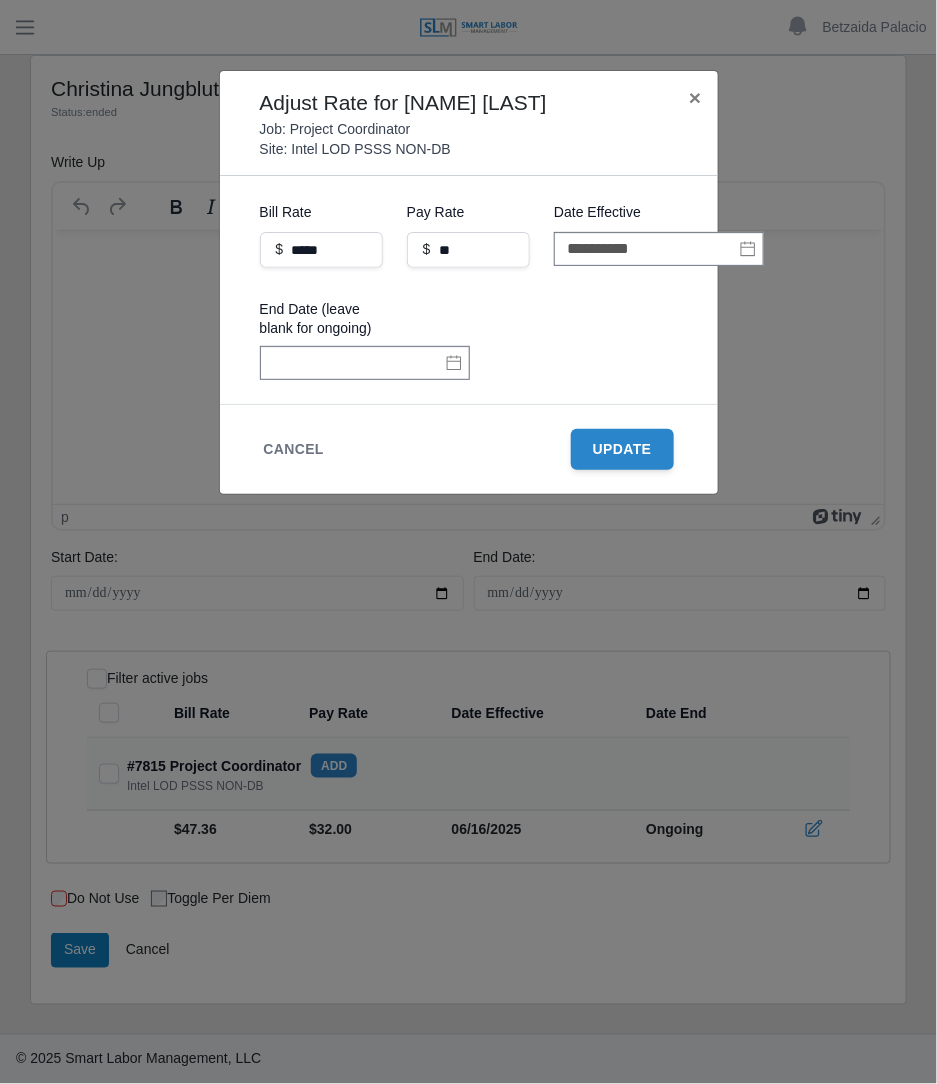 click on "**********" at bounding box center [468, 542] 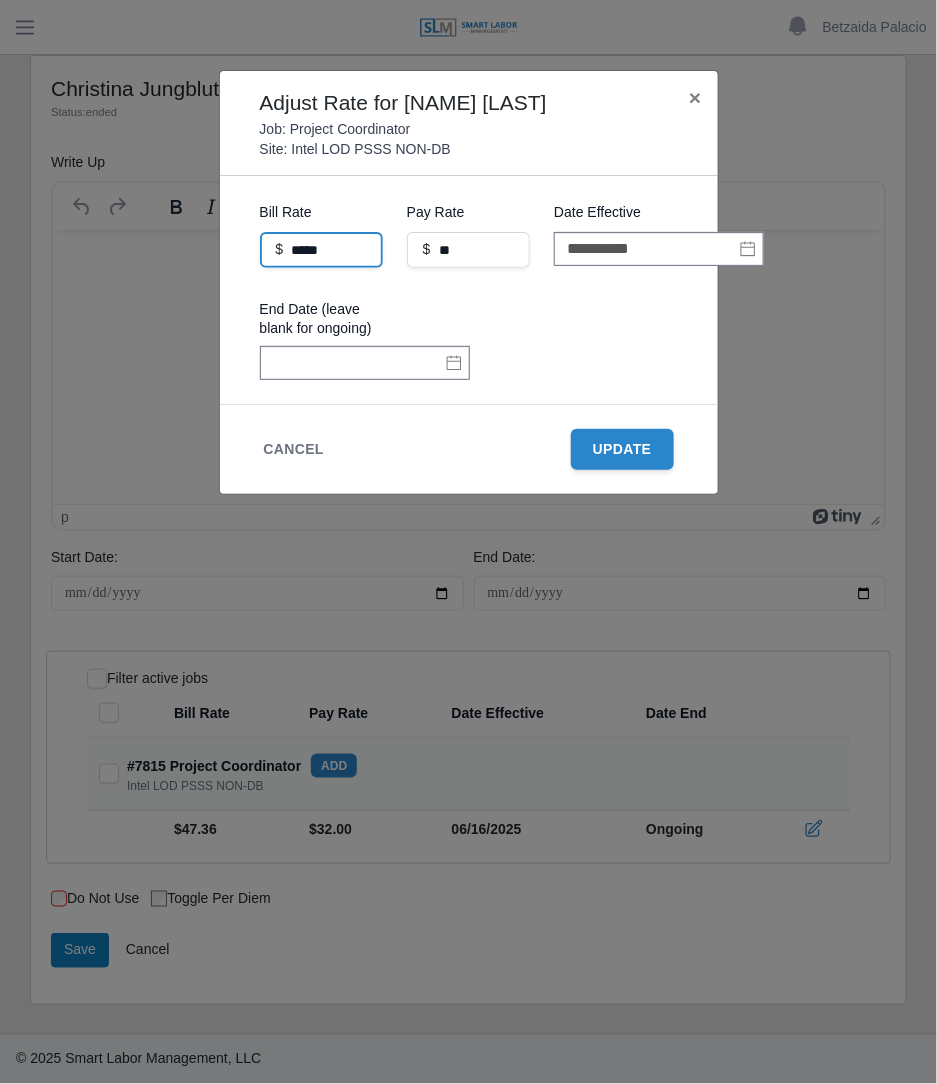 click on "*****" at bounding box center [321, 250] 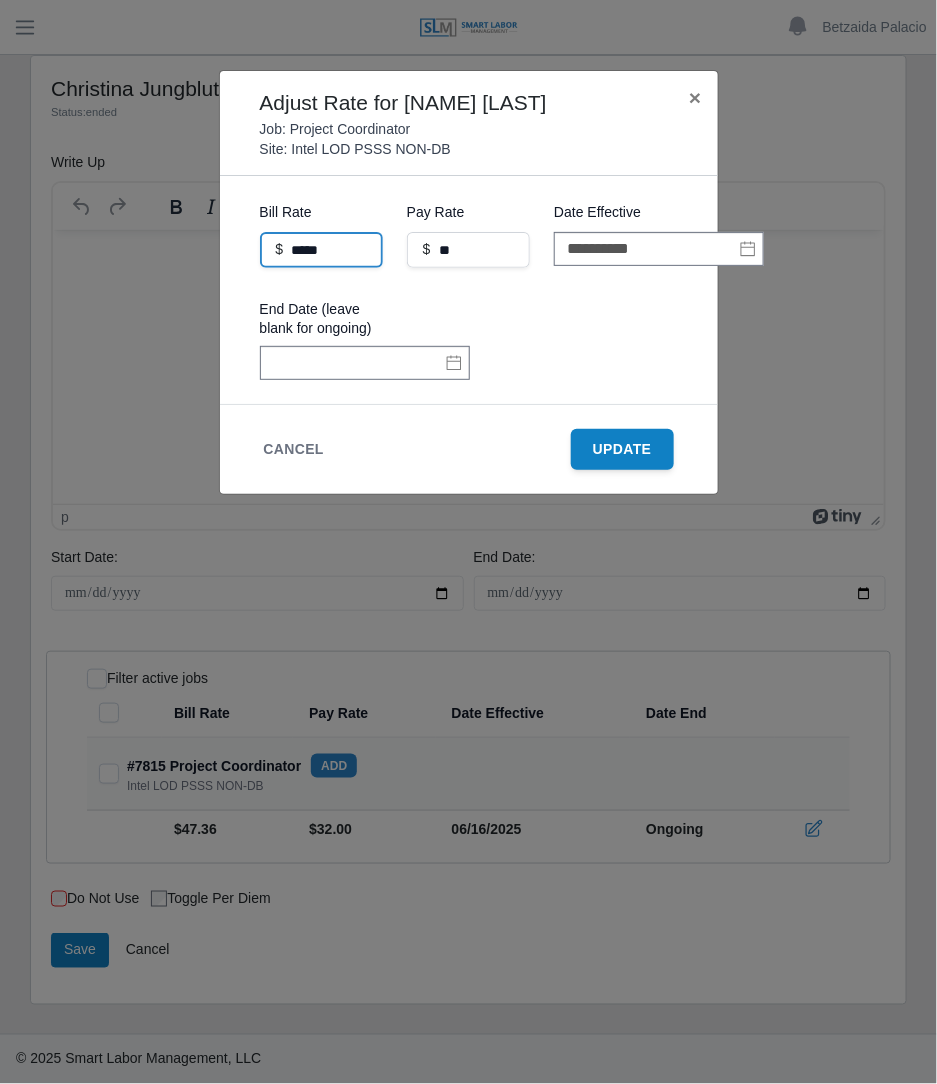 type on "*****" 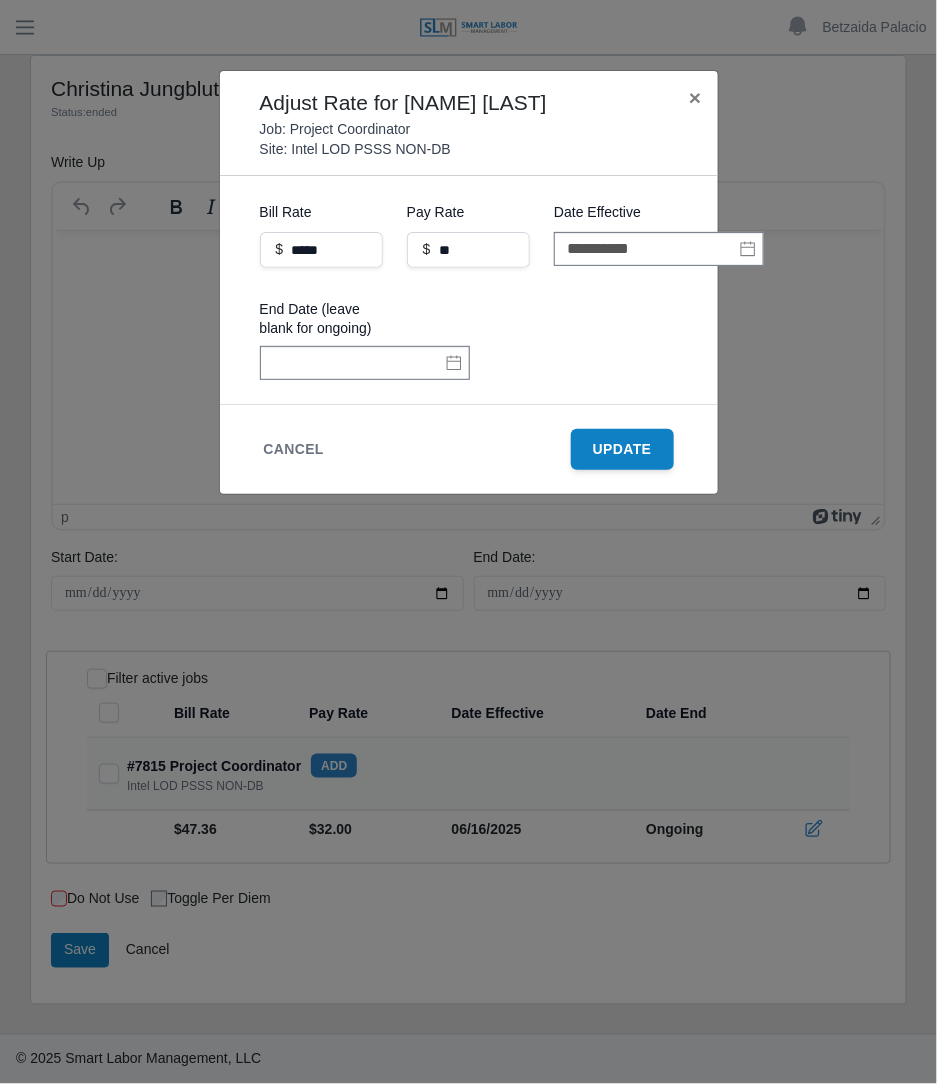 click on "Update" at bounding box center (622, 449) 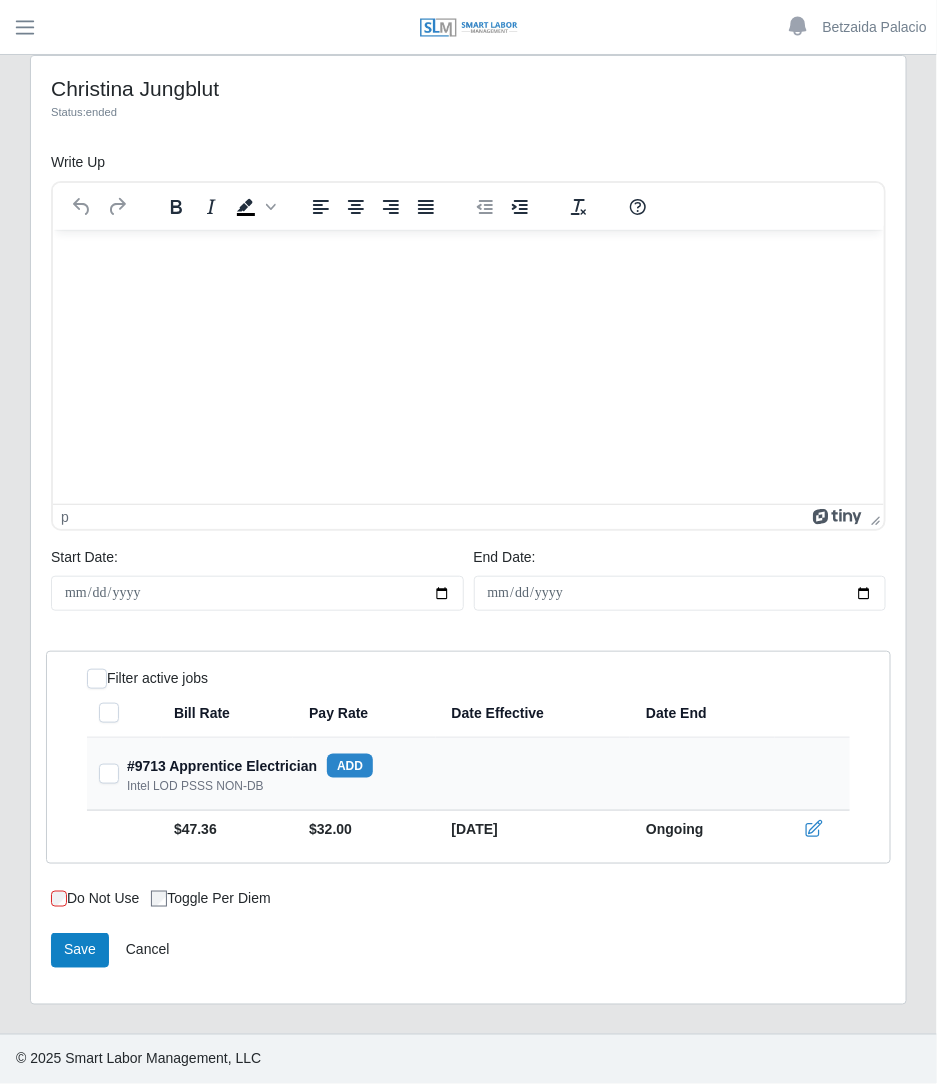 scroll, scrollTop: 0, scrollLeft: 0, axis: both 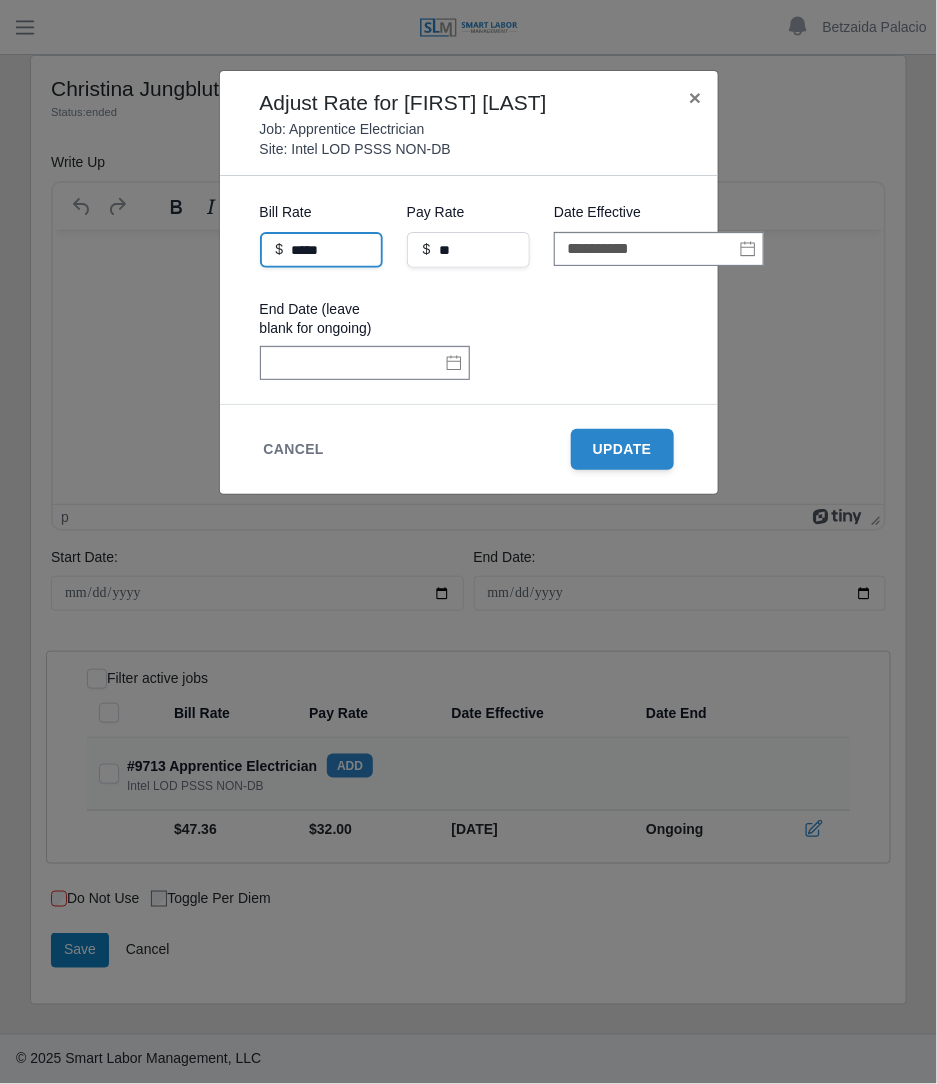 click on "*****" at bounding box center [321, 250] 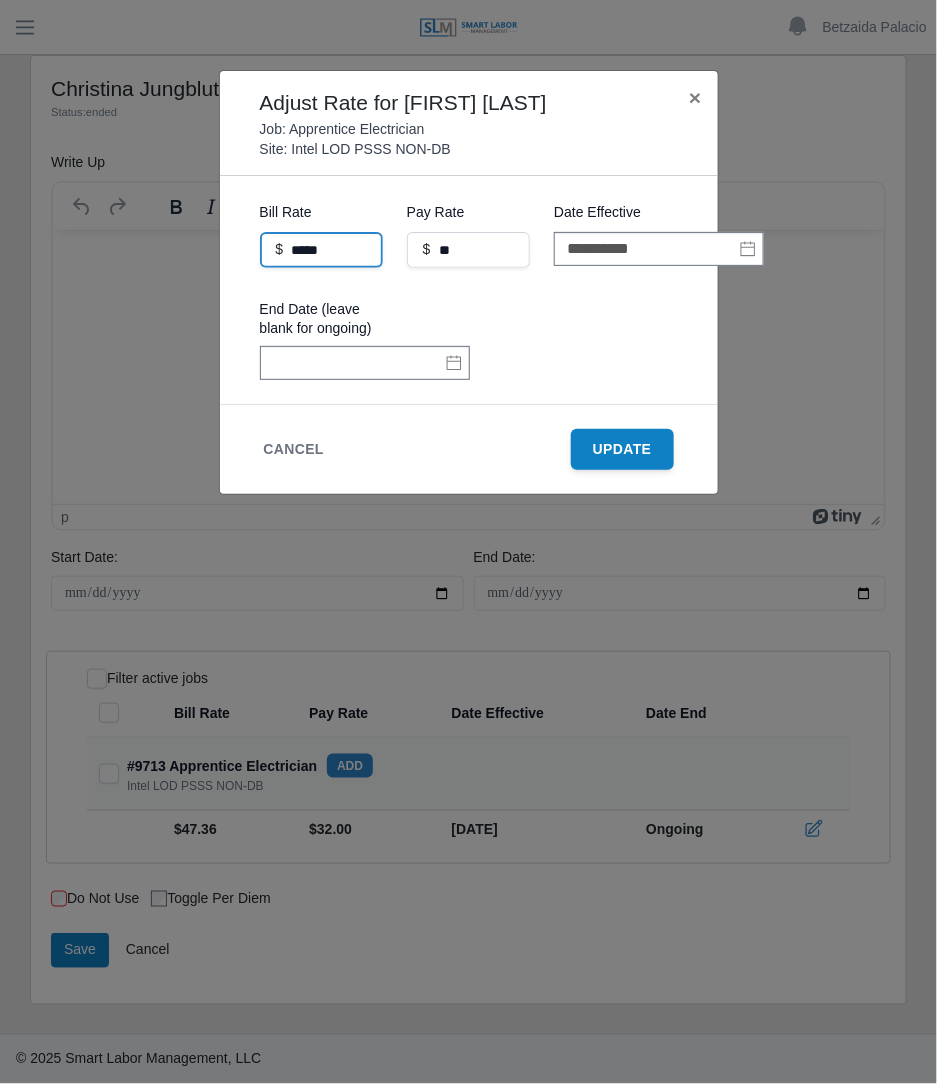 type on "*****" 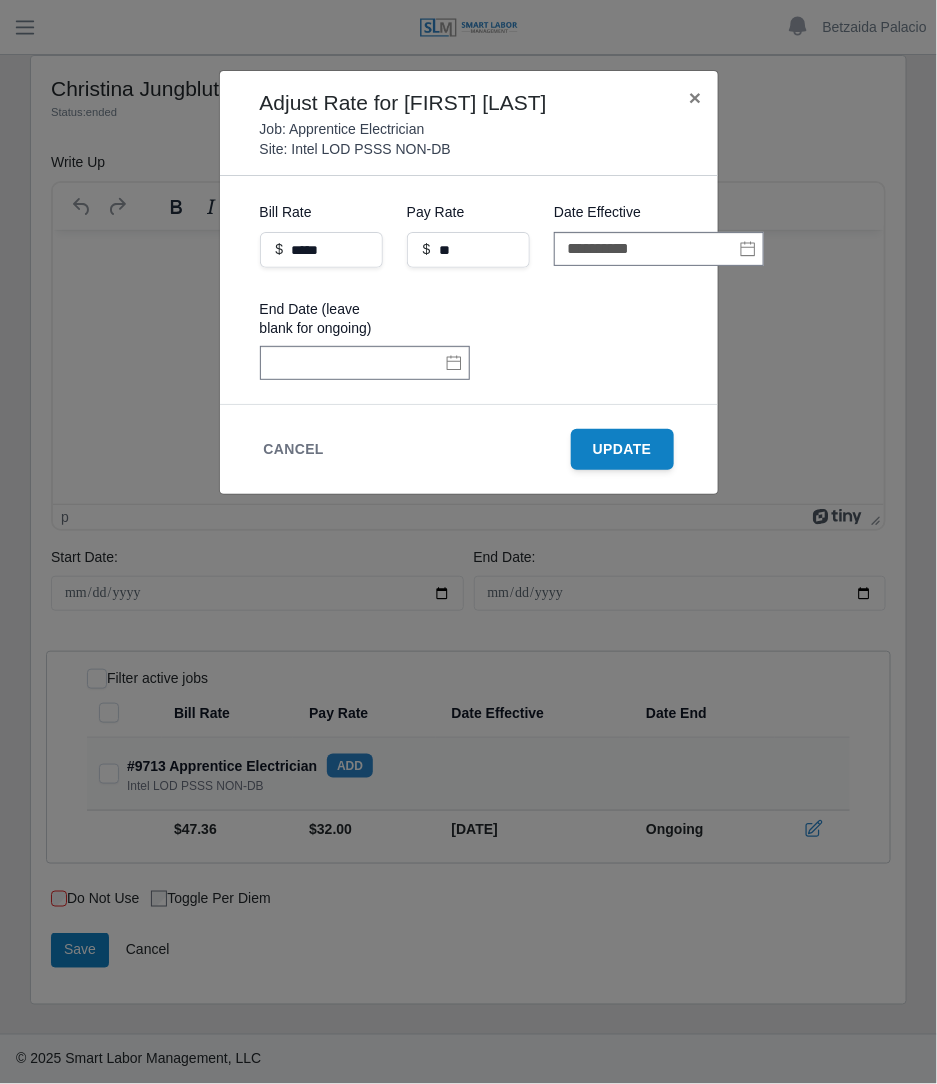 click on "Update" at bounding box center [622, 449] 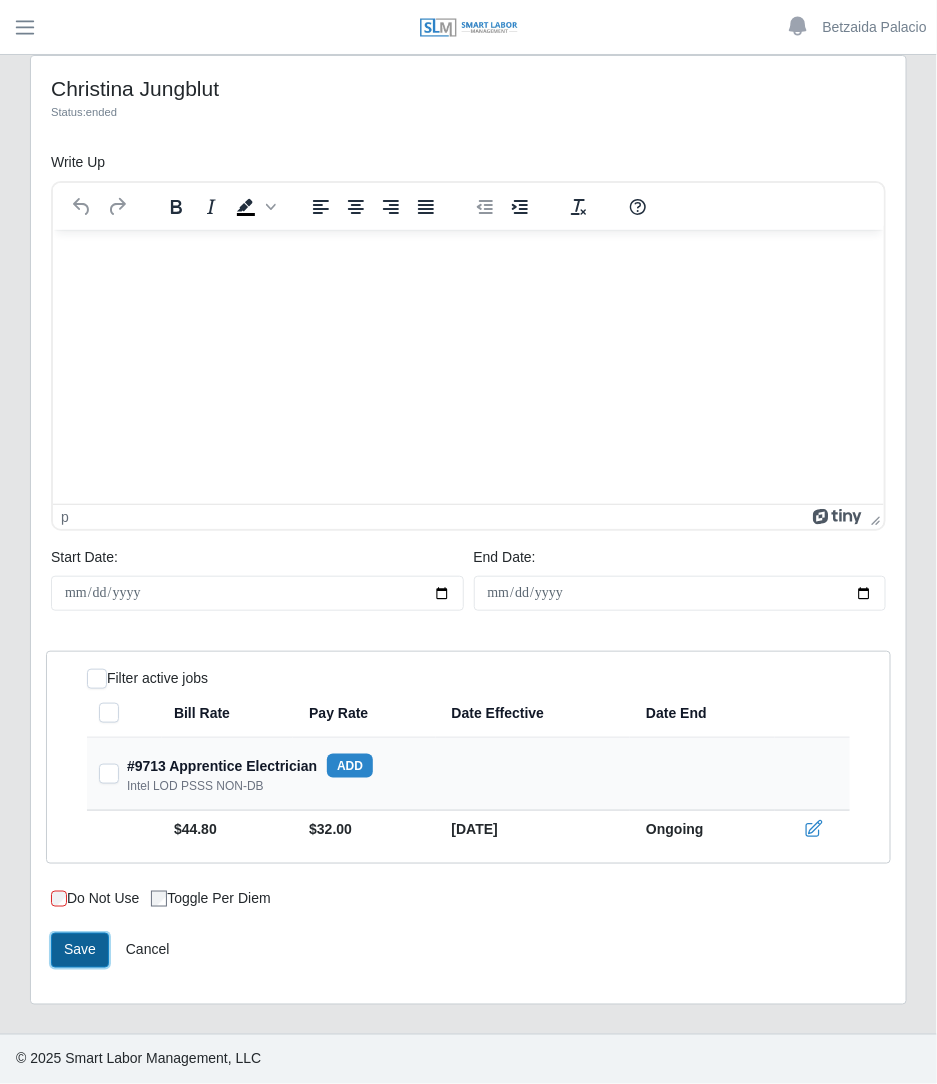 click on "Save" at bounding box center (80, 950) 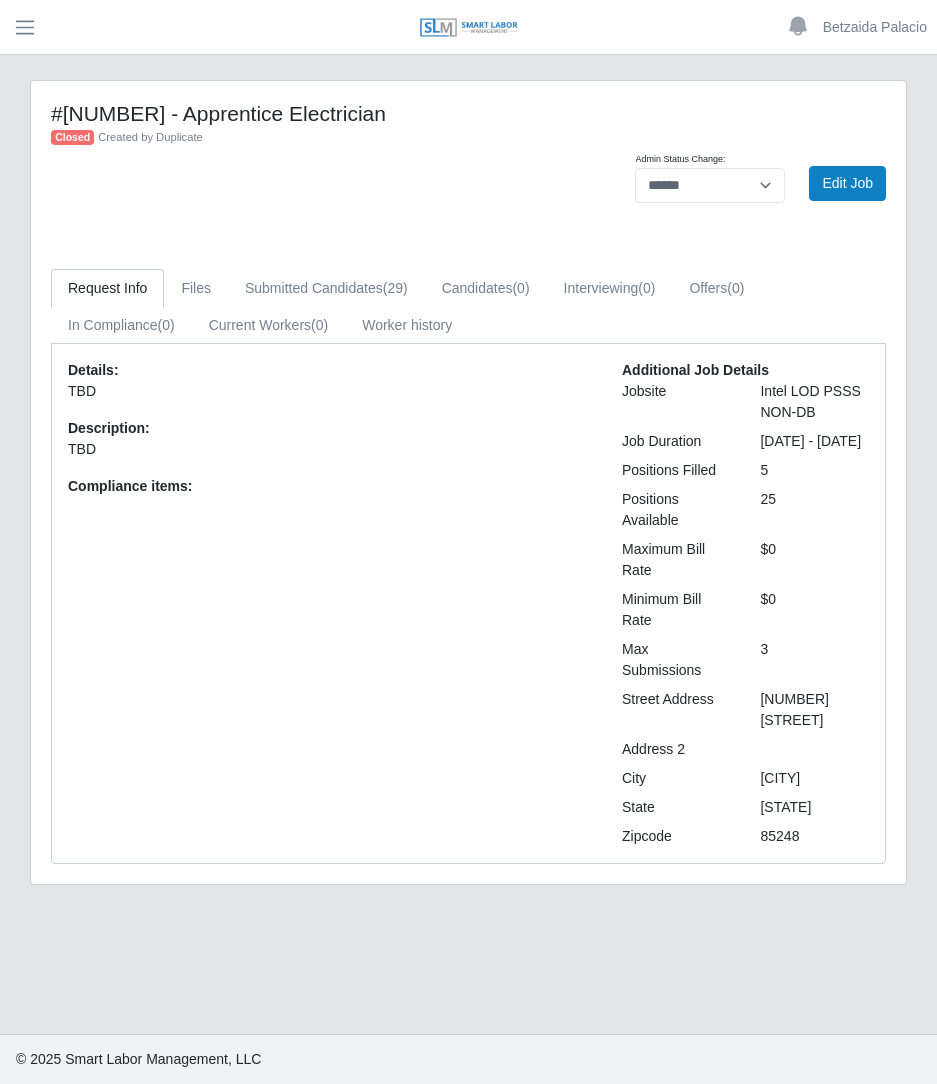 select on "******" 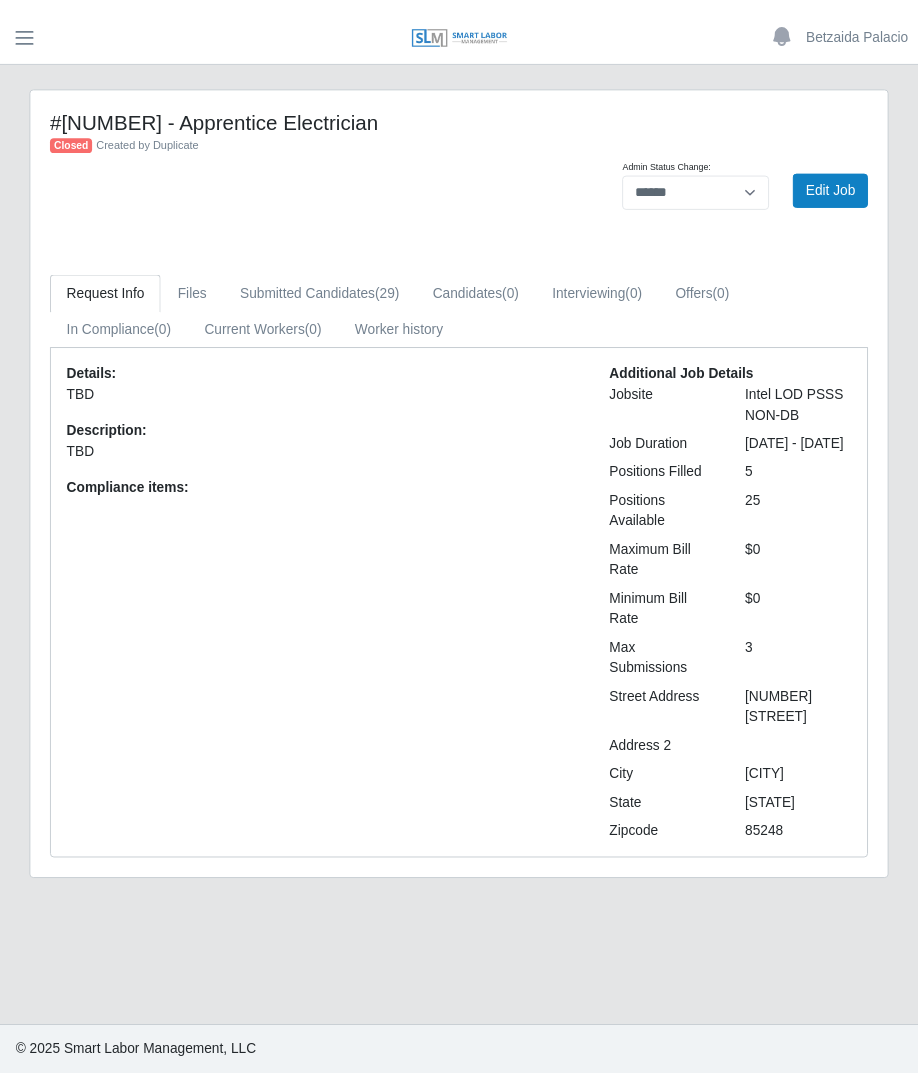 scroll, scrollTop: 0, scrollLeft: 0, axis: both 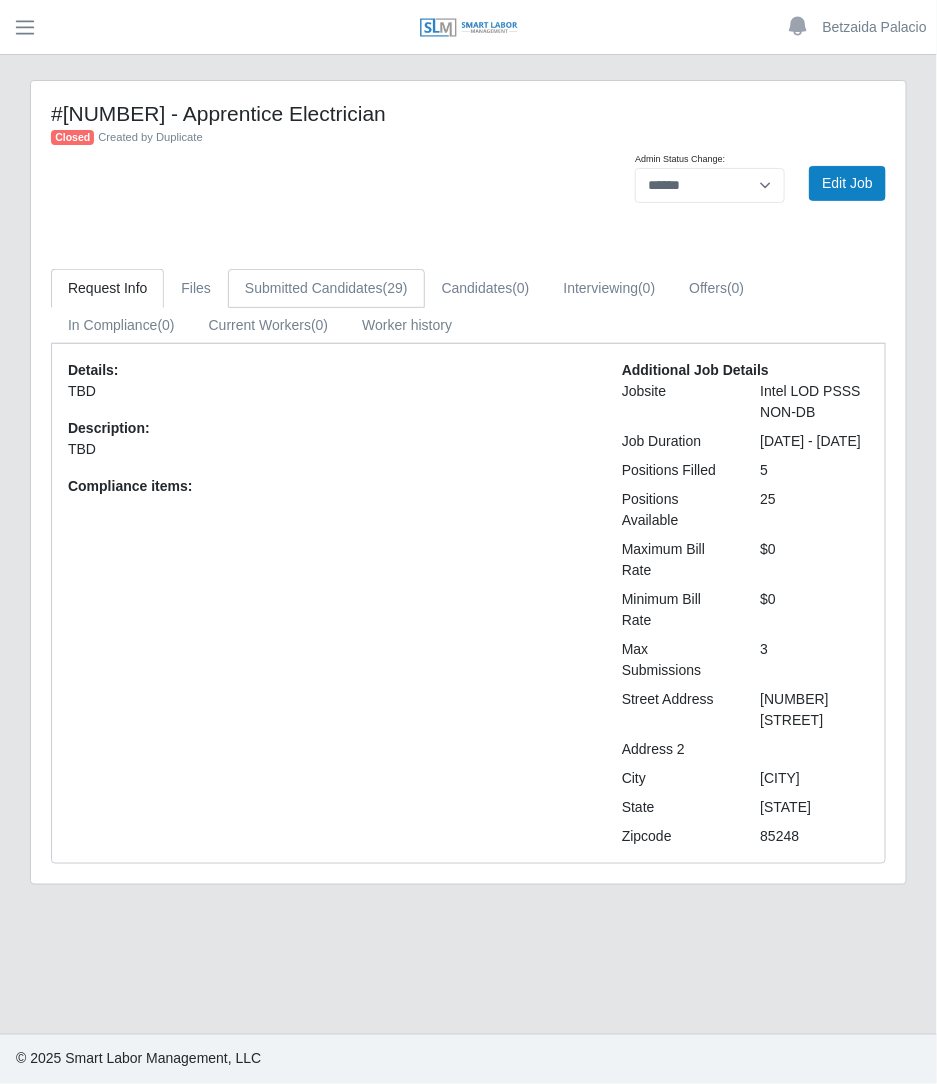 click on "Submitted Candidates
(29)" at bounding box center (326, 288) 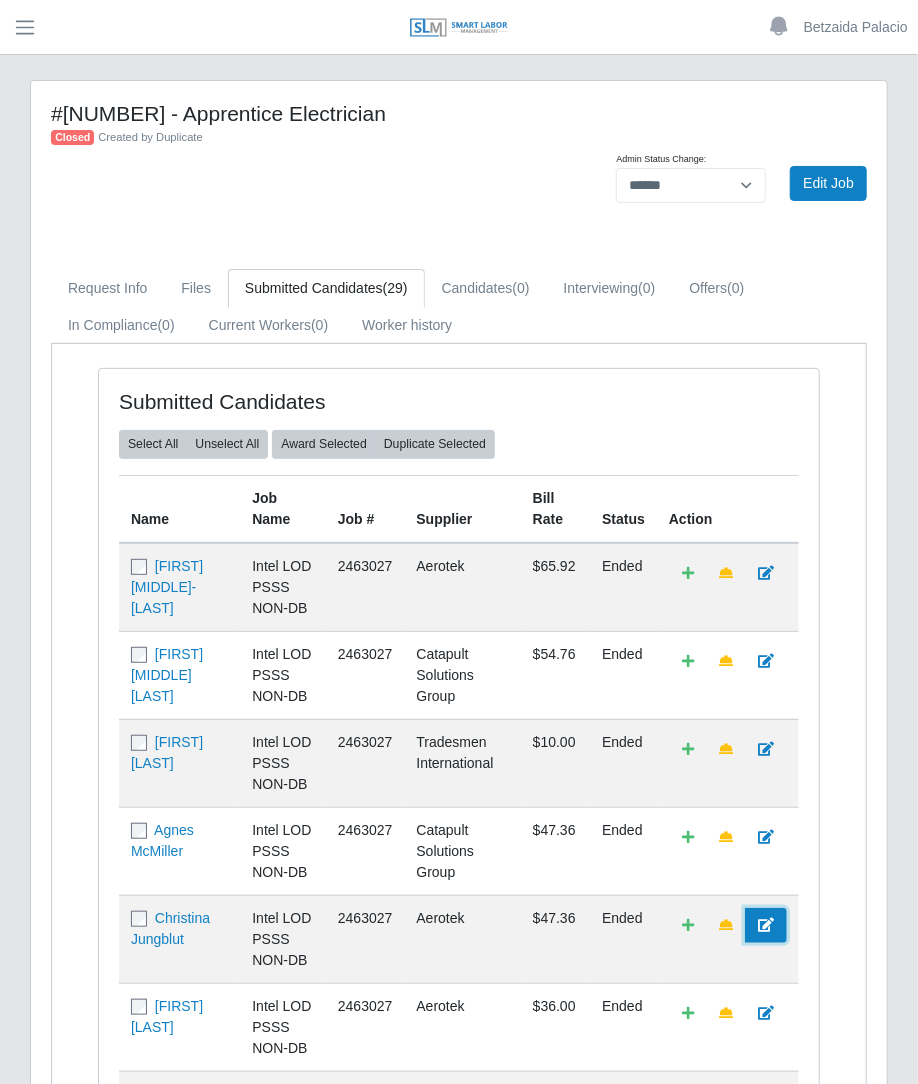 click at bounding box center (766, 925) 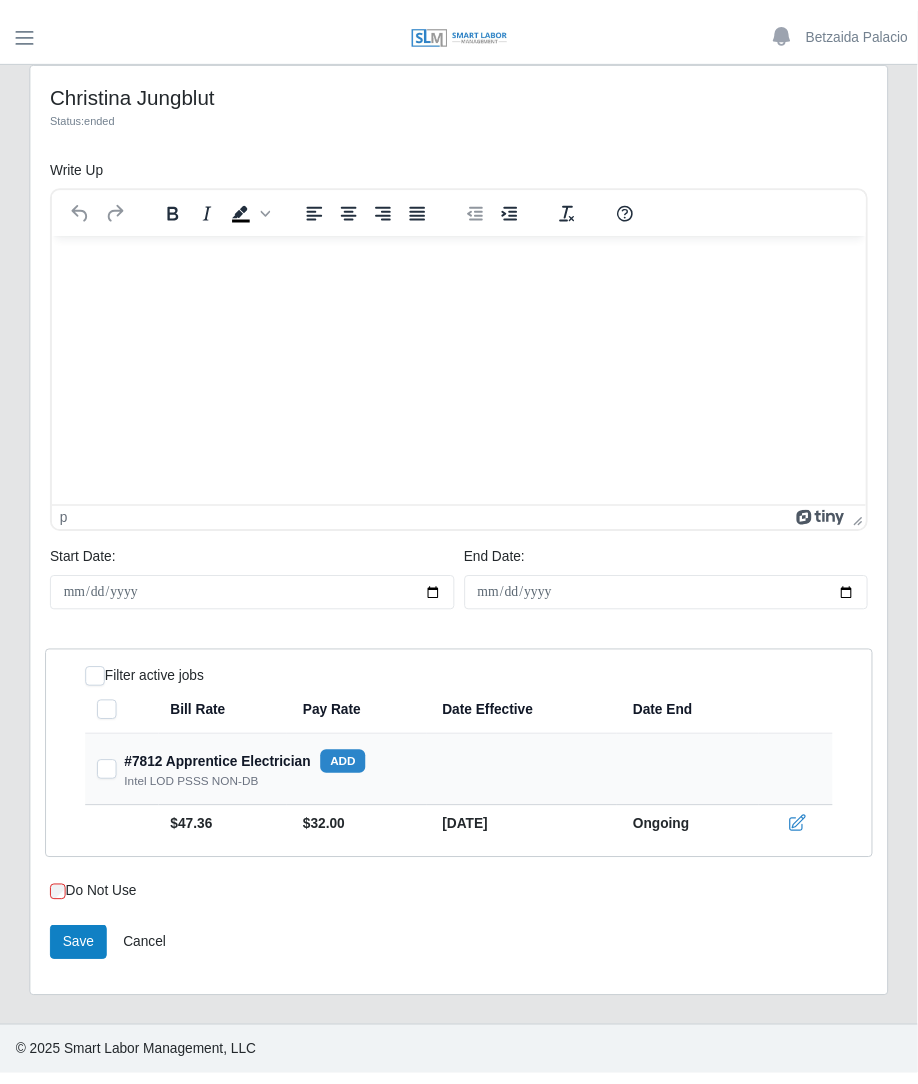 scroll, scrollTop: 0, scrollLeft: 0, axis: both 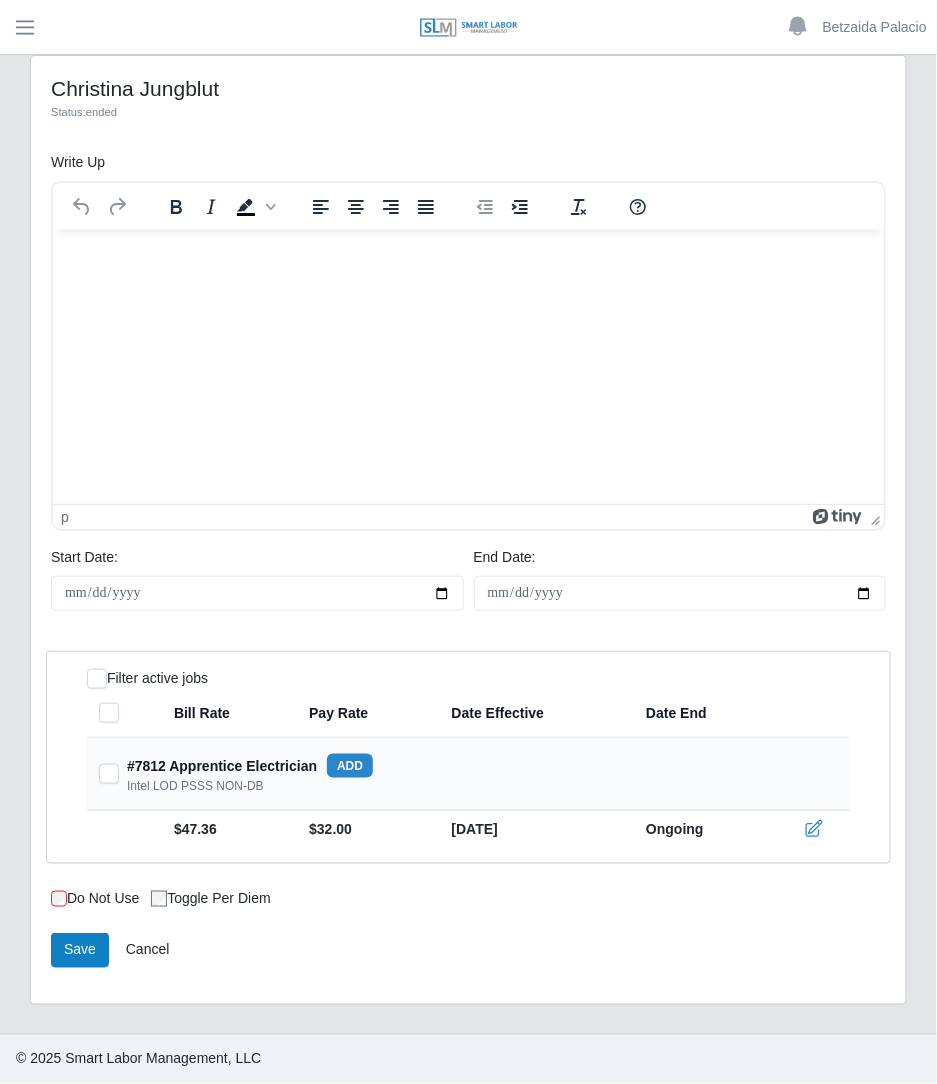 click 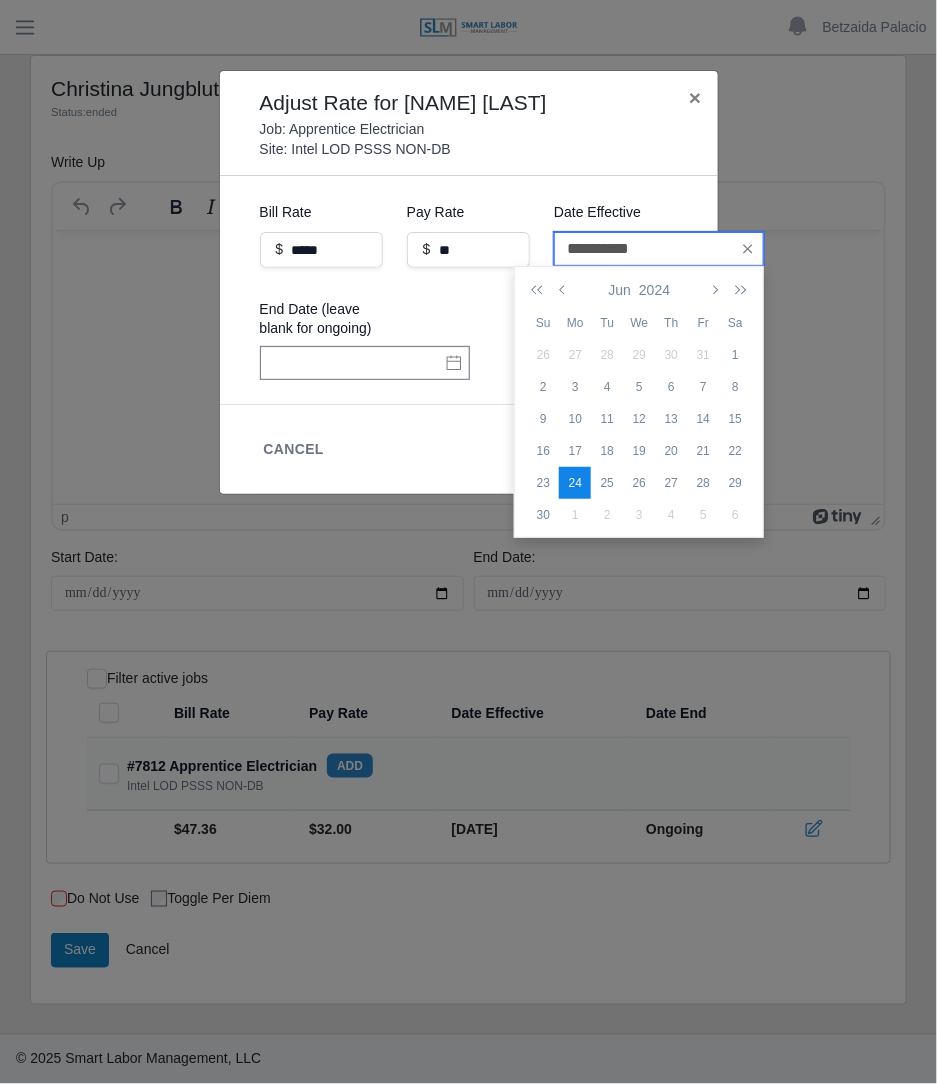 click on "**********" at bounding box center (659, 249) 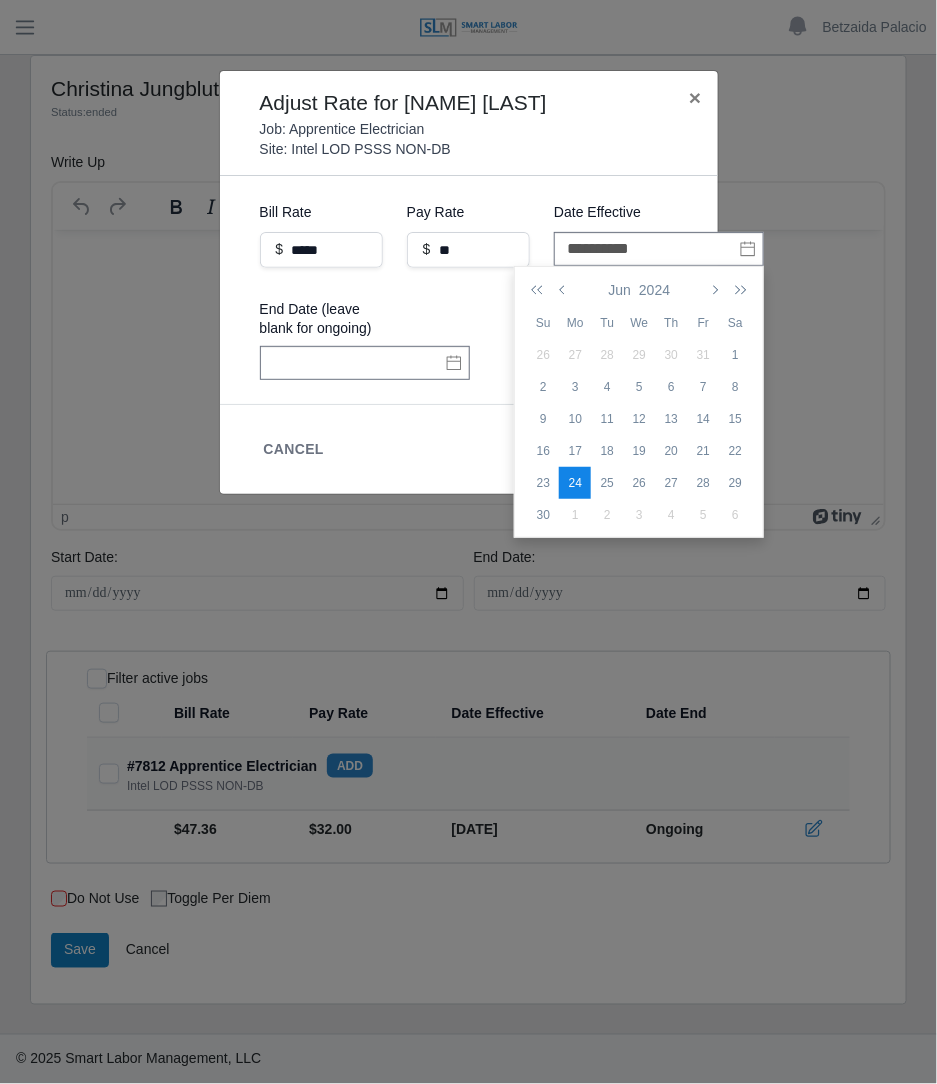 click on "**********" at bounding box center [468, 542] 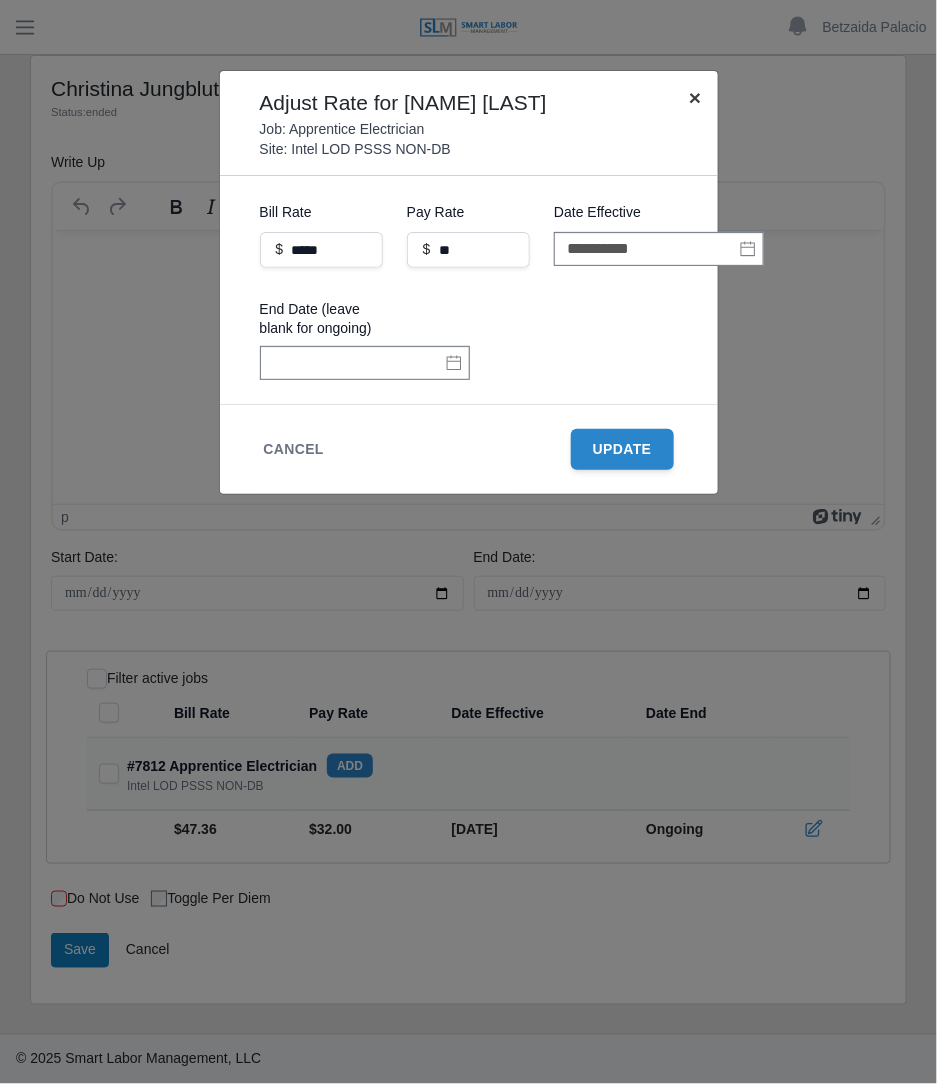 click on "×" at bounding box center (695, 97) 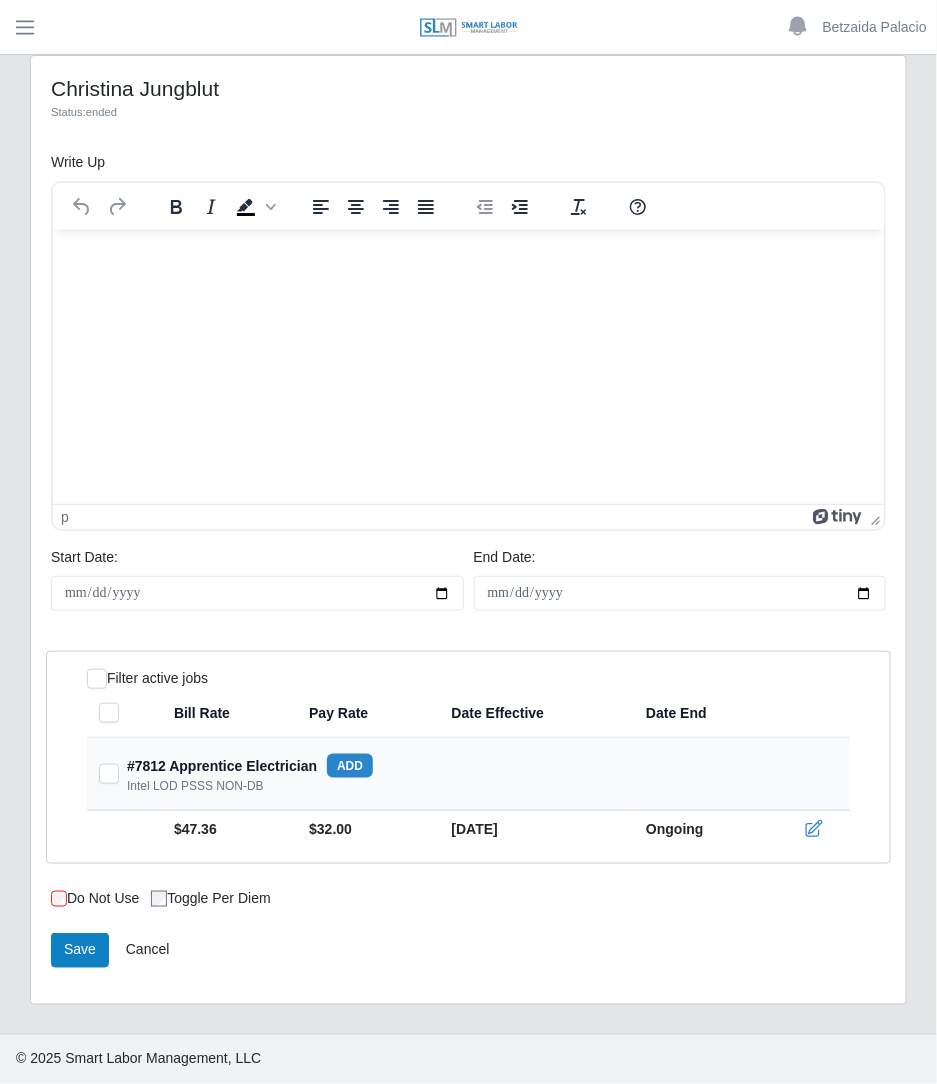 click on "add" at bounding box center [350, 766] 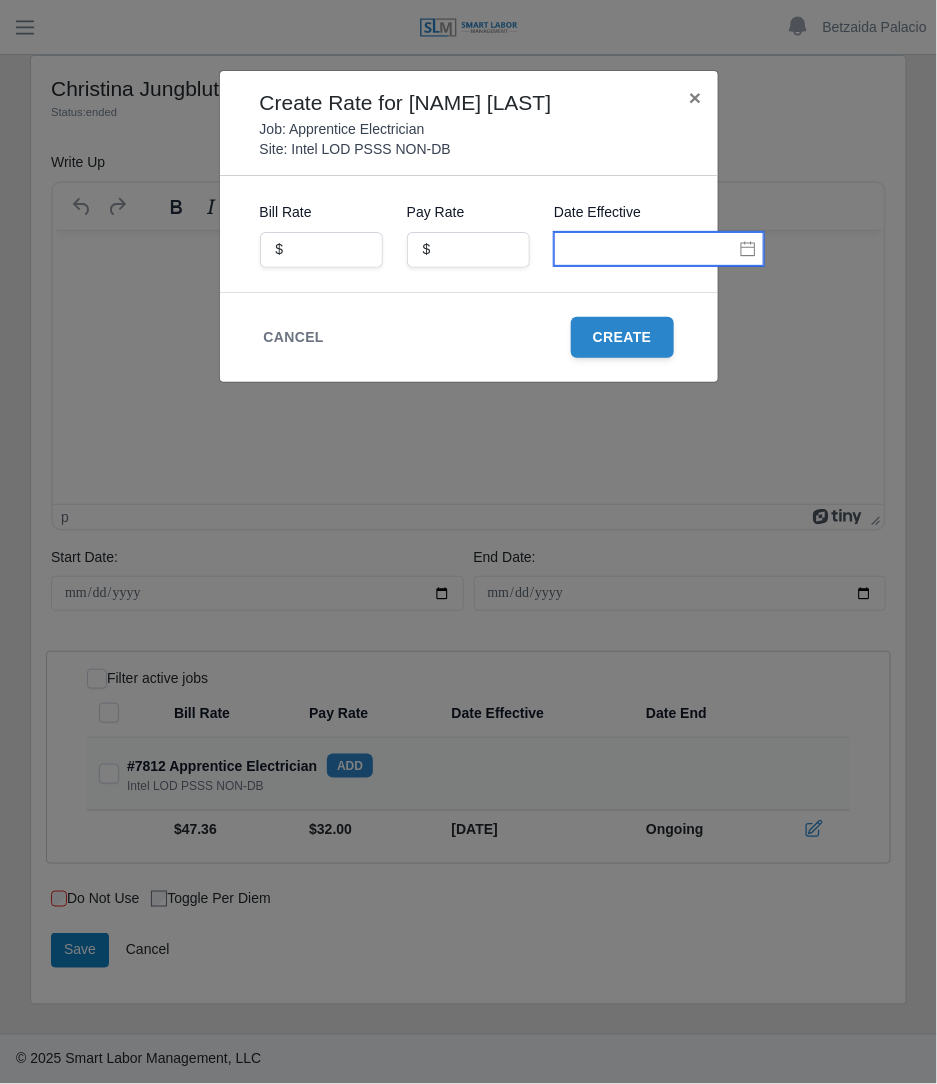 click at bounding box center (659, 249) 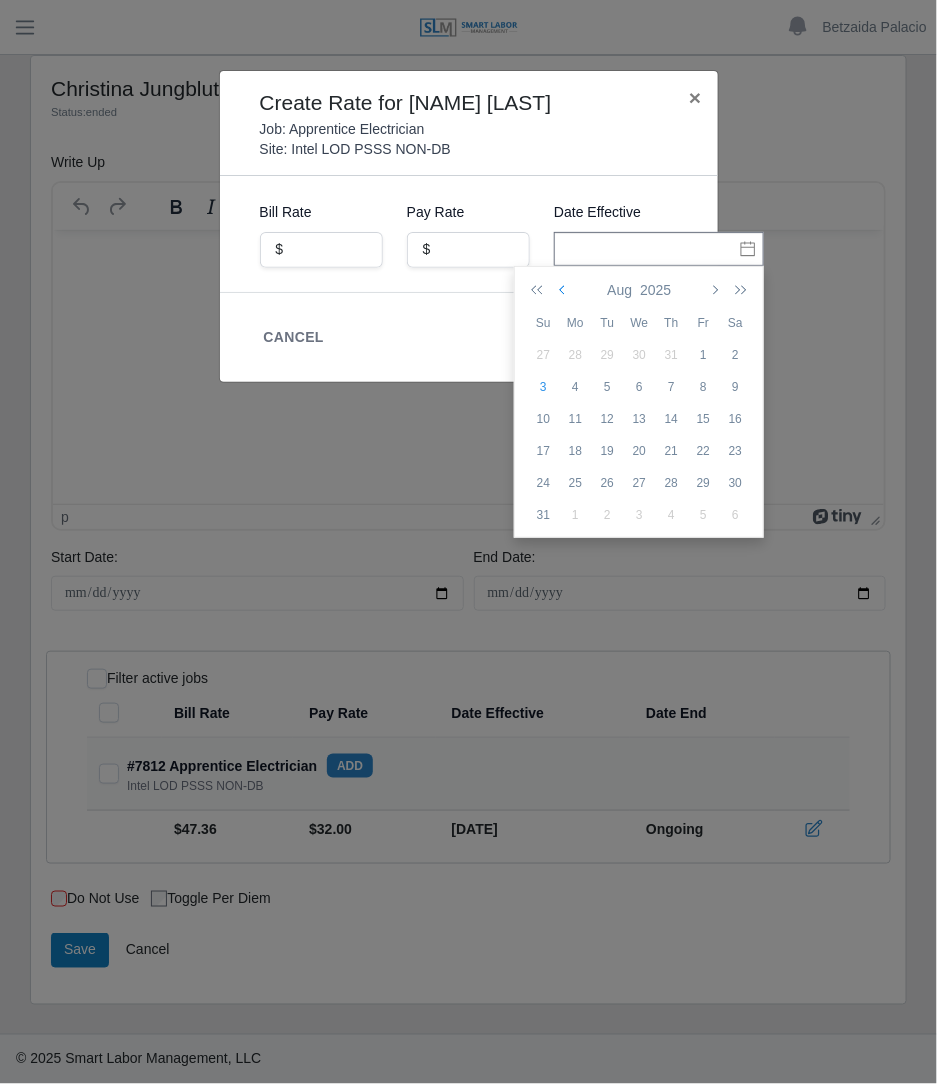 click at bounding box center (564, 290) 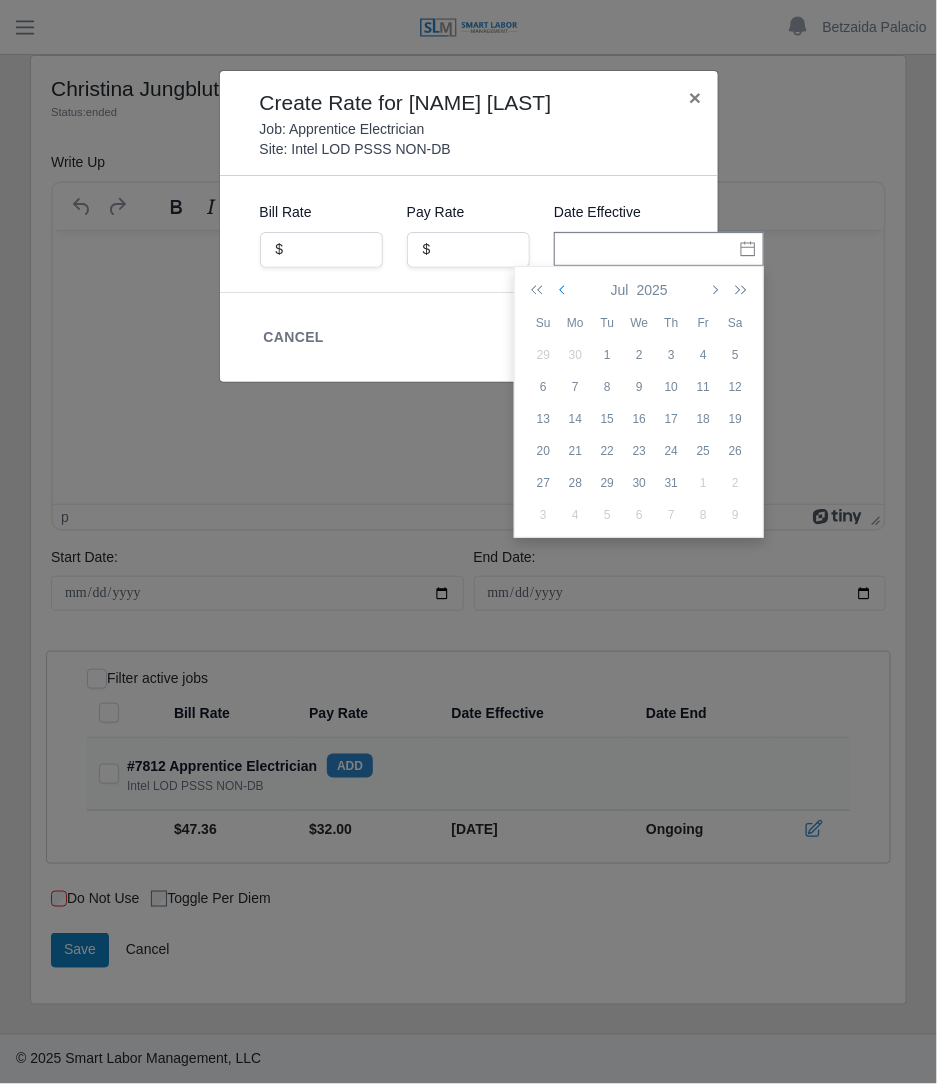 click at bounding box center (564, 290) 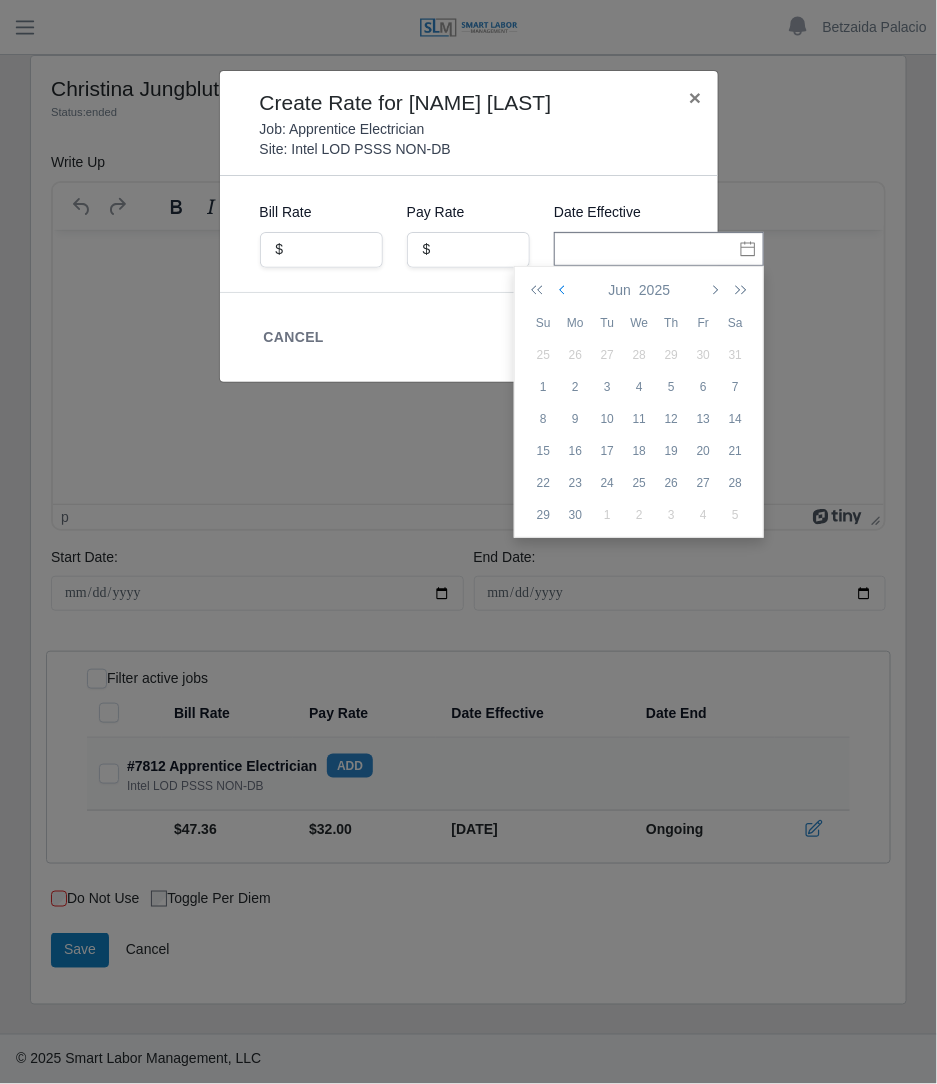 click at bounding box center (564, 290) 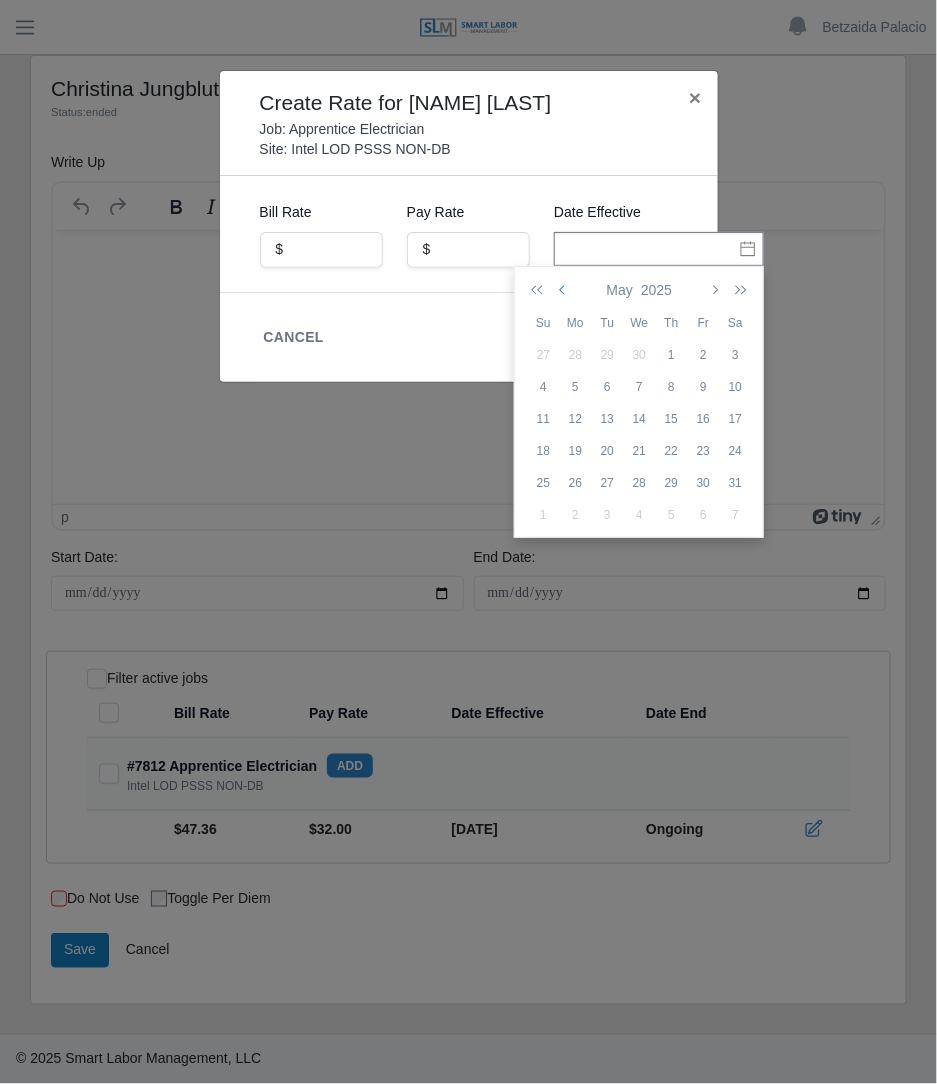 click at bounding box center [564, 290] 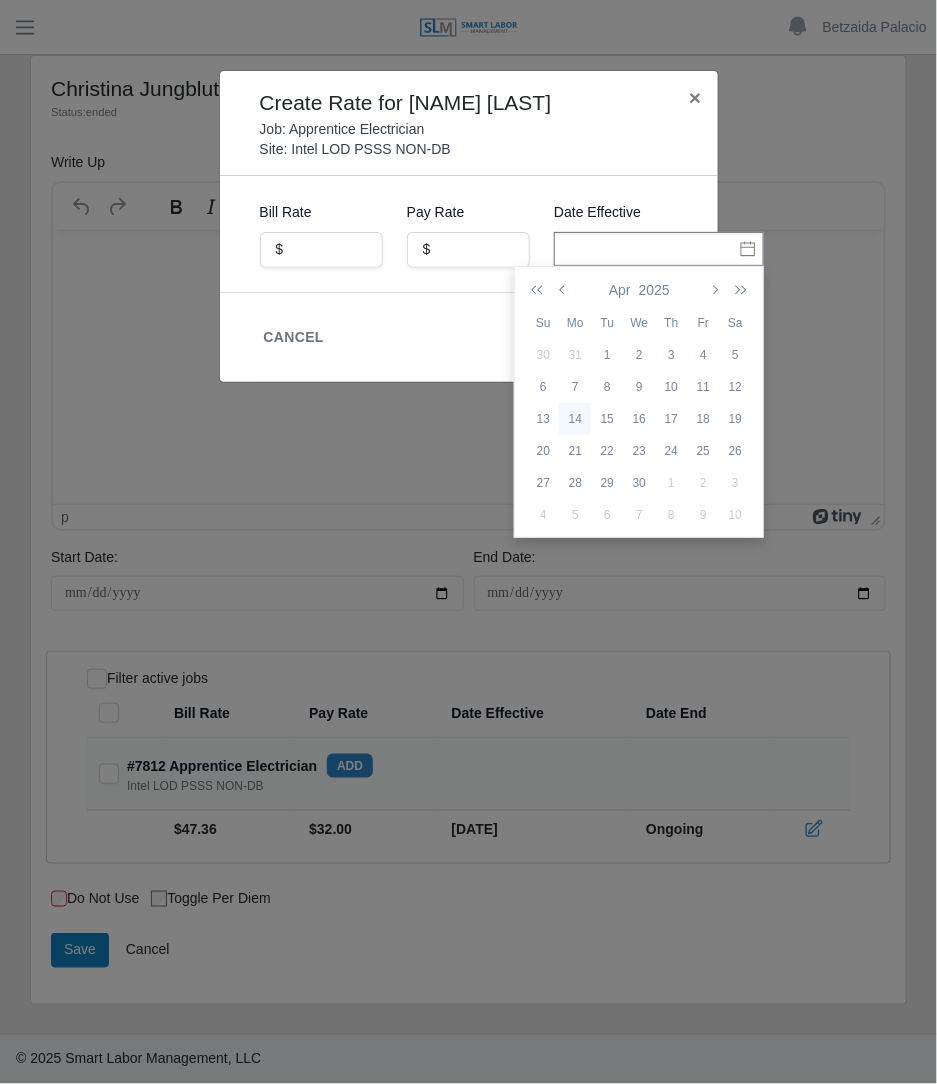 click on "14" at bounding box center (575, 419) 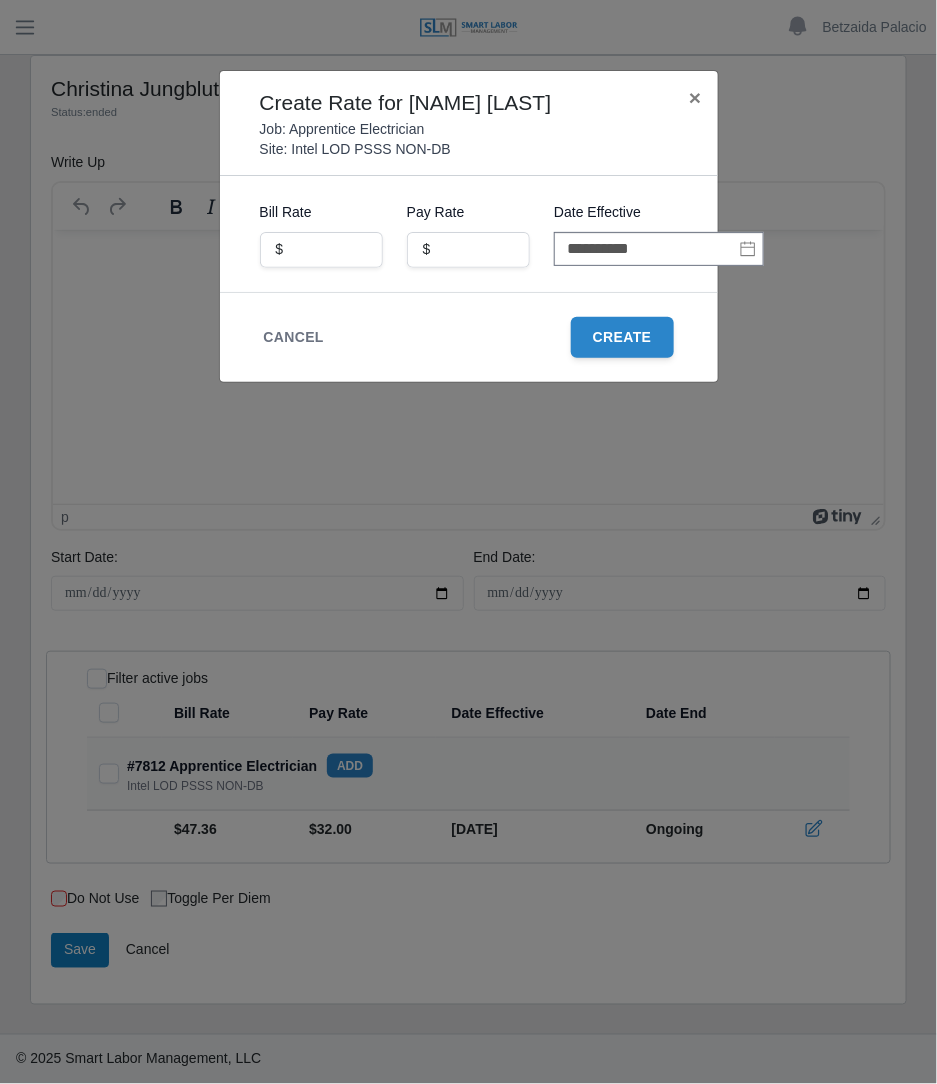 click on "**********" 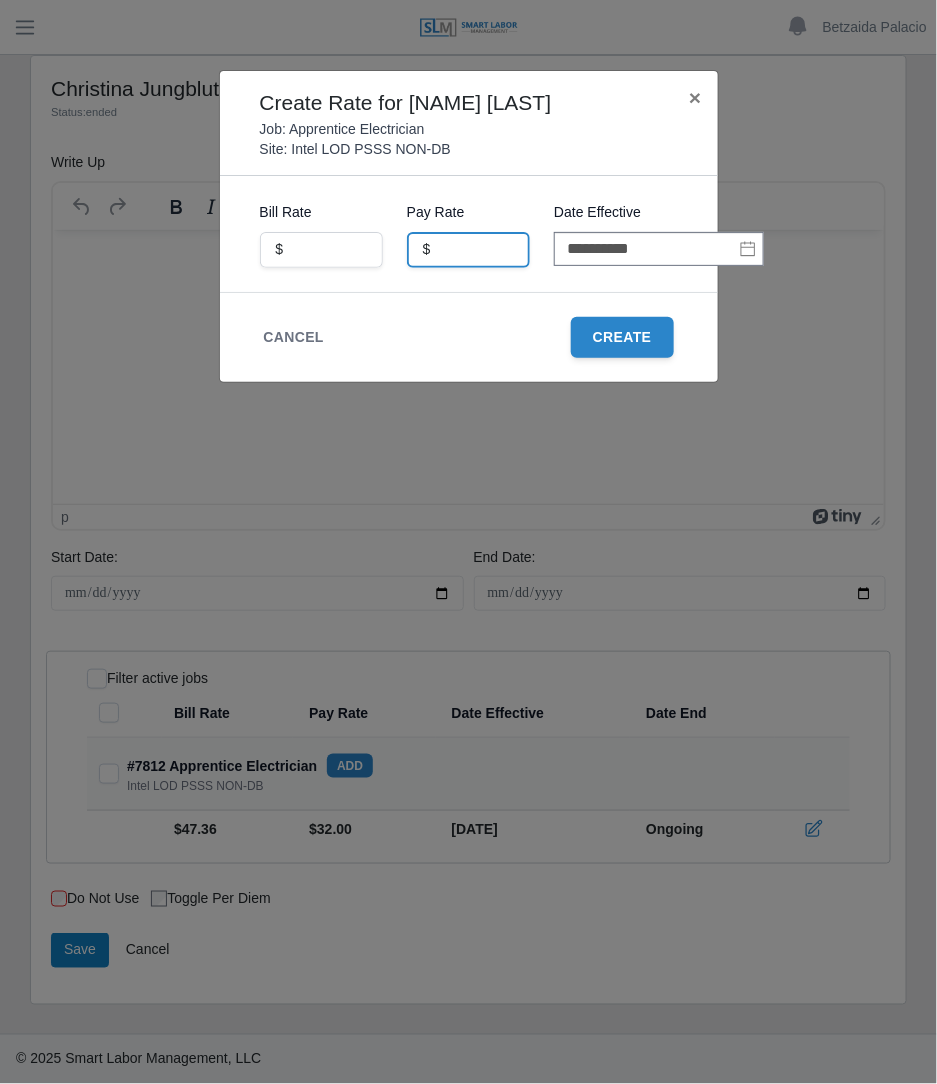 click at bounding box center (468, 250) 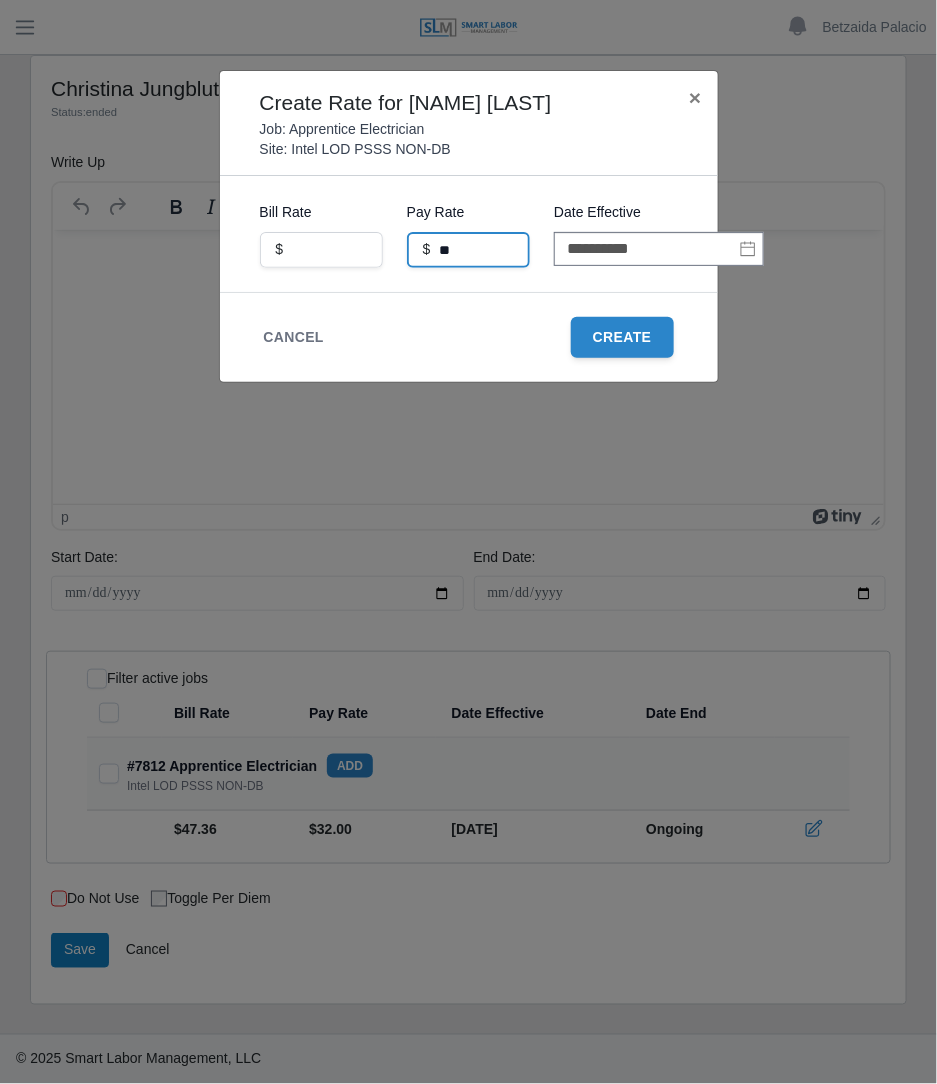 type on "**" 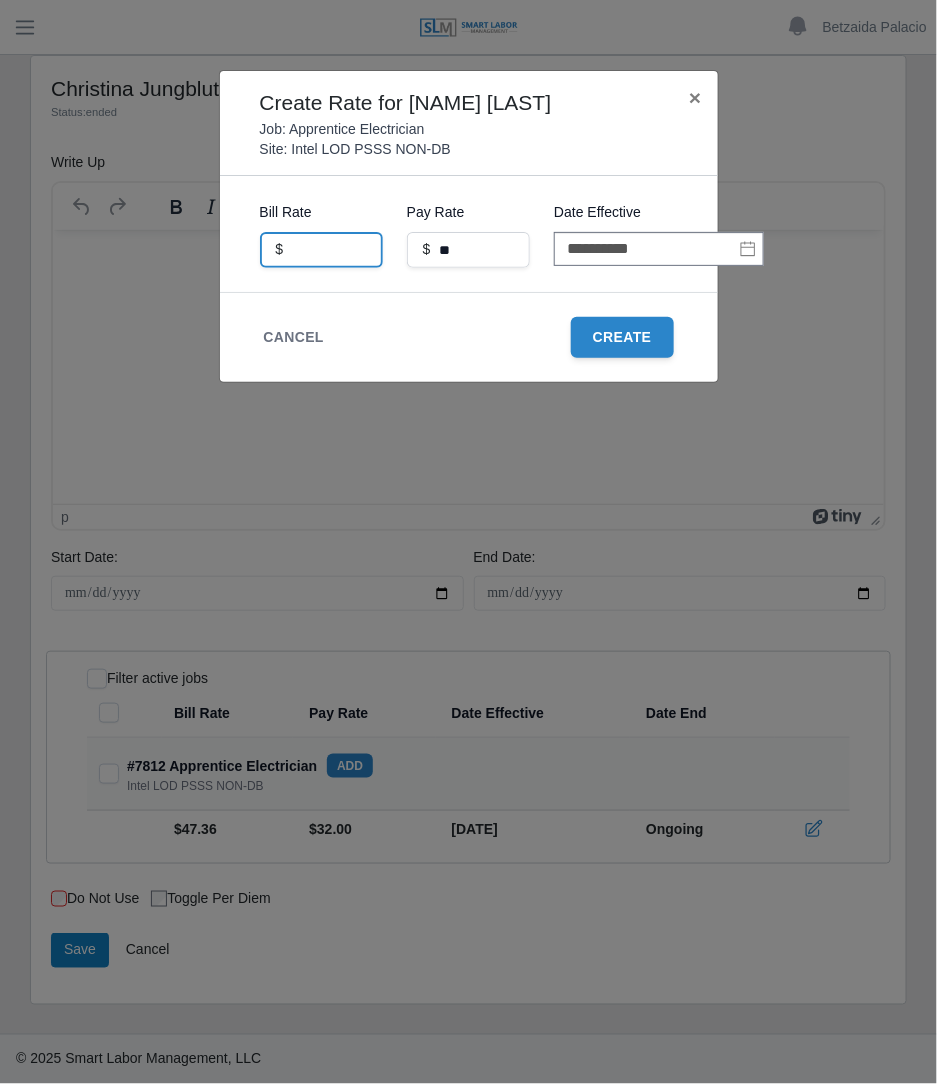 click at bounding box center [321, 250] 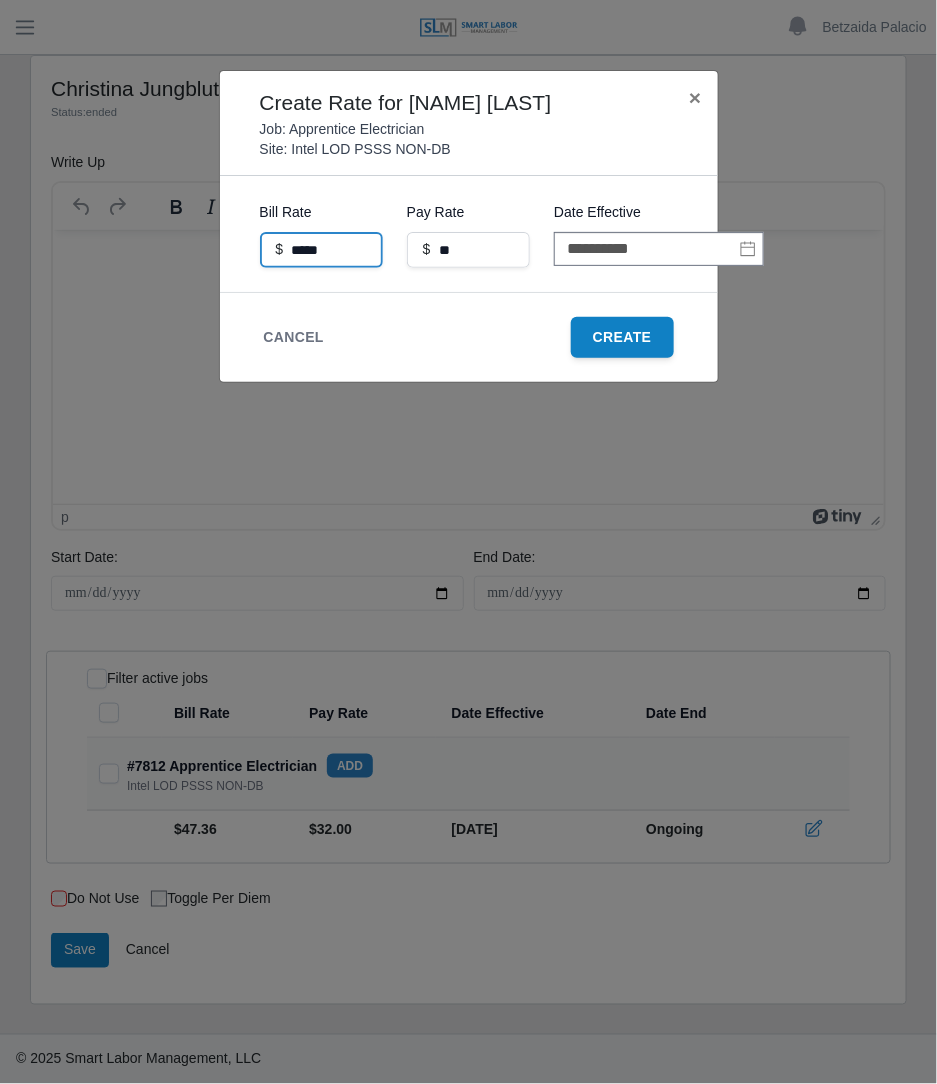 type on "*****" 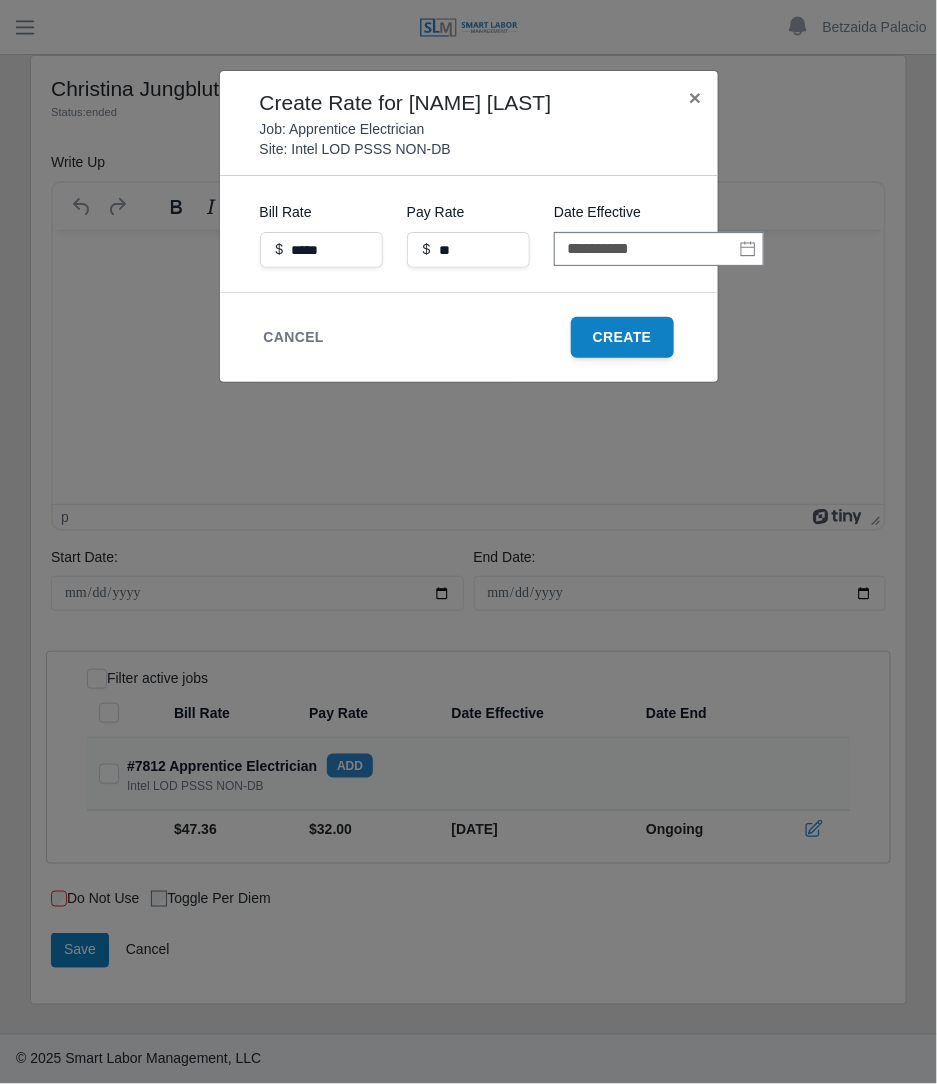 click on "Create" at bounding box center (622, 337) 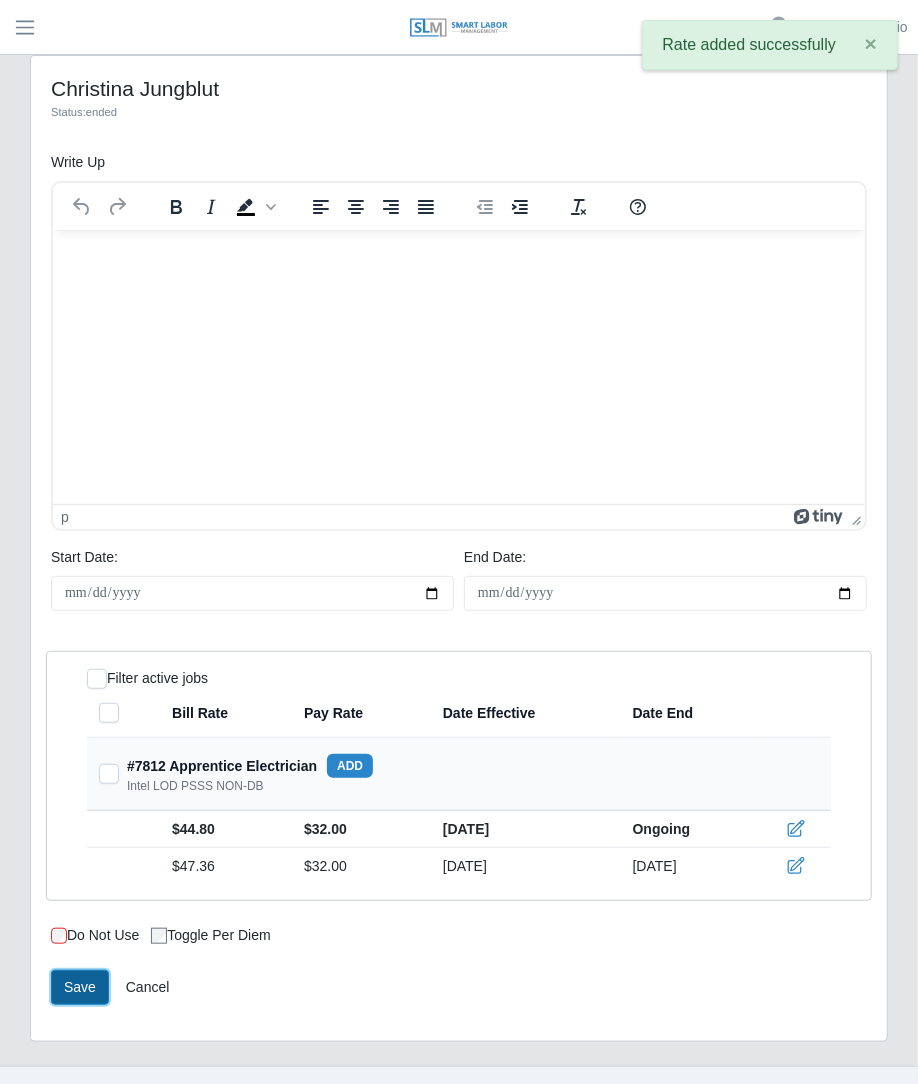 click on "Save" at bounding box center (80, 987) 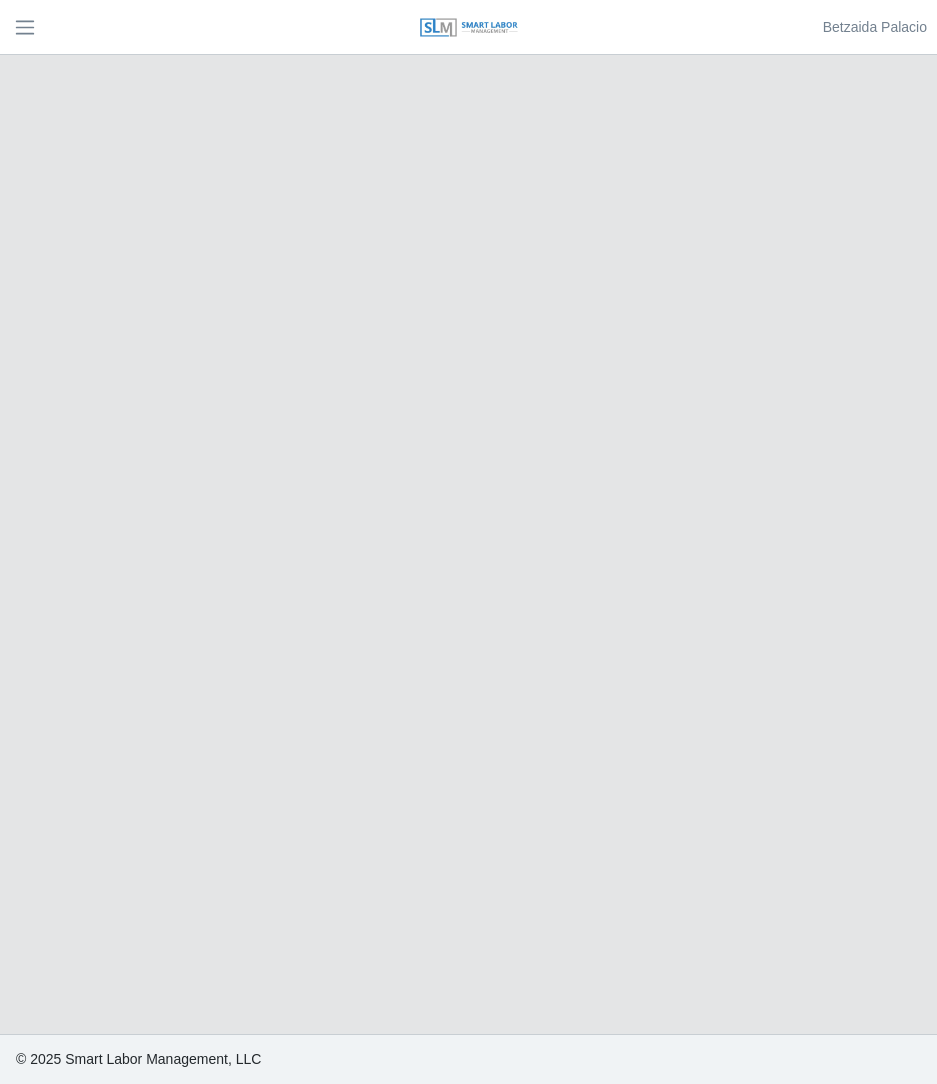 scroll, scrollTop: 0, scrollLeft: 0, axis: both 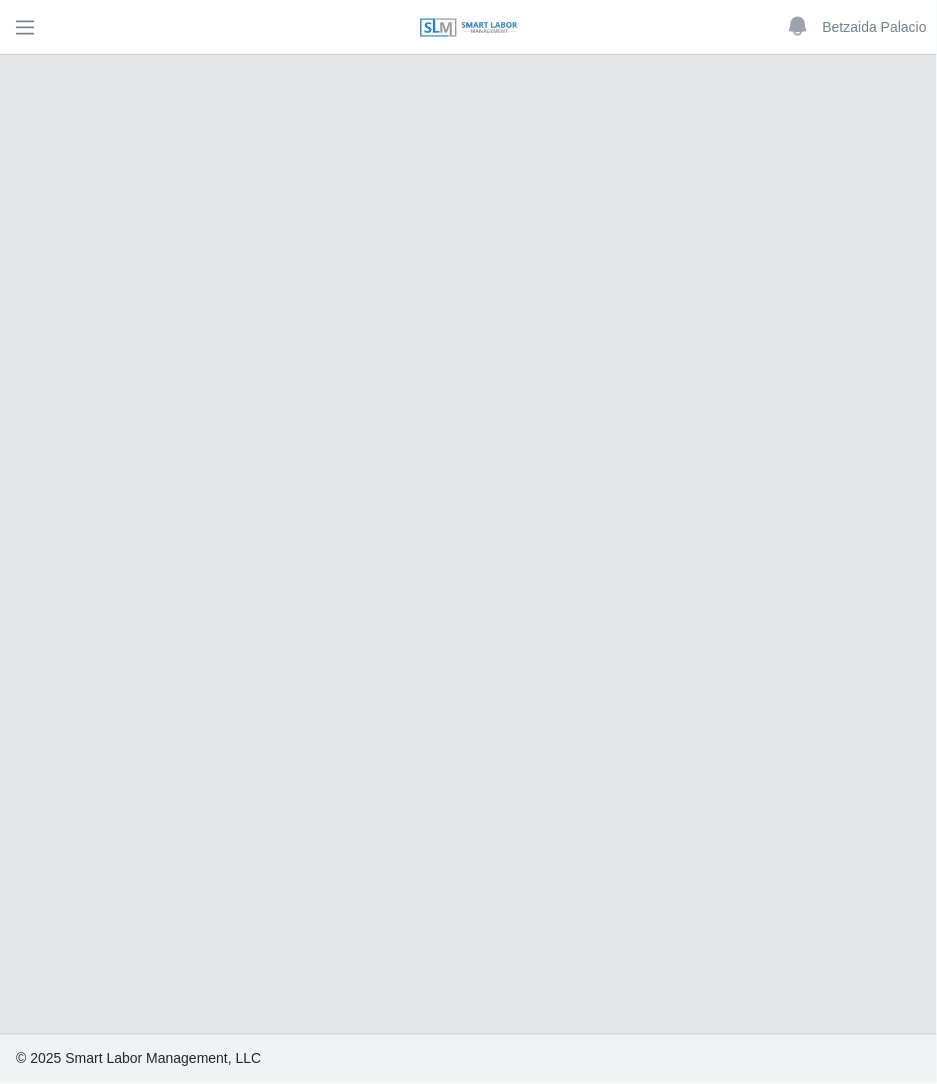 select on "******" 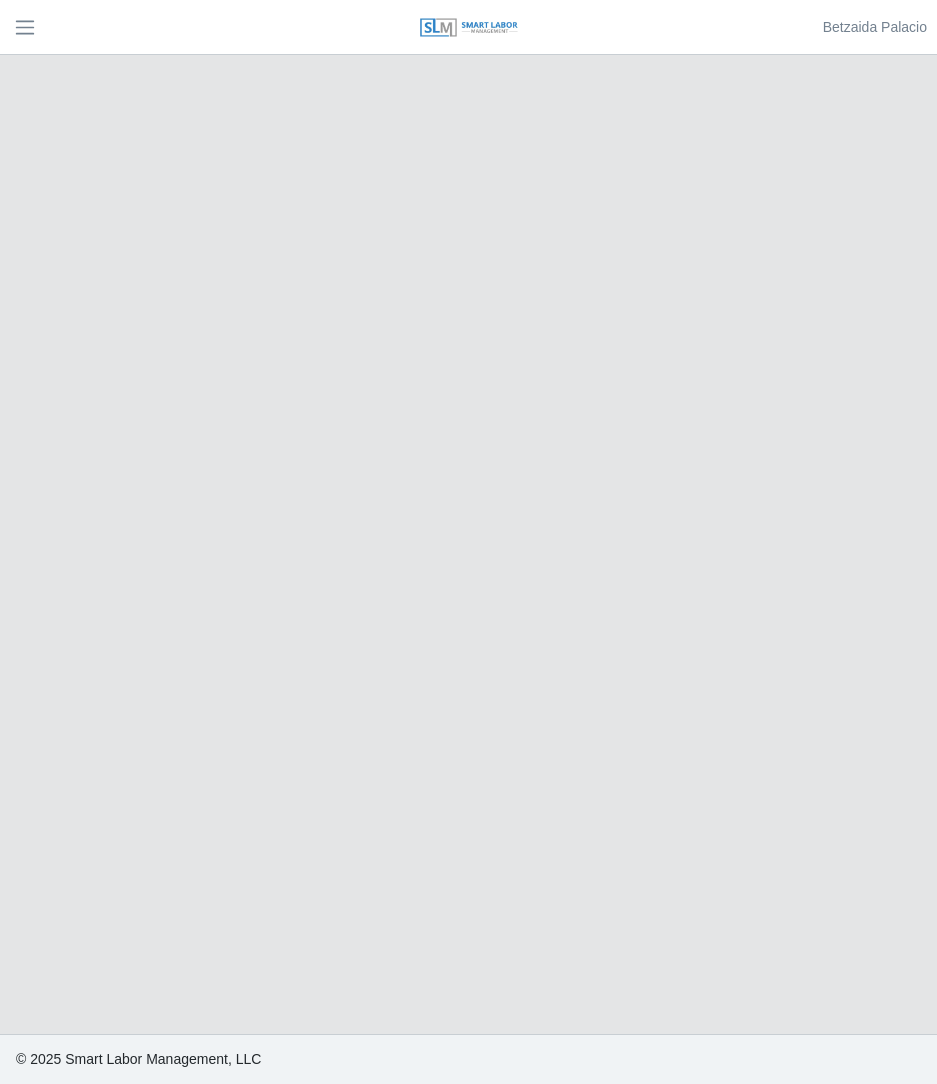 scroll, scrollTop: 0, scrollLeft: 0, axis: both 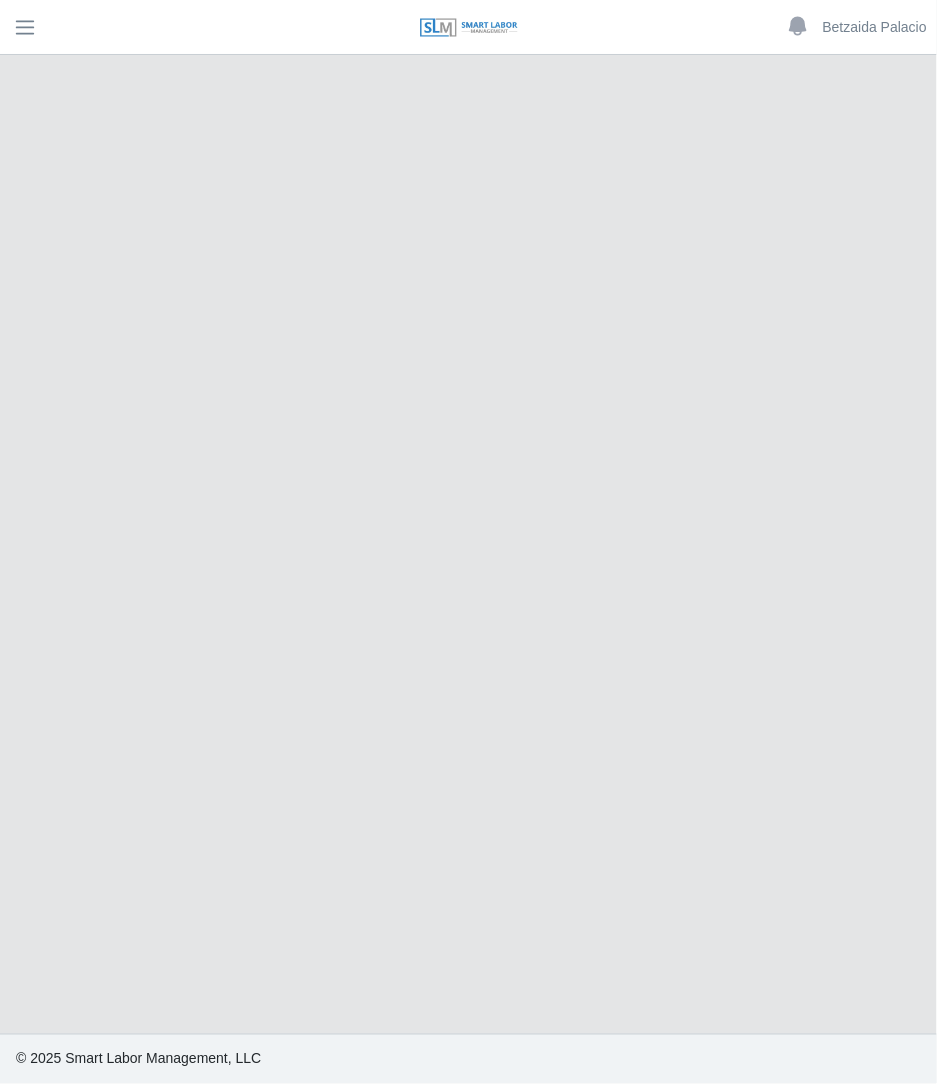 select on "******" 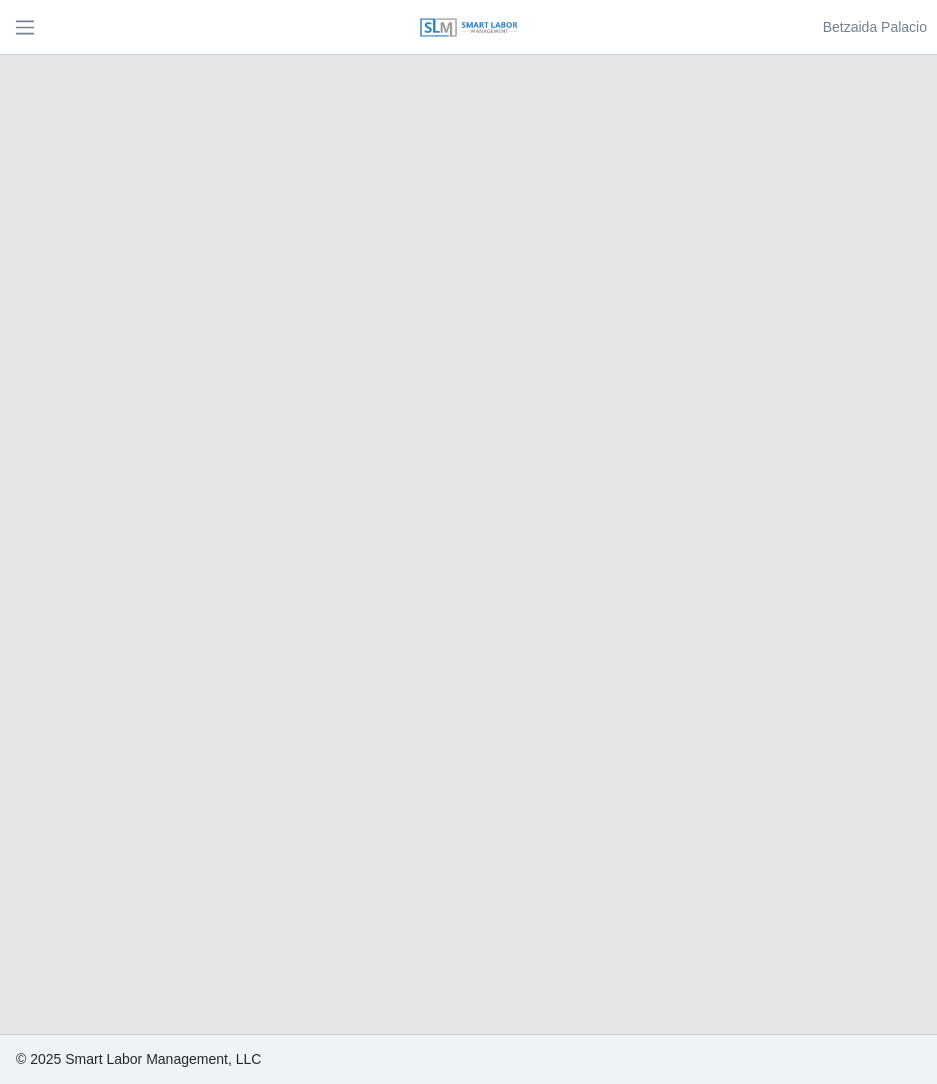 scroll, scrollTop: 0, scrollLeft: 0, axis: both 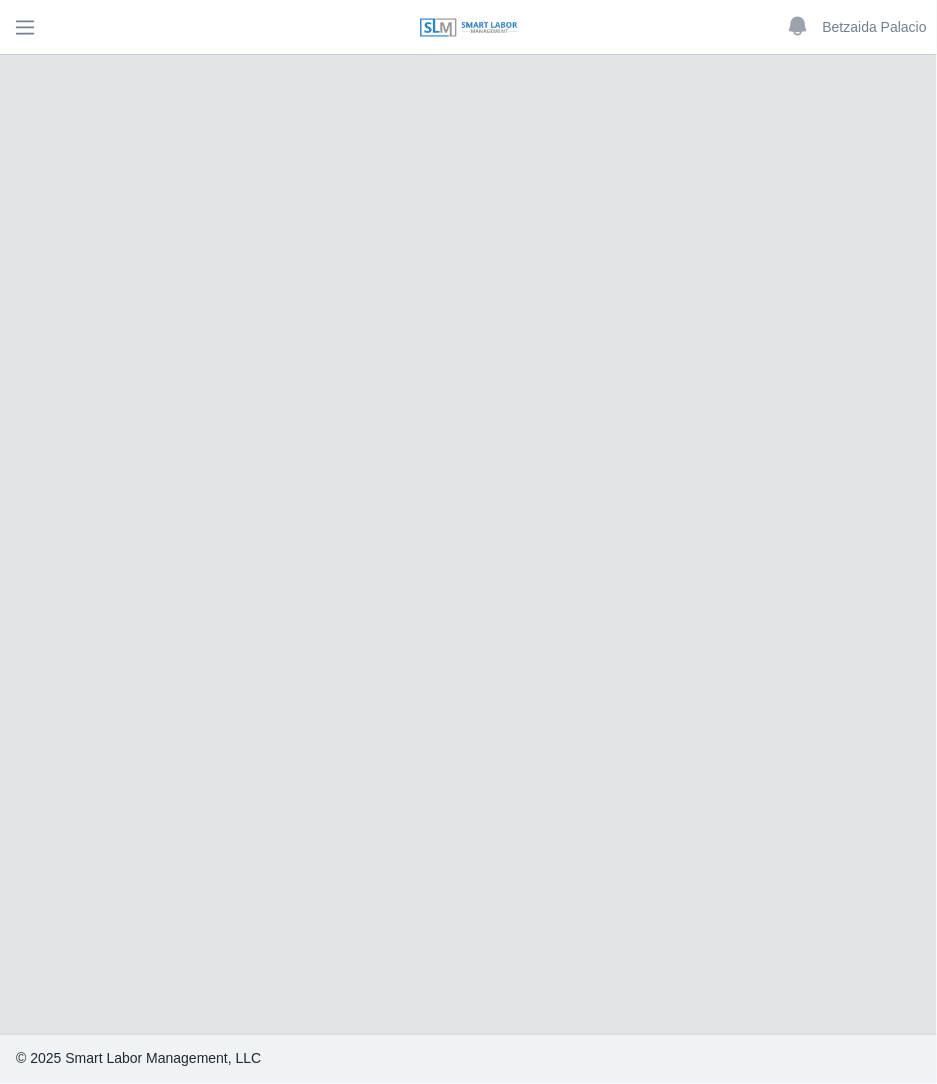 select on "******" 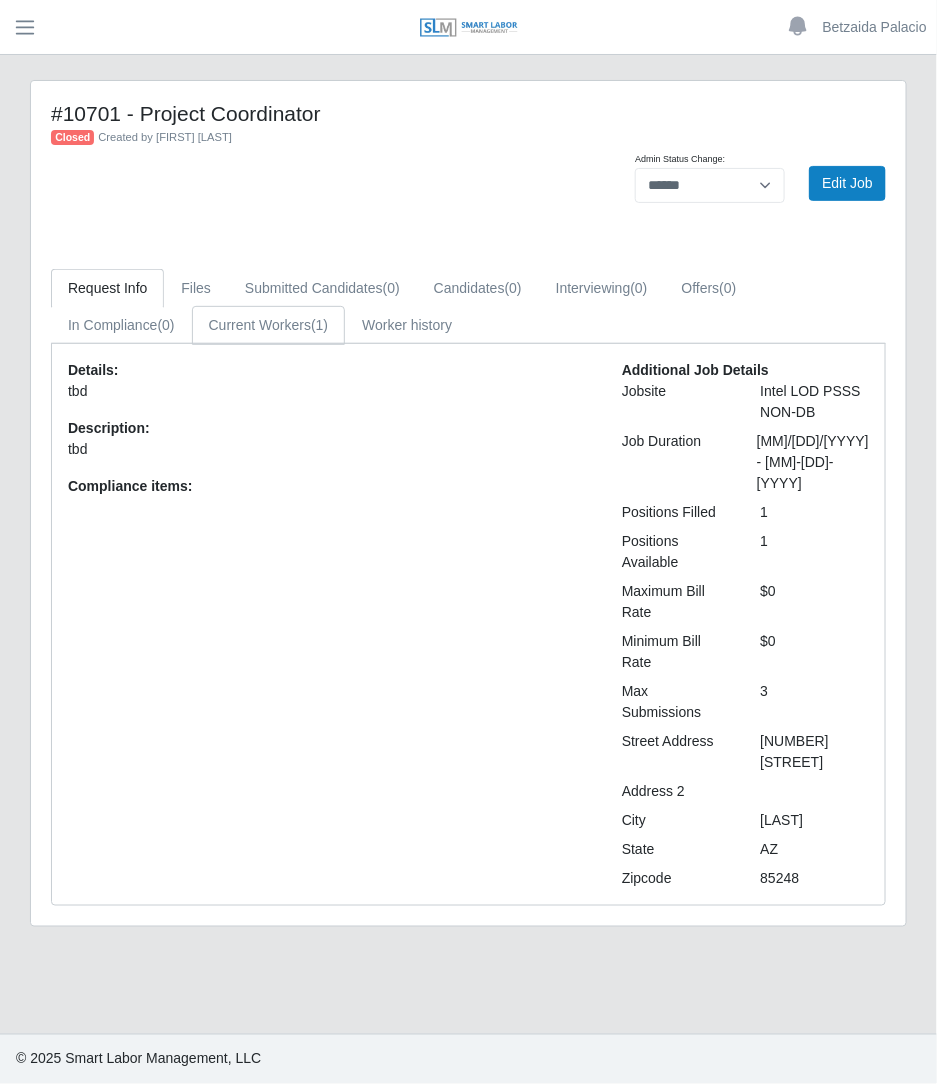click on "Current Workers  (1)" at bounding box center (269, 325) 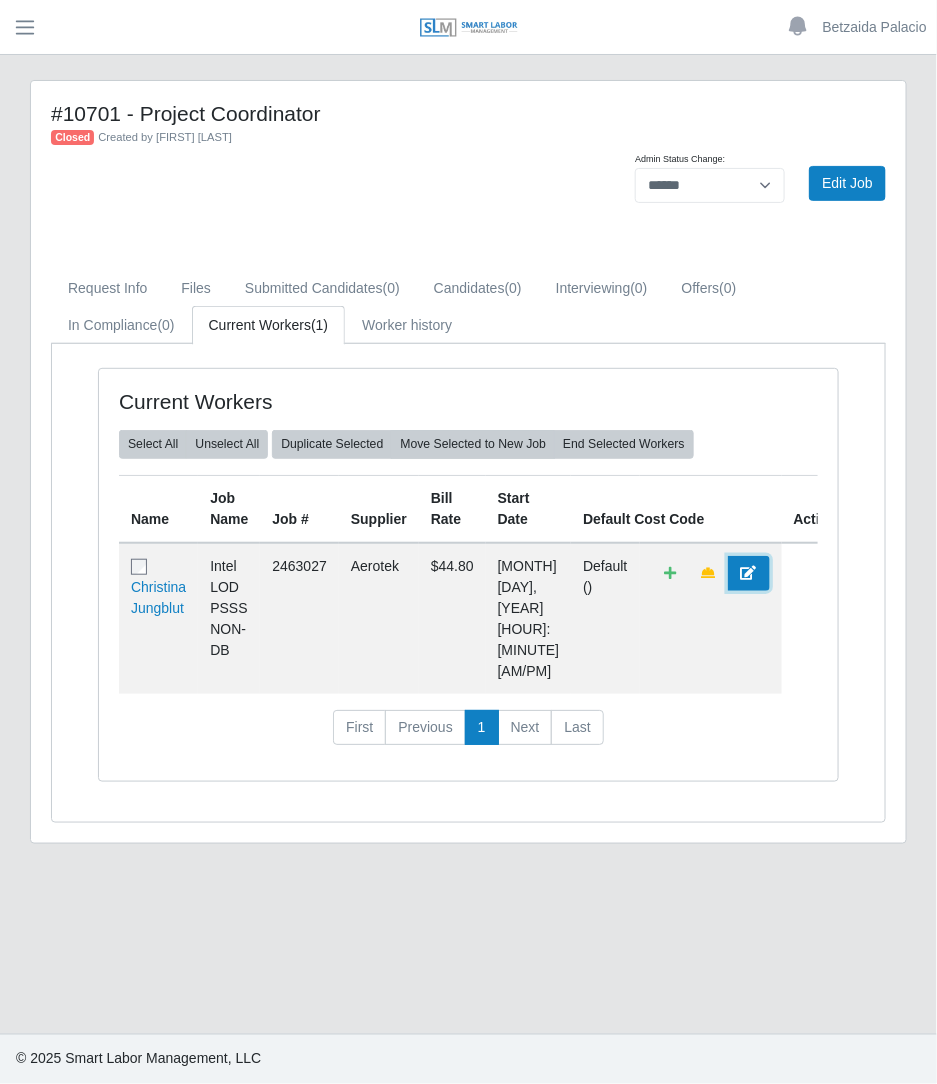 click at bounding box center (749, 573) 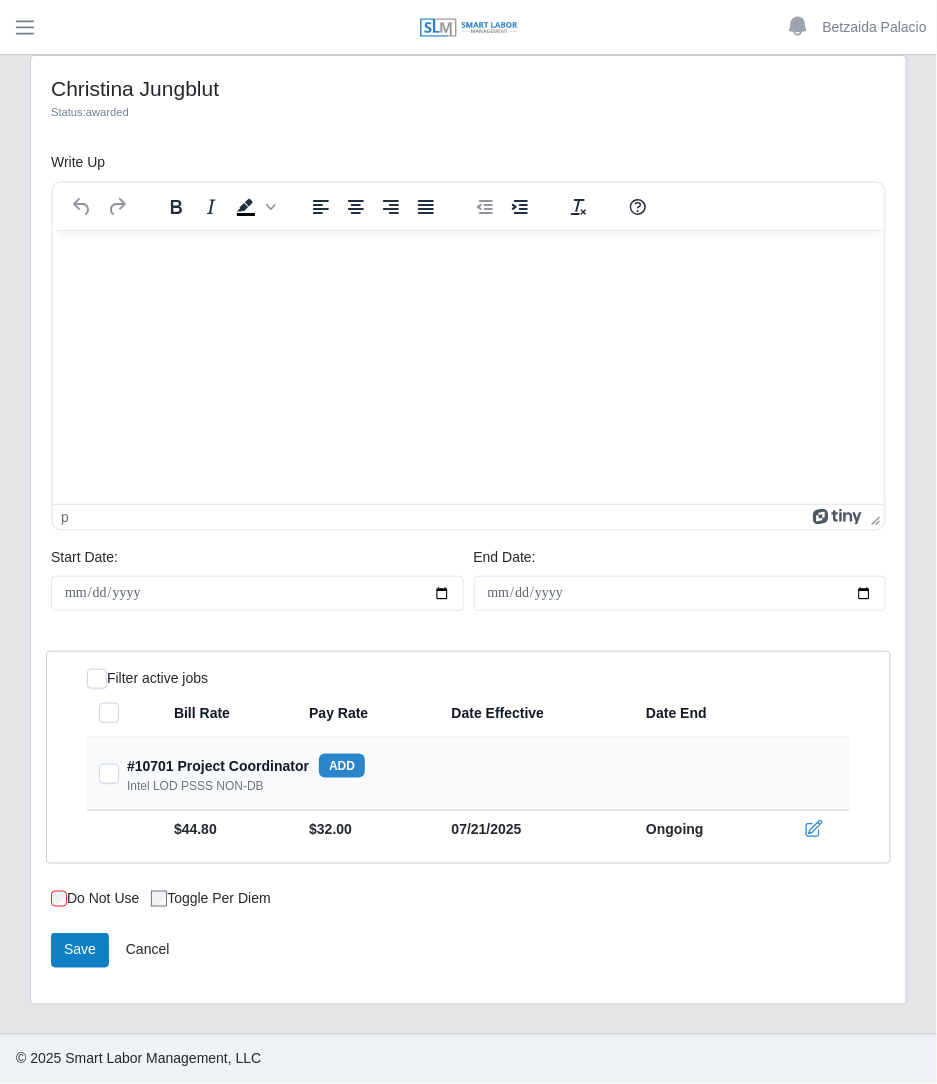 scroll, scrollTop: 0, scrollLeft: 0, axis: both 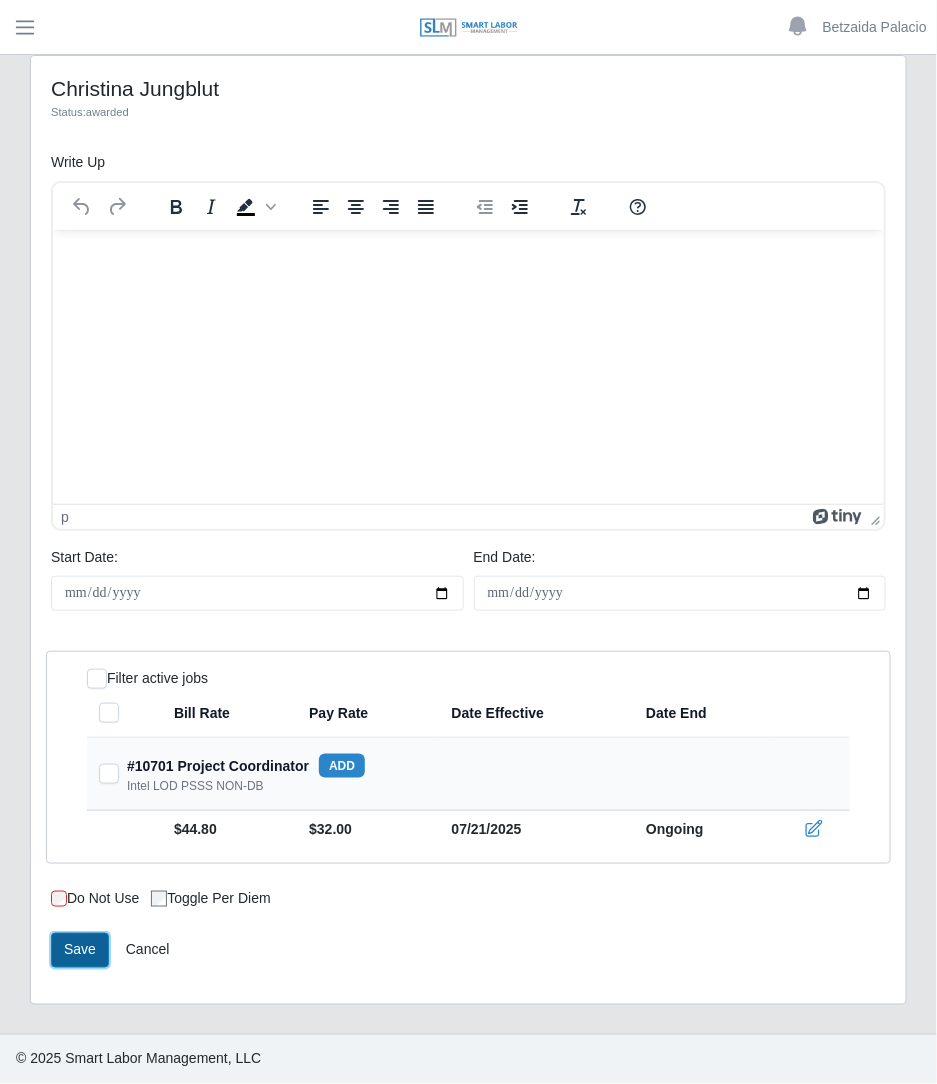 click on "Save" at bounding box center (80, 950) 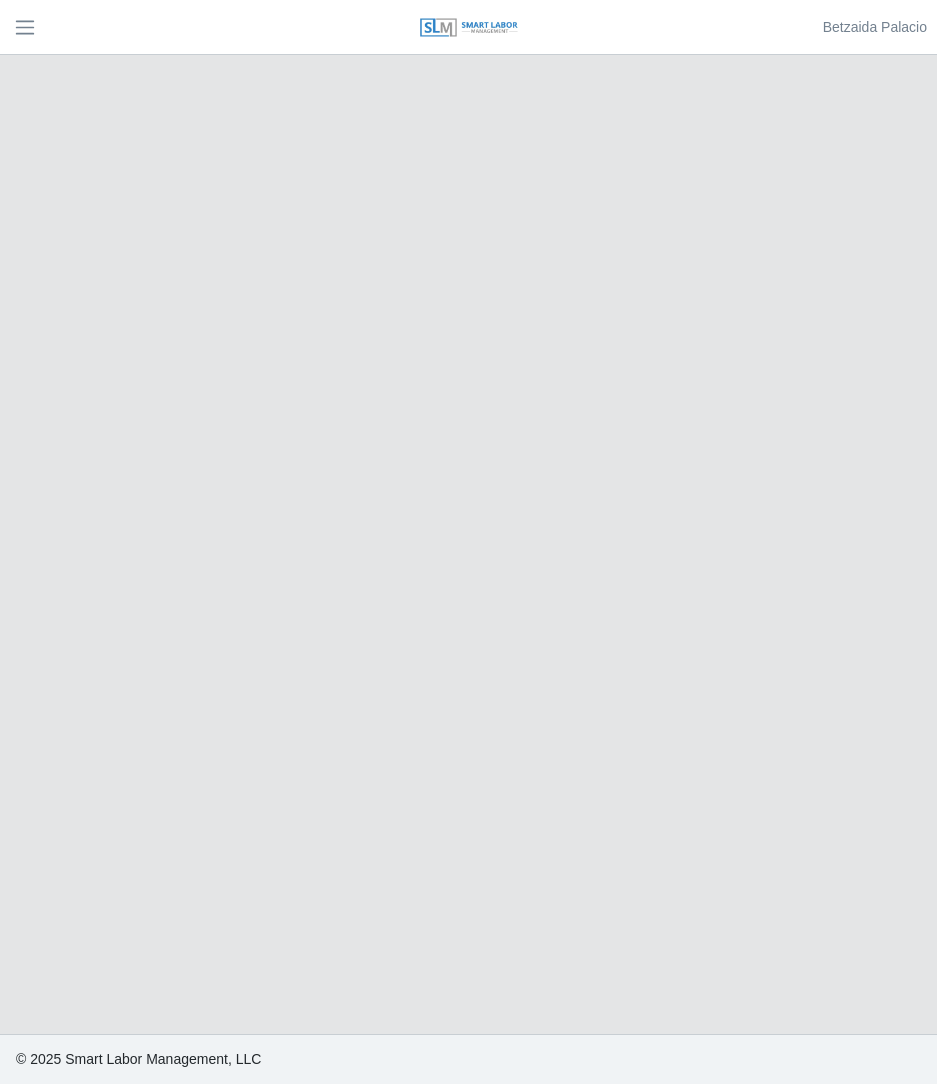 scroll, scrollTop: 0, scrollLeft: 0, axis: both 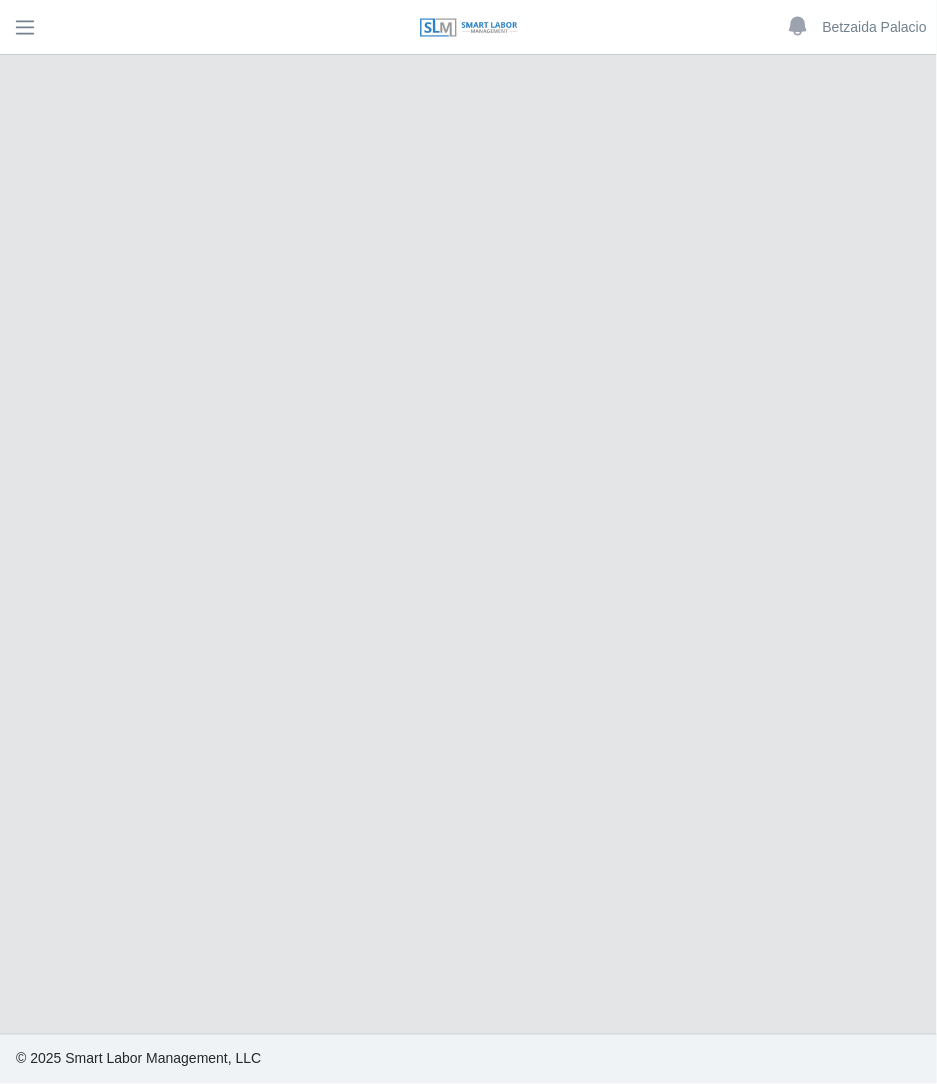 select on "******" 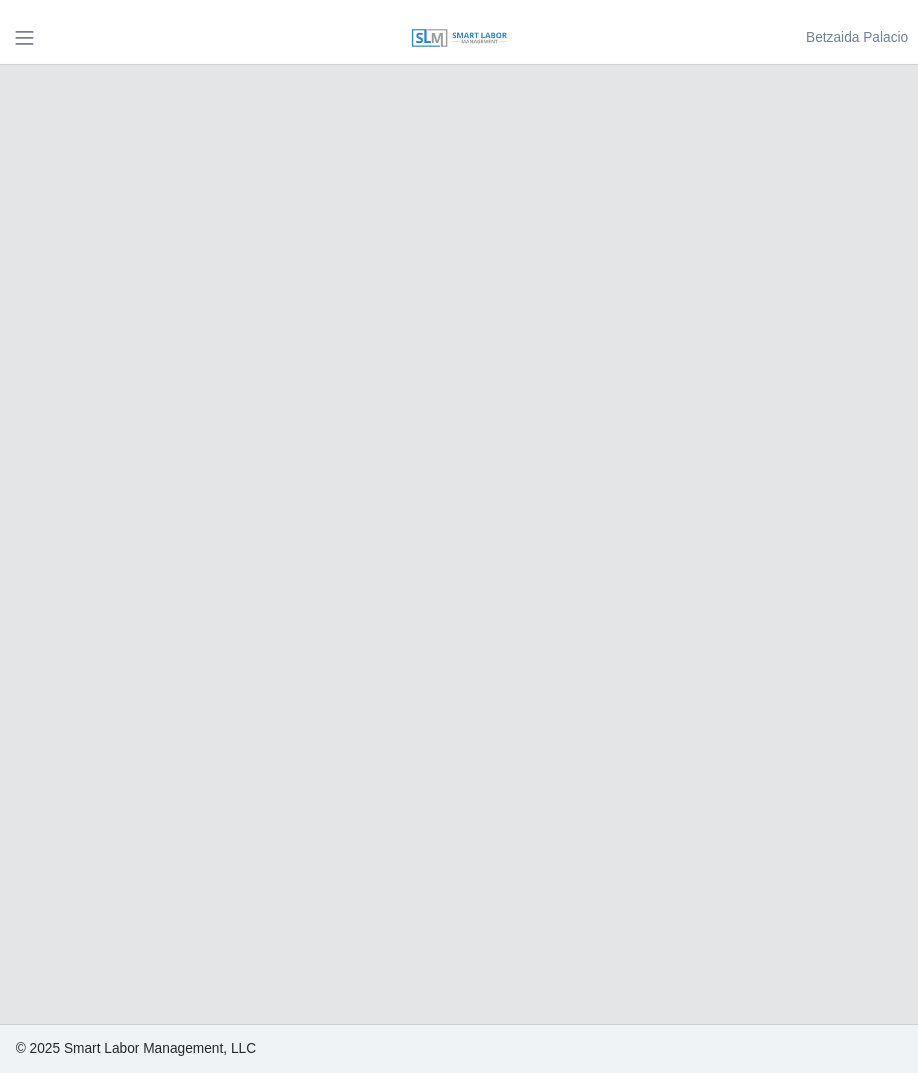 scroll, scrollTop: 0, scrollLeft: 0, axis: both 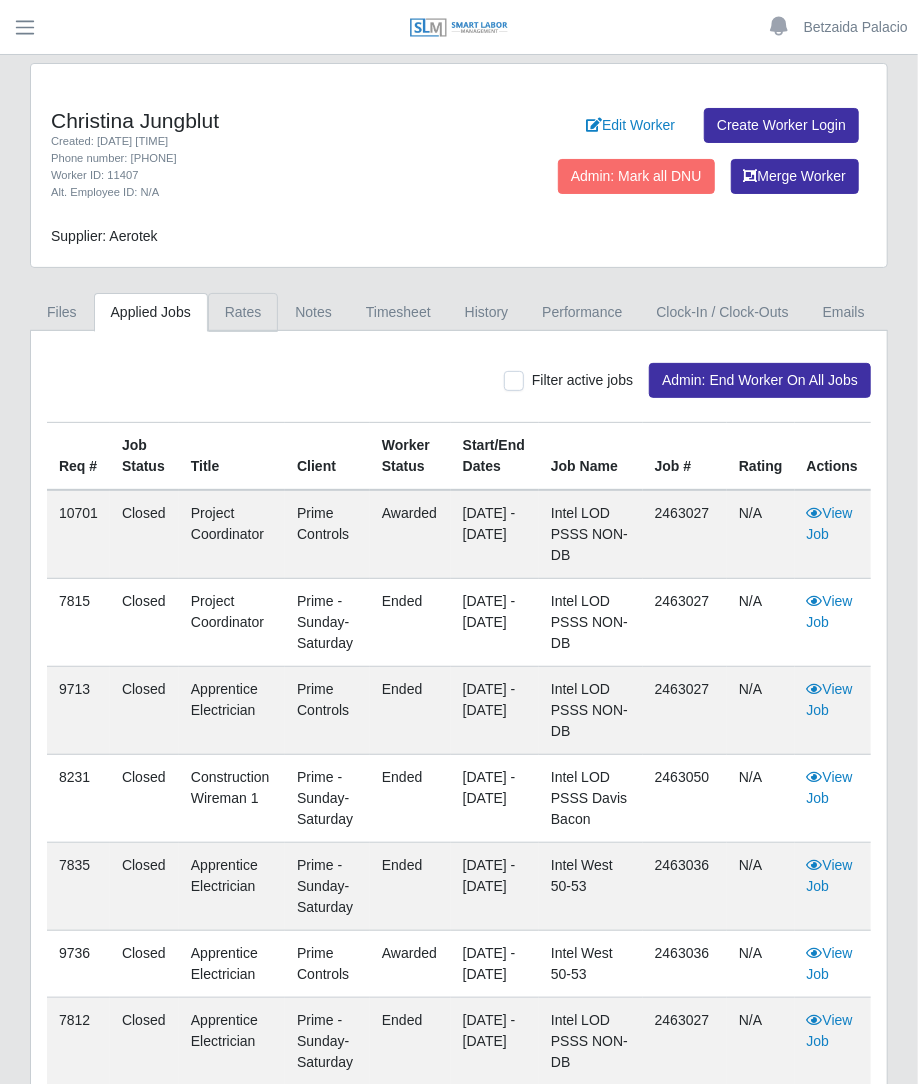 click on "Rates" at bounding box center [243, 312] 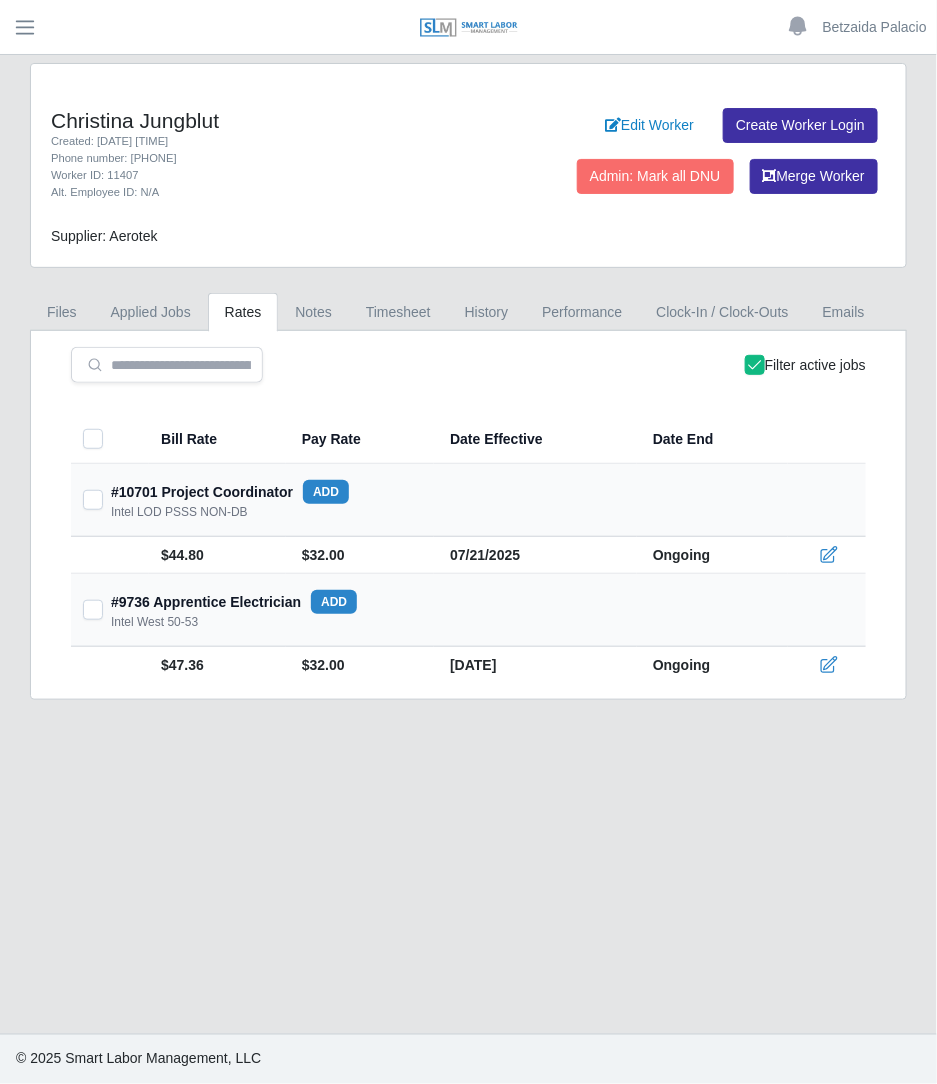 click 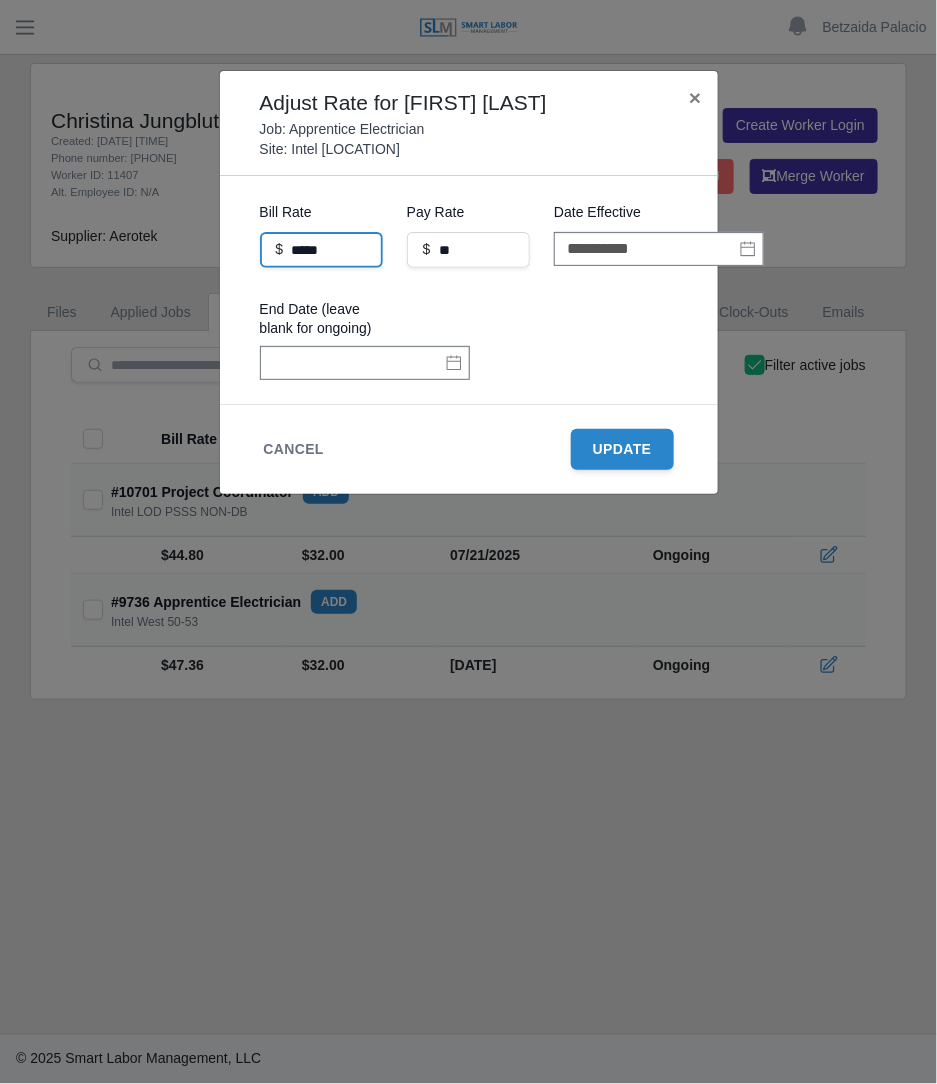 click on "*****" at bounding box center [321, 250] 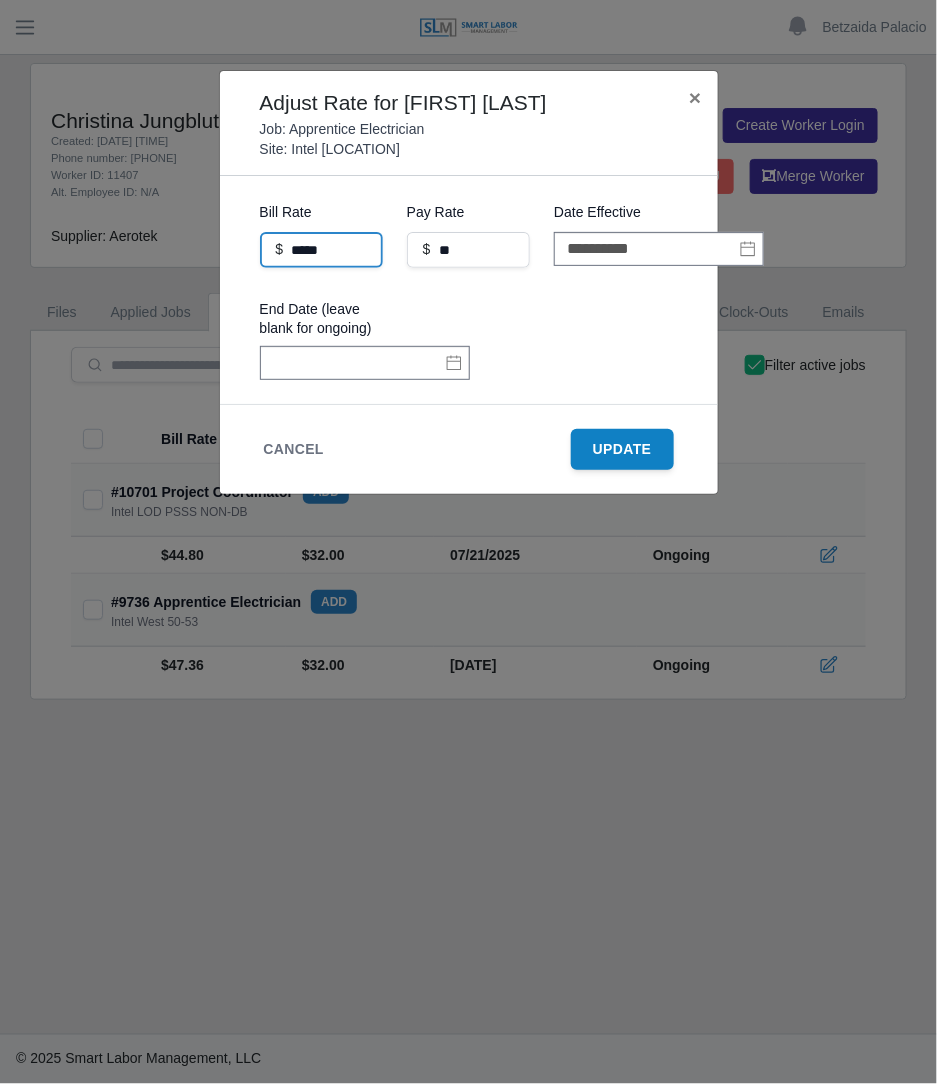 type on "*****" 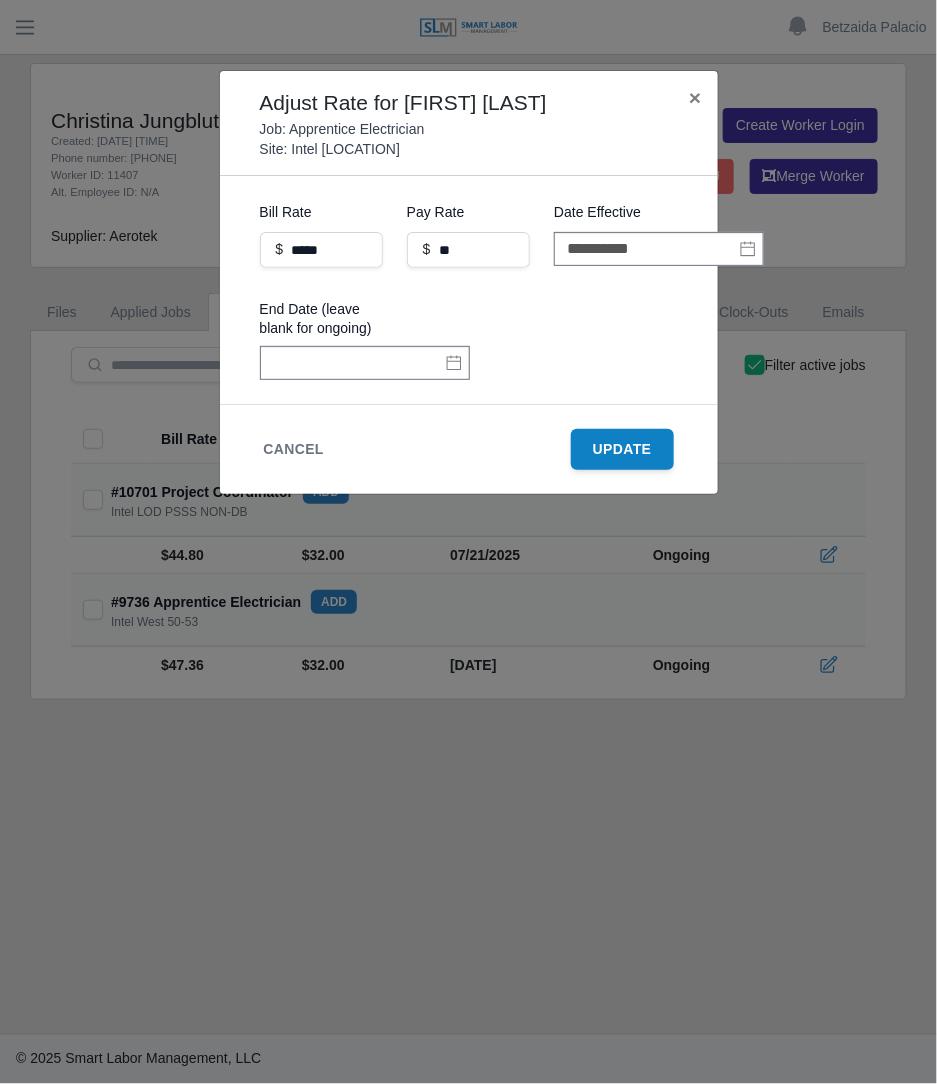 click on "Update" at bounding box center (622, 449) 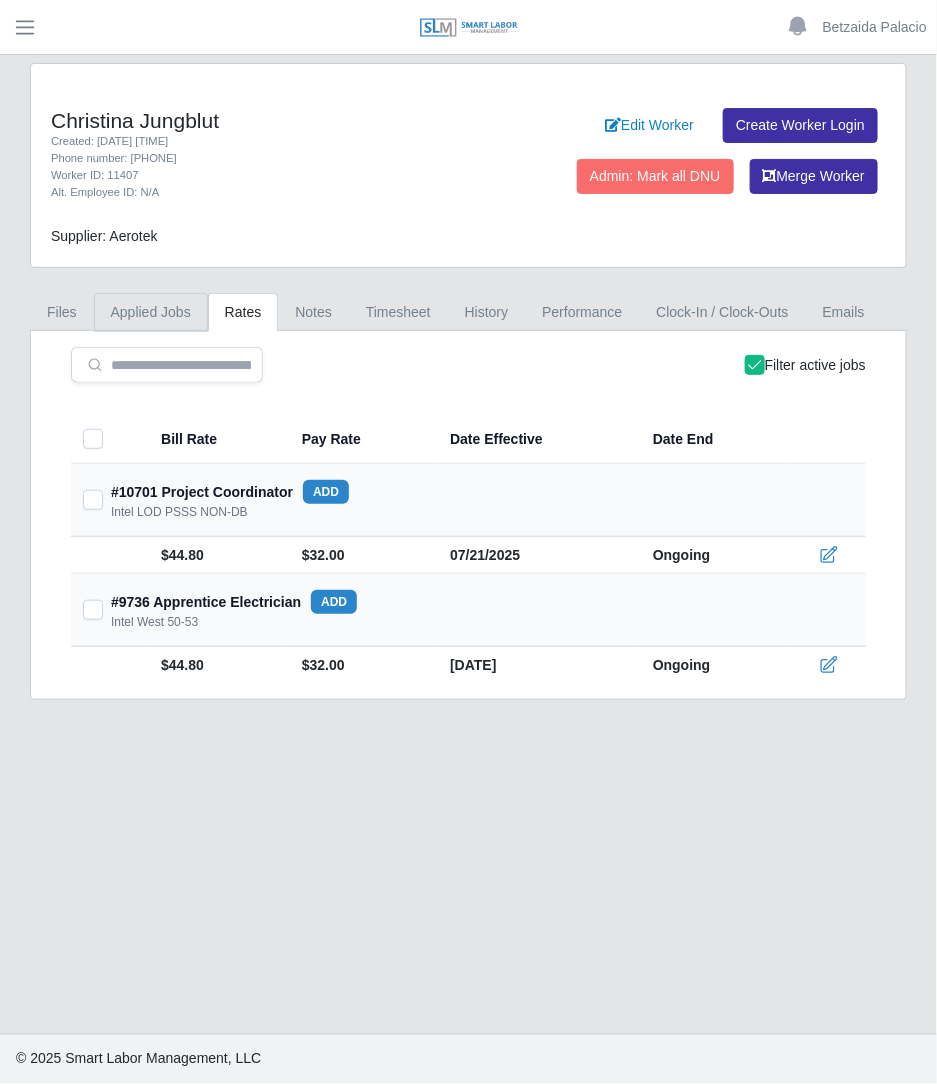 click on "Applied Jobs" at bounding box center (151, 312) 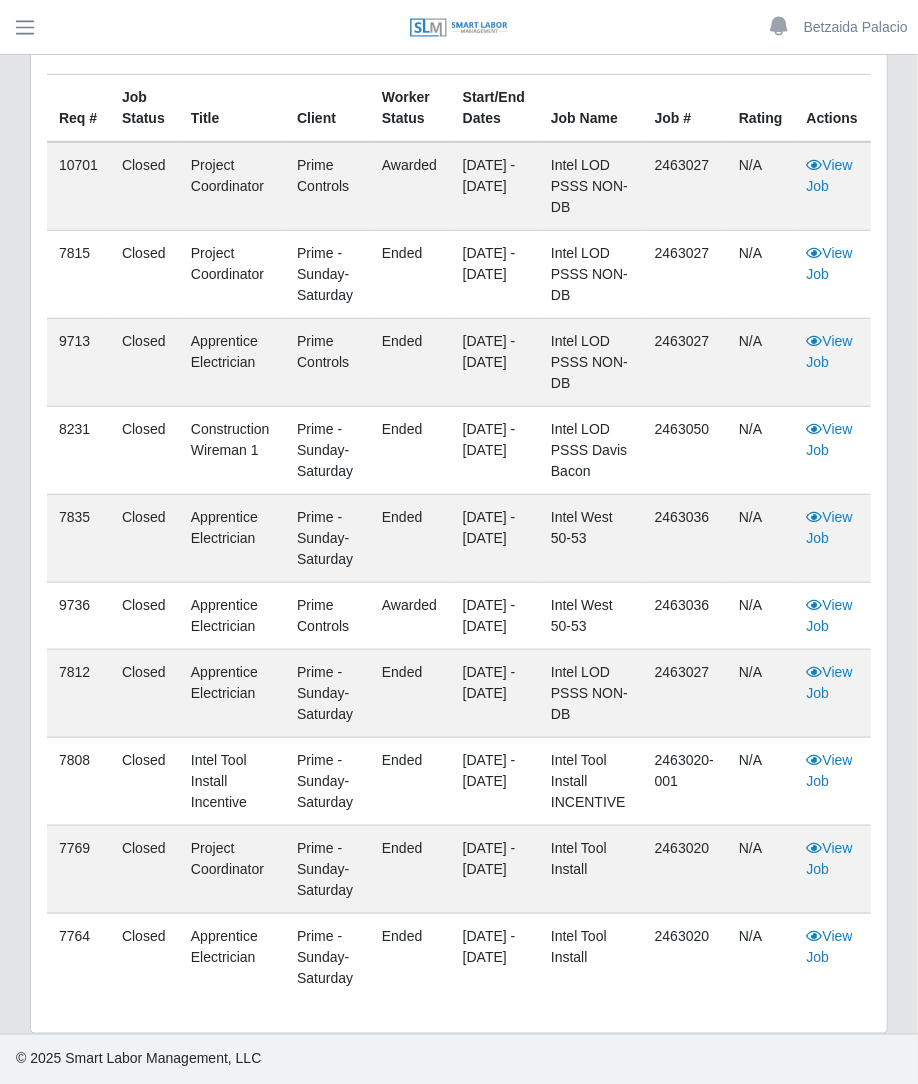 scroll, scrollTop: 359, scrollLeft: 0, axis: vertical 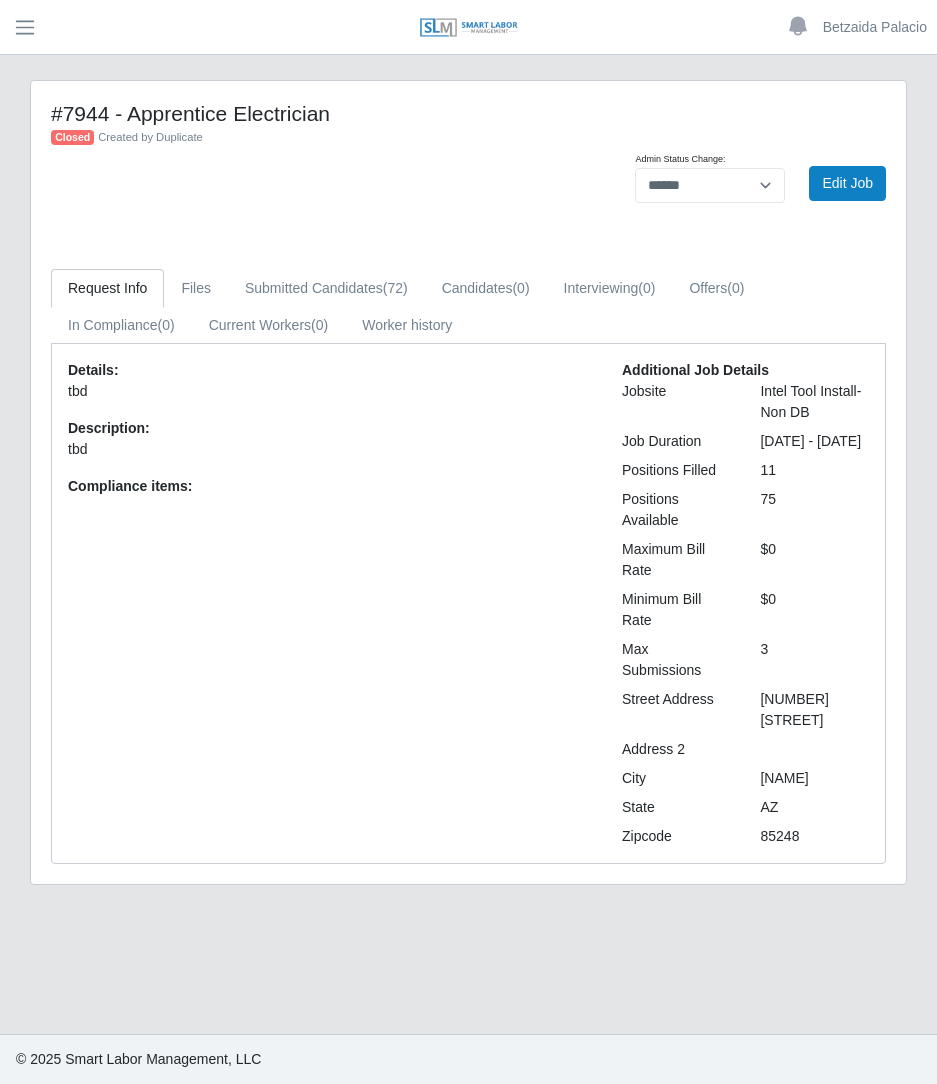 select on "******" 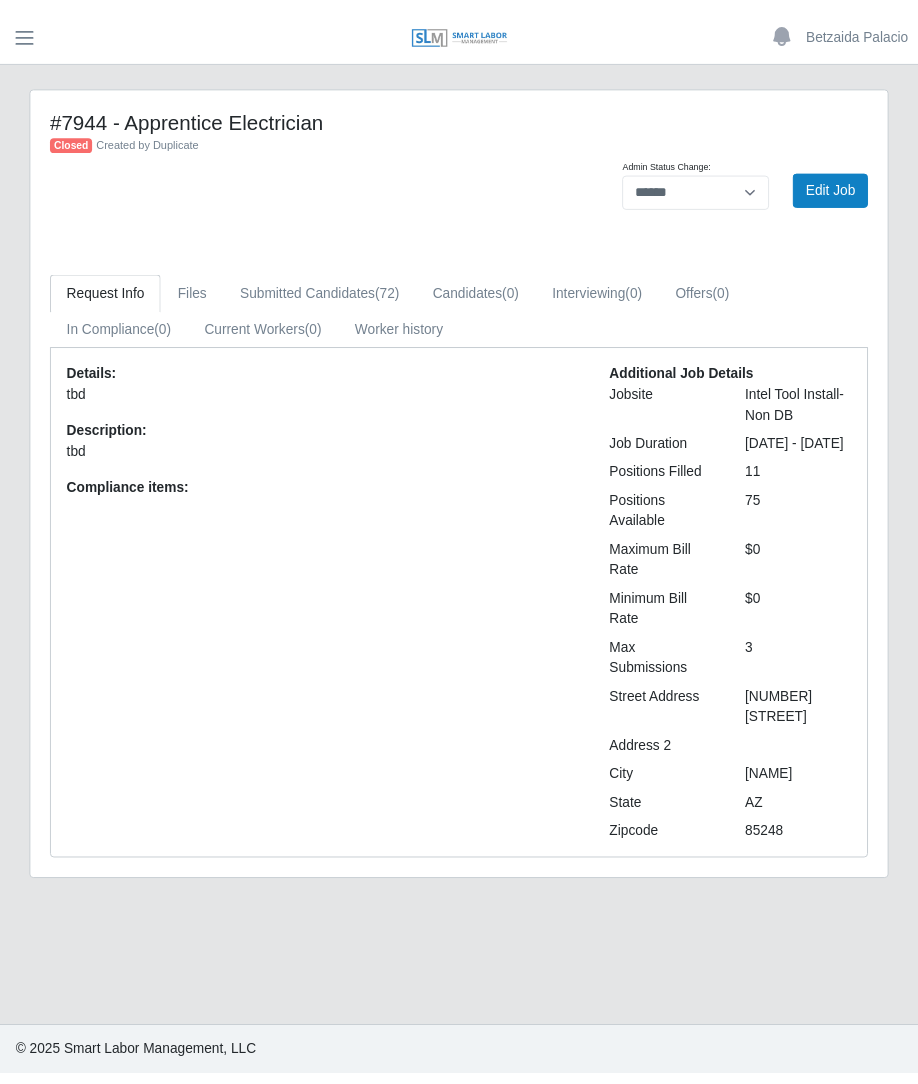 scroll, scrollTop: 0, scrollLeft: 0, axis: both 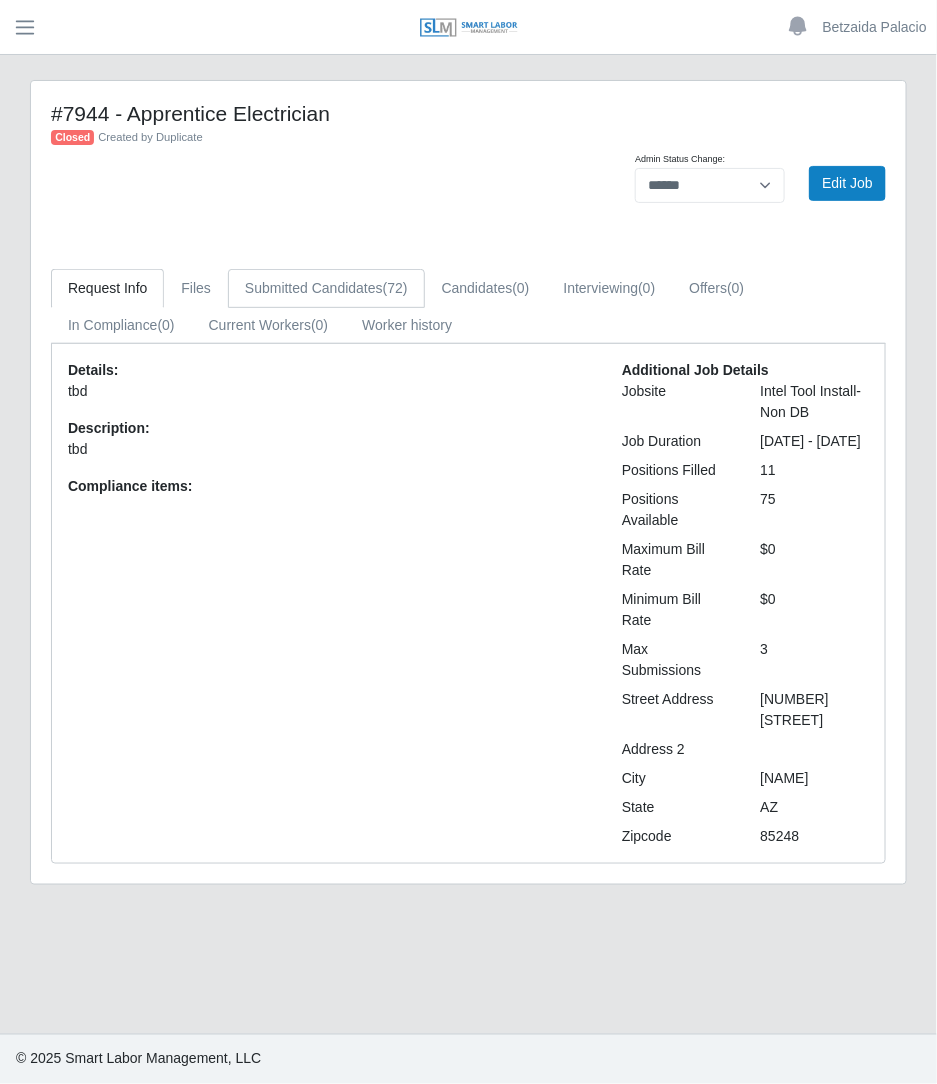 click on "Submitted Candidates
(72)" at bounding box center (326, 288) 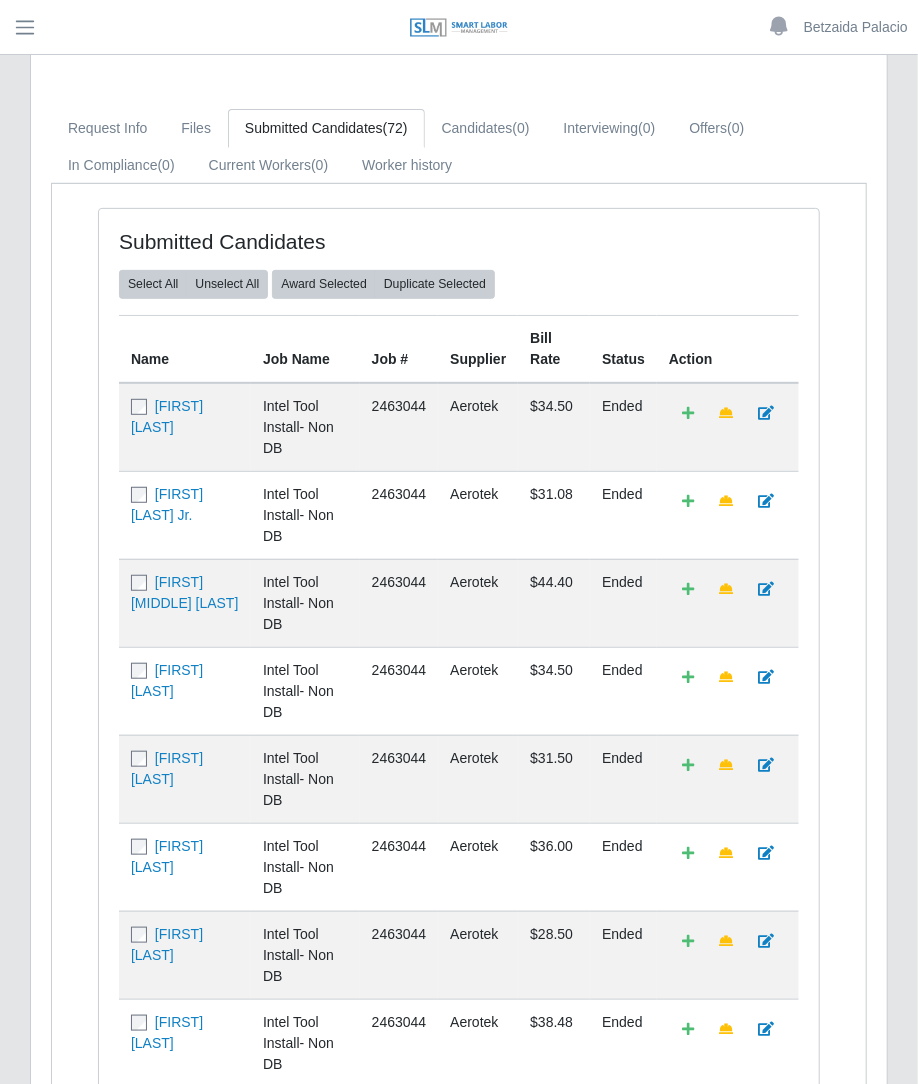 scroll, scrollTop: 180, scrollLeft: 0, axis: vertical 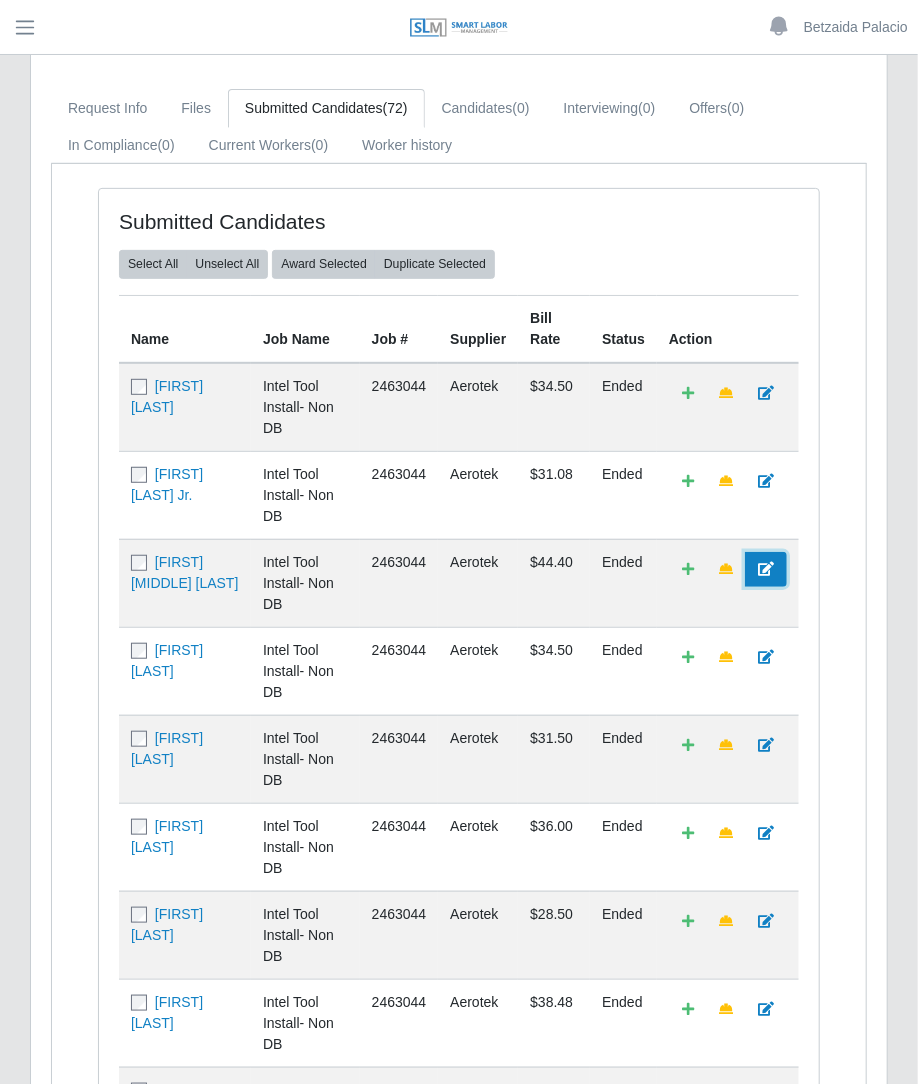 click at bounding box center (766, 569) 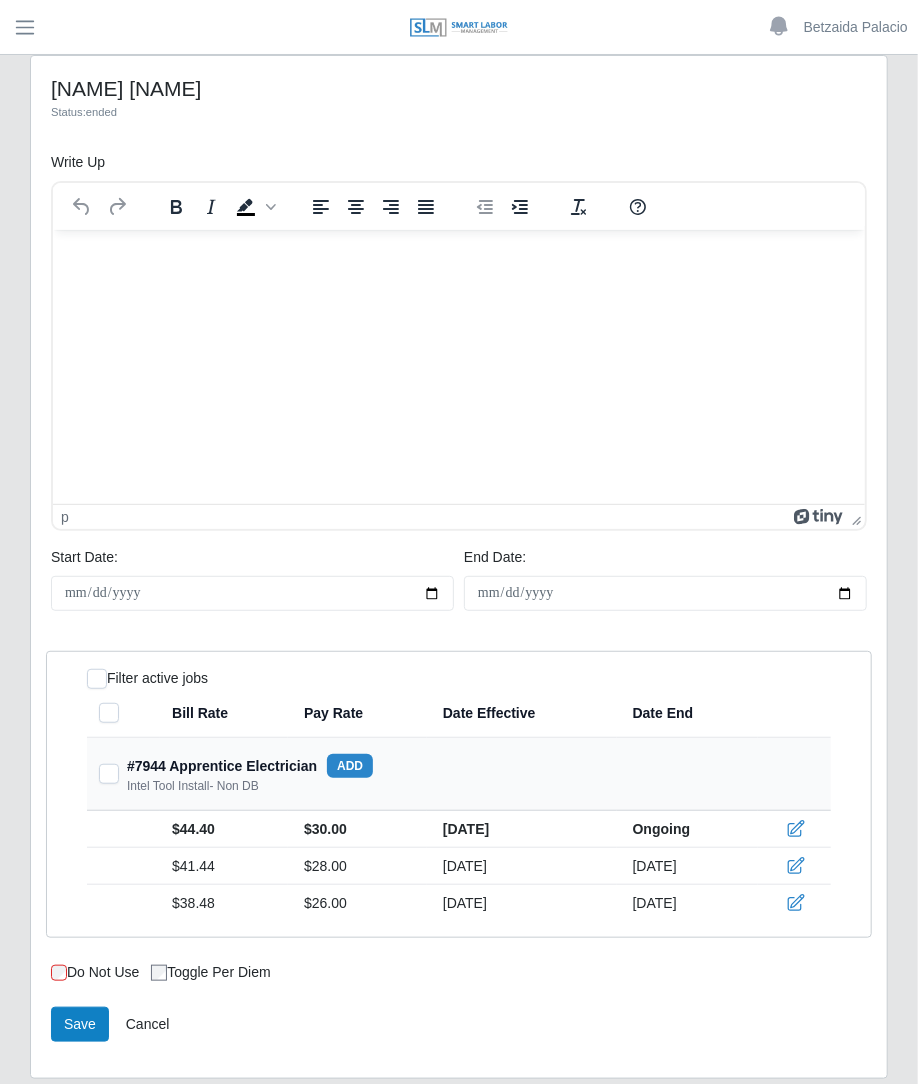 scroll, scrollTop: 0, scrollLeft: 0, axis: both 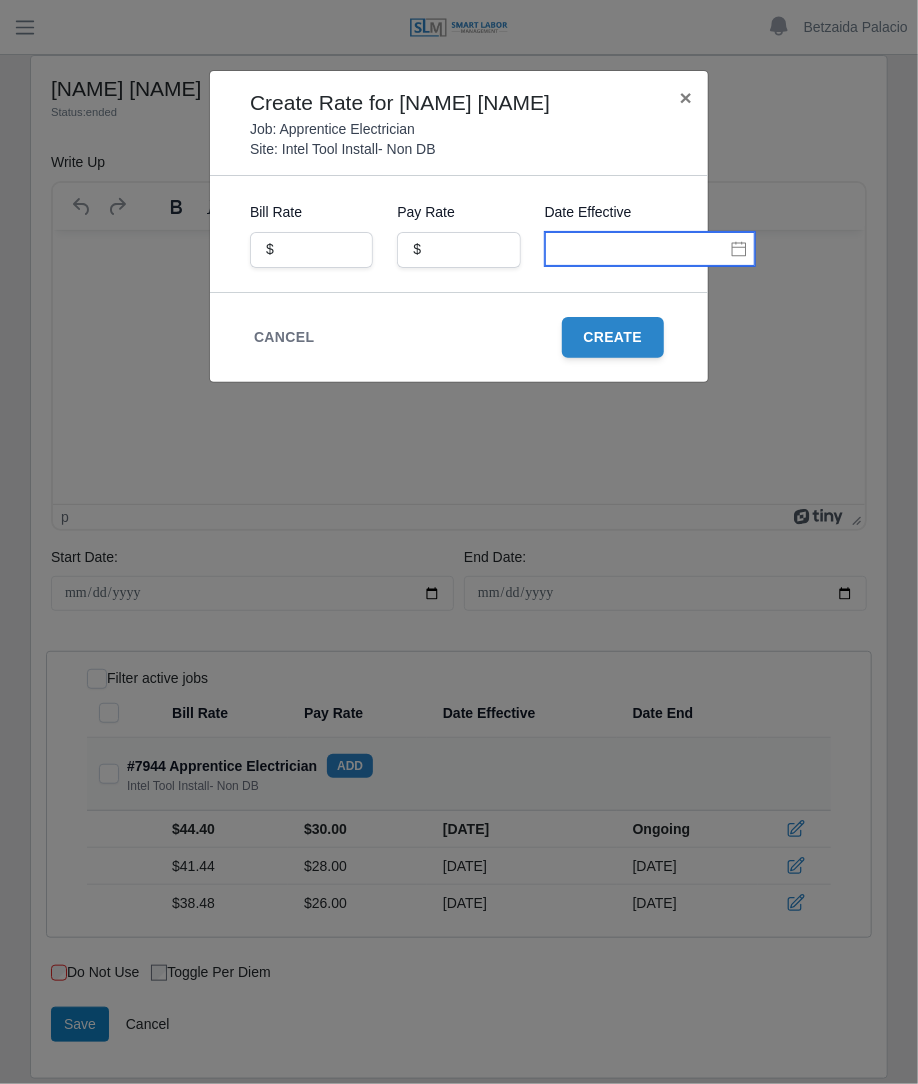 click at bounding box center [650, 249] 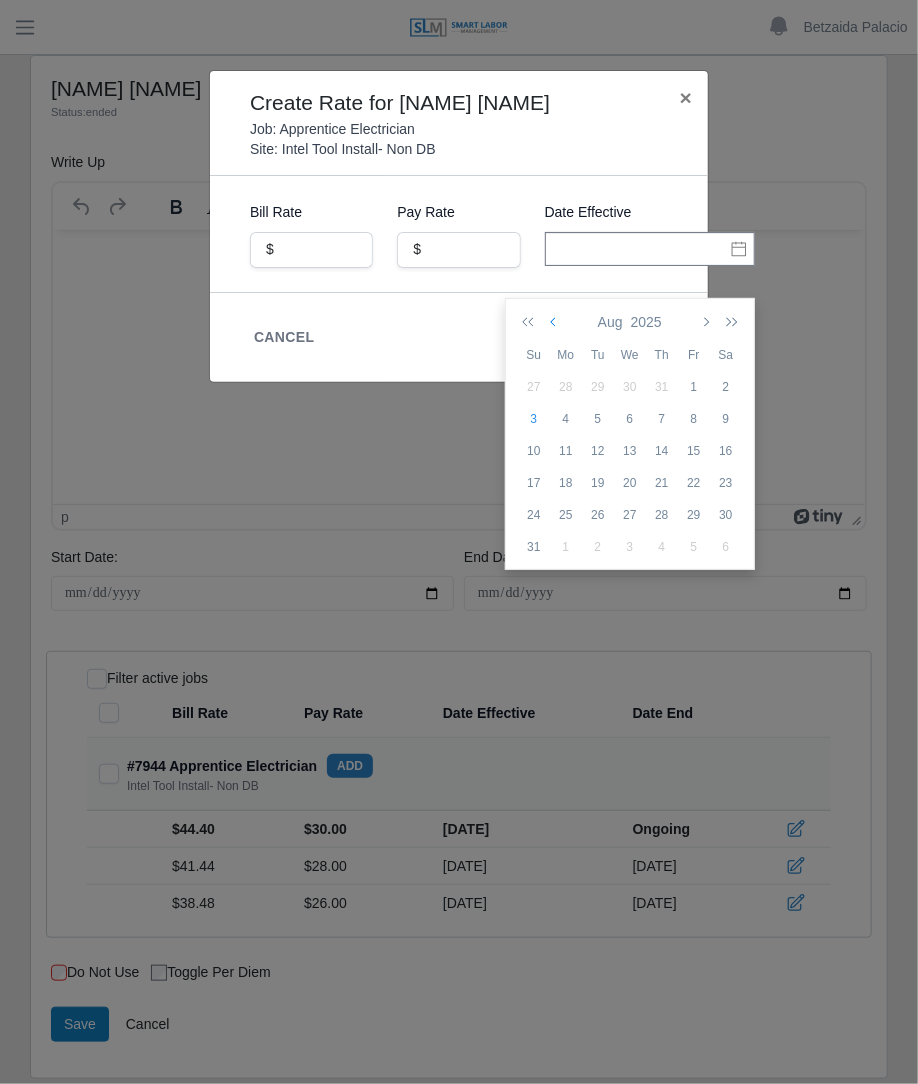 click at bounding box center [555, 322] 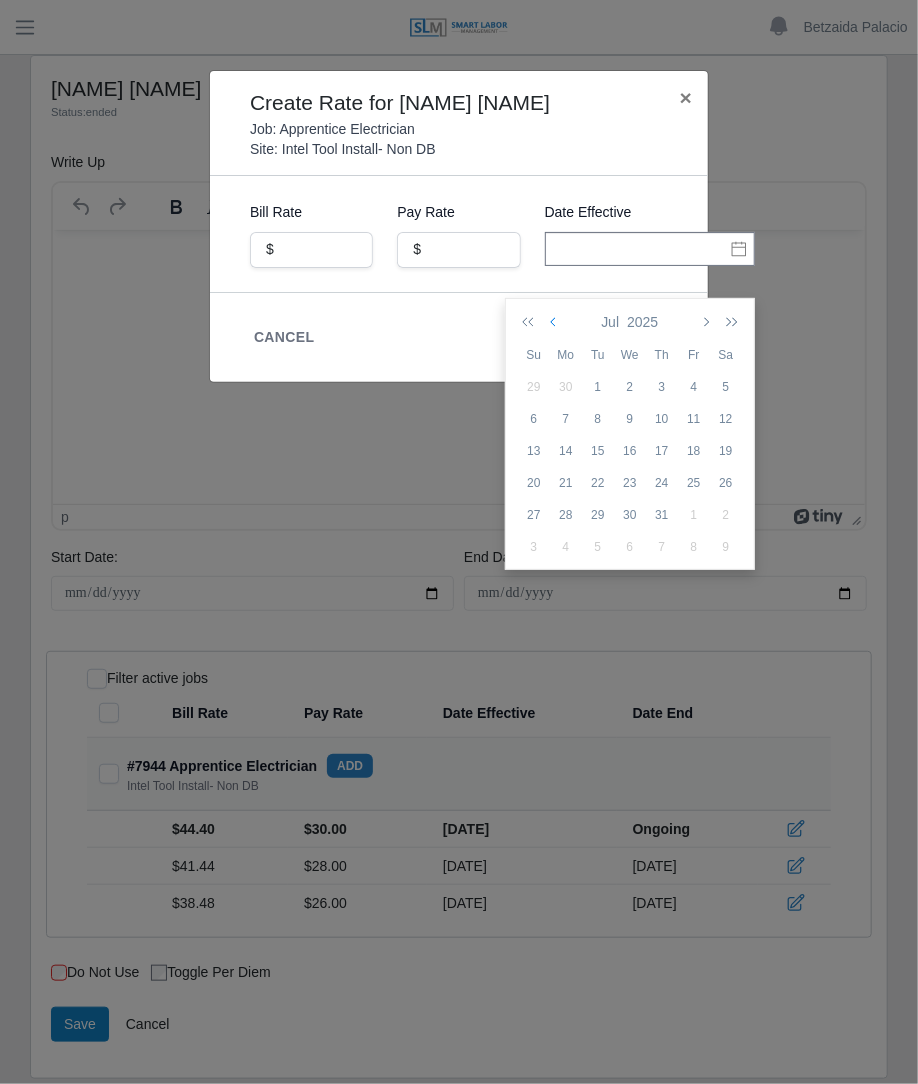 click at bounding box center [555, 322] 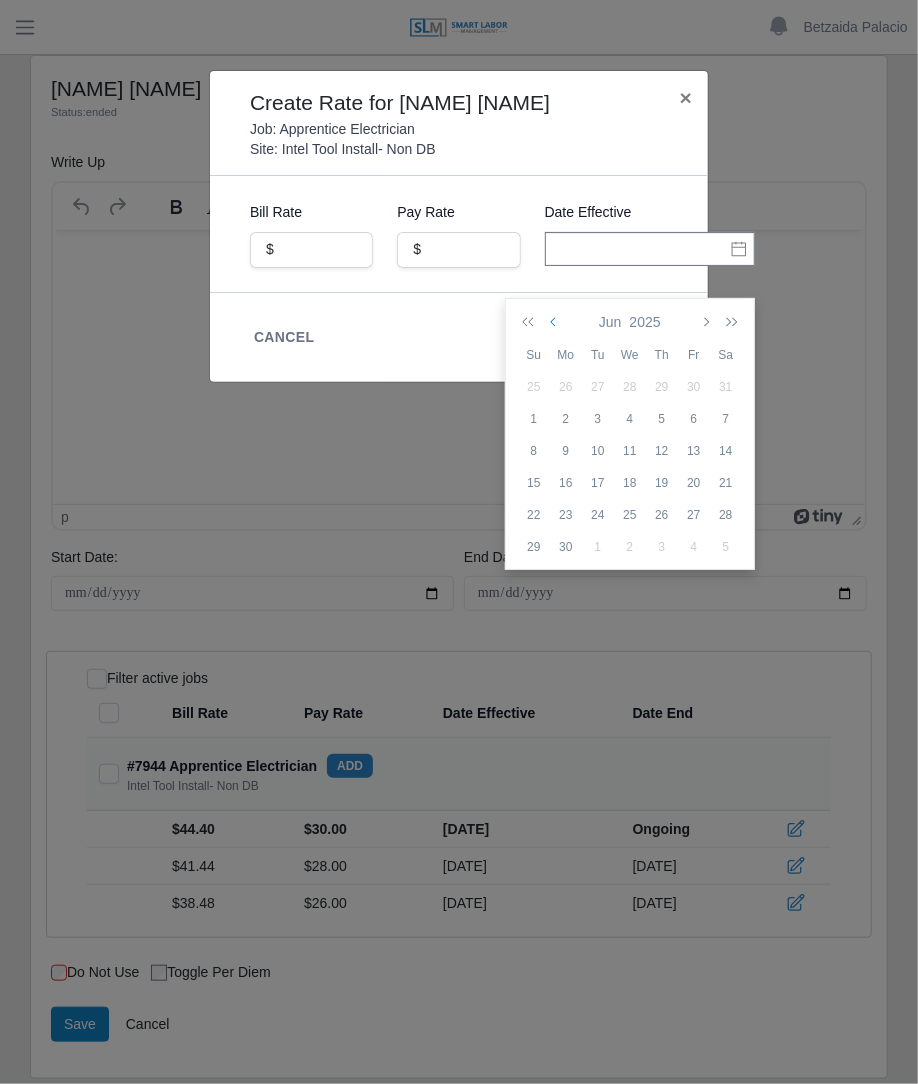 click at bounding box center (555, 322) 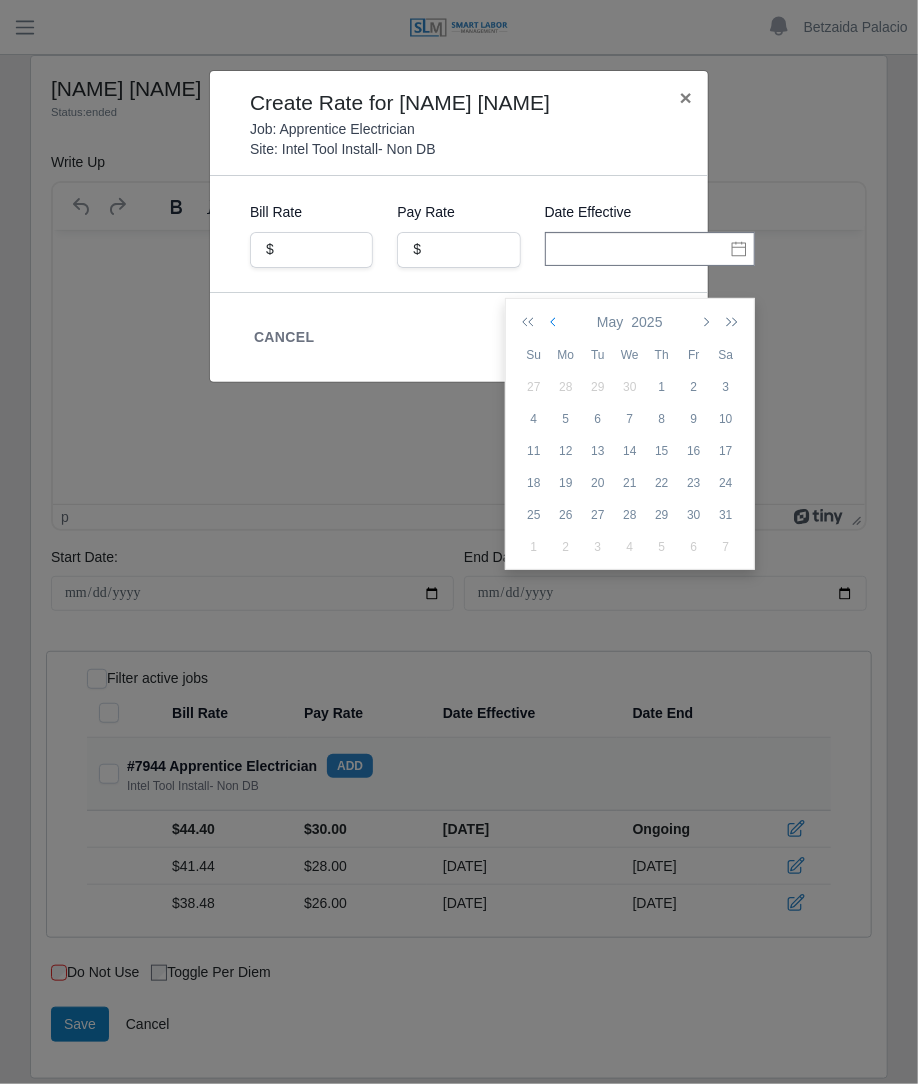 click at bounding box center [555, 322] 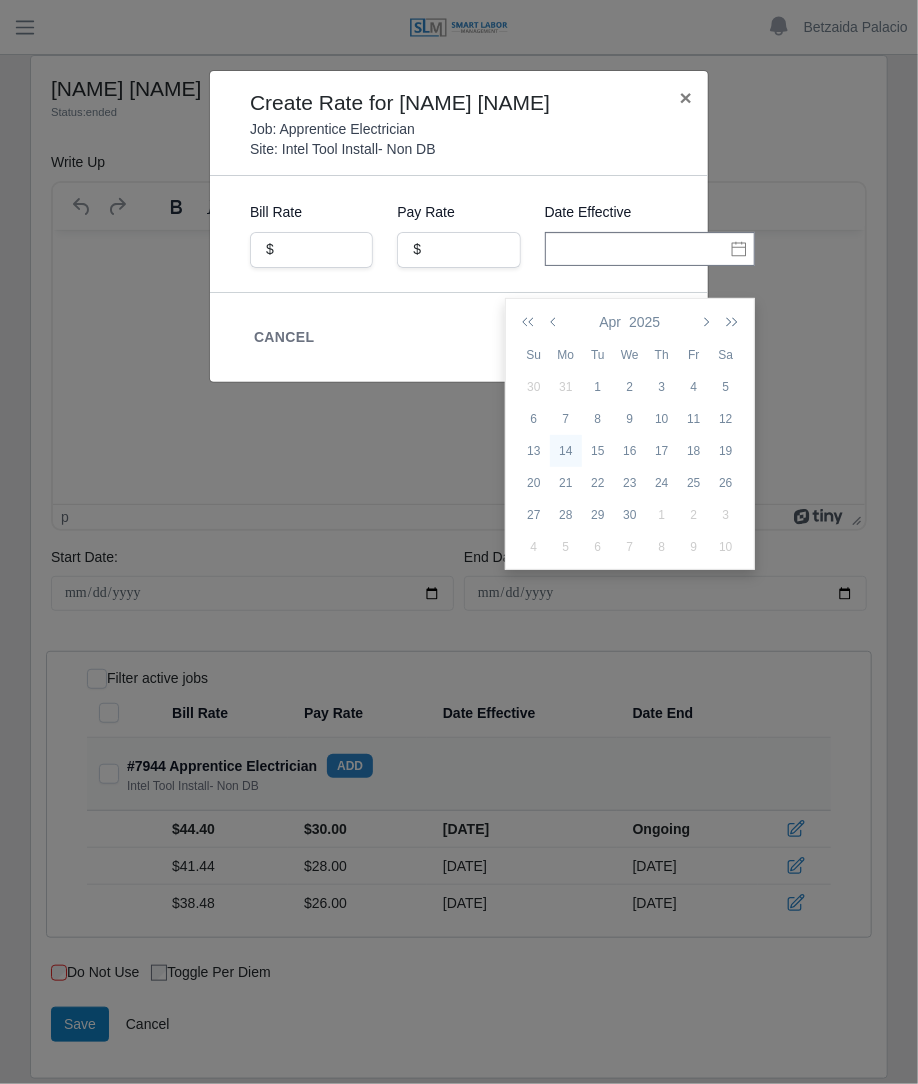 click on "14" 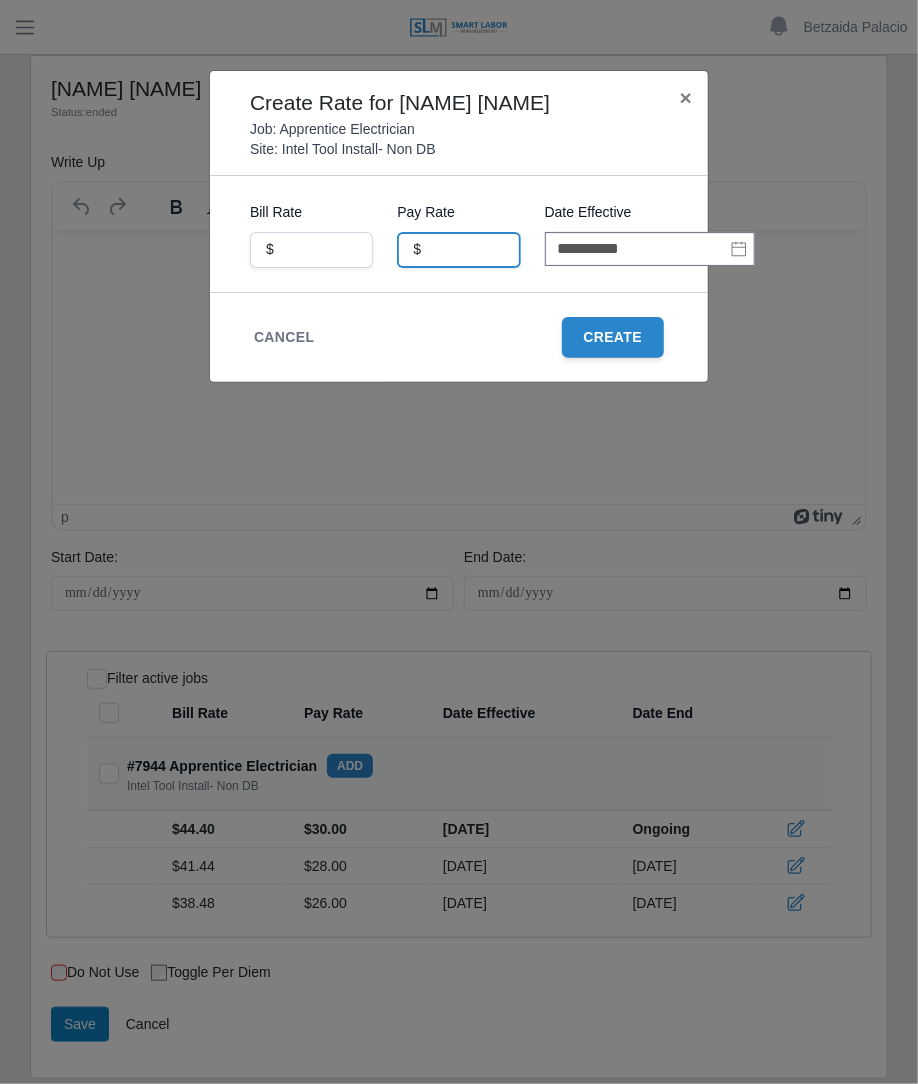 click at bounding box center (458, 250) 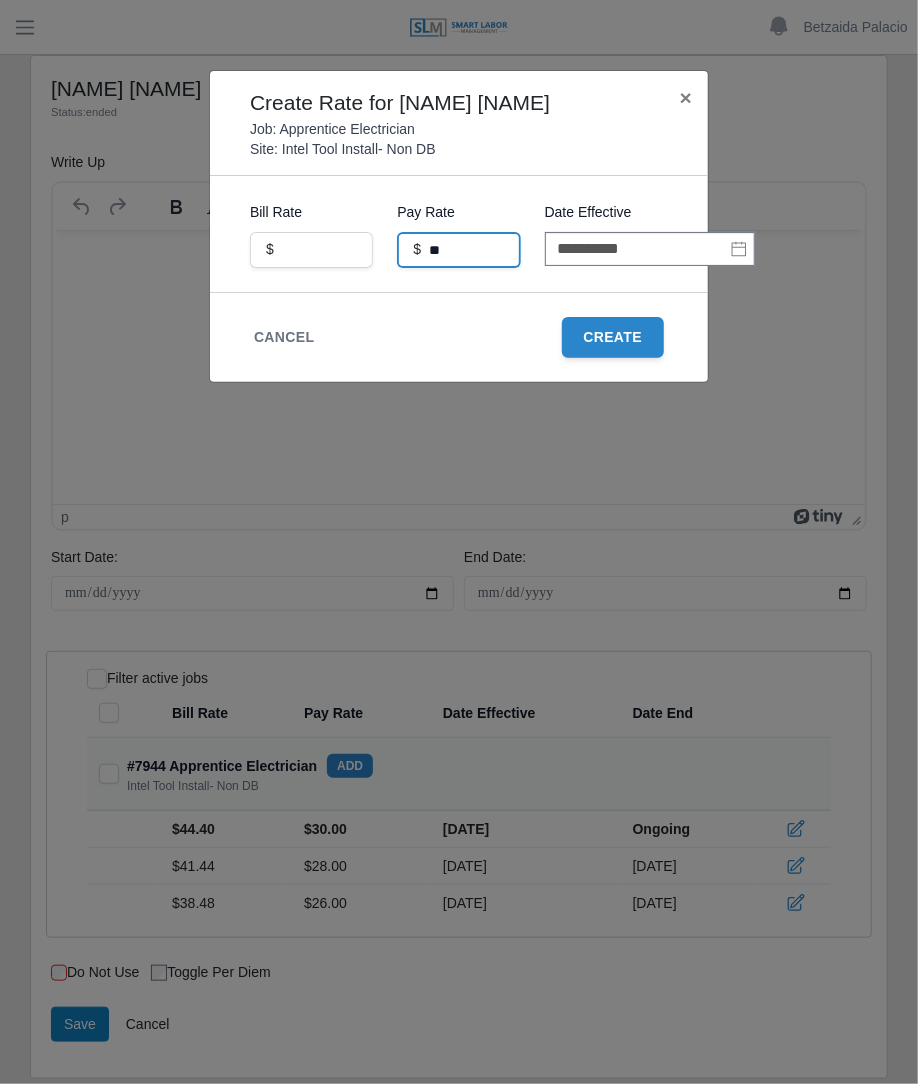 type on "**" 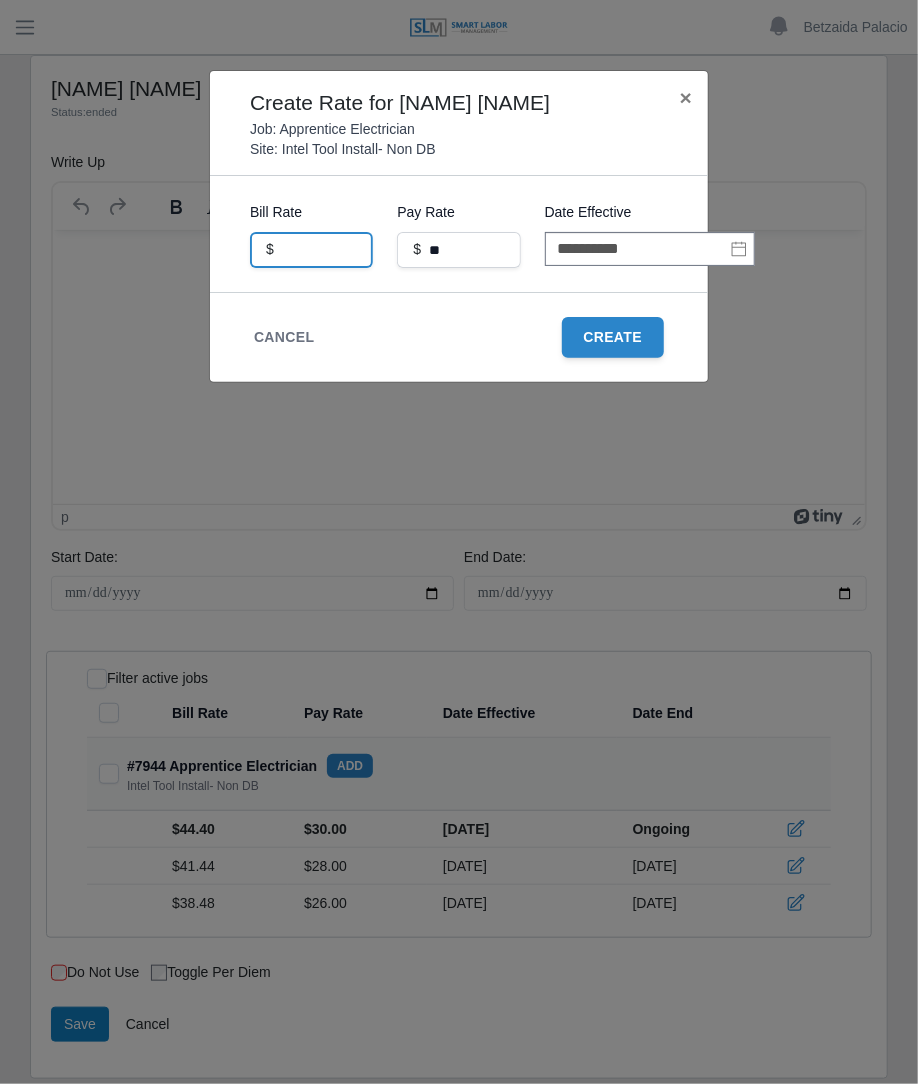 click at bounding box center [311, 250] 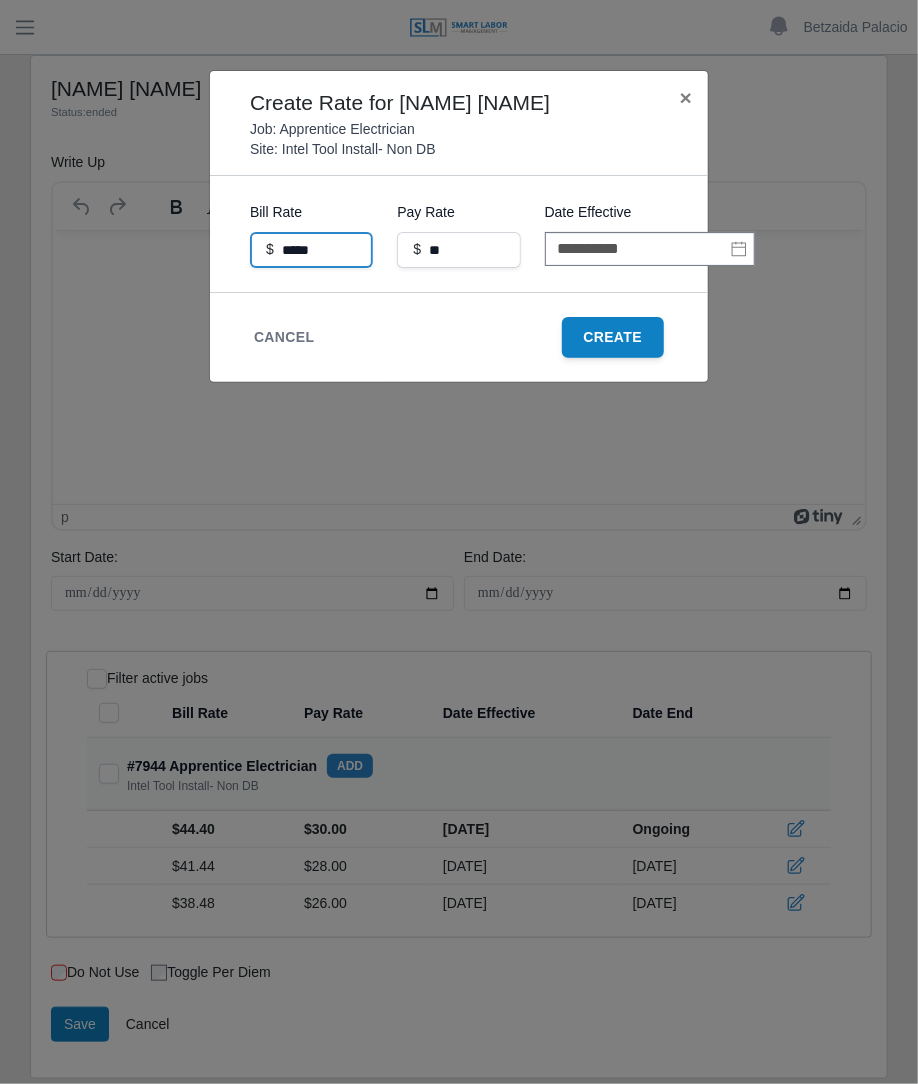 type on "*****" 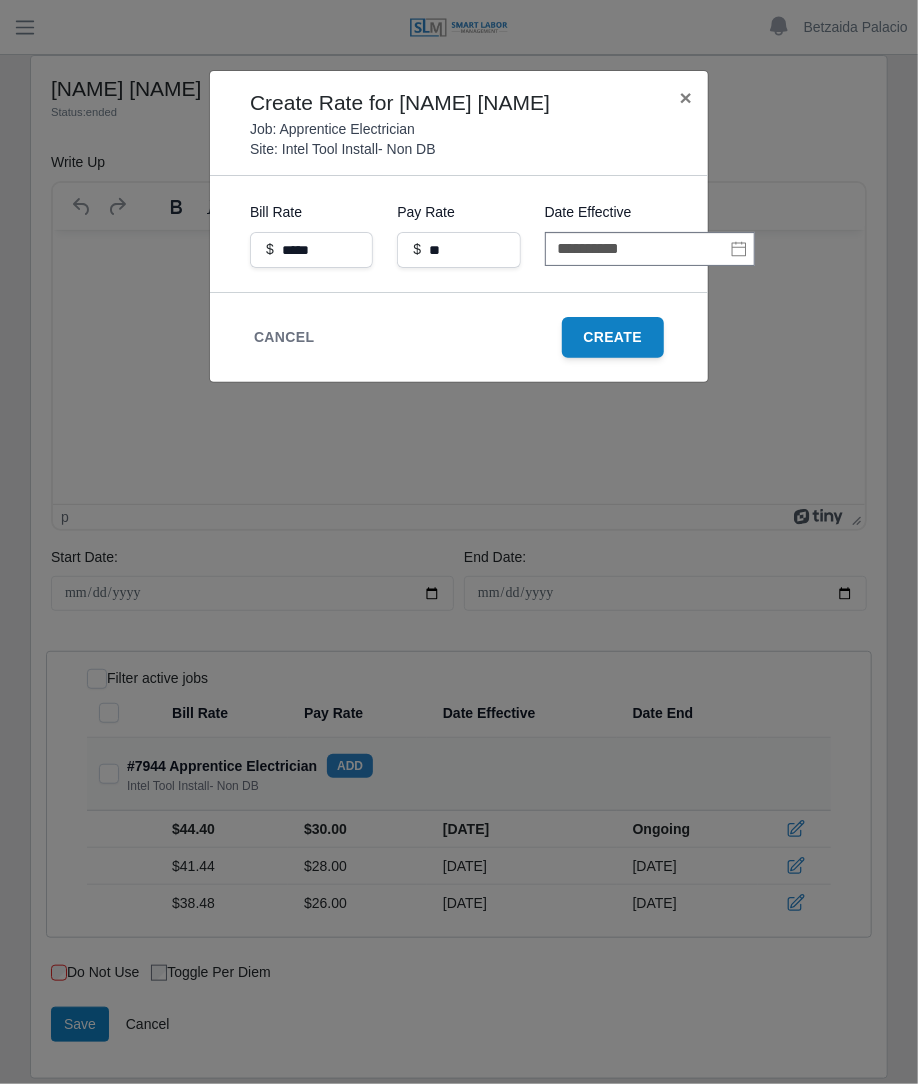 click on "Create" at bounding box center [613, 337] 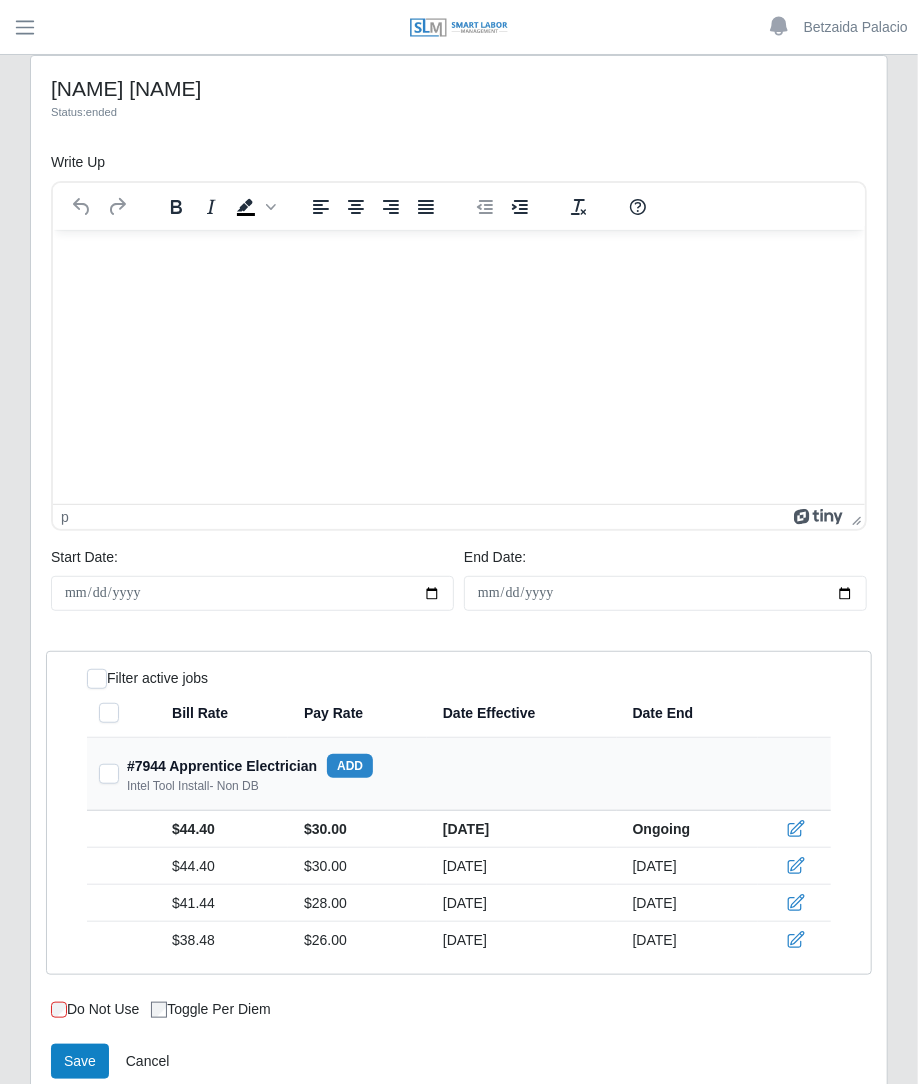 click 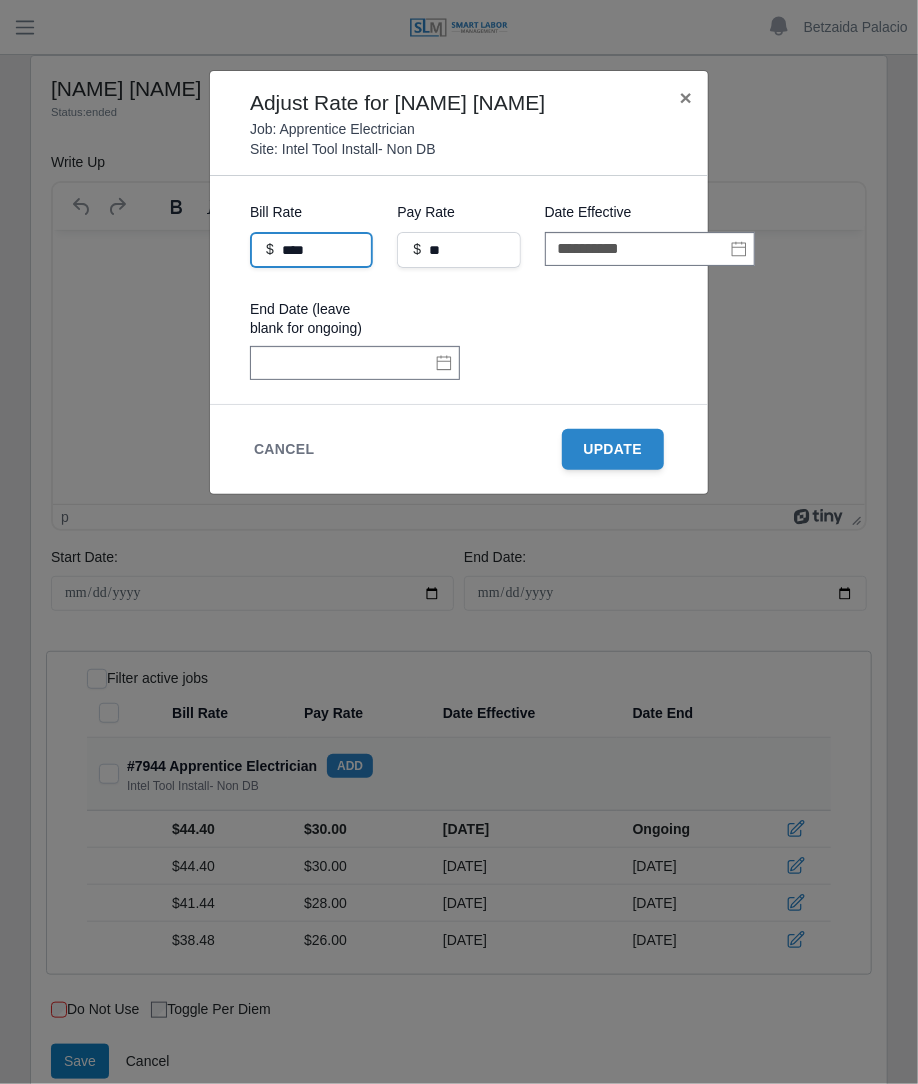 drag, startPoint x: 350, startPoint y: 288, endPoint x: 204, endPoint y: 317, distance: 148.85228 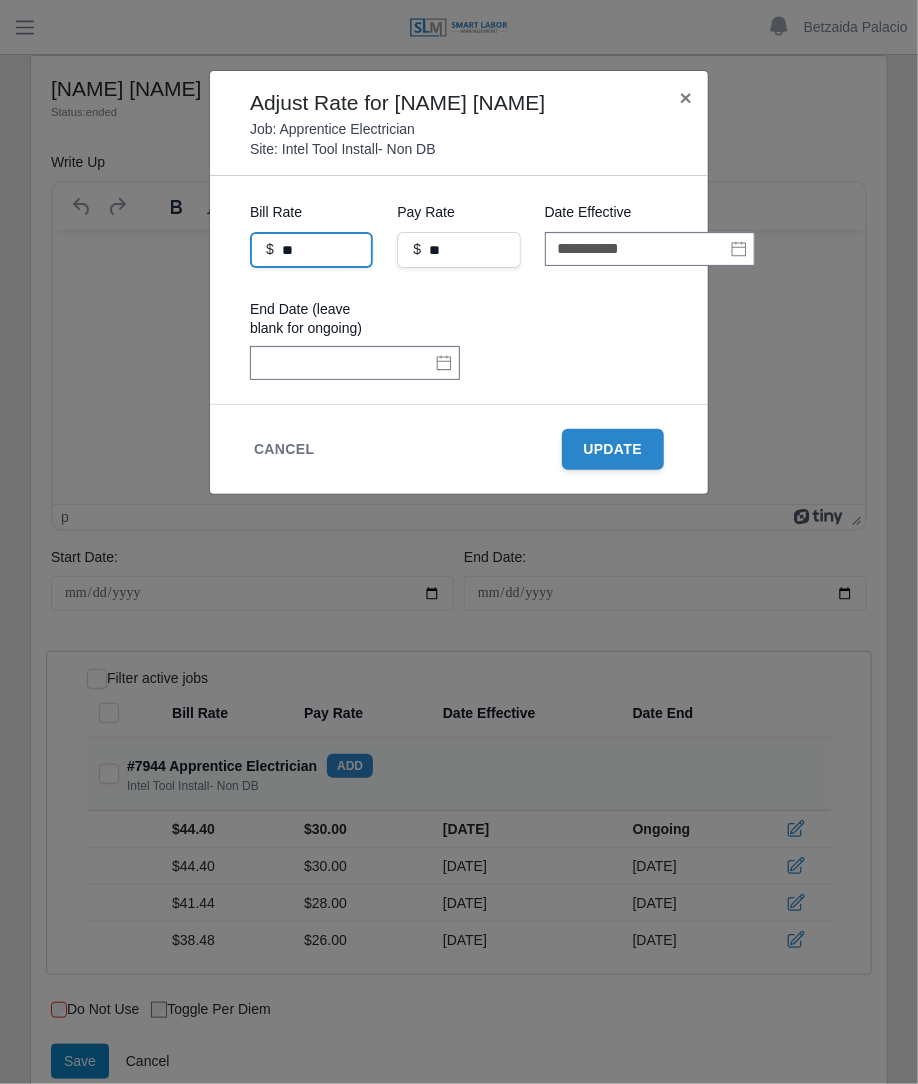 type on "**" 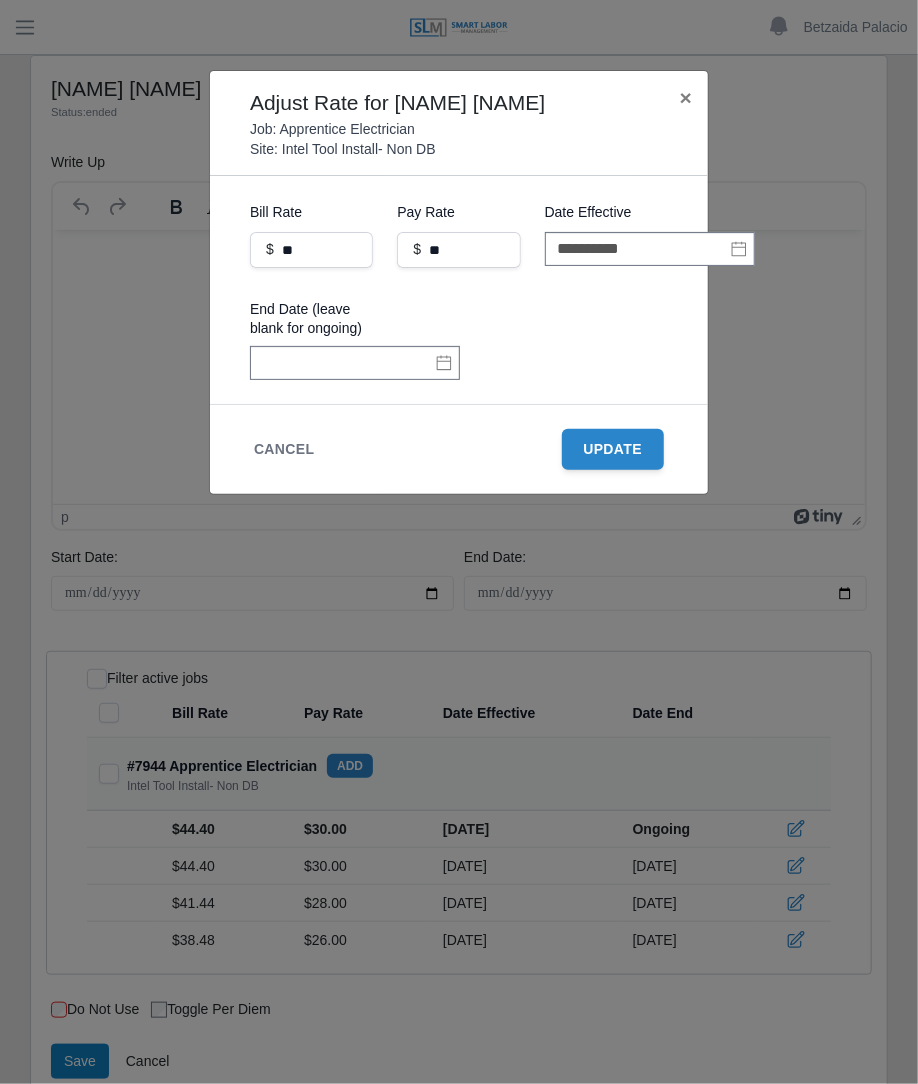 click on "**********" at bounding box center [459, 290] 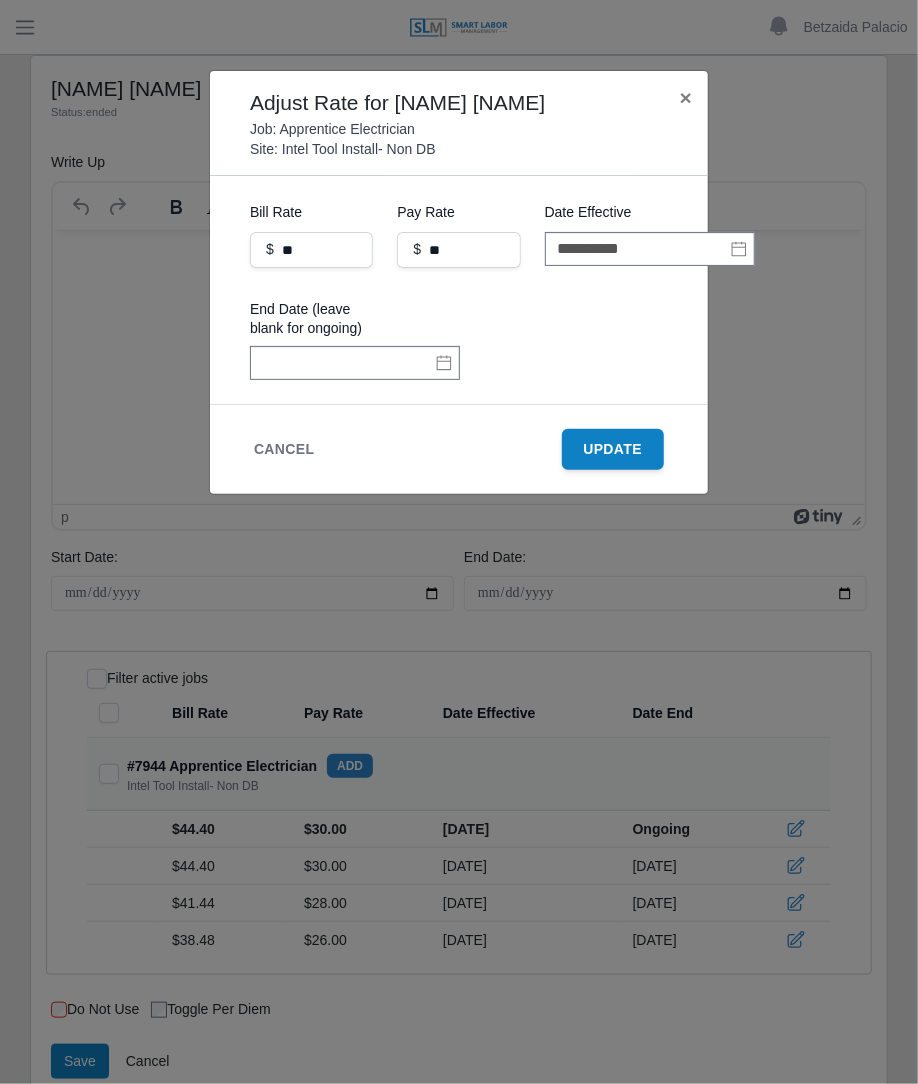 click on "Update" at bounding box center [613, 449] 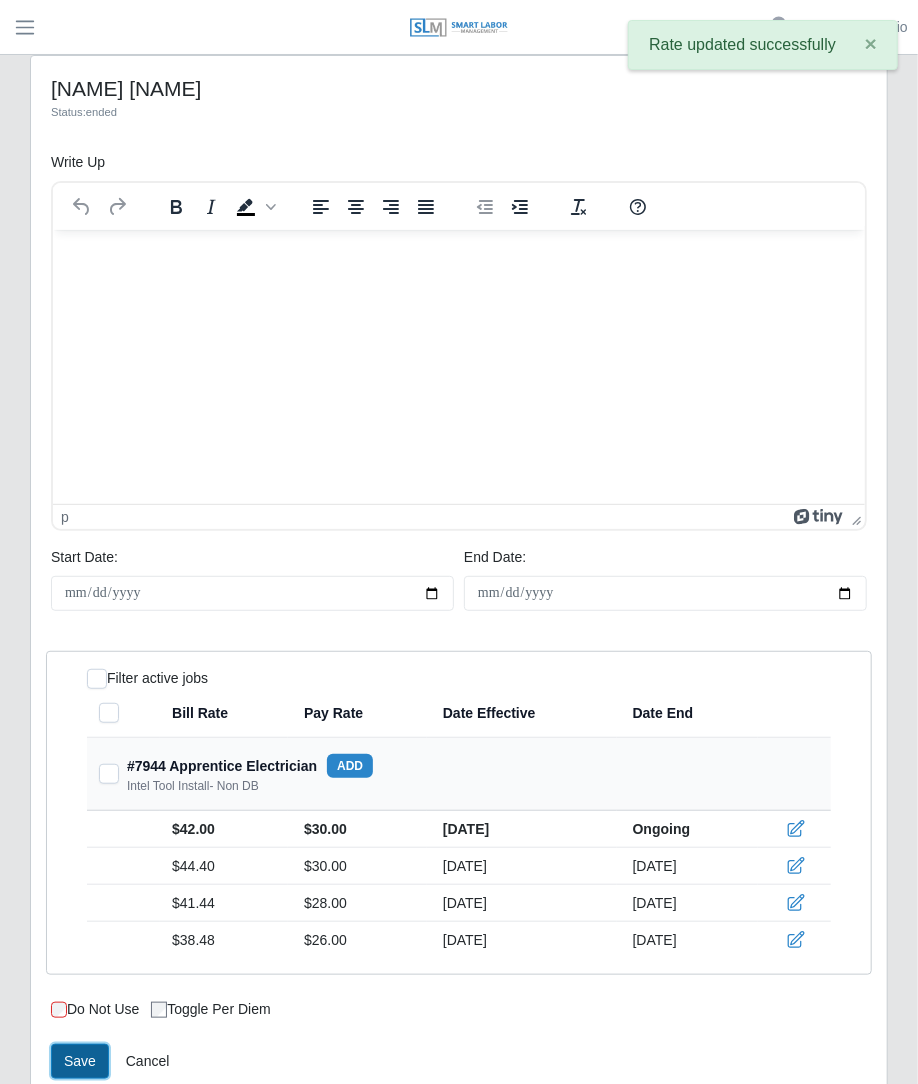 click on "Save" at bounding box center (80, 1061) 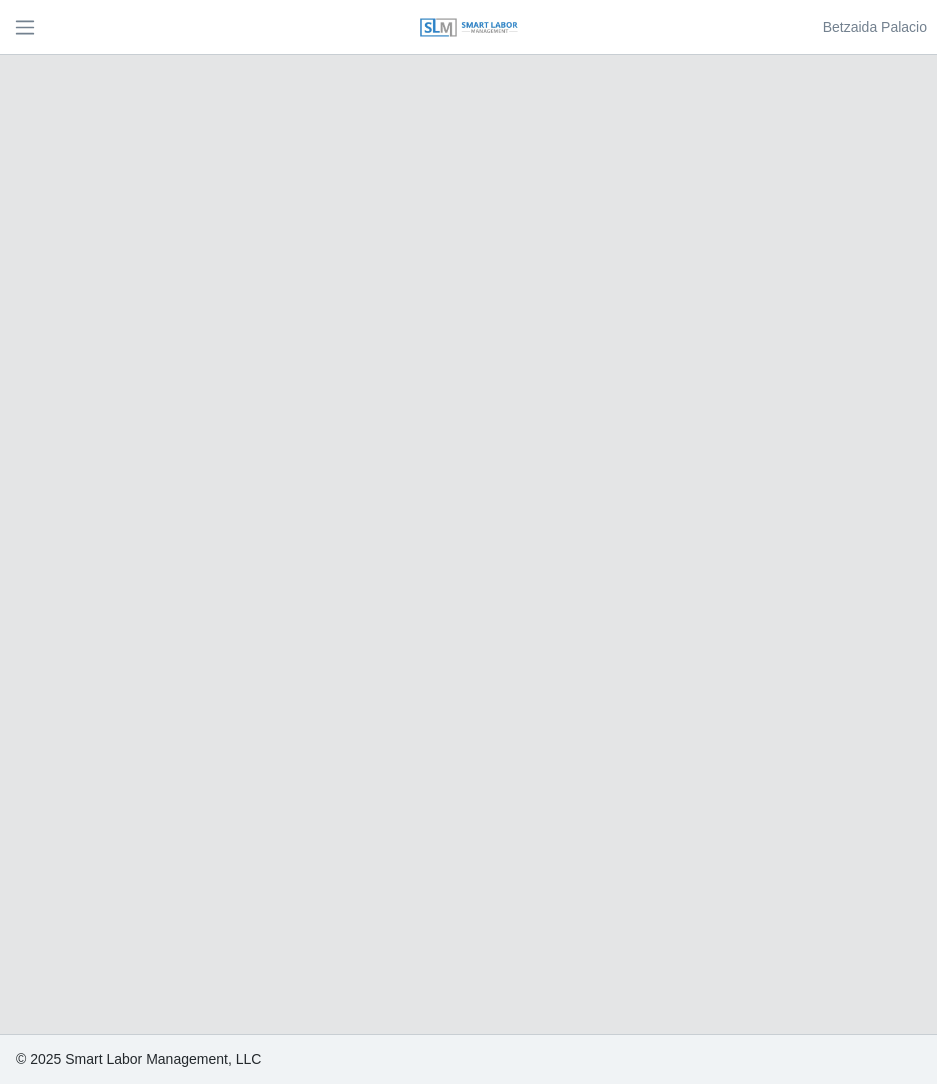 scroll, scrollTop: 0, scrollLeft: 0, axis: both 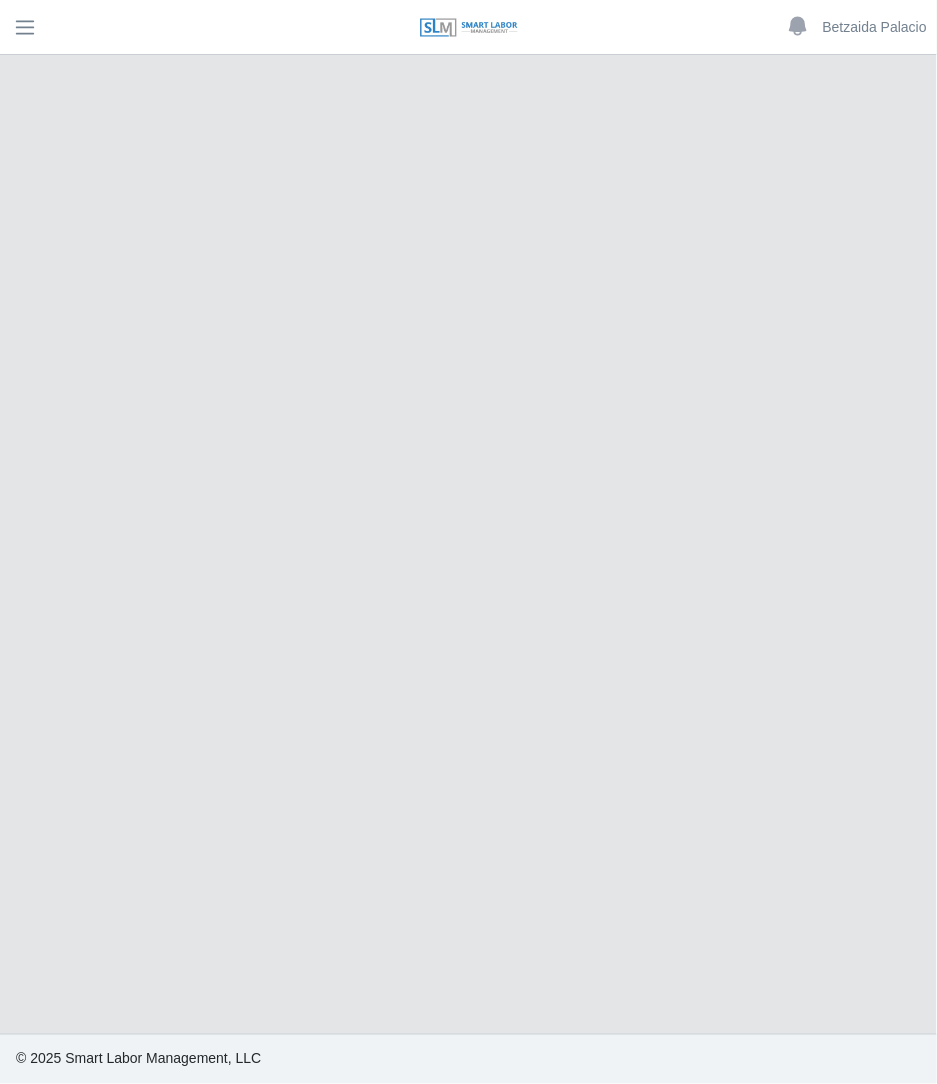 select on "******" 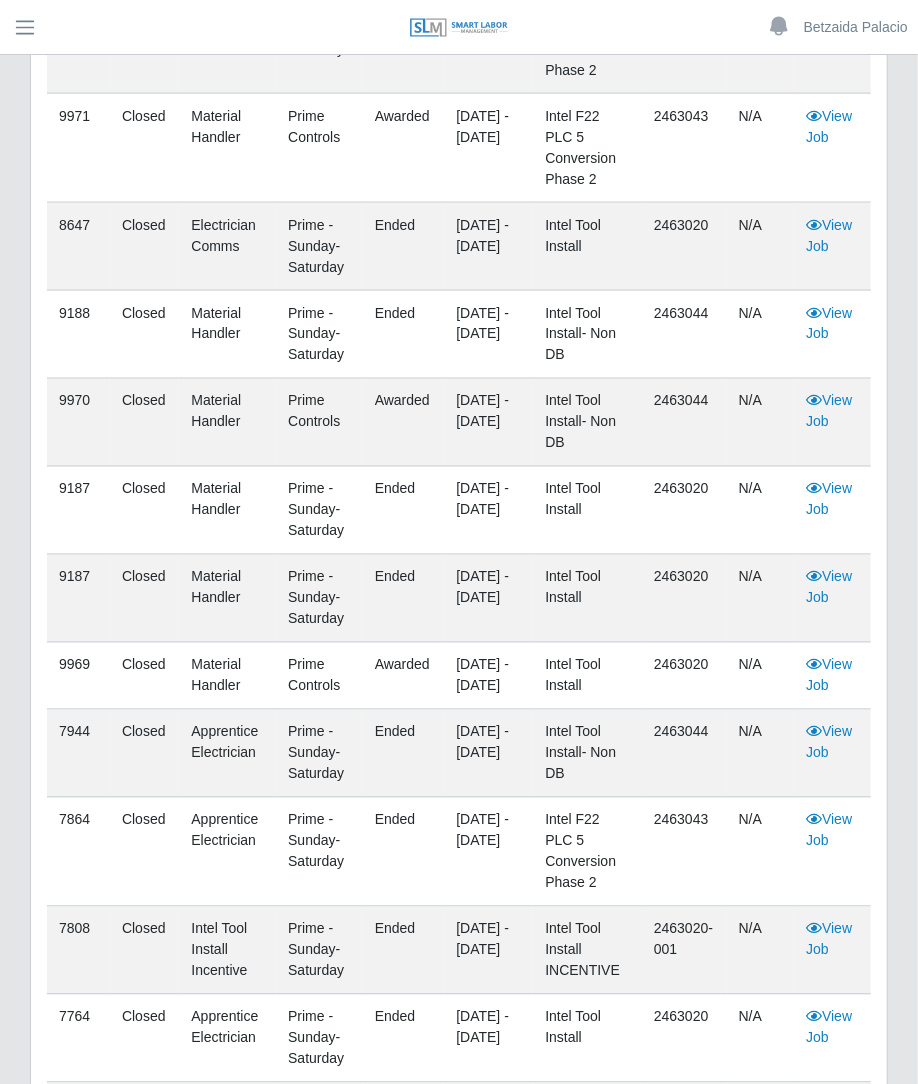 scroll, scrollTop: 1063, scrollLeft: 0, axis: vertical 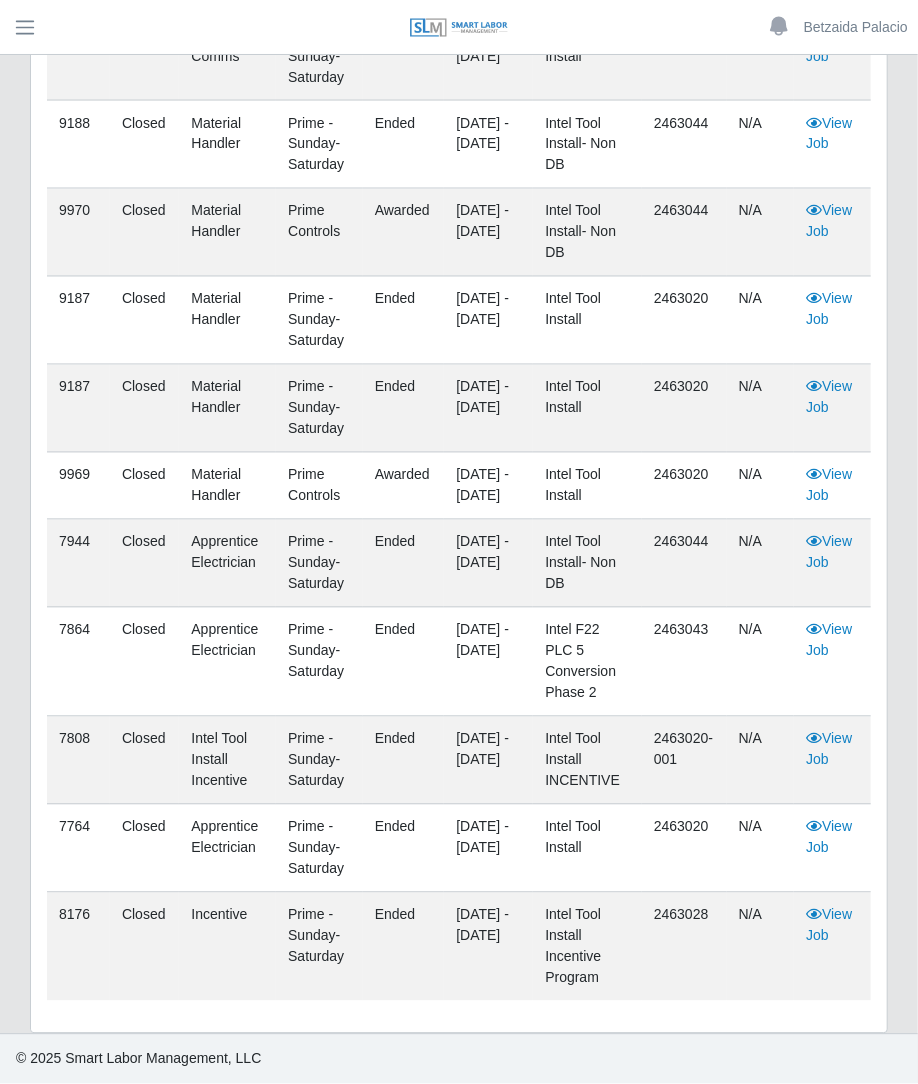 drag, startPoint x: 917, startPoint y: 616, endPoint x: 915, endPoint y: 512, distance: 104.019226 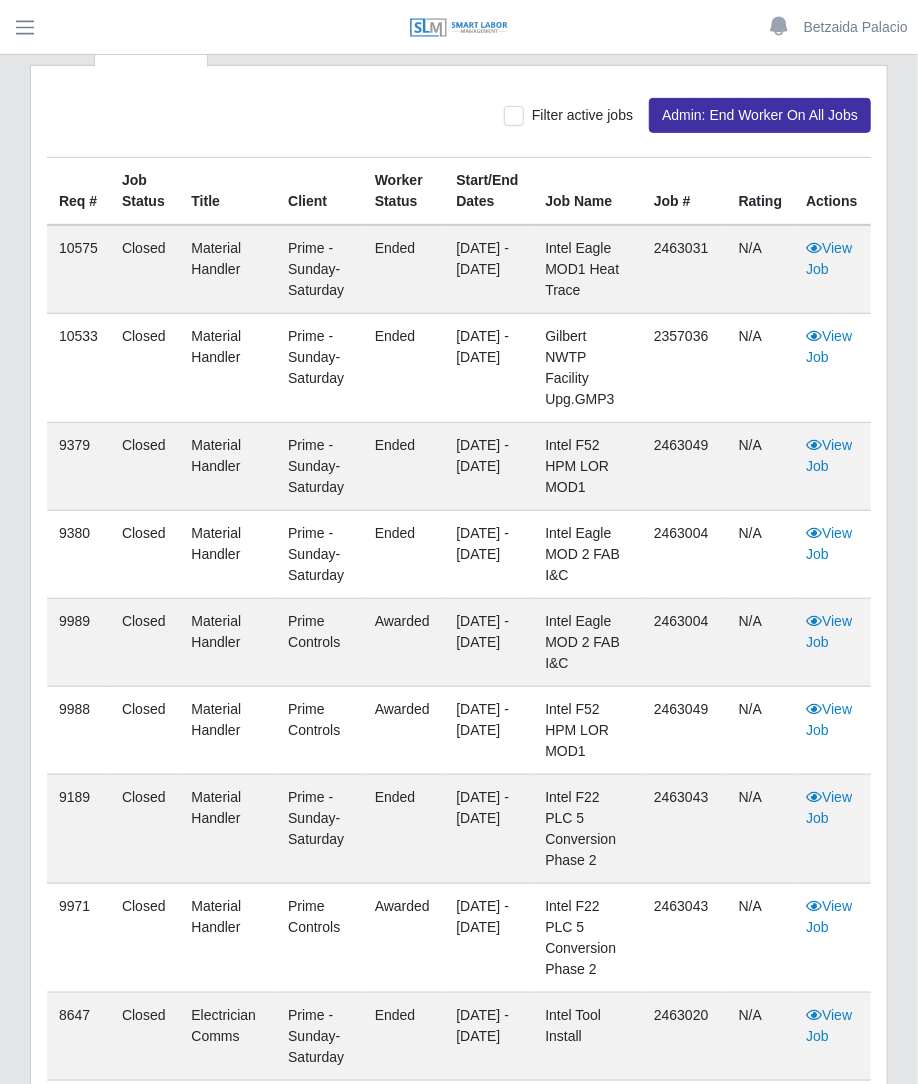 scroll, scrollTop: 476, scrollLeft: 0, axis: vertical 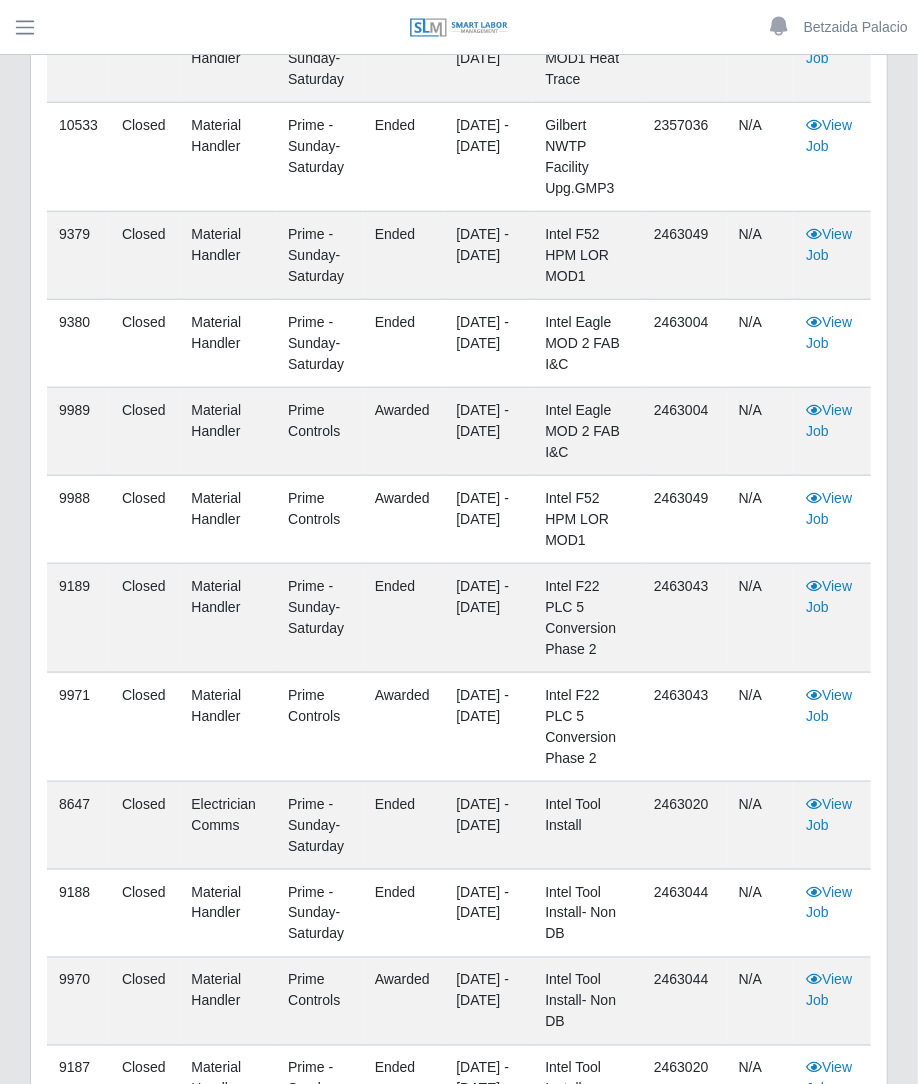 drag, startPoint x: 914, startPoint y: 416, endPoint x: 920, endPoint y: 522, distance: 106.16968 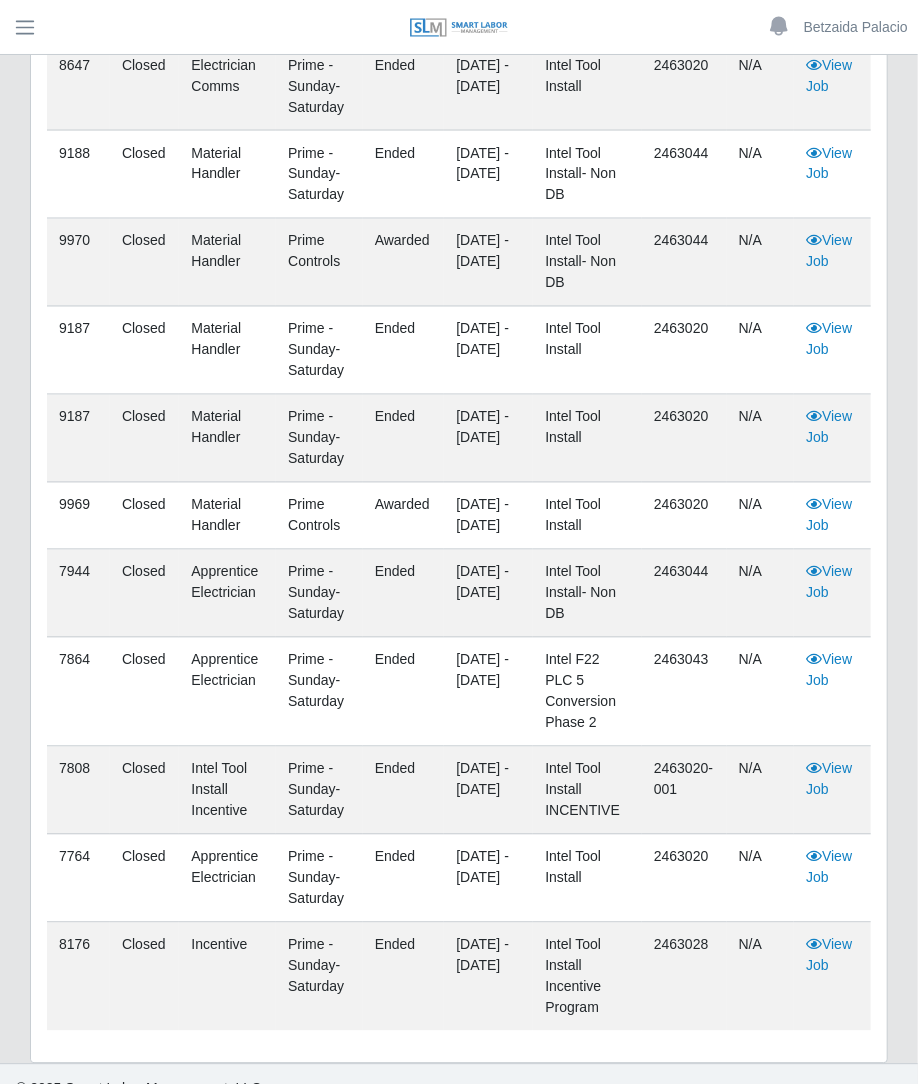 scroll, scrollTop: 1259, scrollLeft: 0, axis: vertical 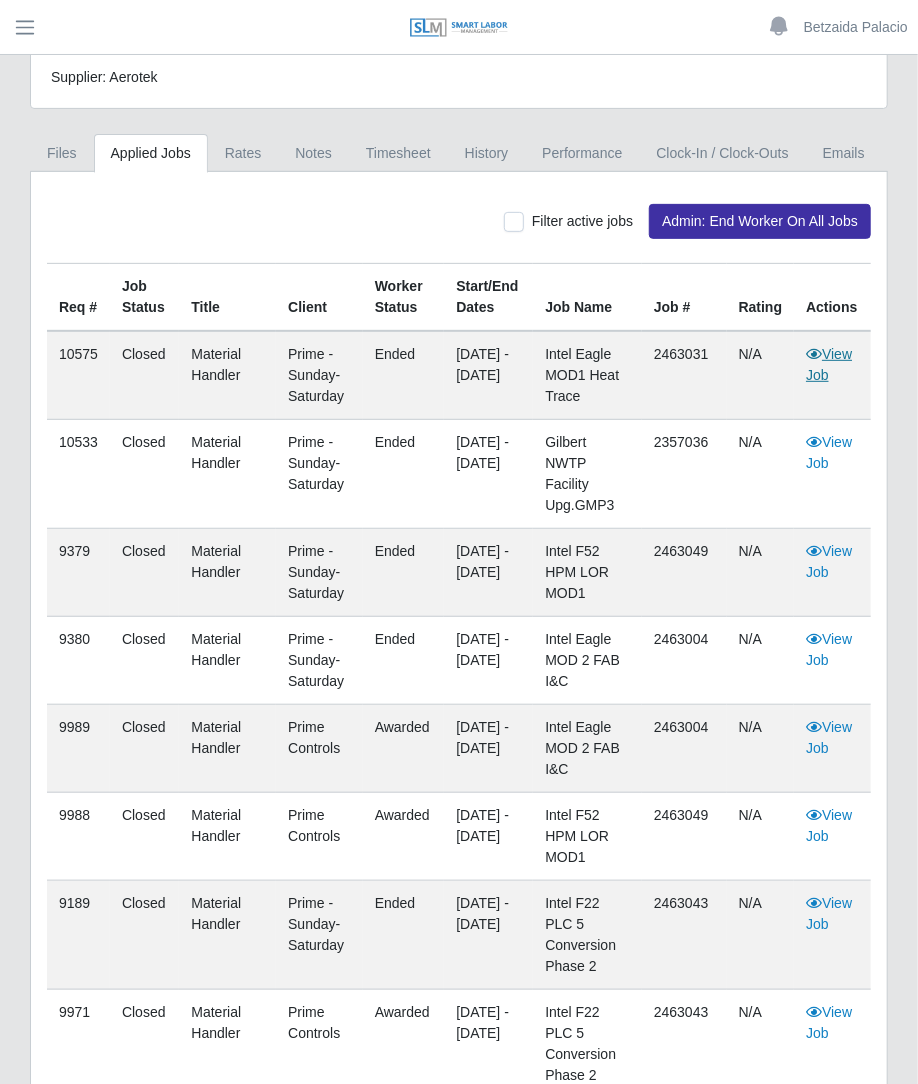 click on "View Job" at bounding box center [829, 364] 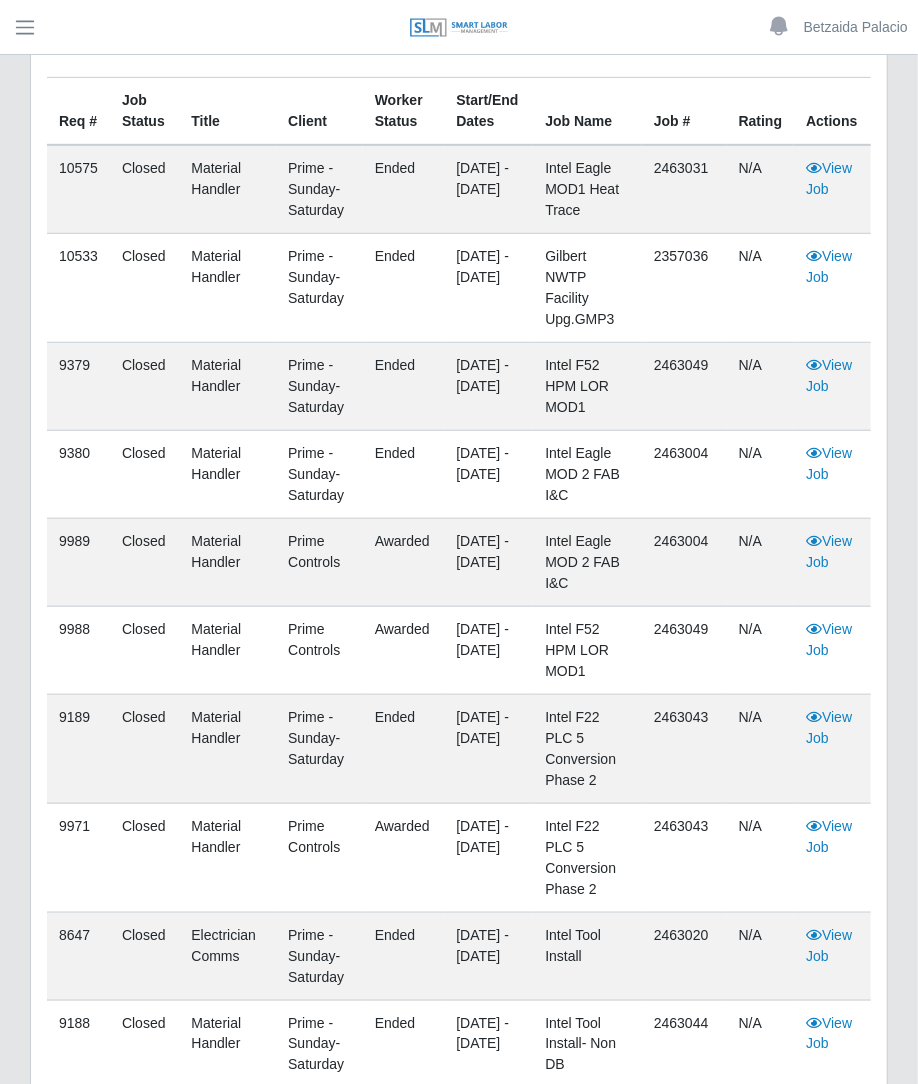 scroll, scrollTop: 549, scrollLeft: 0, axis: vertical 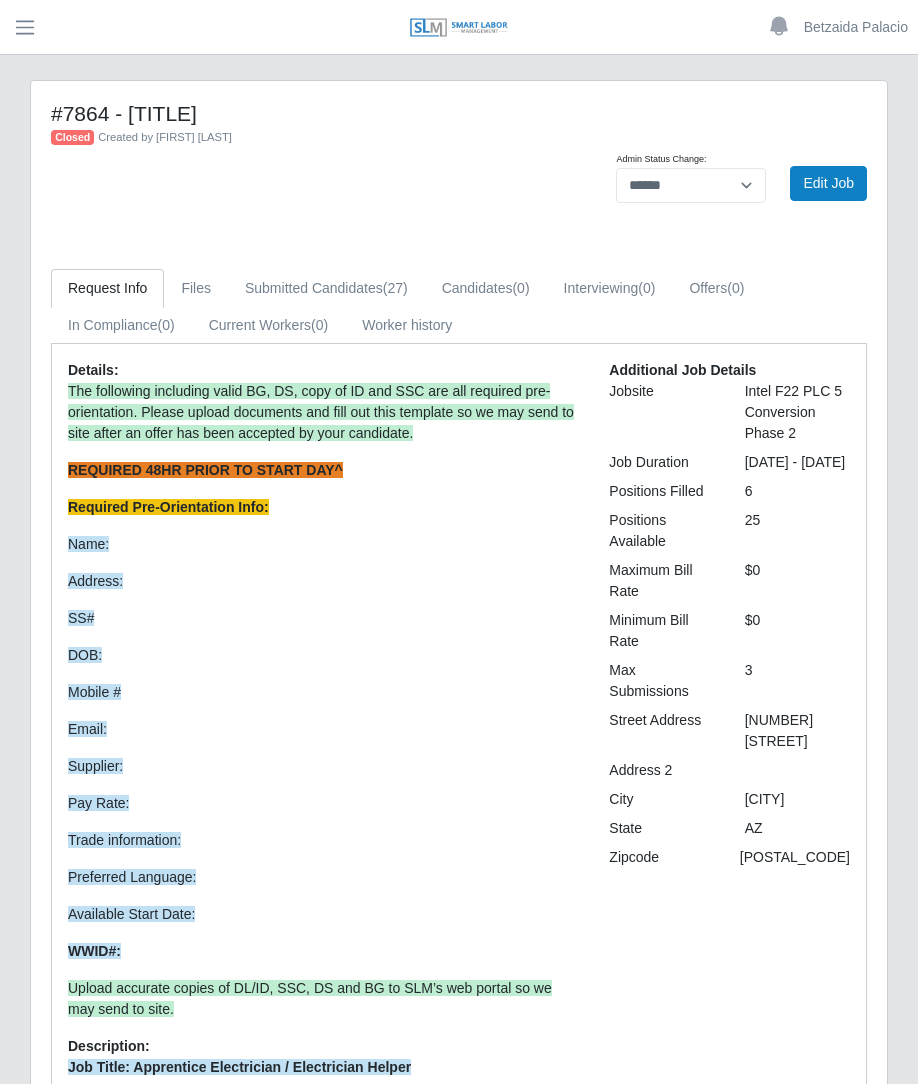 select on "******" 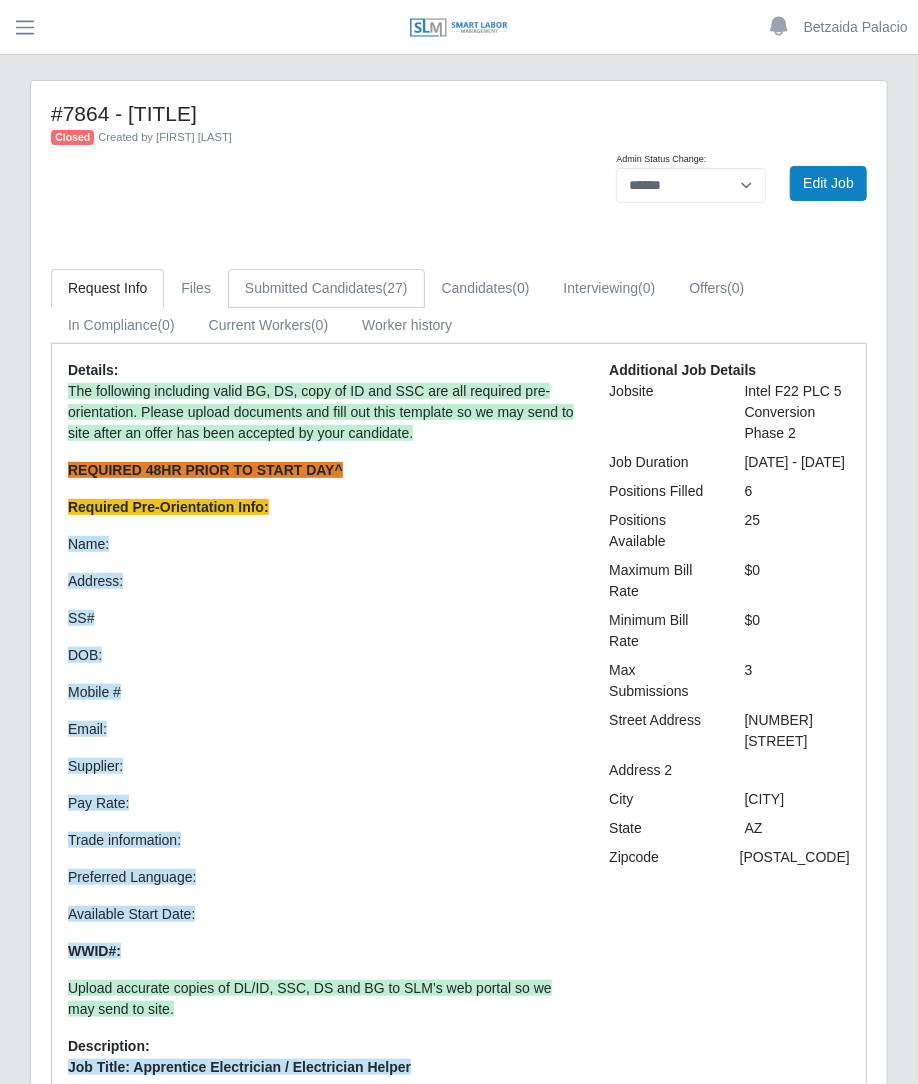 click on "Submitted Candidates
(27)" at bounding box center (326, 288) 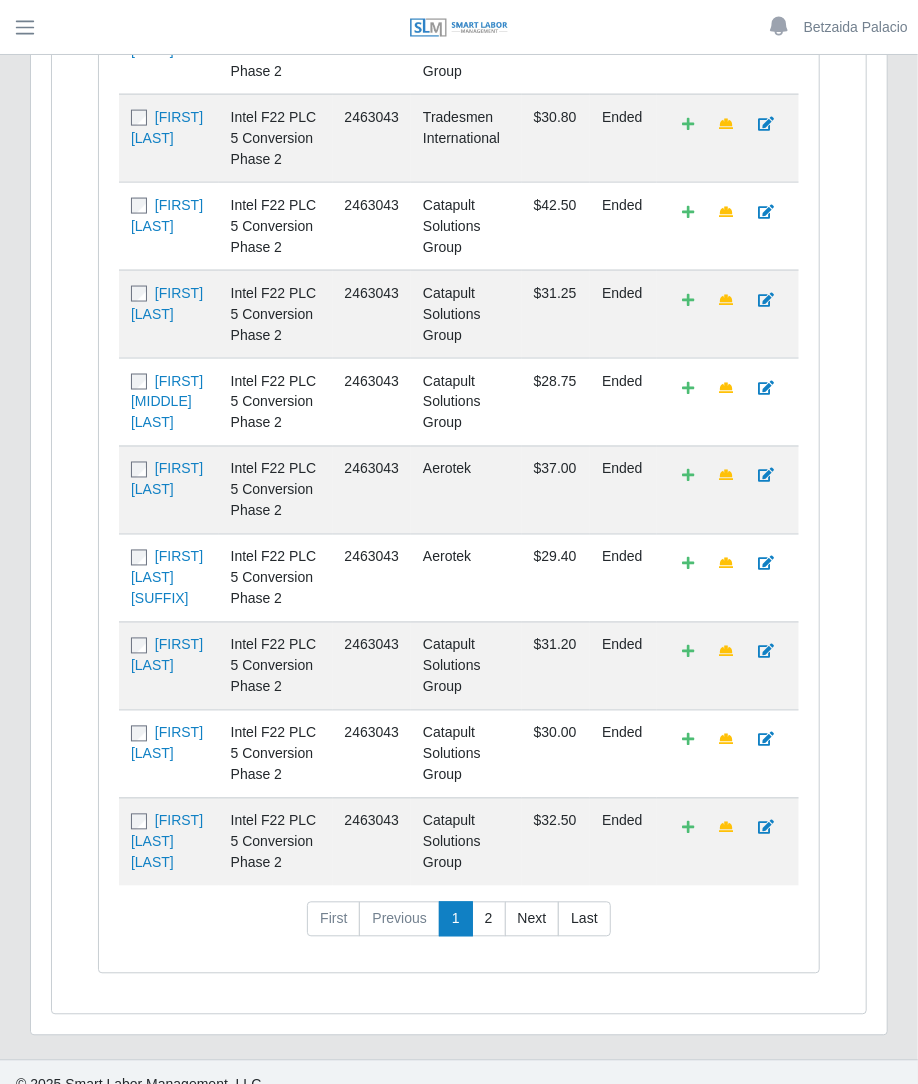 scroll, scrollTop: 996, scrollLeft: 0, axis: vertical 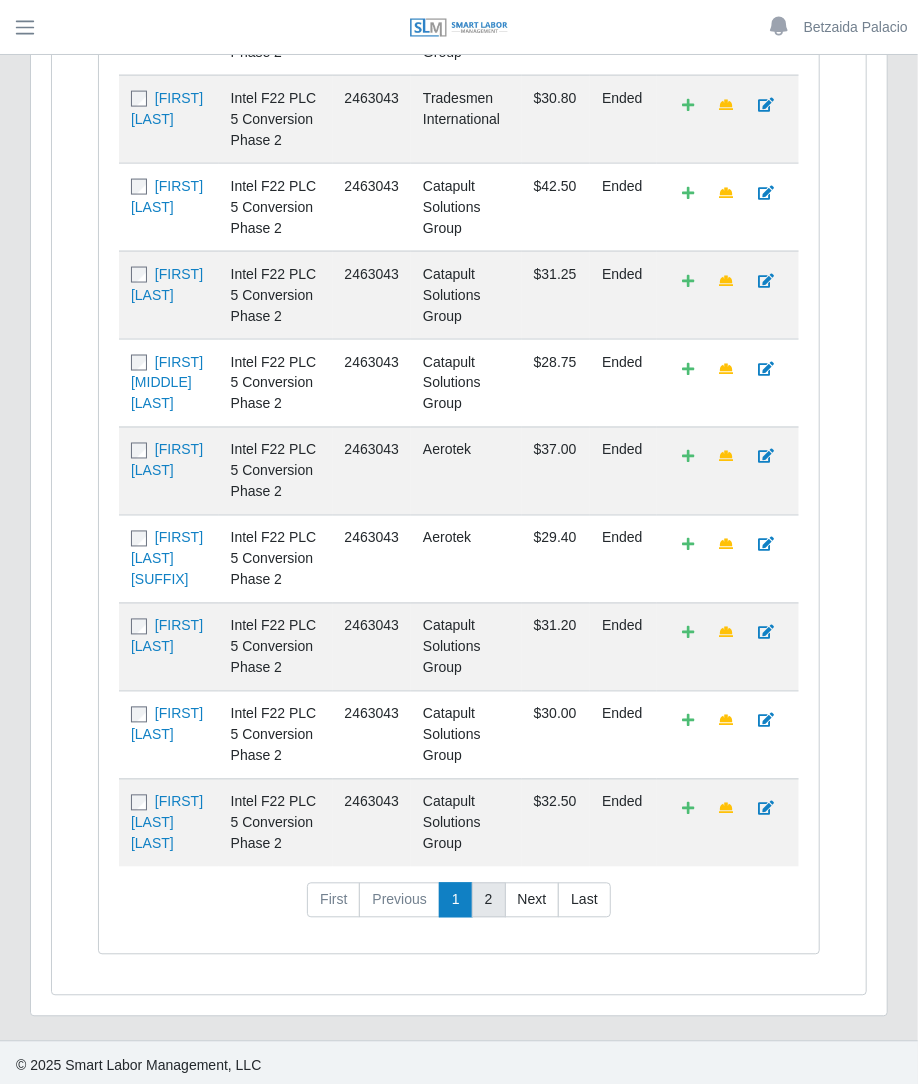 click on "2" at bounding box center (489, 901) 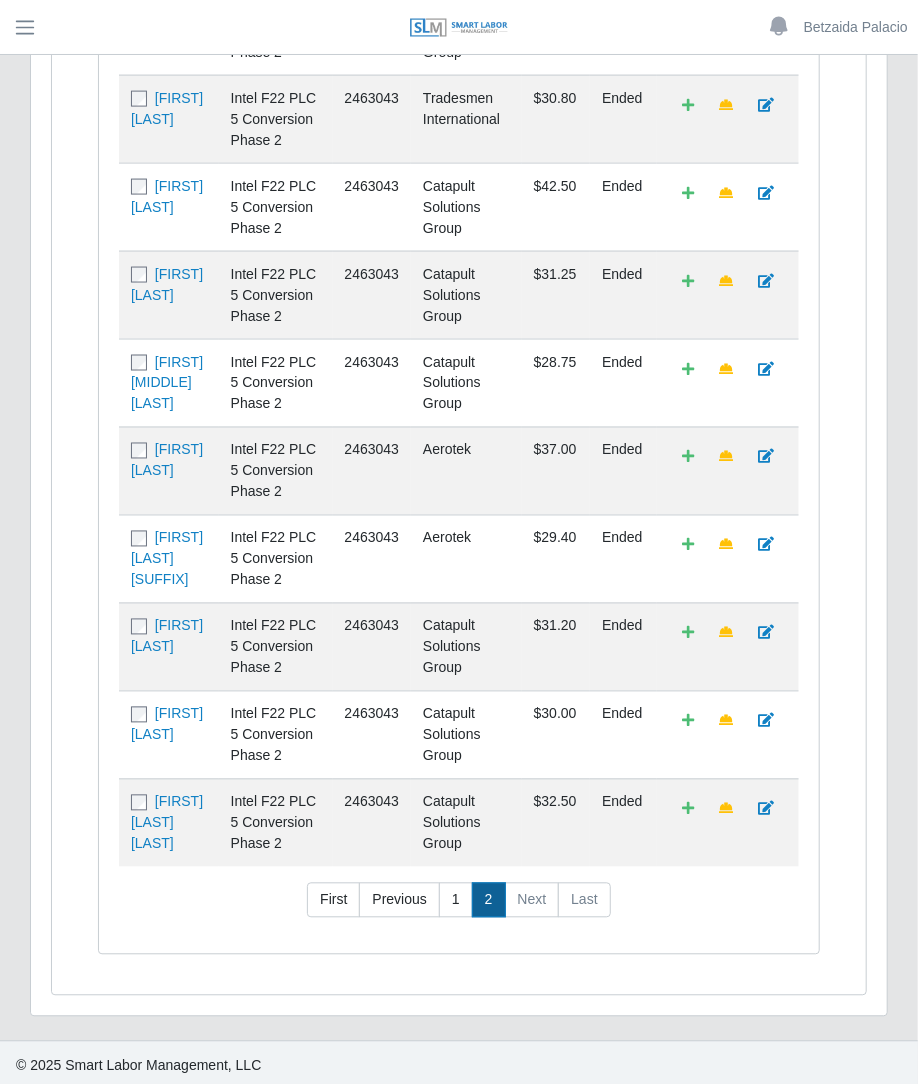scroll, scrollTop: 779, scrollLeft: 0, axis: vertical 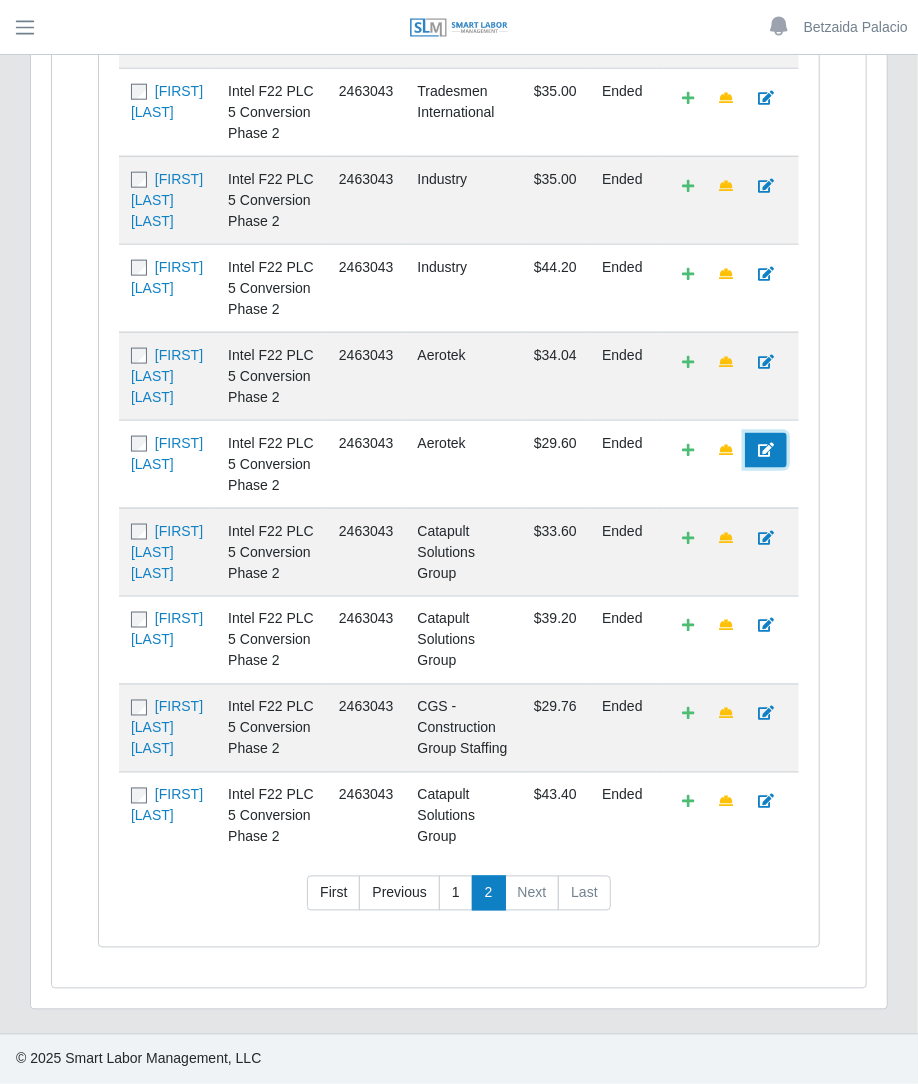 click at bounding box center (766, 450) 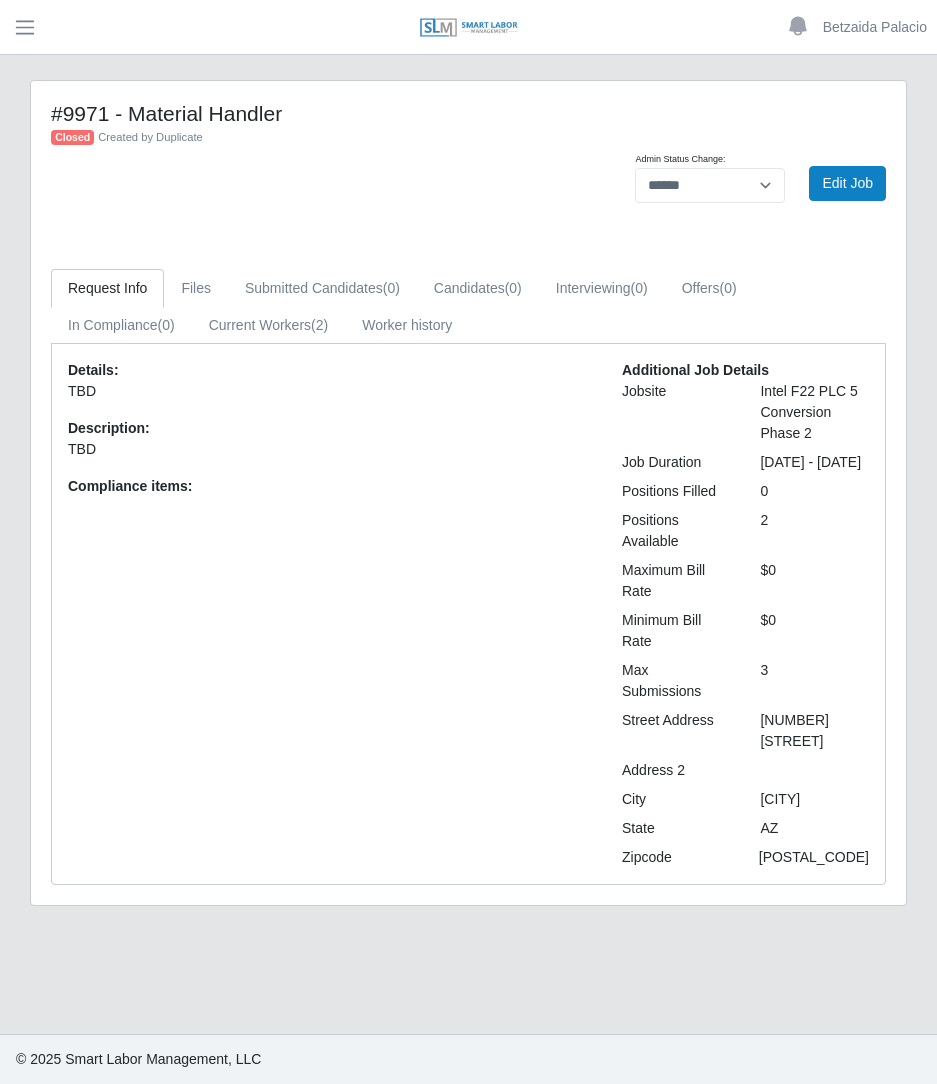 select on "******" 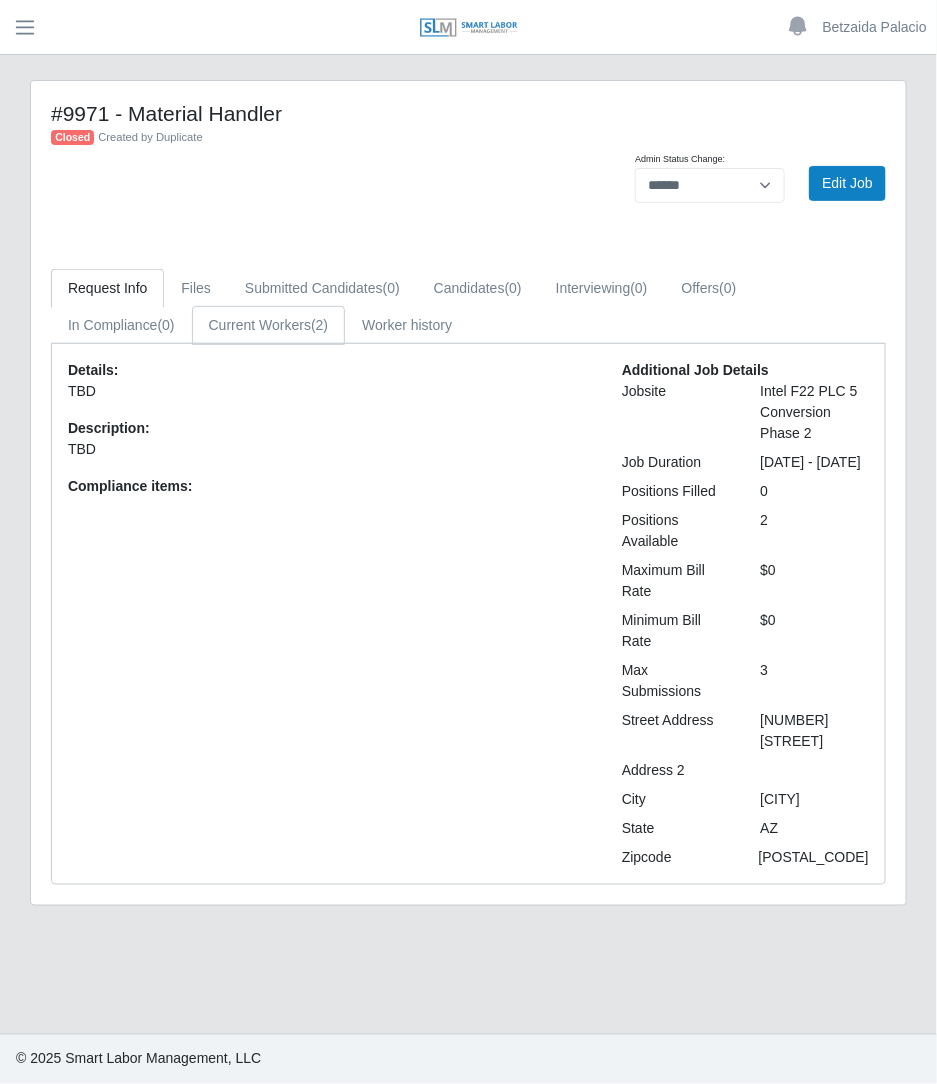 click on "Current Workers  (2)" at bounding box center [269, 325] 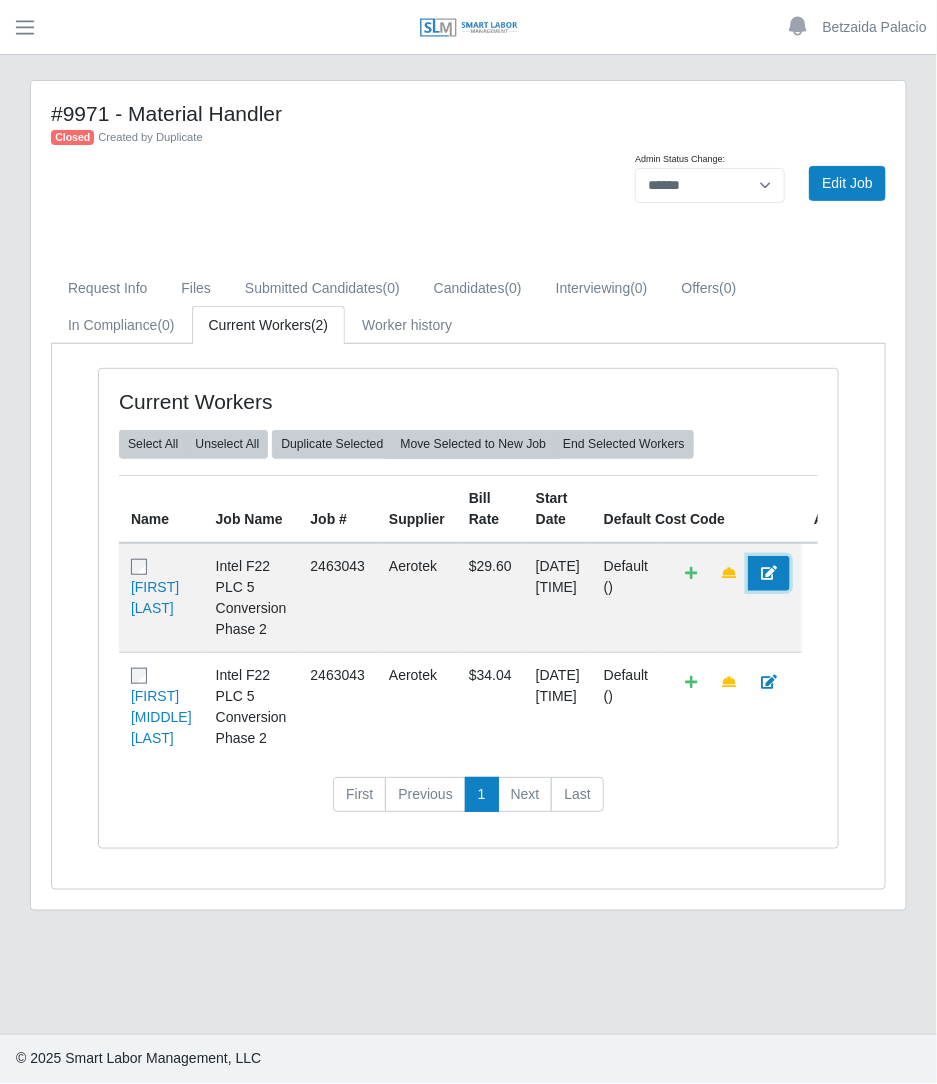 click at bounding box center [769, 573] 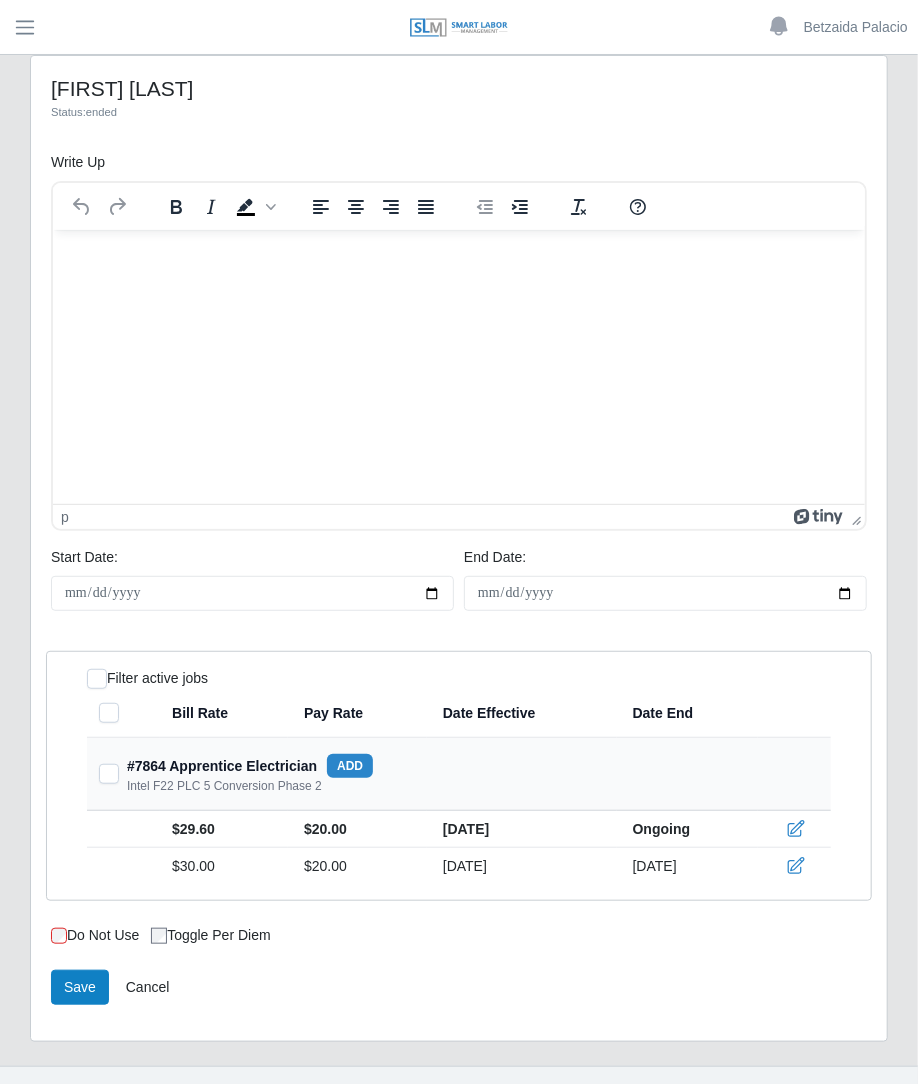 scroll, scrollTop: 0, scrollLeft: 0, axis: both 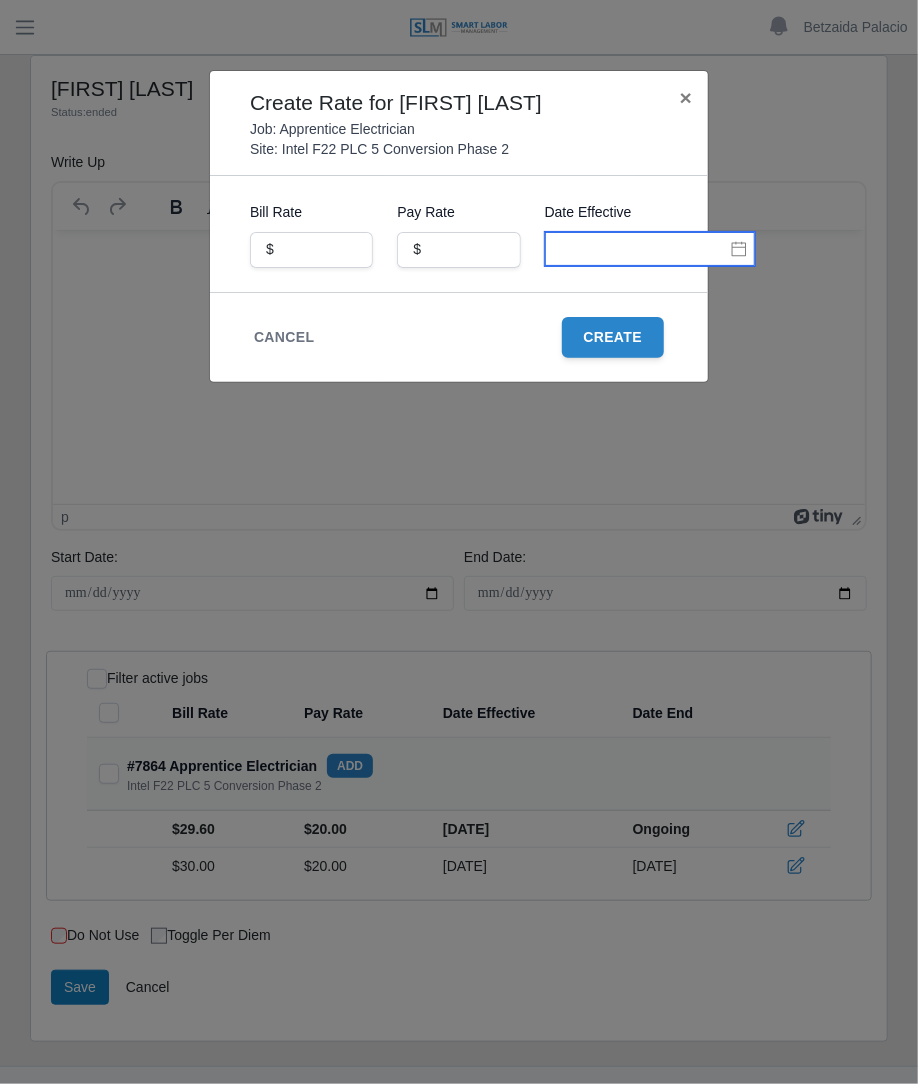 click at bounding box center [650, 249] 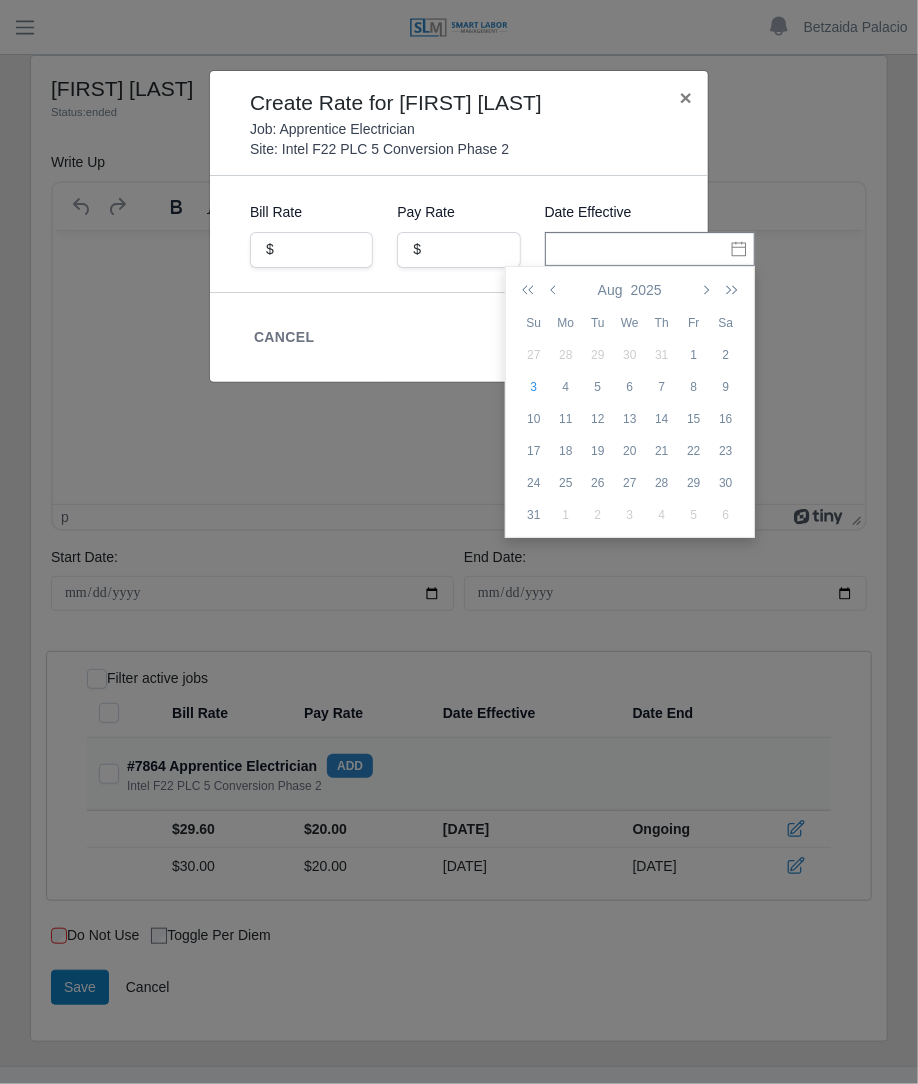 click on "Aug 2025 Su Mo Tu We Th Fr Sa 27 28 29 30 31 1 2 3 4 5 6 7 8 9 10 11 12 13 14 15 16 17 18 19 20 21 22 23 24 25 26 27 28 29 30 31 1 2 3 4 5 6" 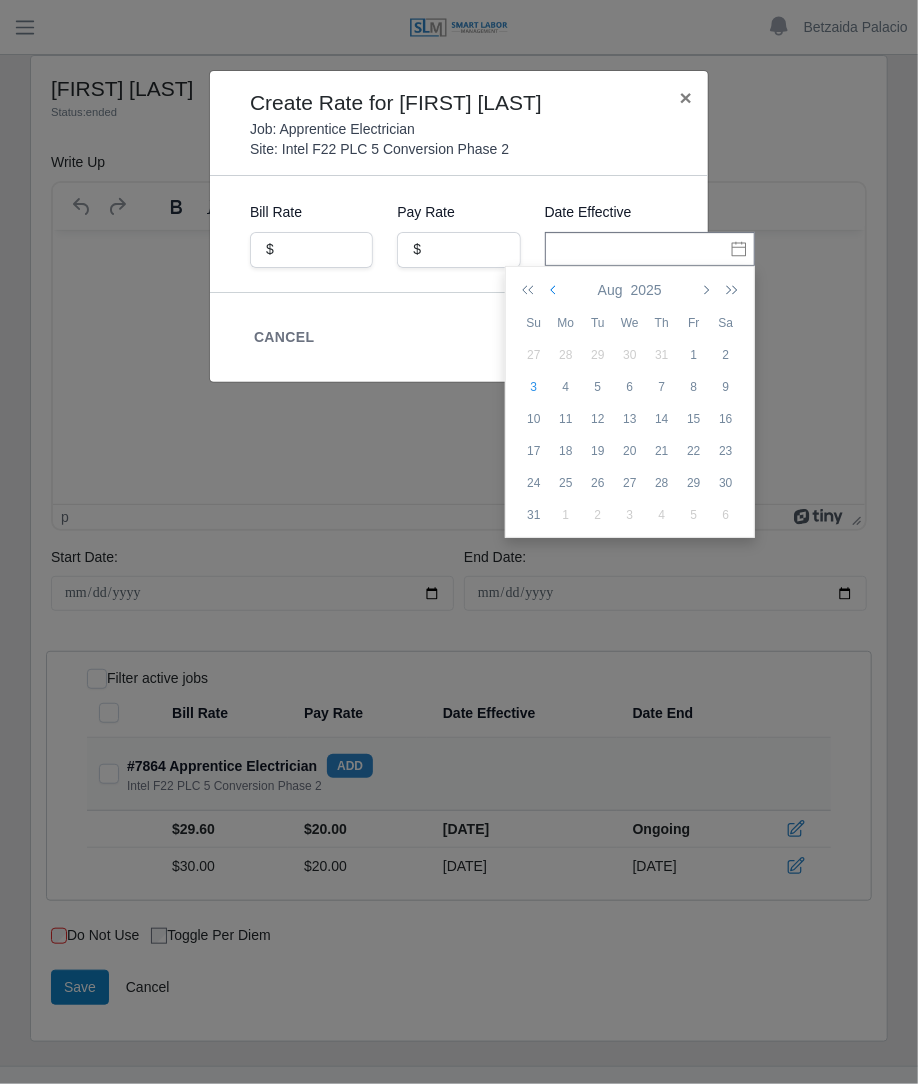 click at bounding box center [555, 290] 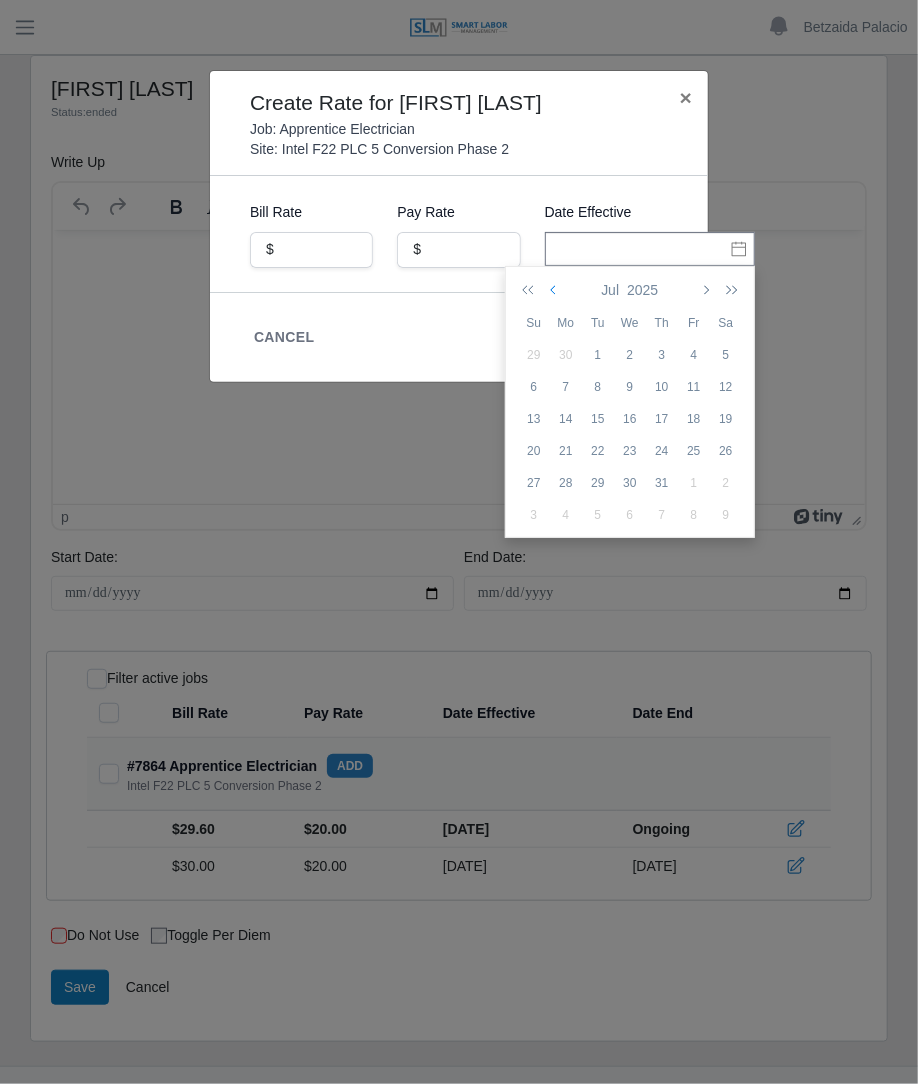 click at bounding box center [555, 290] 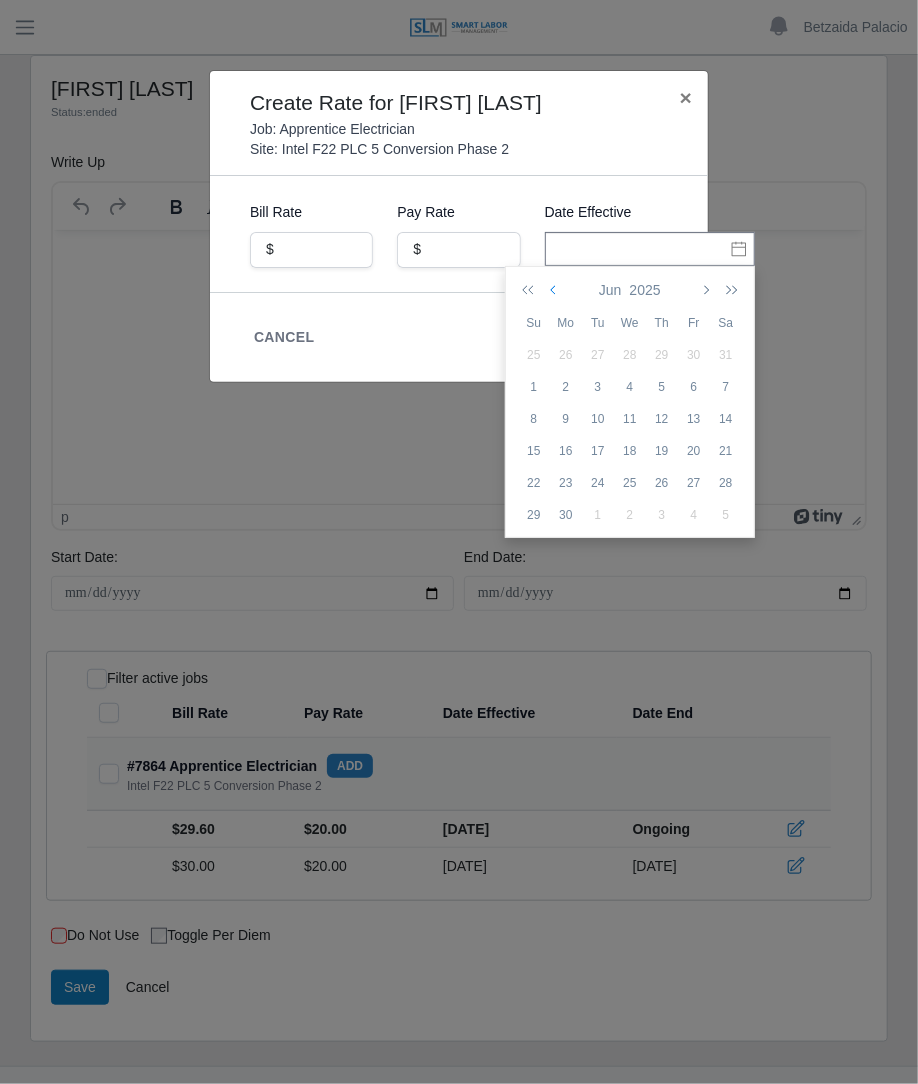 click at bounding box center [555, 290] 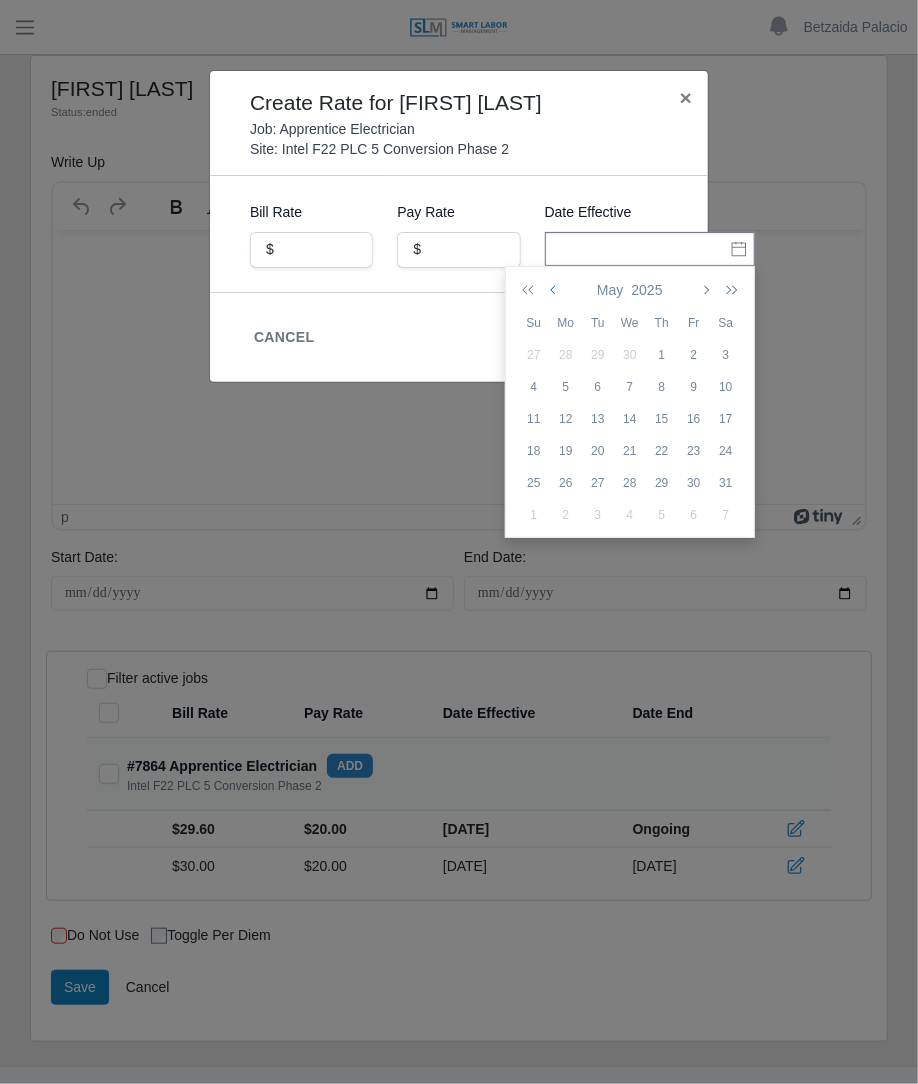 click at bounding box center [555, 290] 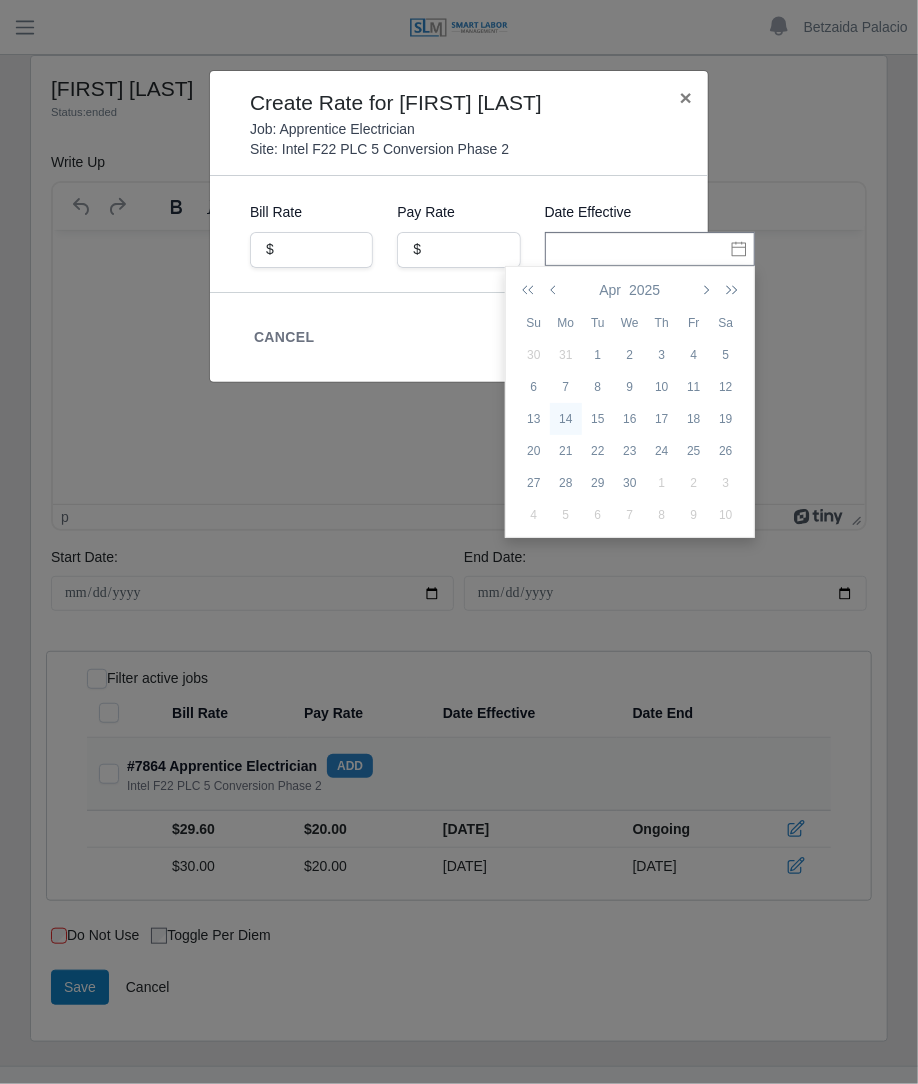 click on "14" at bounding box center (566, 419) 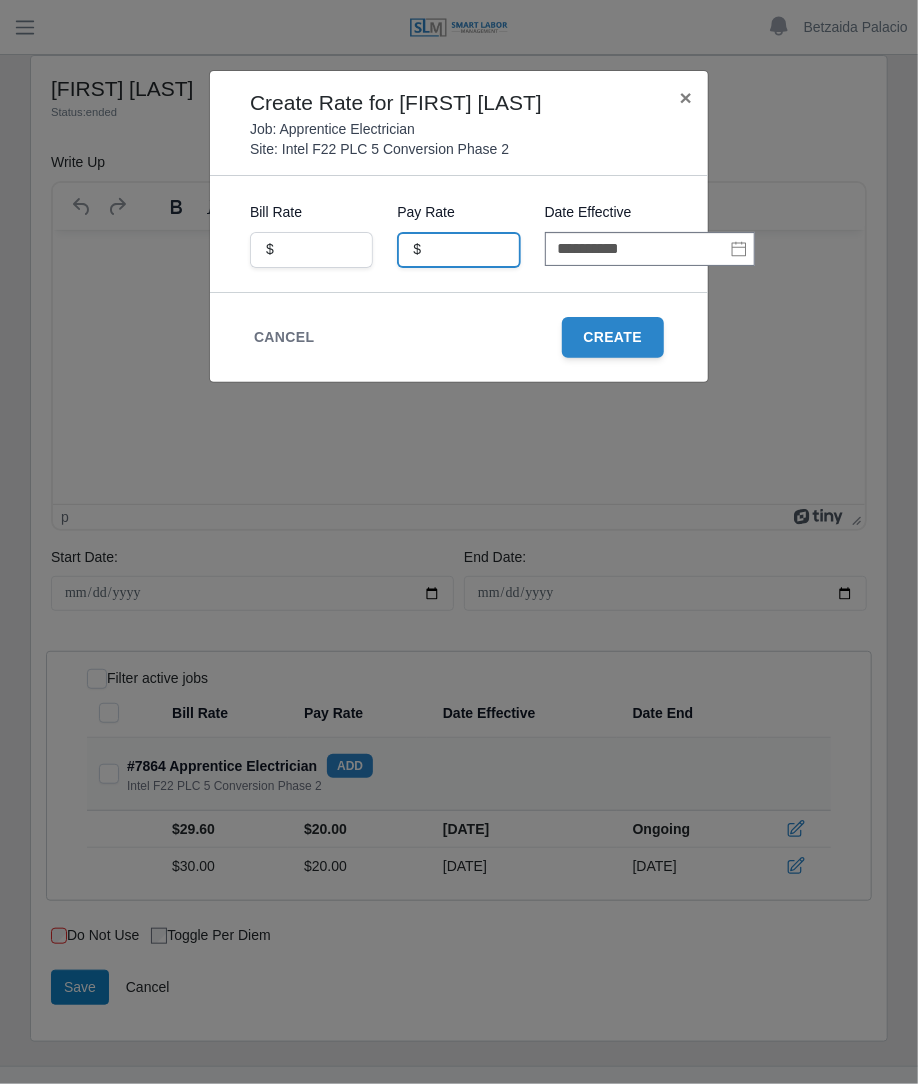 click at bounding box center (458, 250) 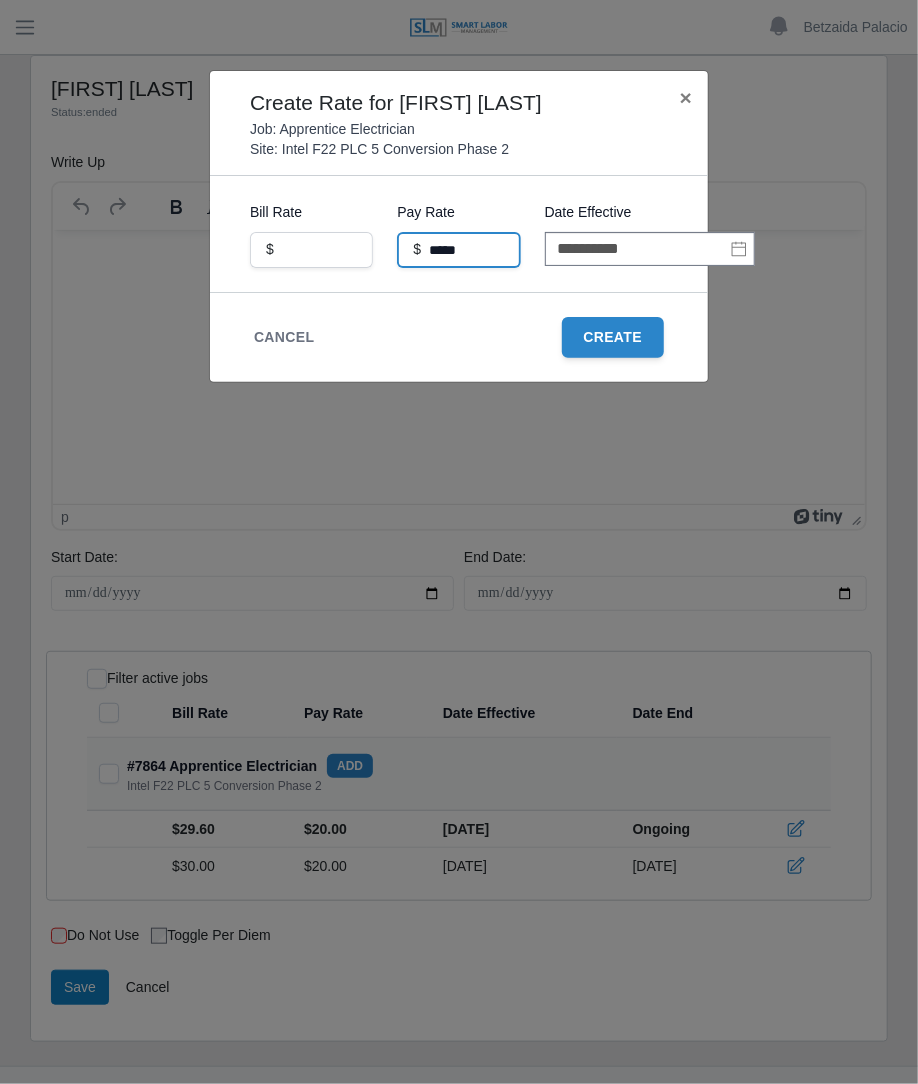 type on "*****" 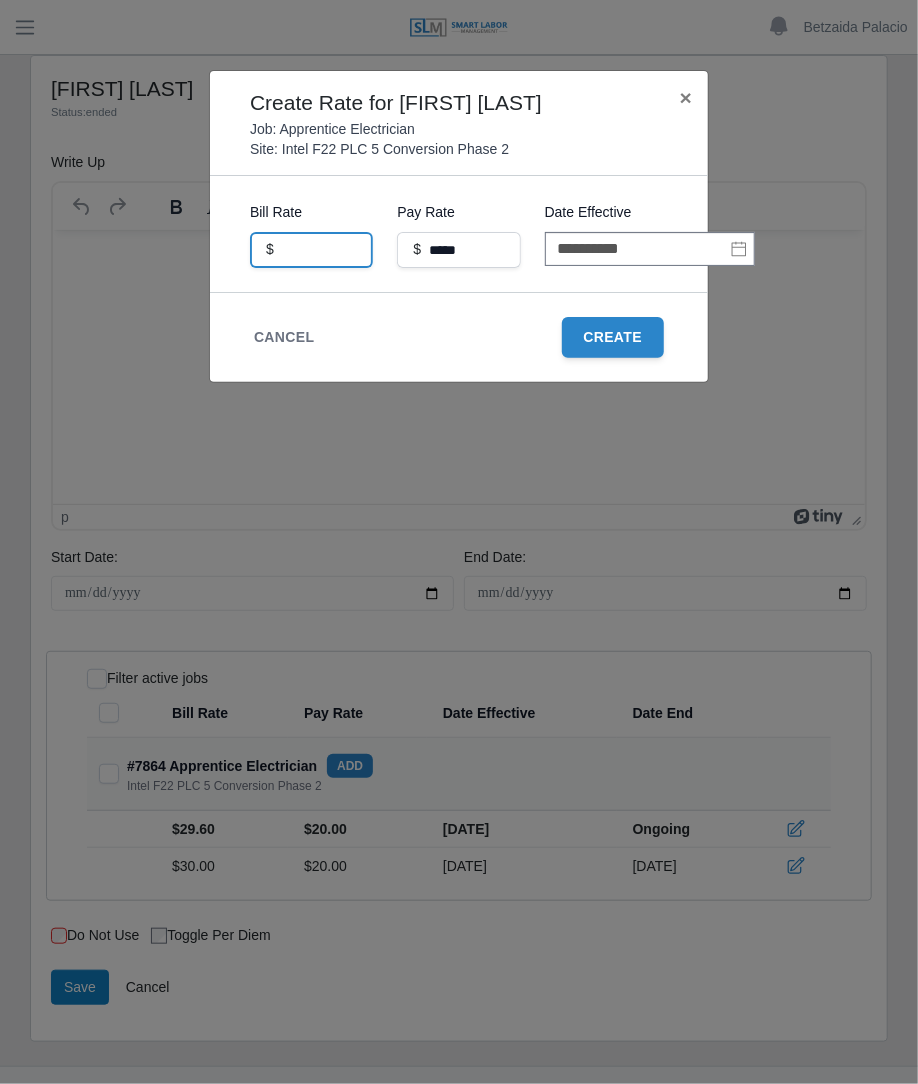 click at bounding box center [311, 250] 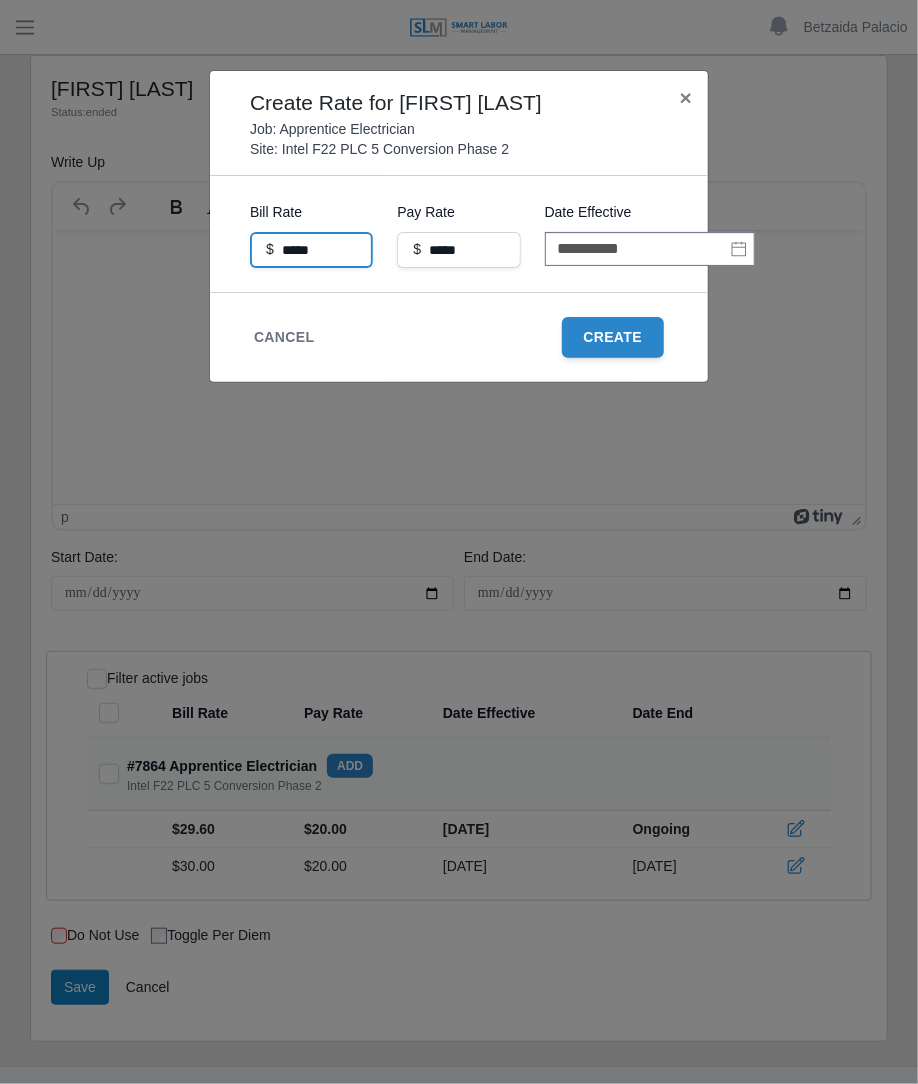 type on "*****" 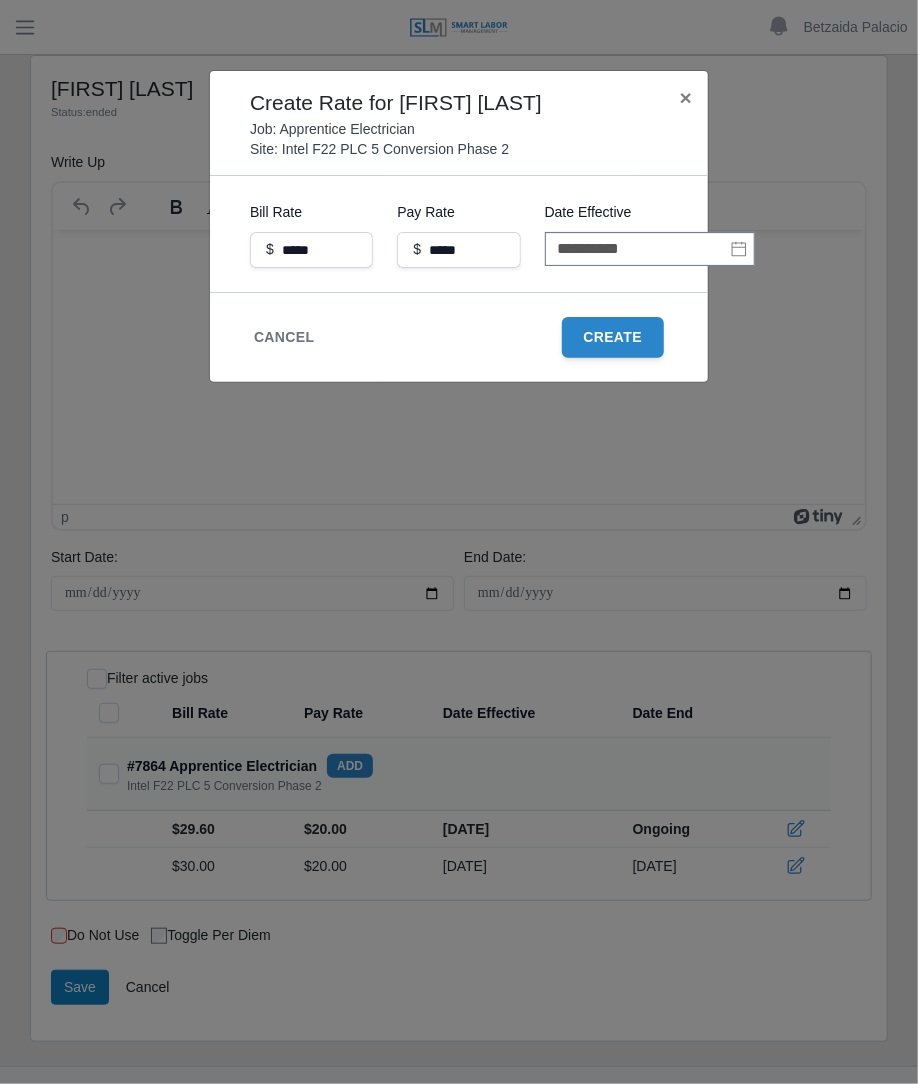 click on "Cancel
Create" 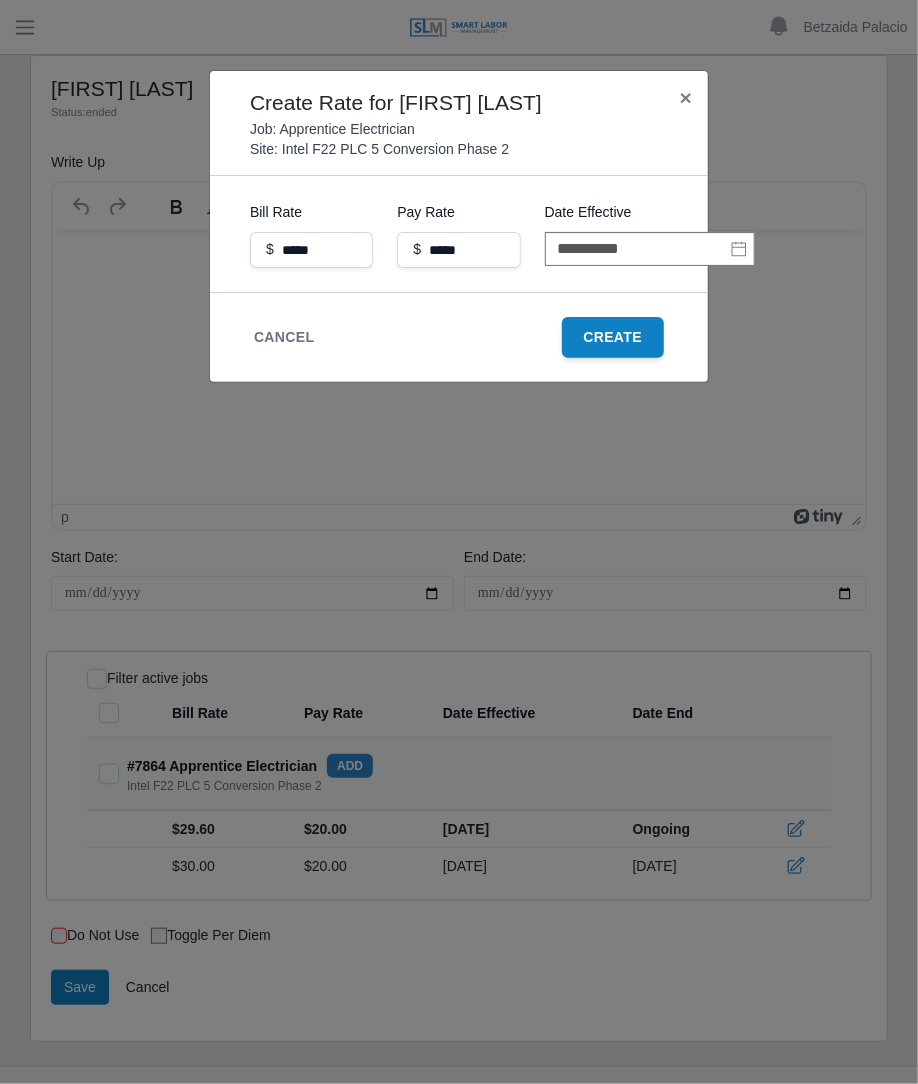 click on "Create" at bounding box center (613, 337) 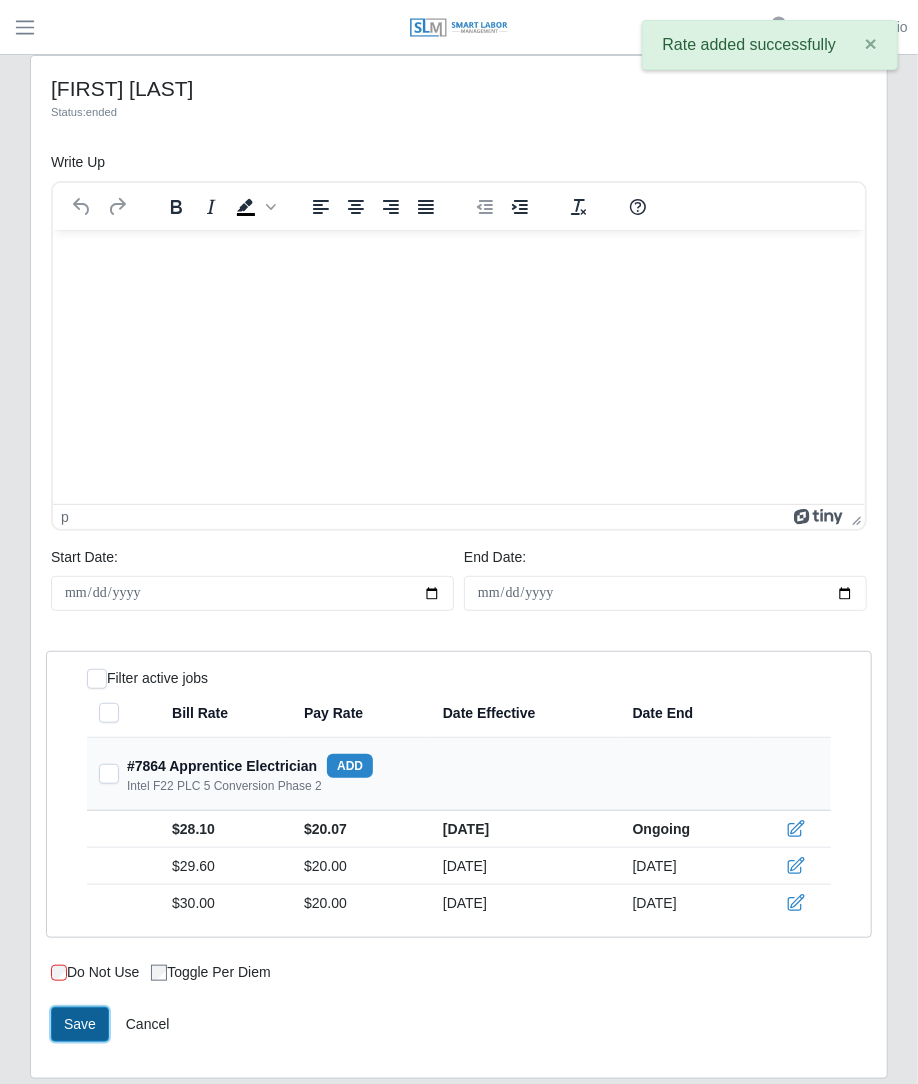 click on "Save" at bounding box center [80, 1024] 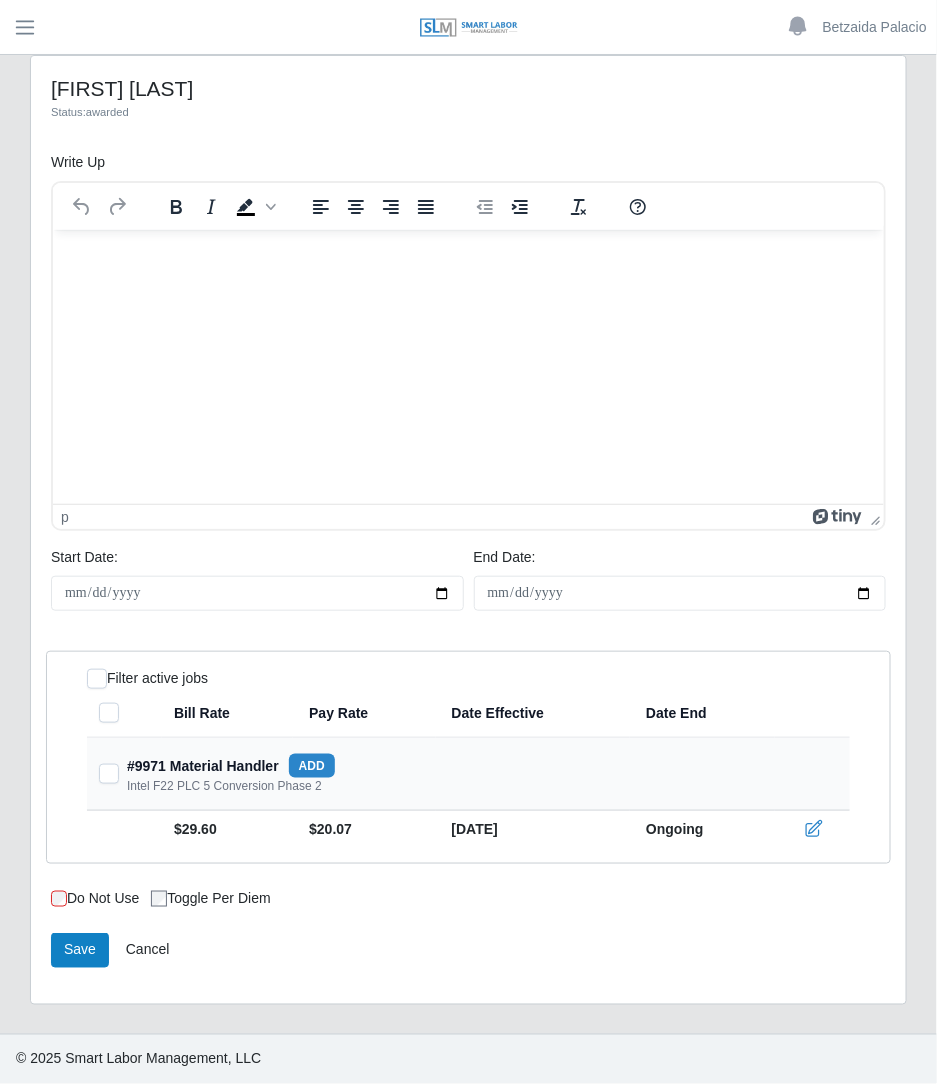 scroll, scrollTop: 0, scrollLeft: 0, axis: both 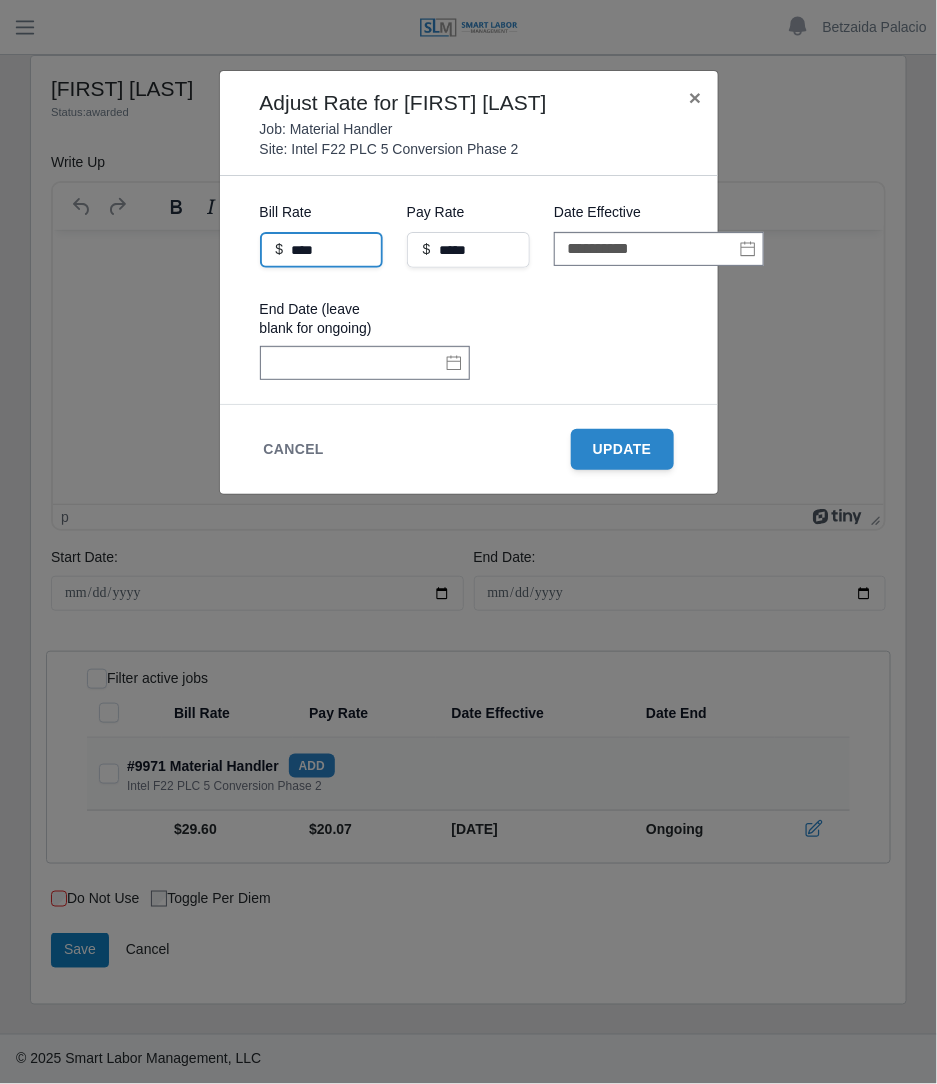 click on "****" at bounding box center (321, 250) 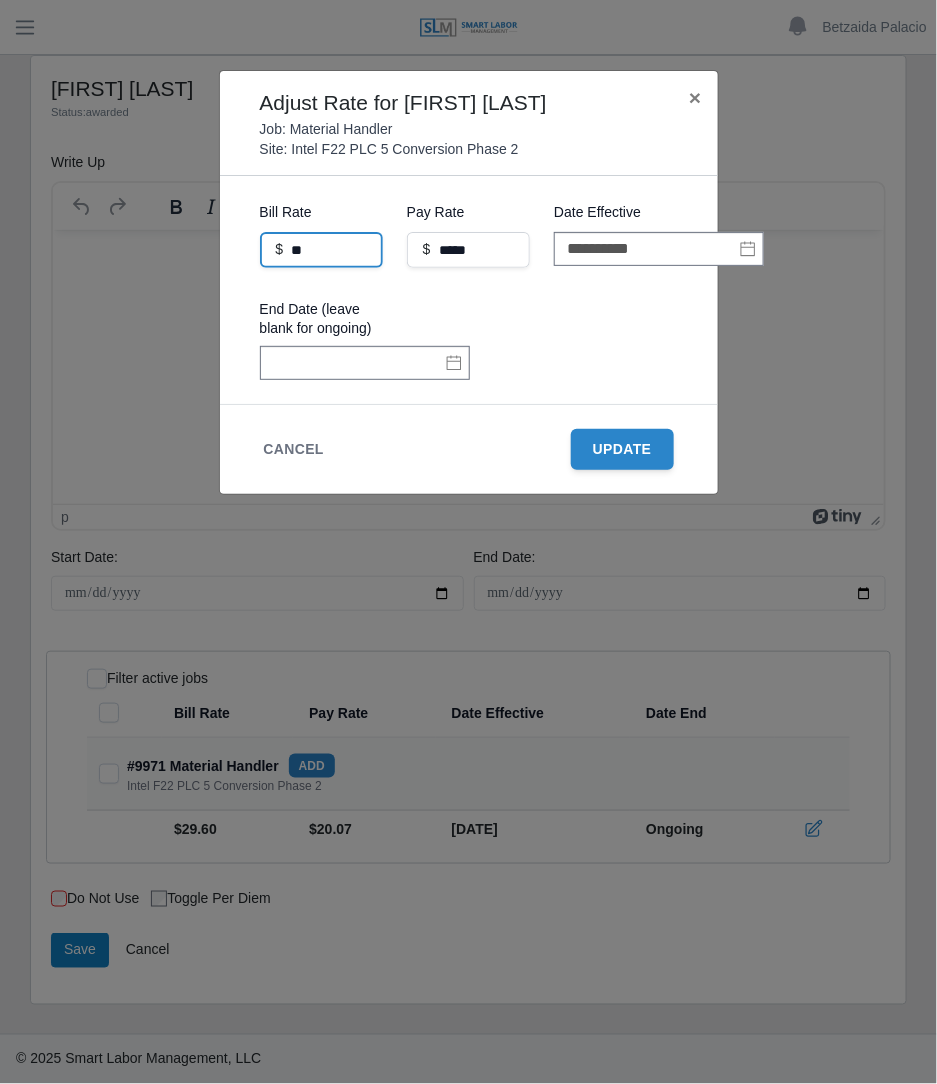 type on "*" 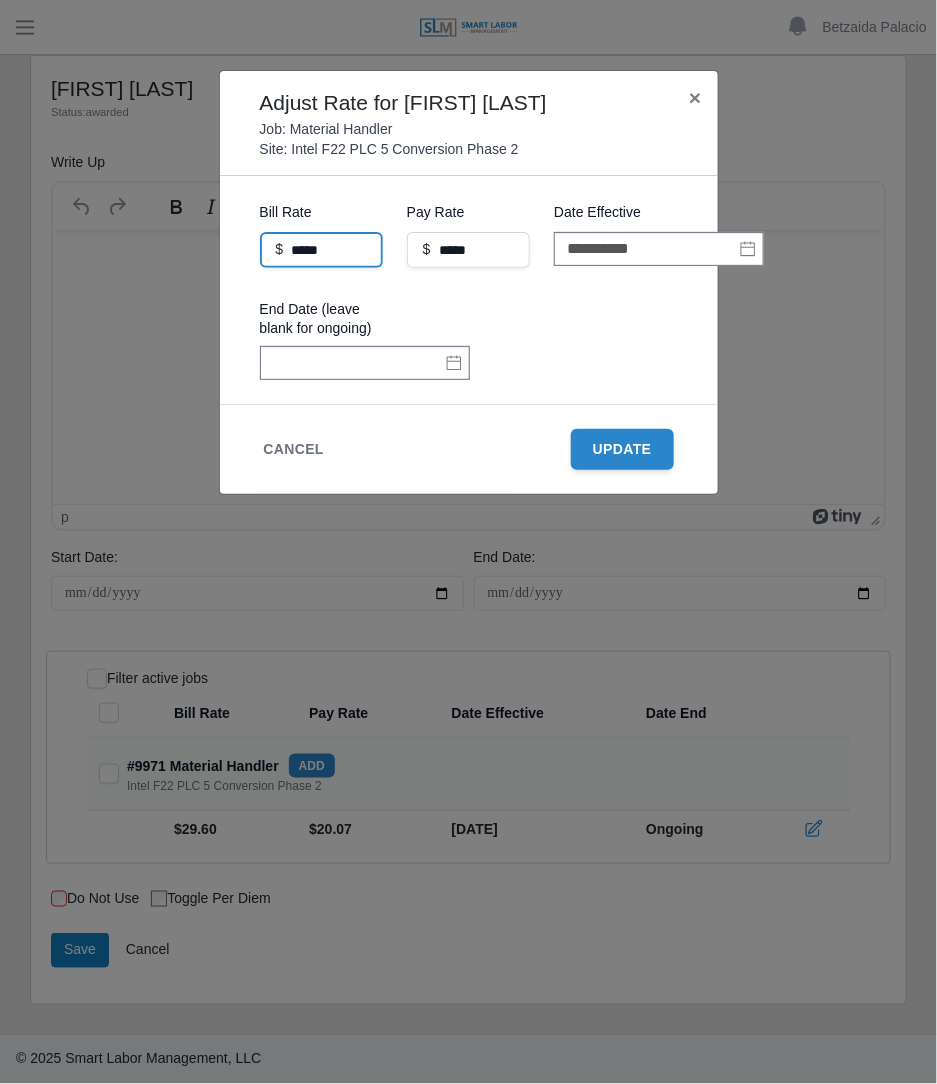 type on "*****" 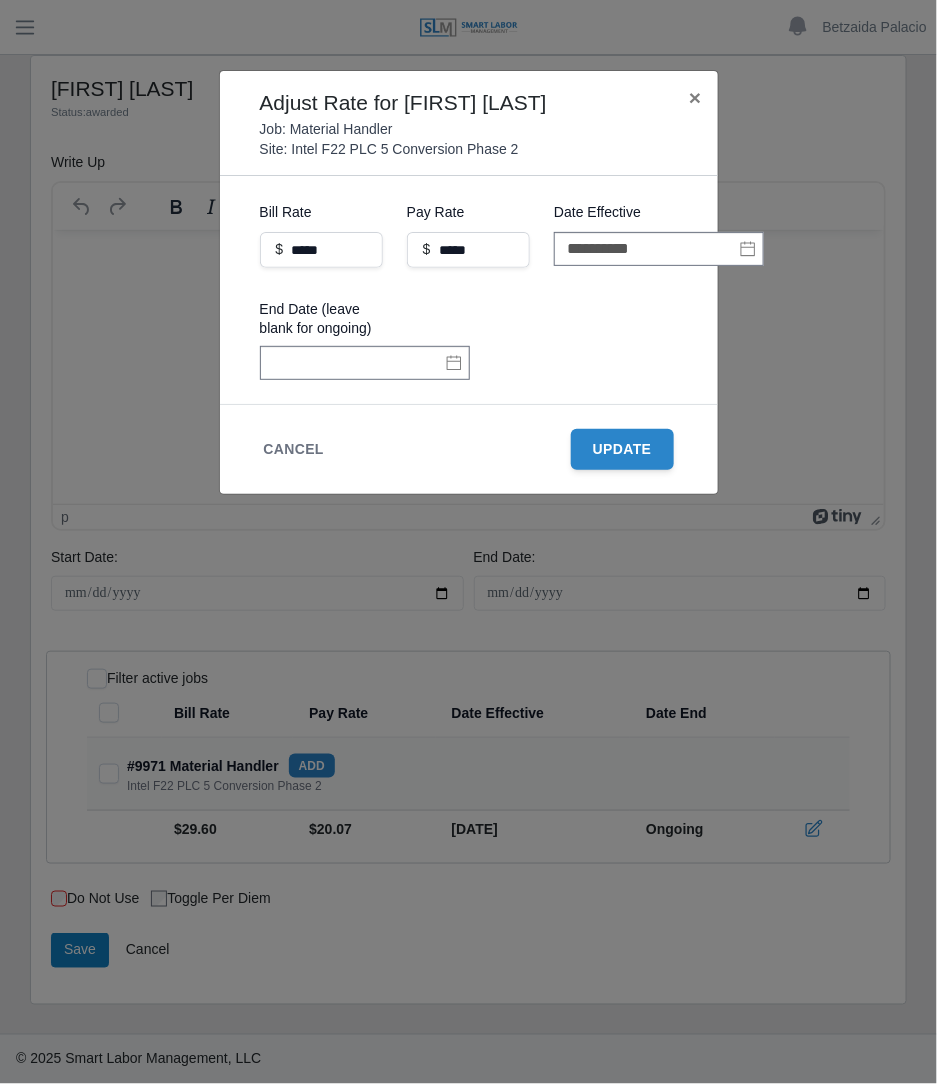 click on "**********" at bounding box center (469, 290) 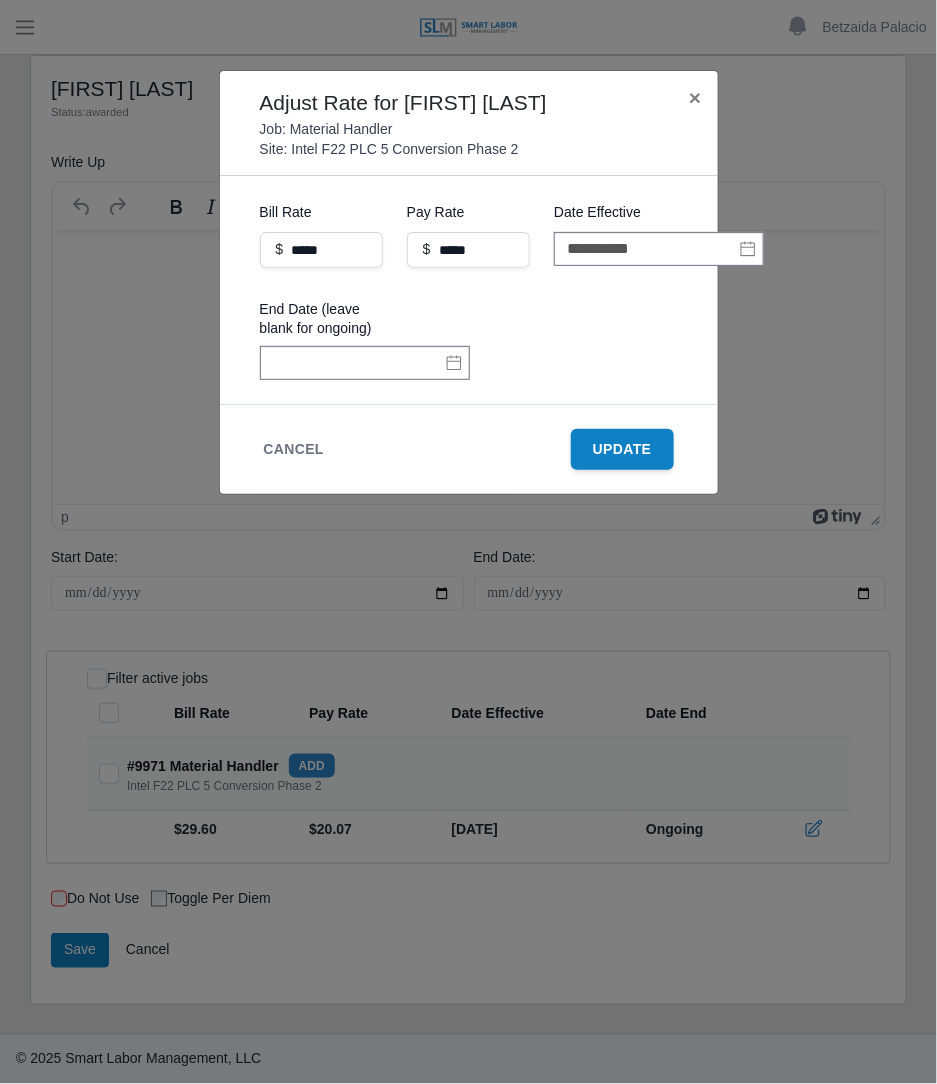 click on "Update" at bounding box center (622, 449) 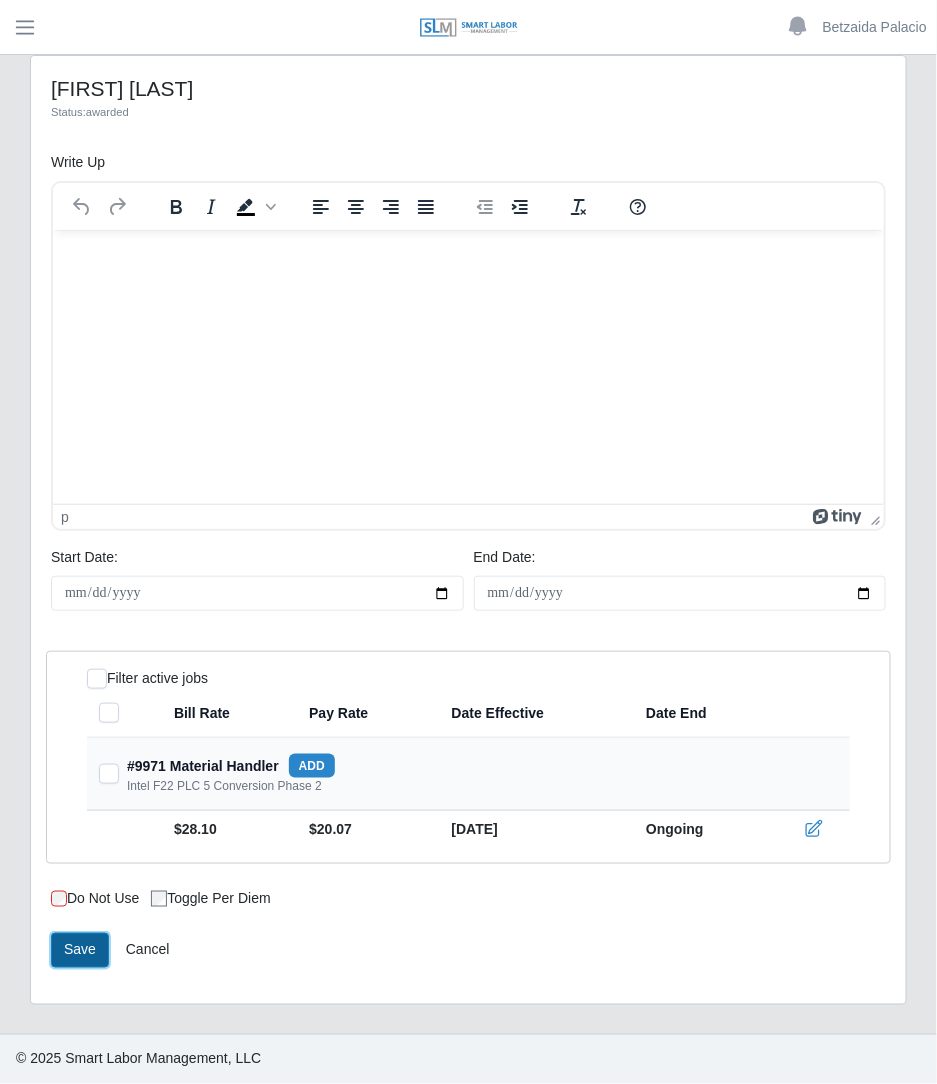 click on "Save" at bounding box center (80, 950) 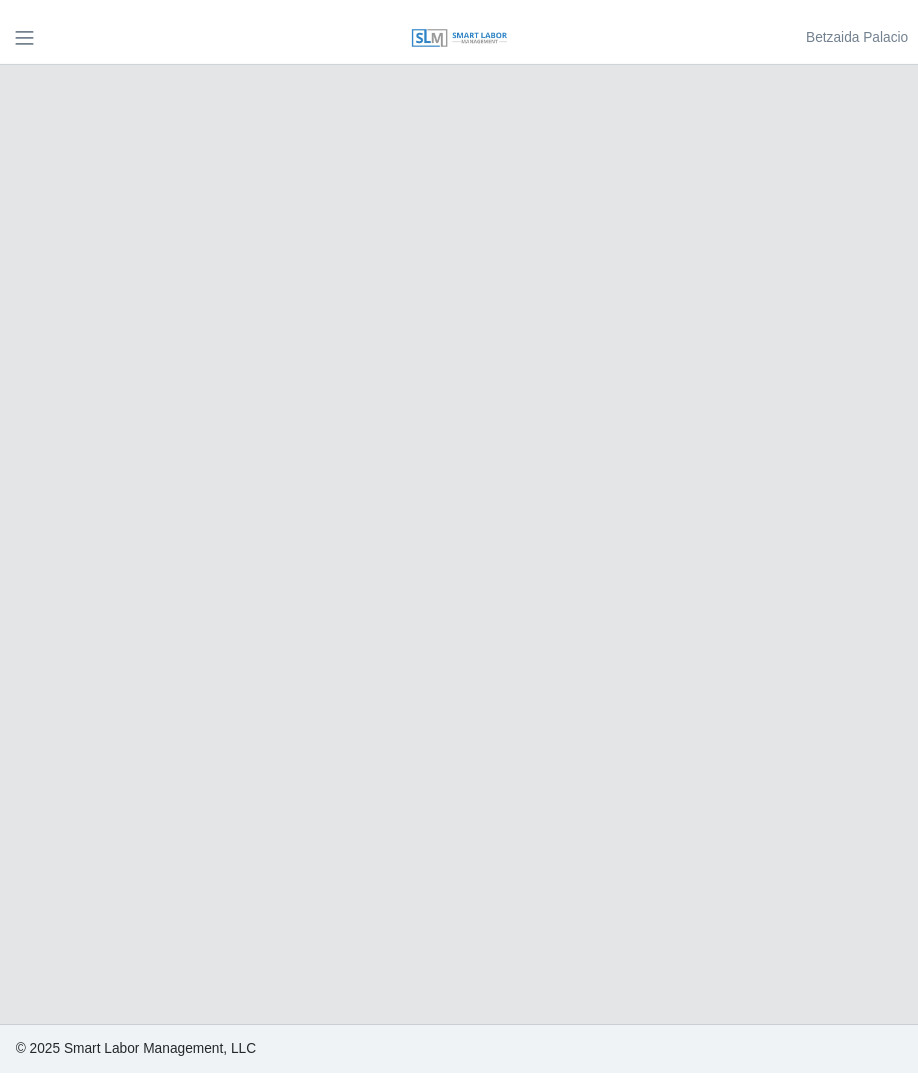 scroll, scrollTop: 0, scrollLeft: 0, axis: both 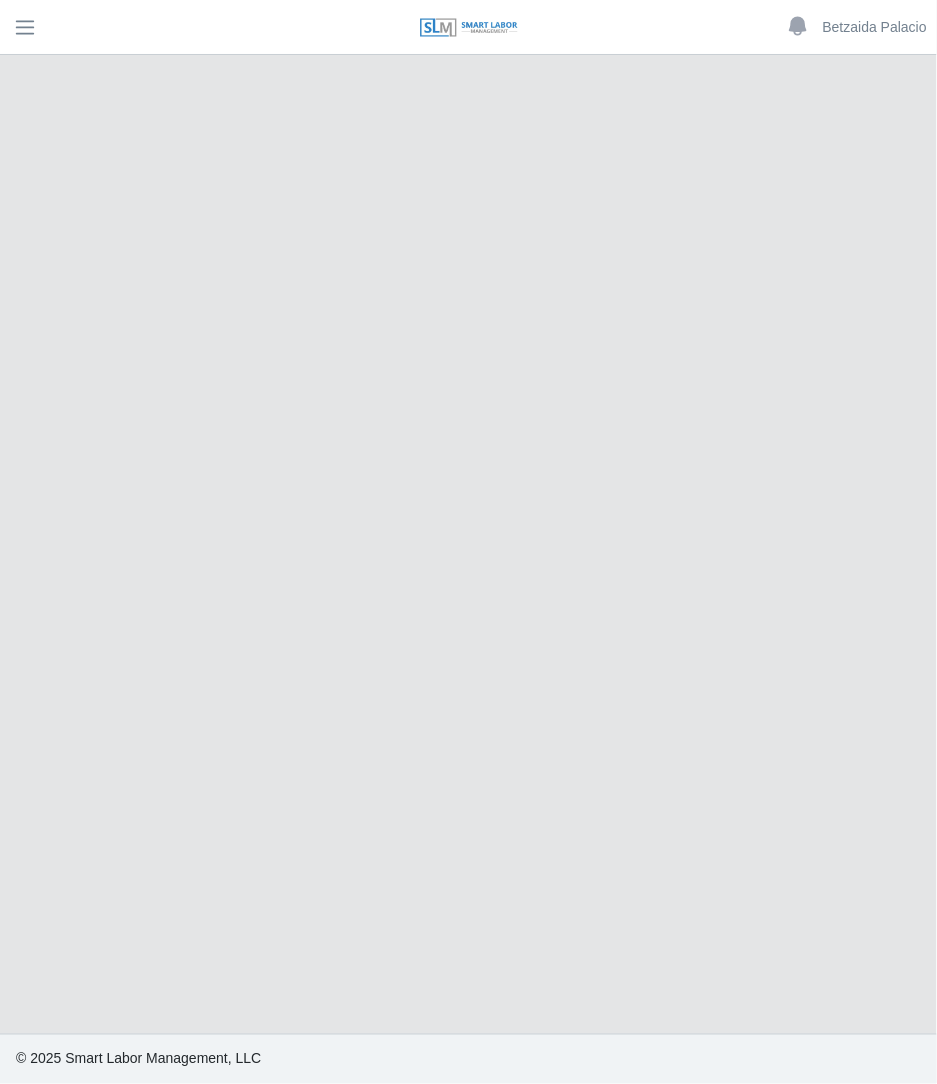 select on "******" 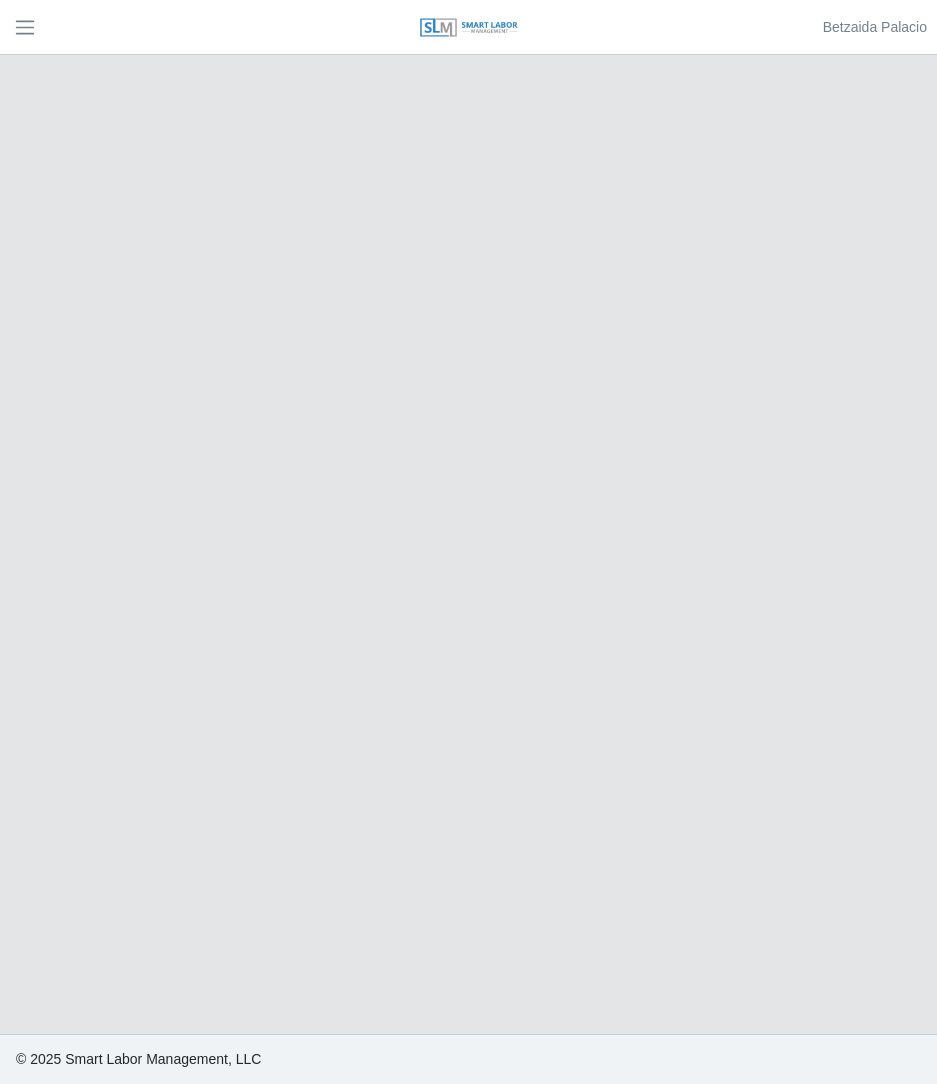 scroll, scrollTop: 0, scrollLeft: 0, axis: both 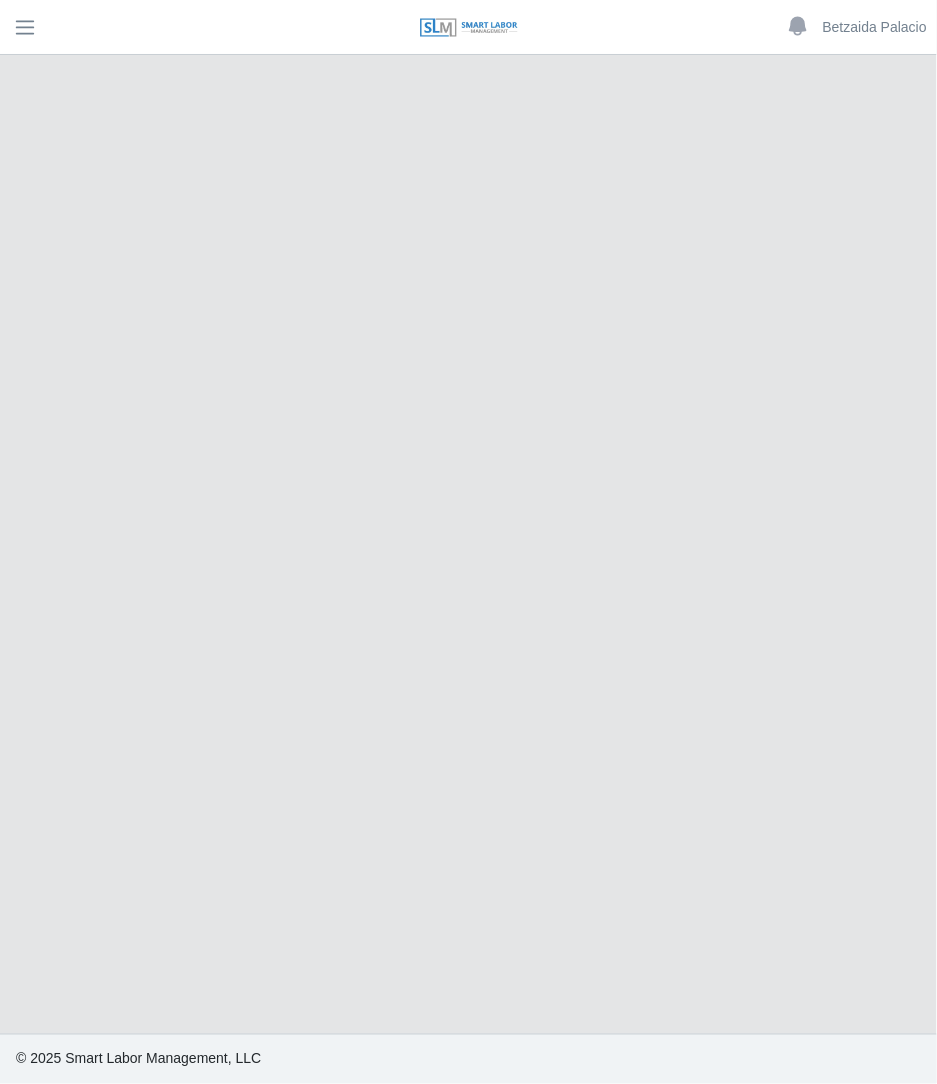 select on "******" 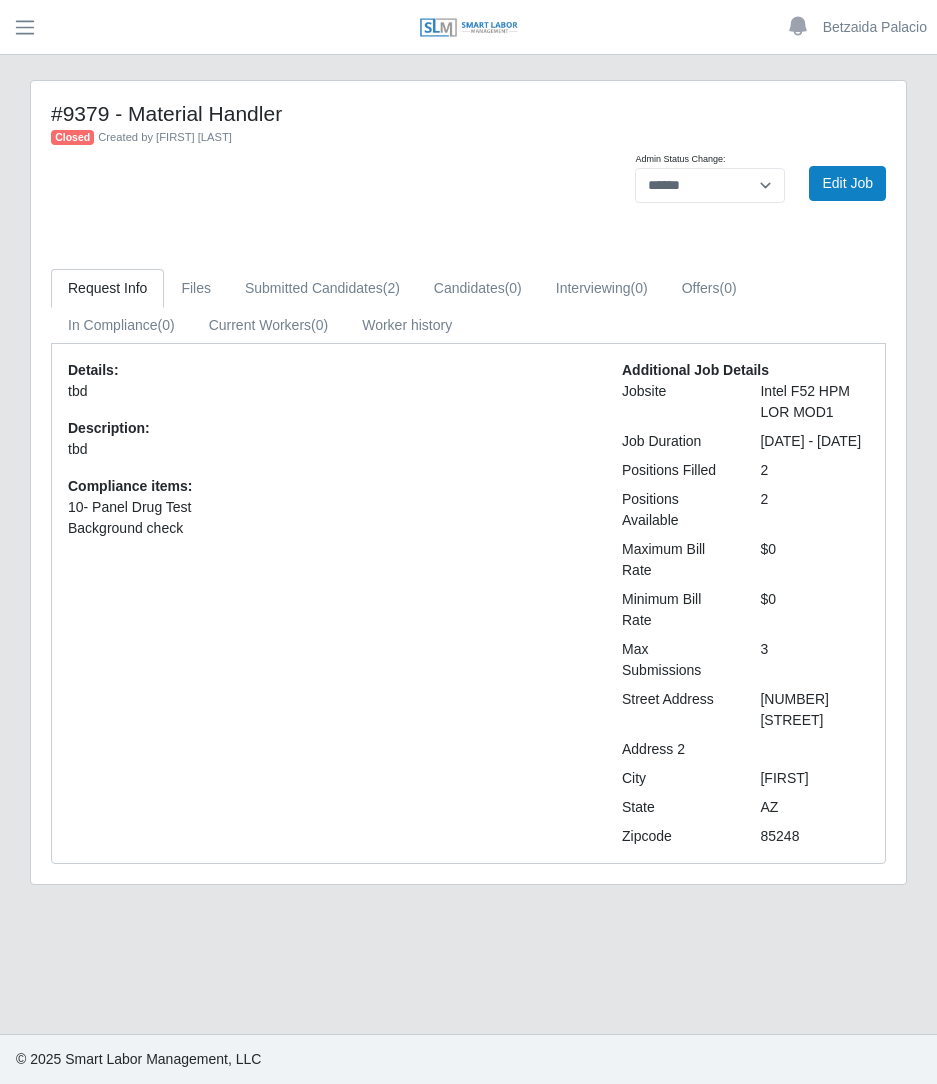 select on "******" 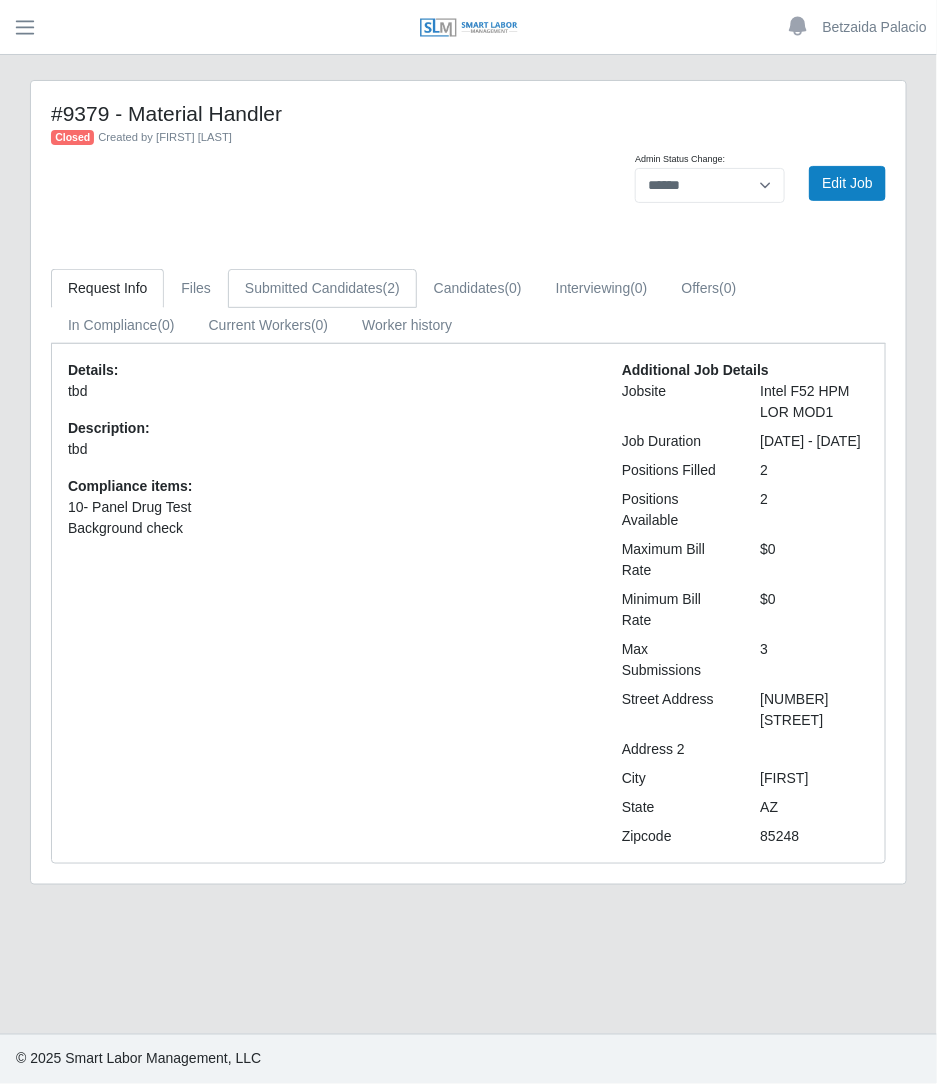 click on "Submitted Candidates
(2)" at bounding box center (322, 288) 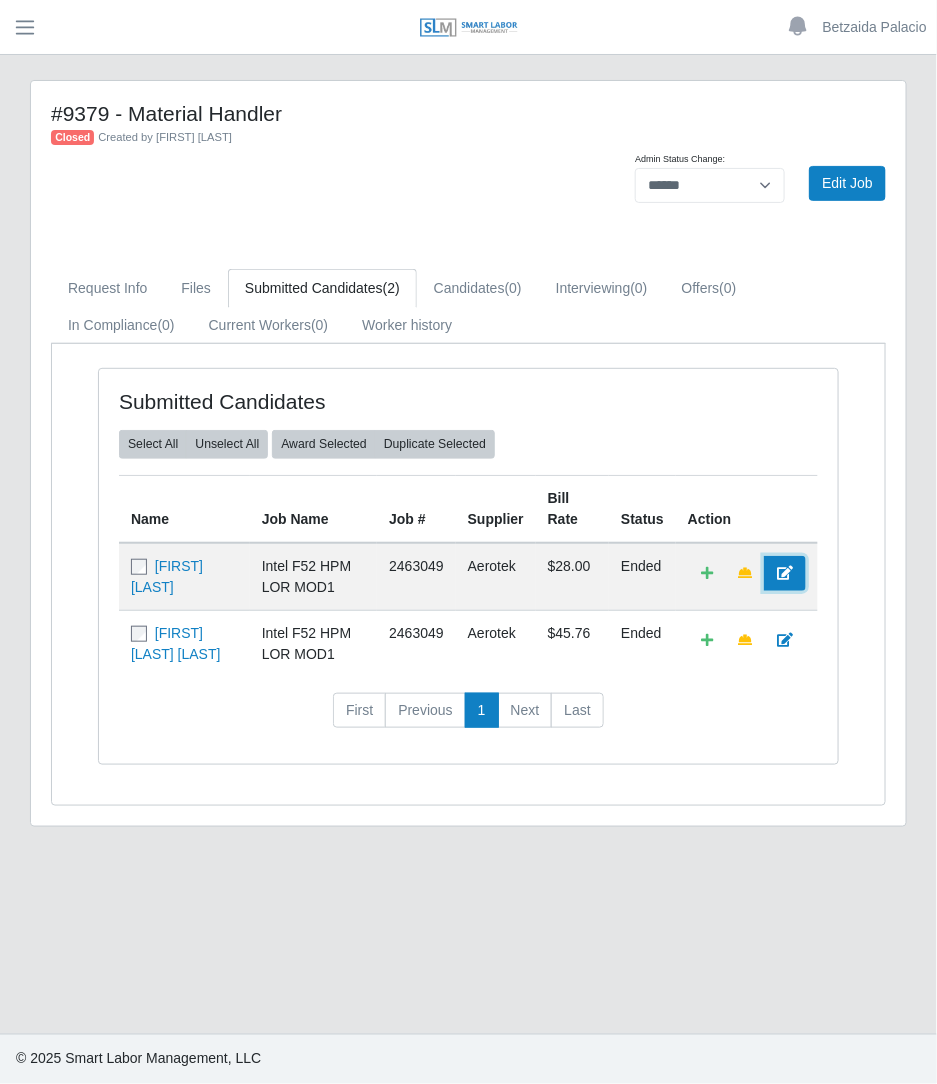 click at bounding box center [785, 573] 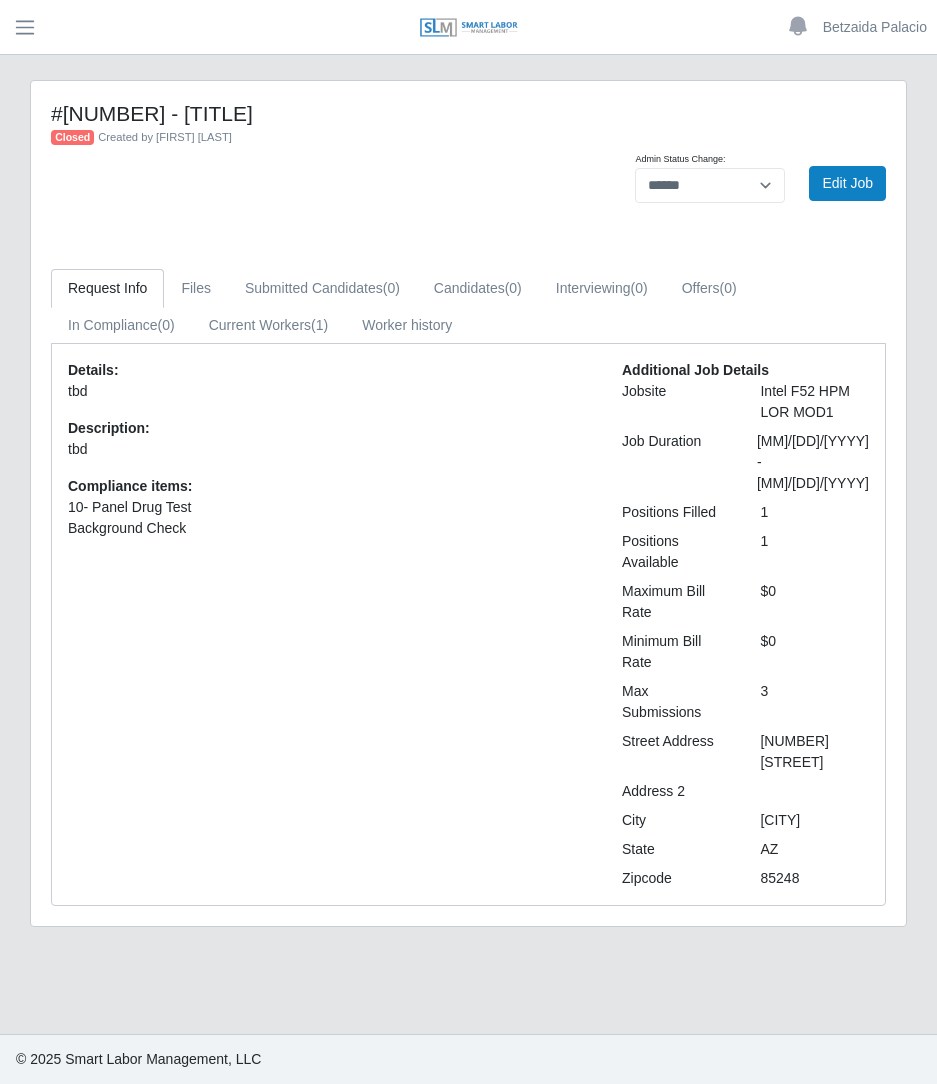 select on "******" 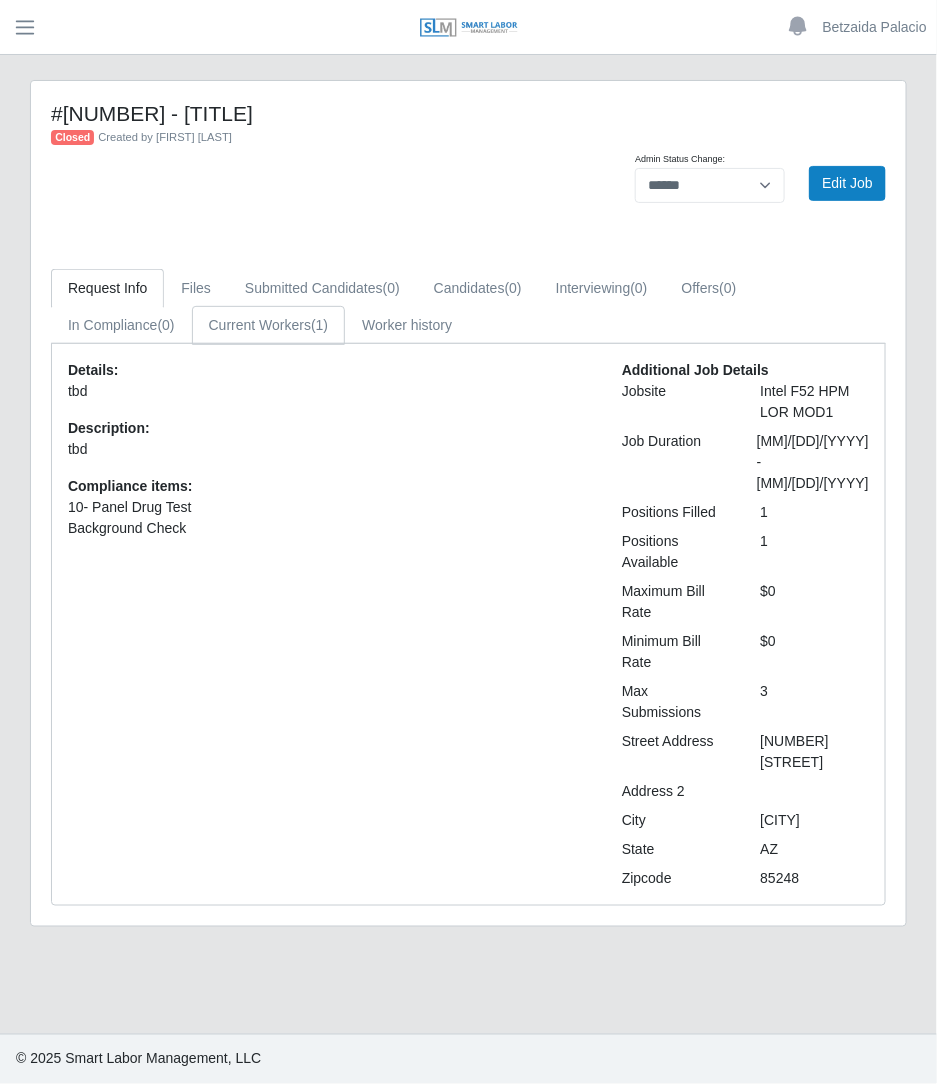 click on "Current Workers  (1)" at bounding box center (269, 325) 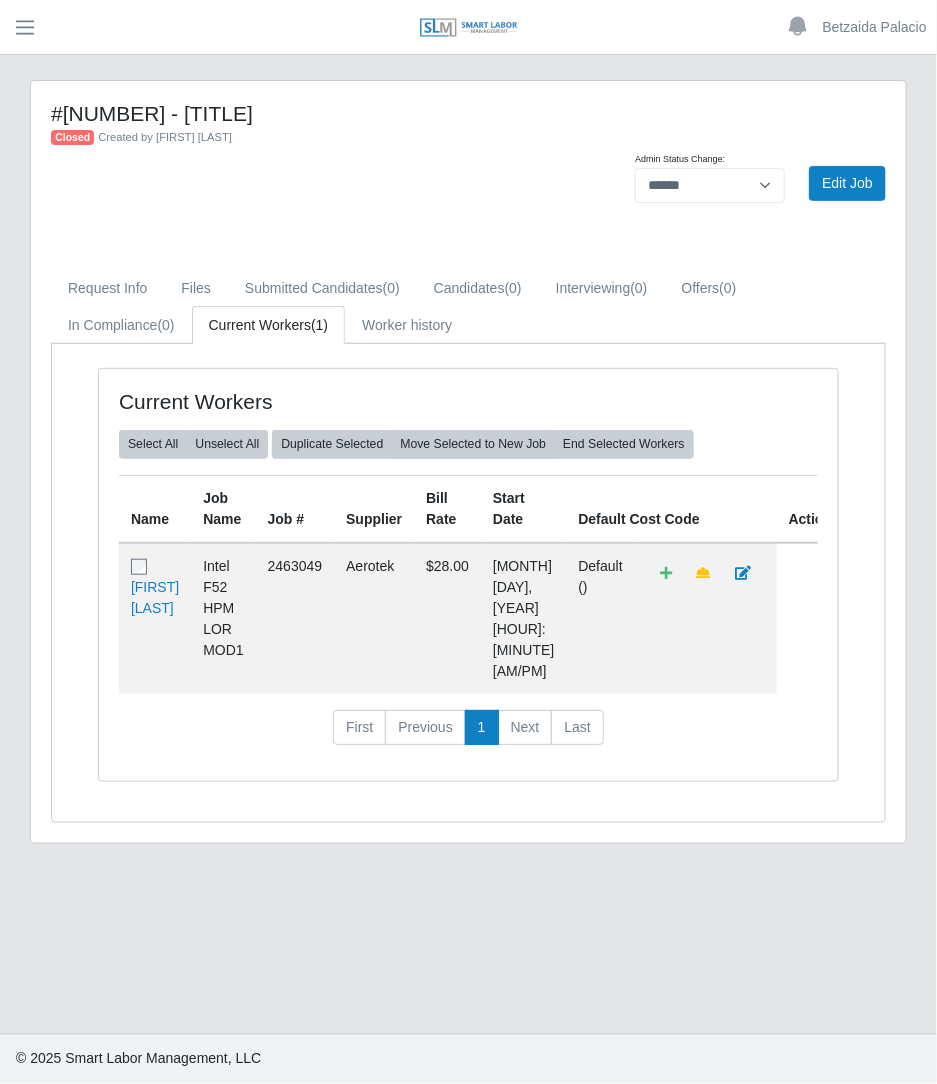 click at bounding box center (706, 618) 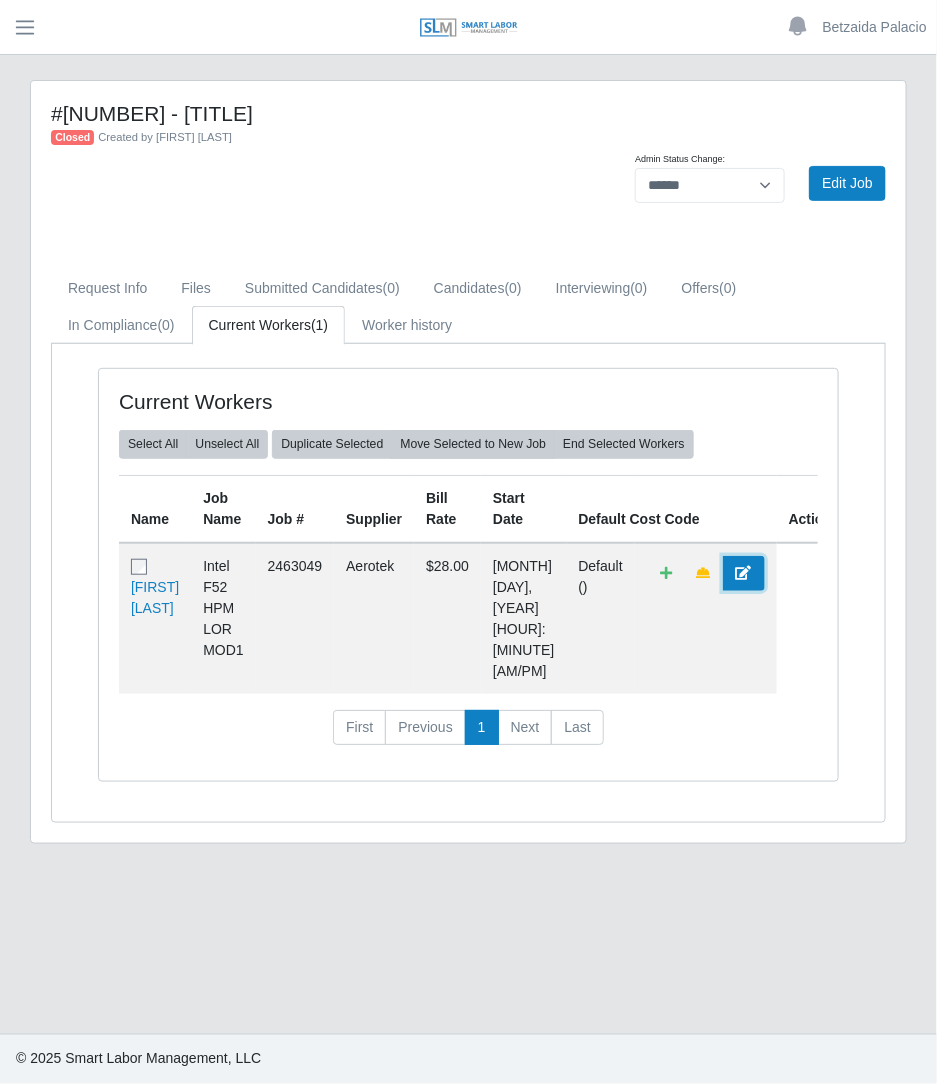 click at bounding box center [744, 573] 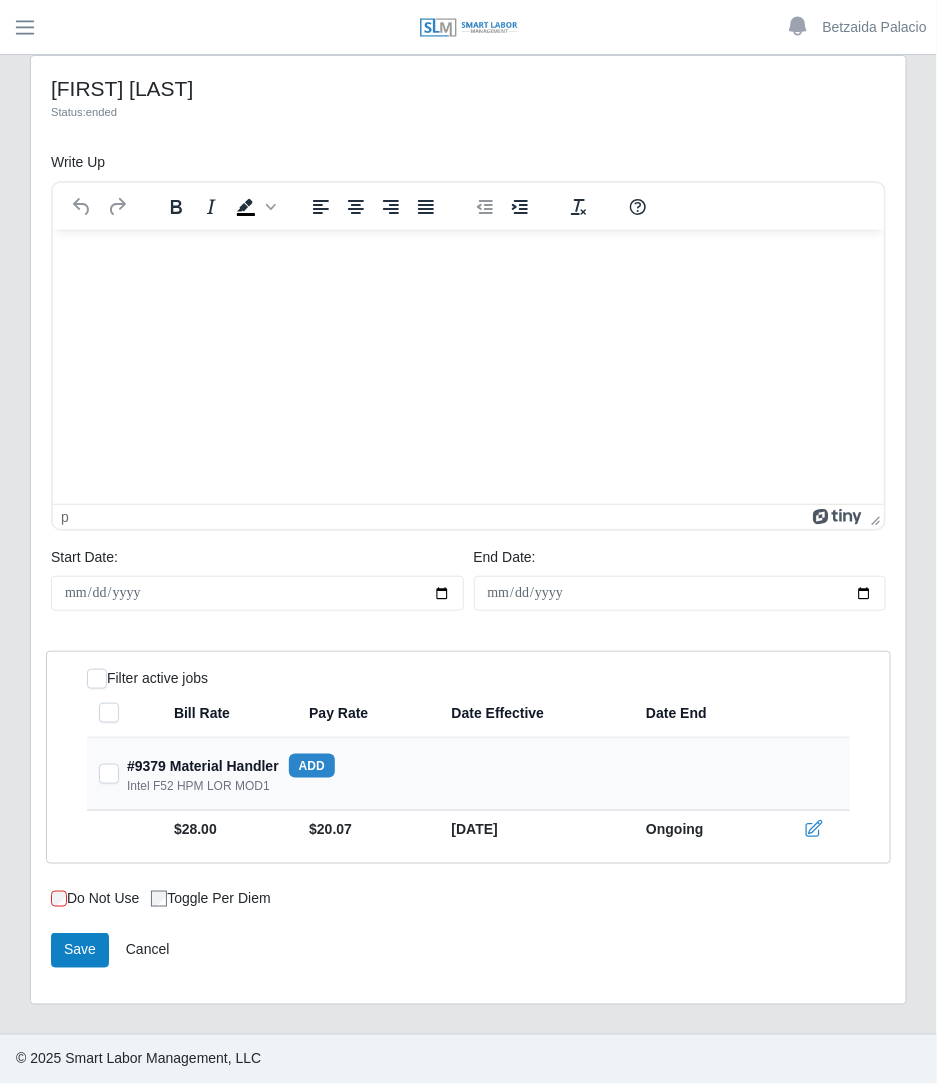 scroll, scrollTop: 0, scrollLeft: 0, axis: both 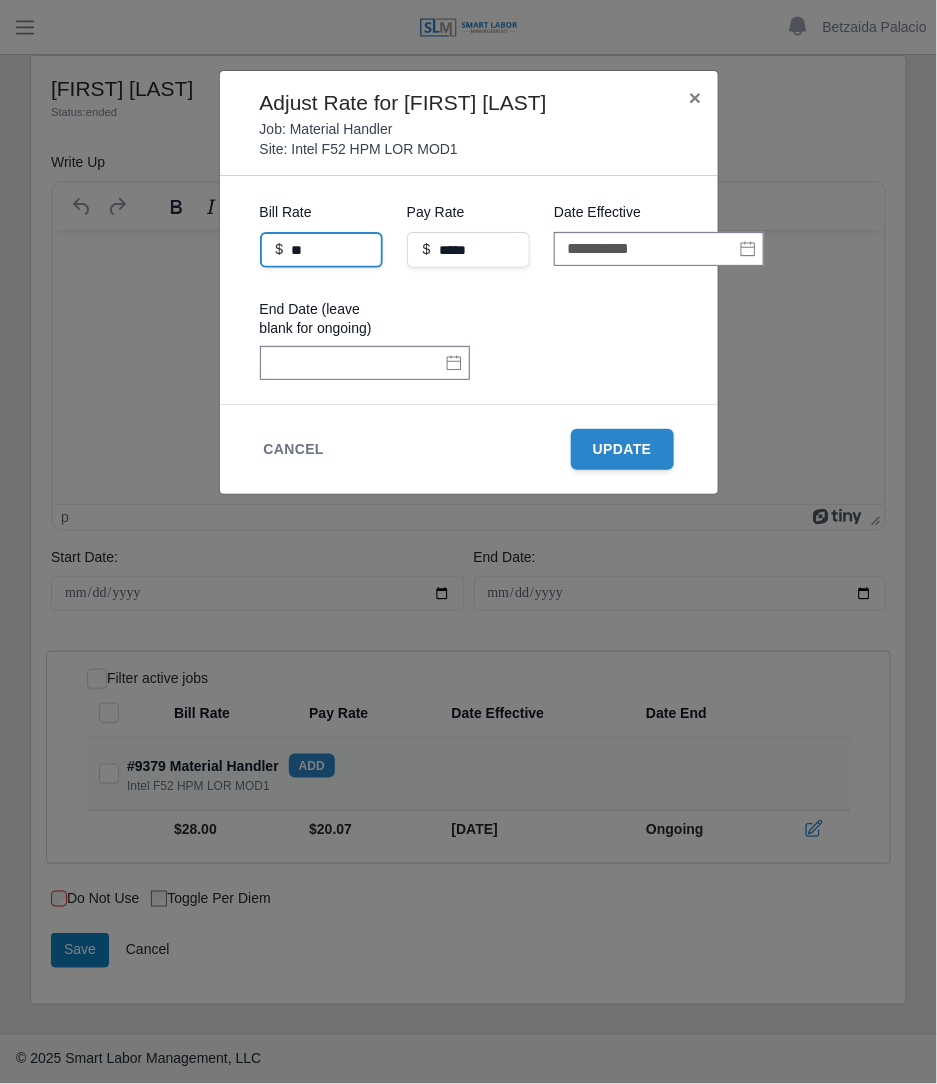 click on "**" at bounding box center (321, 250) 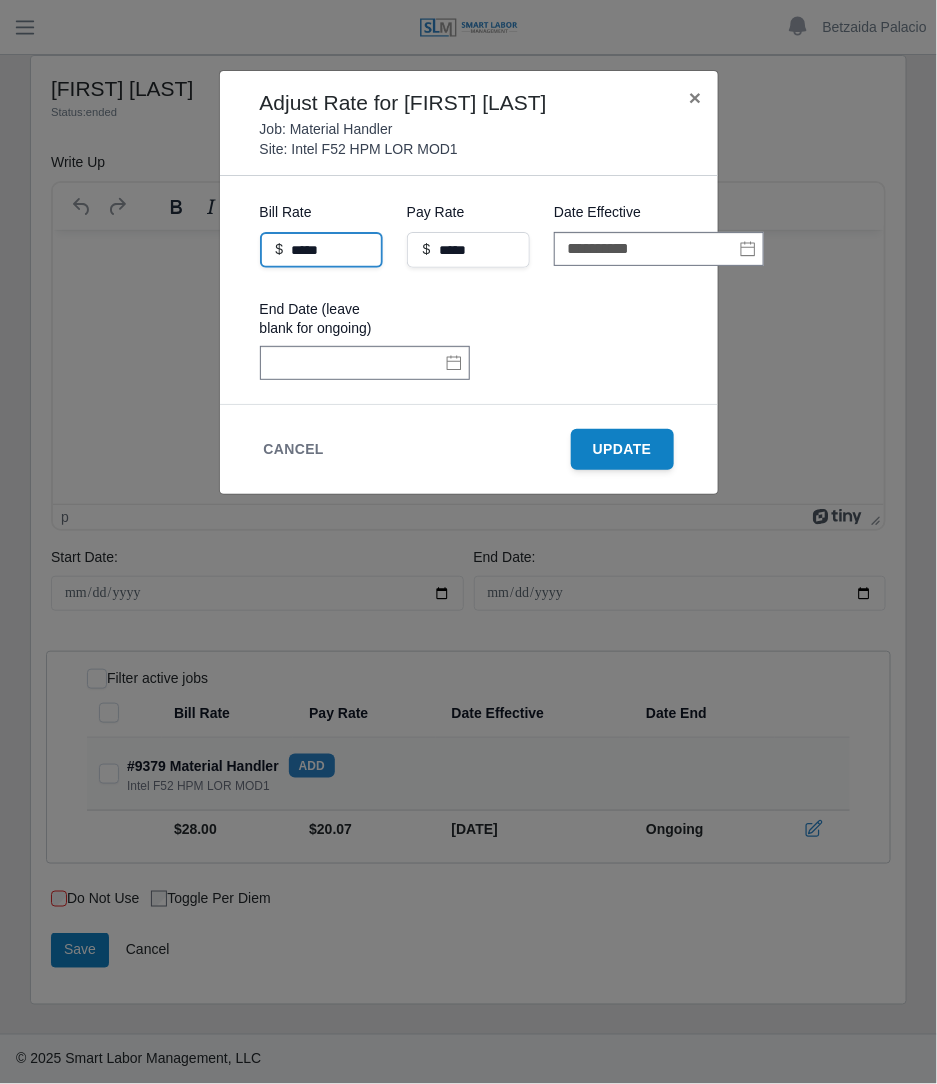 type on "*****" 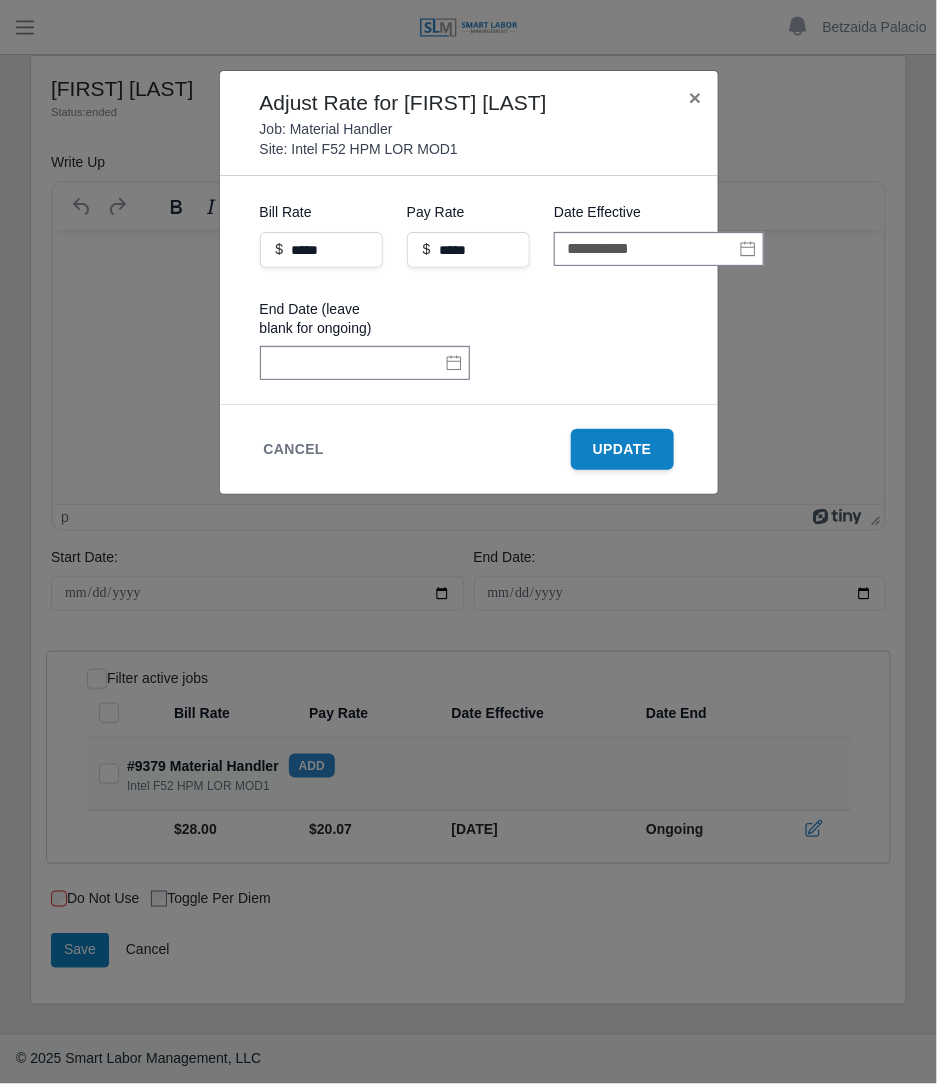 click on "Update" at bounding box center [622, 449] 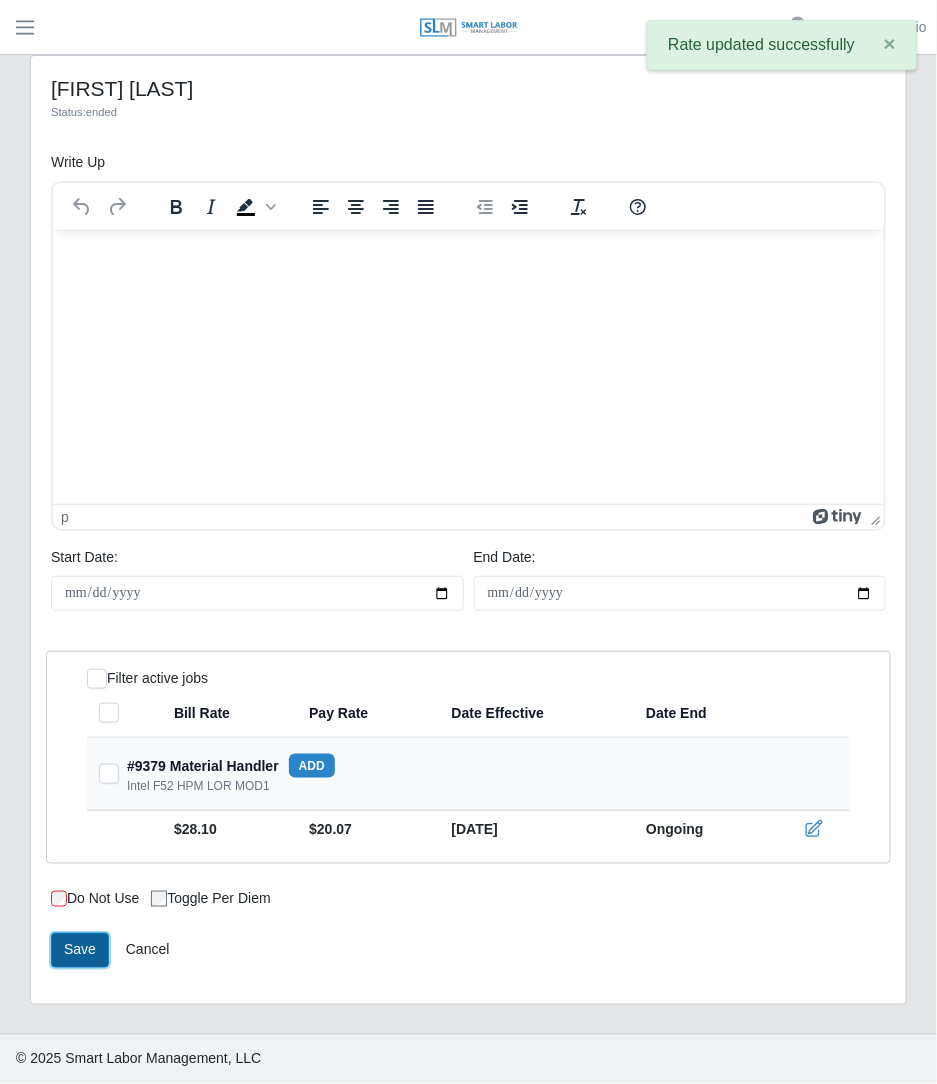 click on "Save" at bounding box center (80, 950) 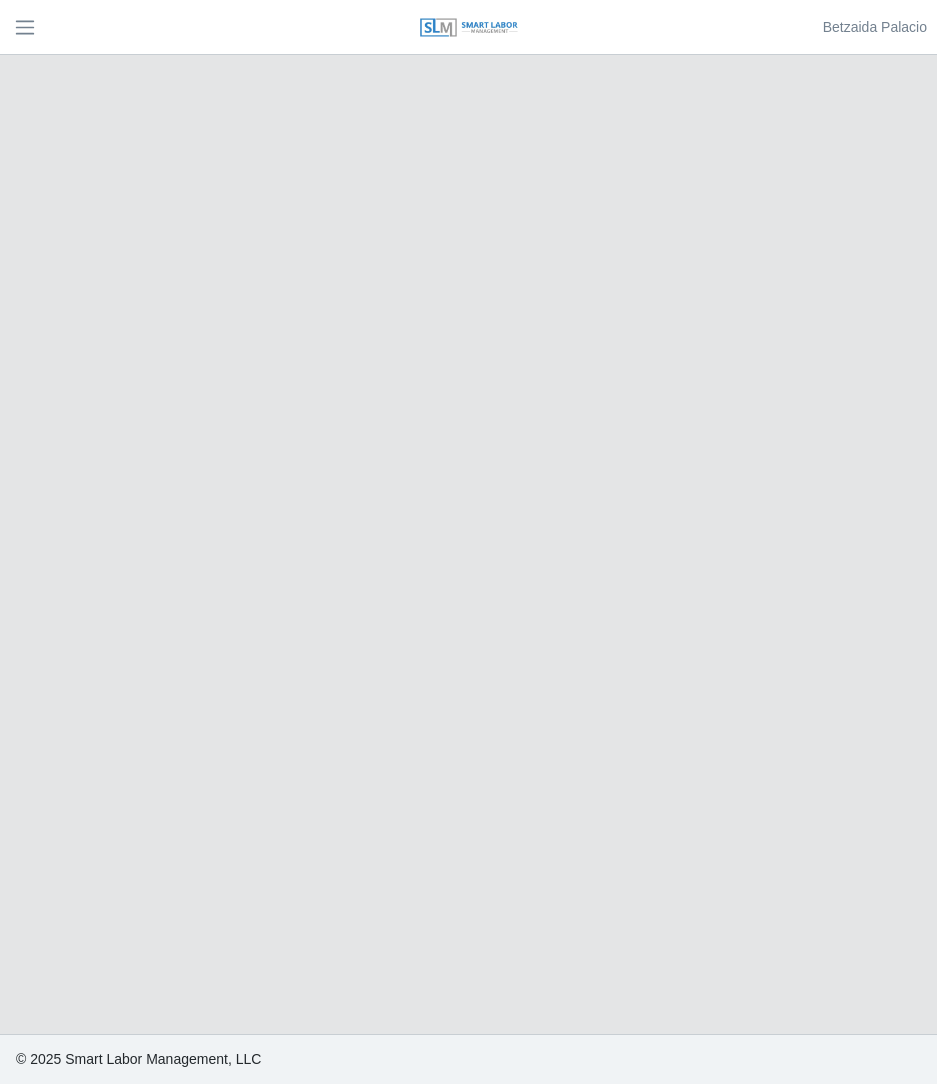 scroll, scrollTop: 0, scrollLeft: 0, axis: both 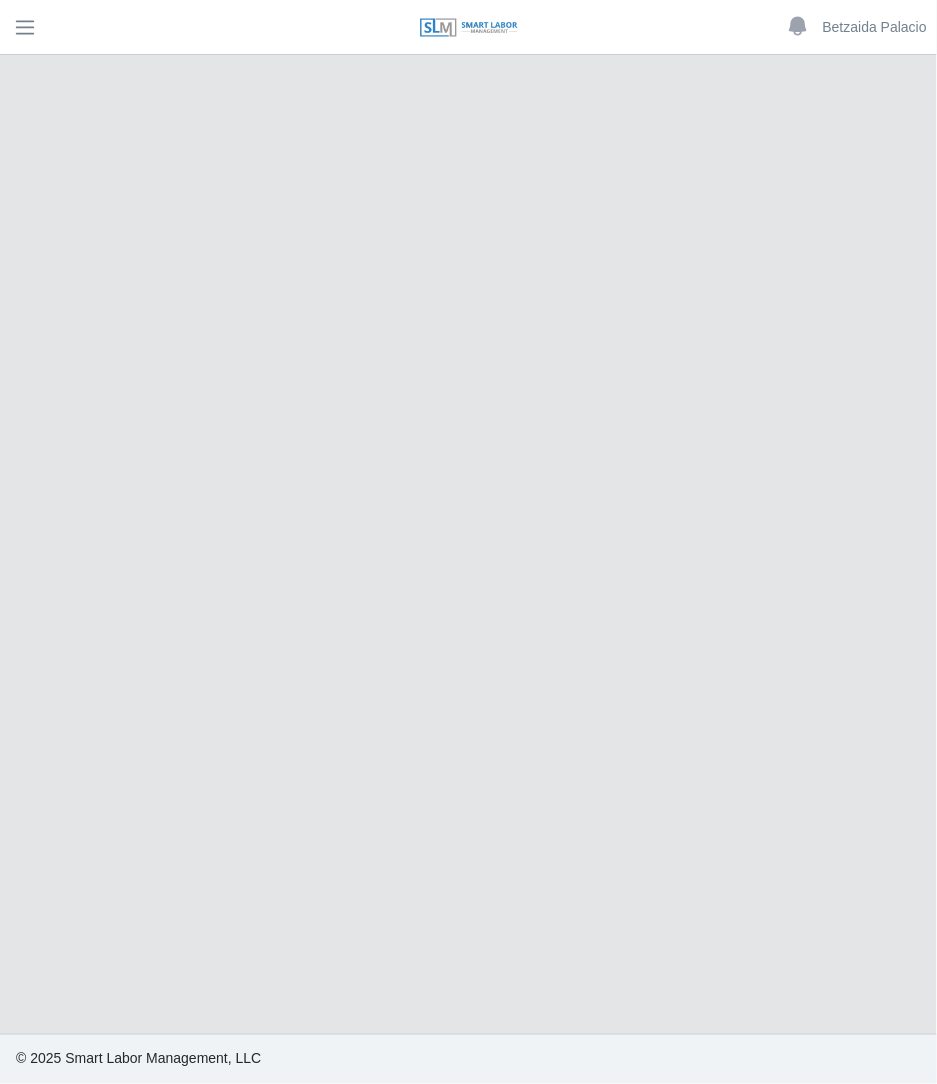 select on "******" 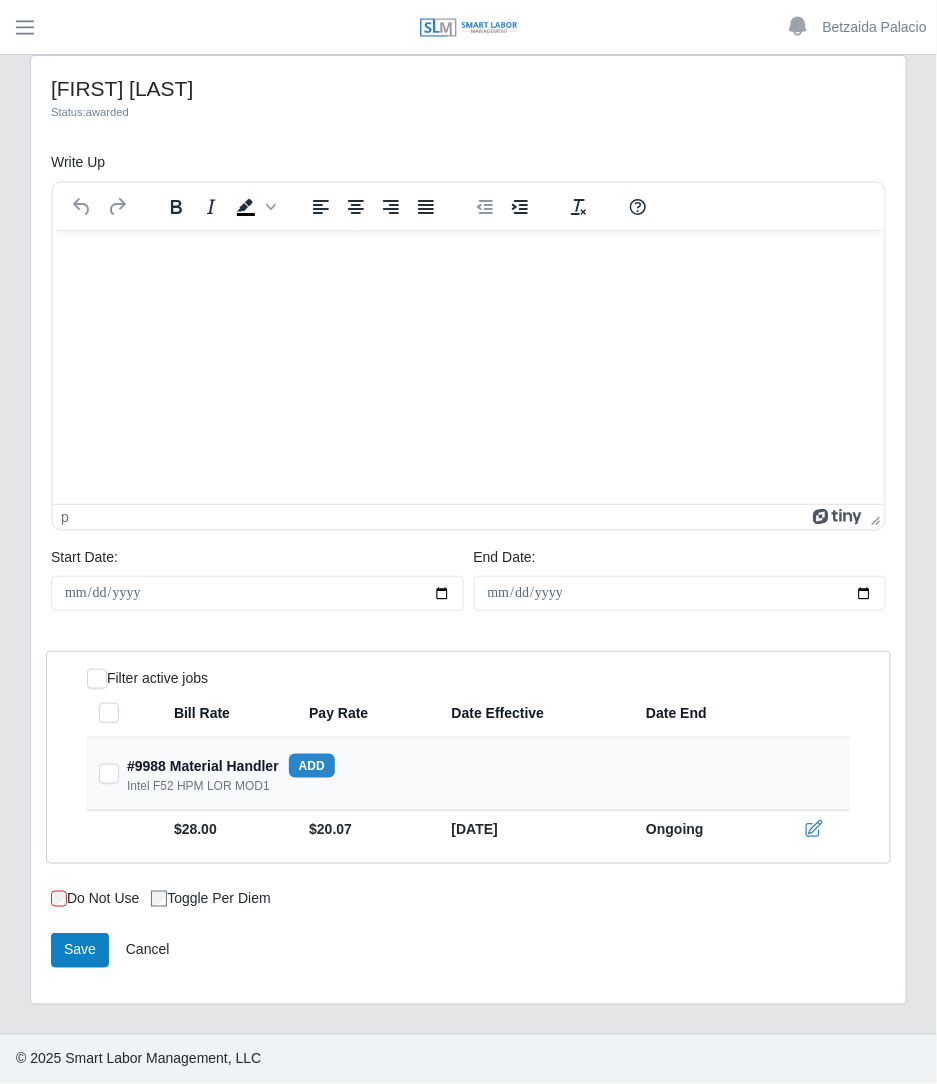scroll, scrollTop: 0, scrollLeft: 0, axis: both 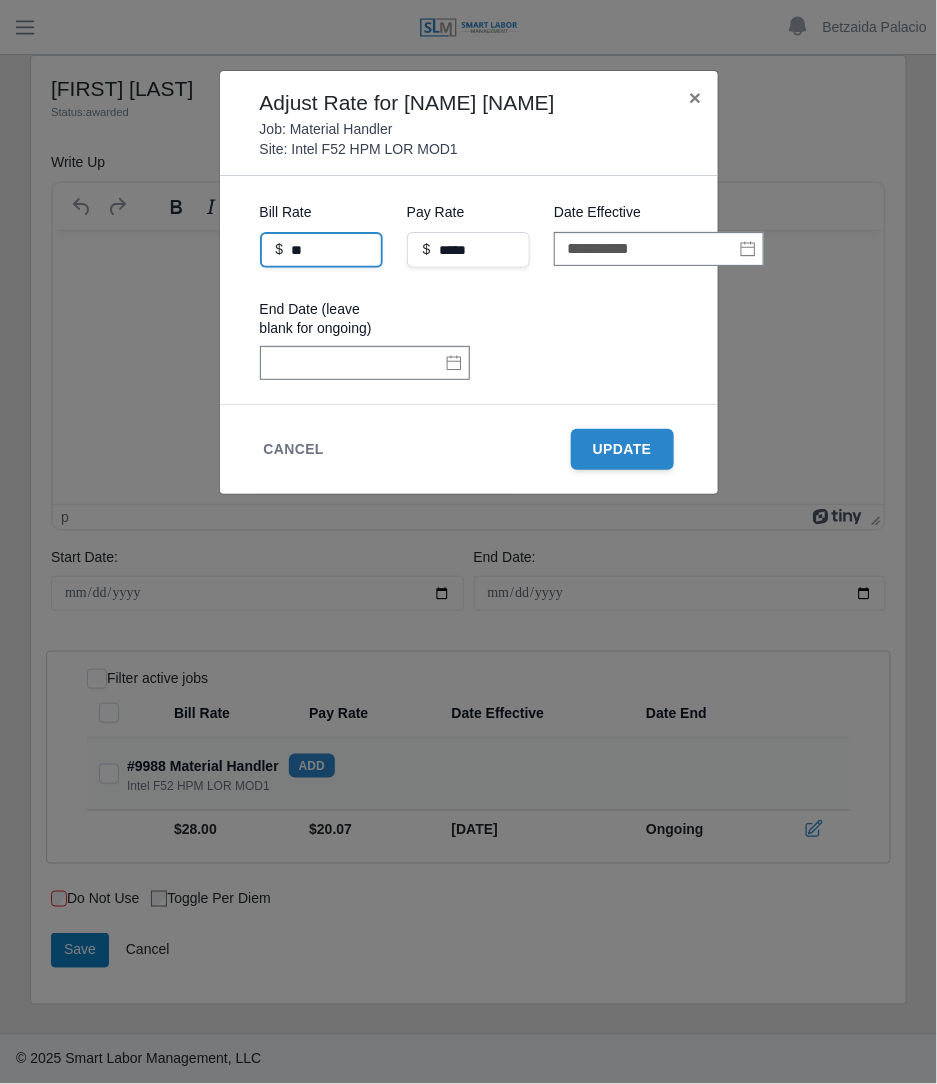 click on "**" at bounding box center [321, 250] 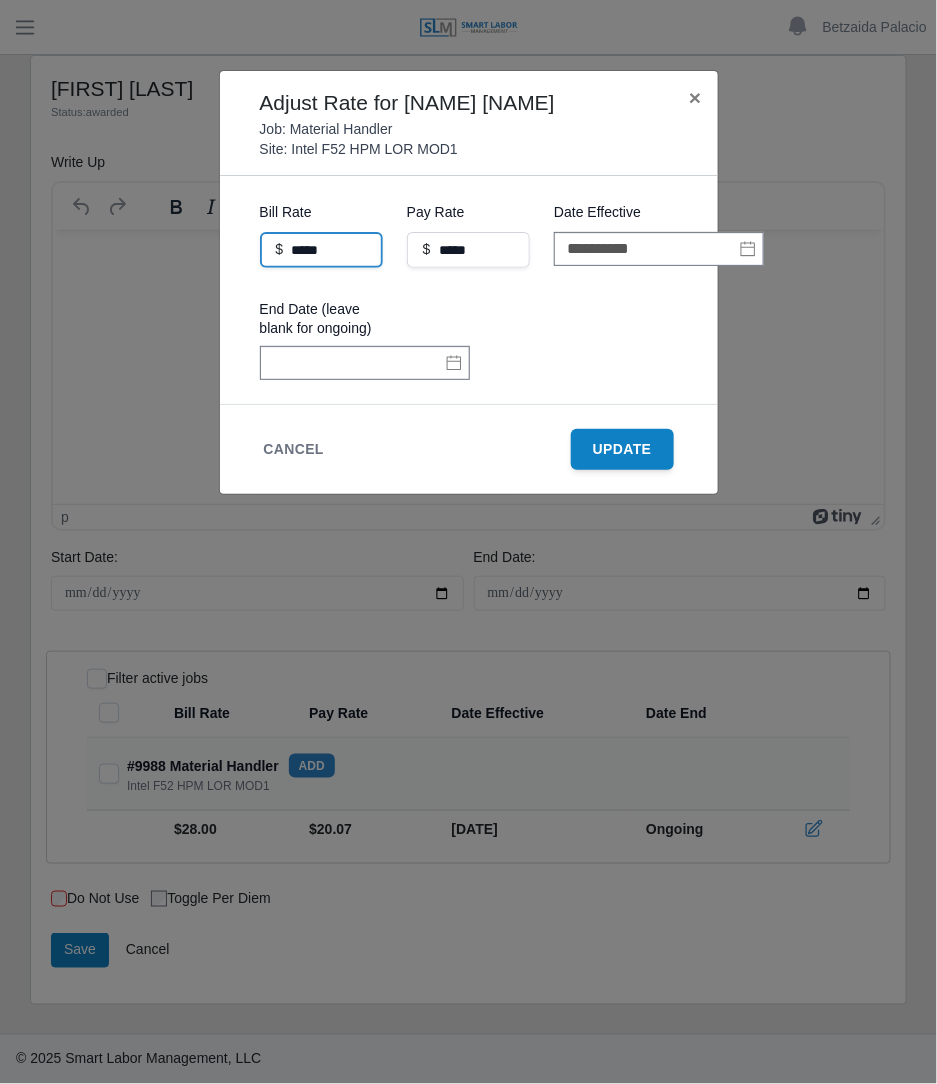 type on "*****" 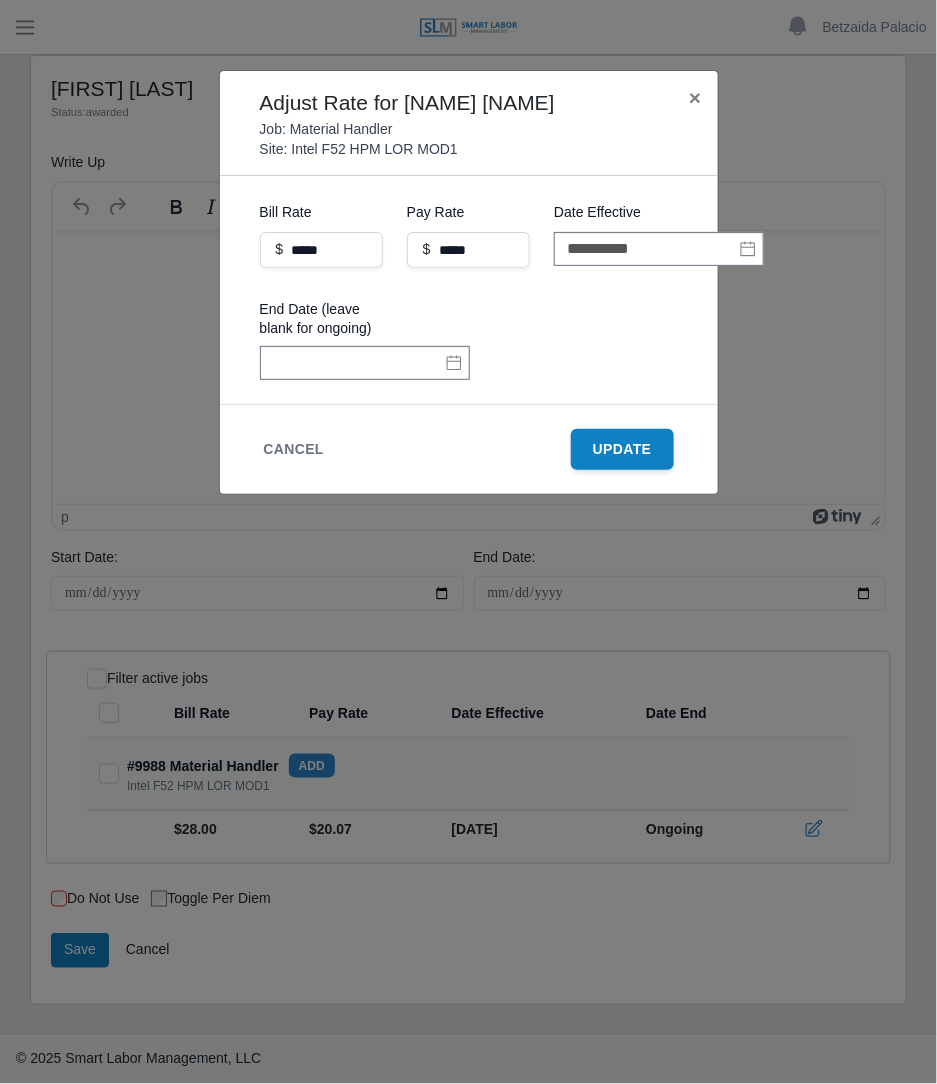 click on "Update" at bounding box center [622, 449] 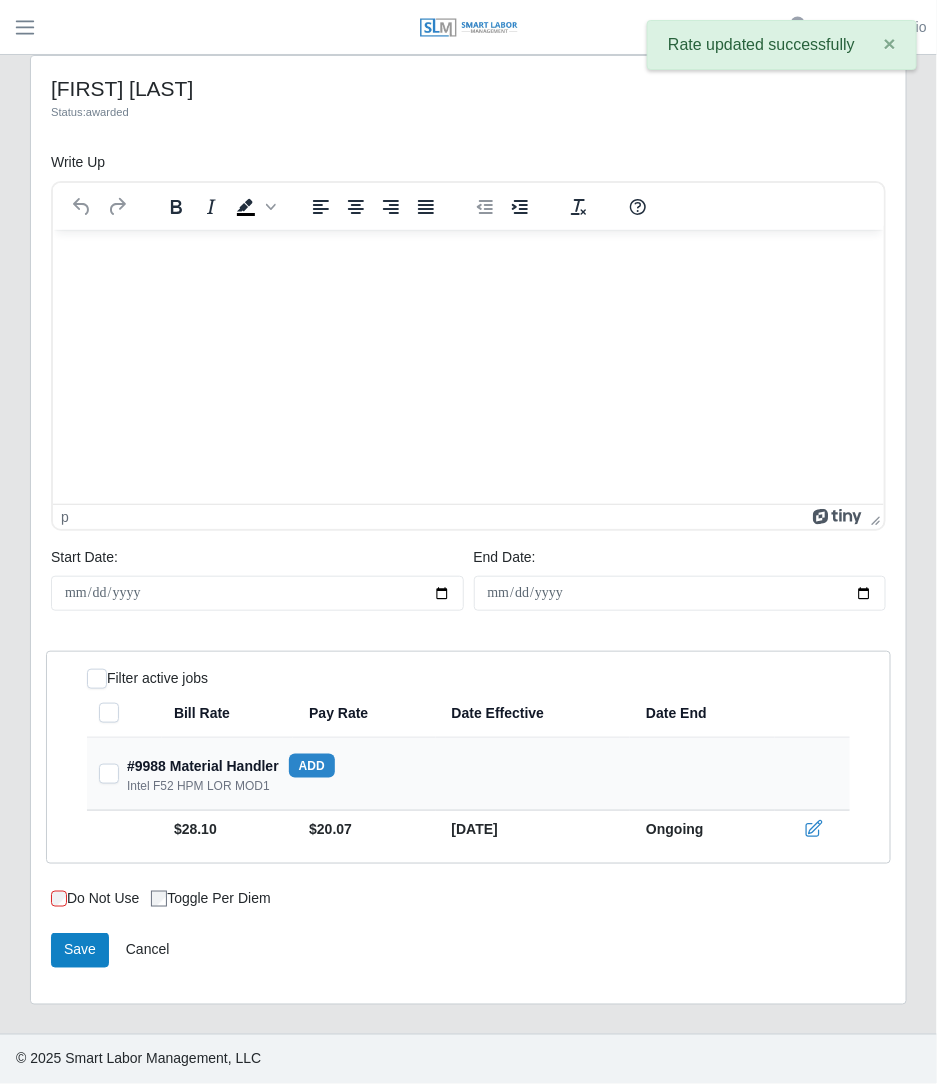click on "Save
Cancel" at bounding box center (468, 958) 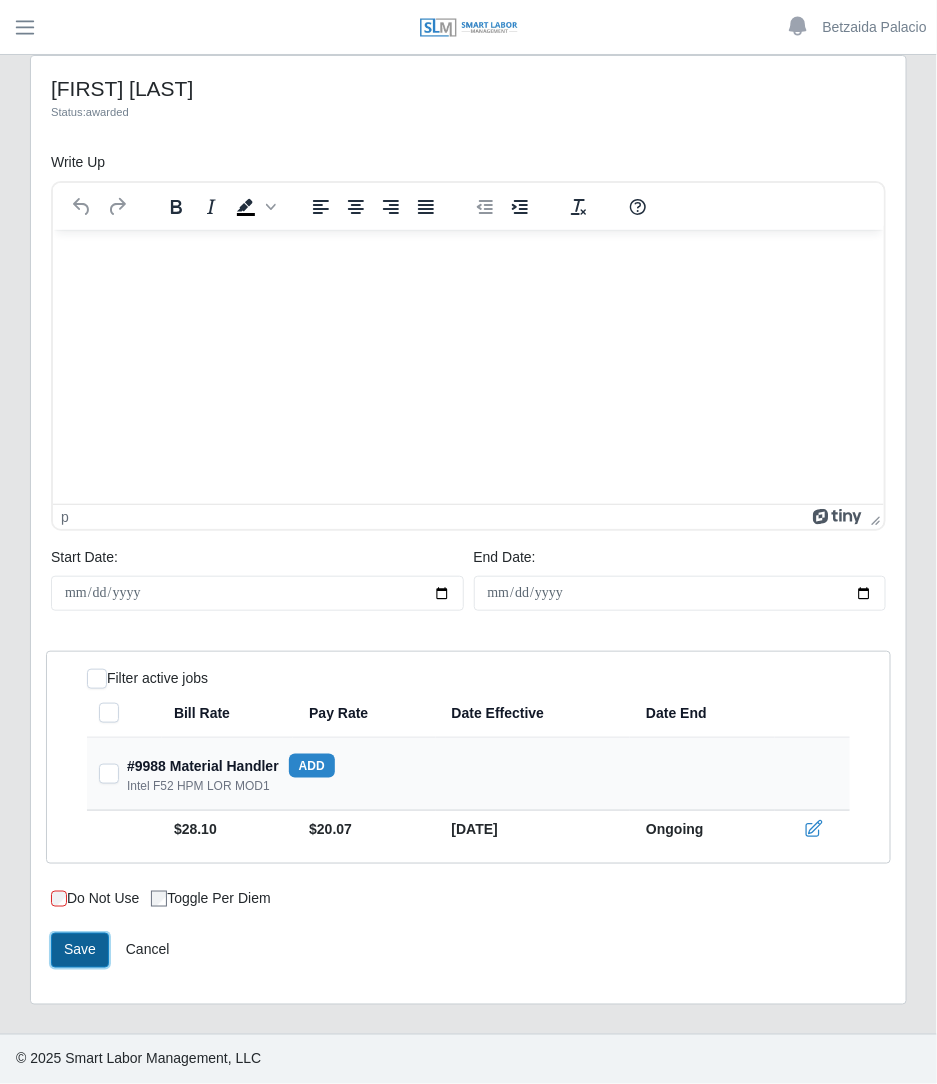 click on "Save" at bounding box center (80, 950) 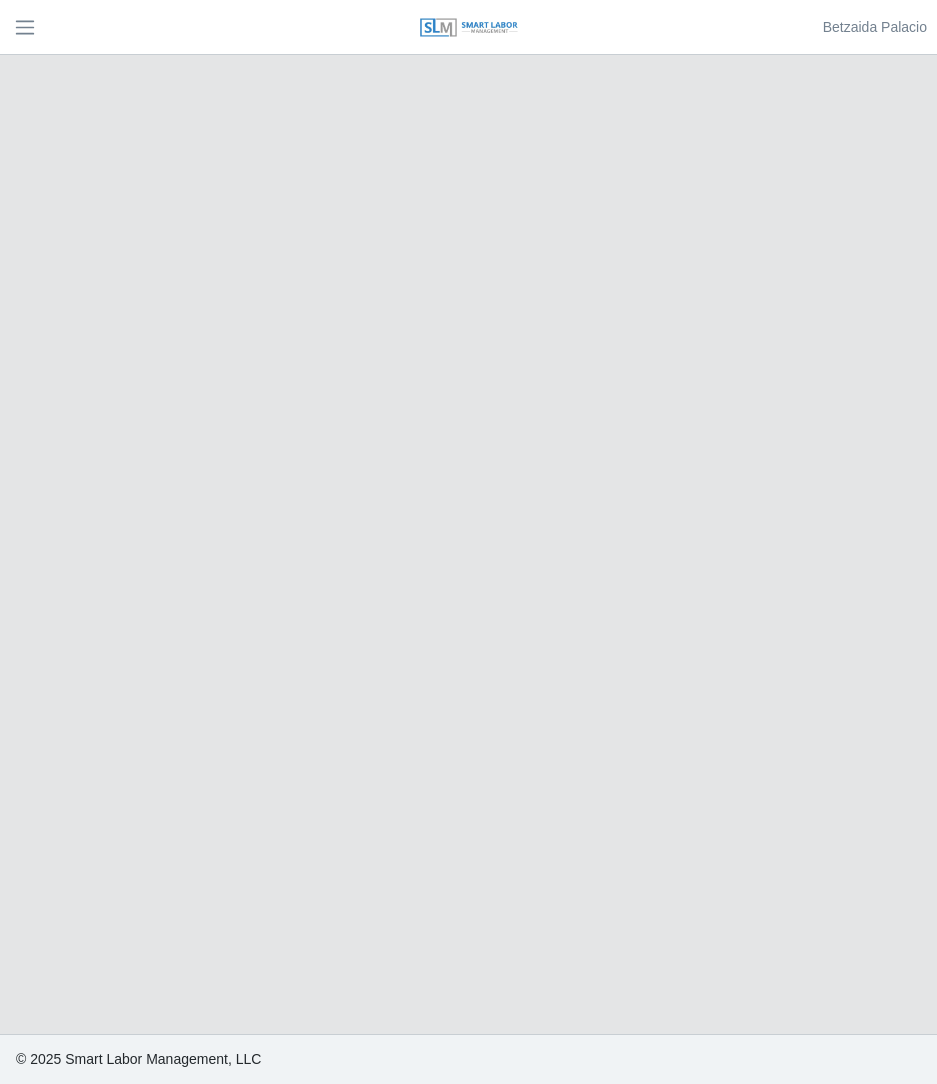 scroll, scrollTop: 0, scrollLeft: 0, axis: both 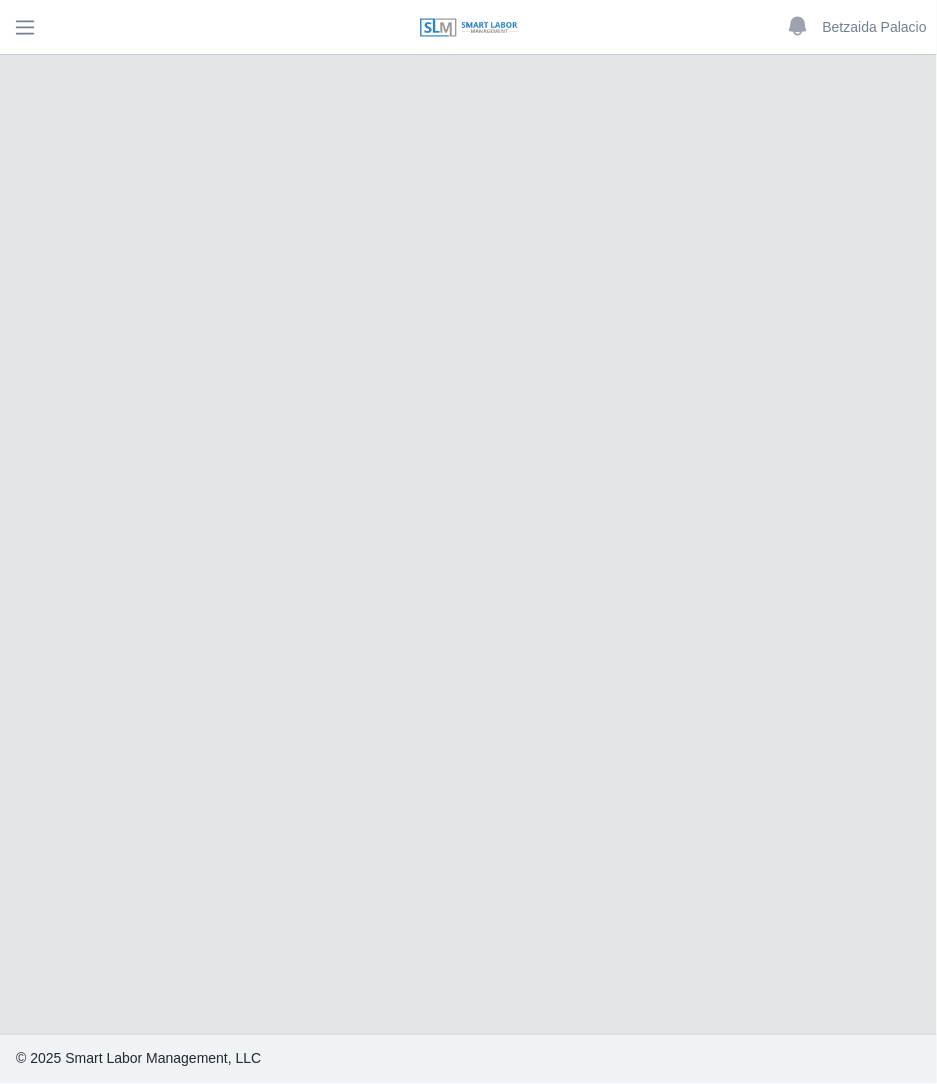 select on "******" 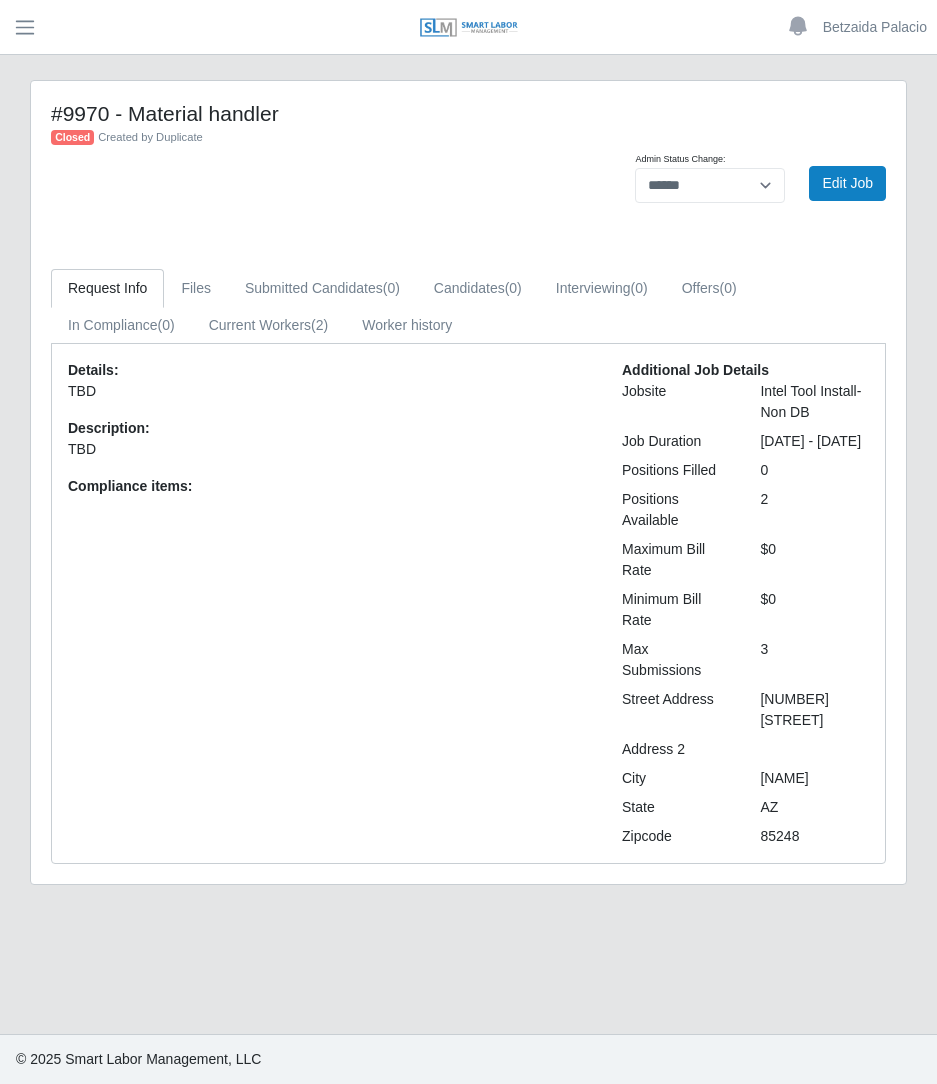 select on "******" 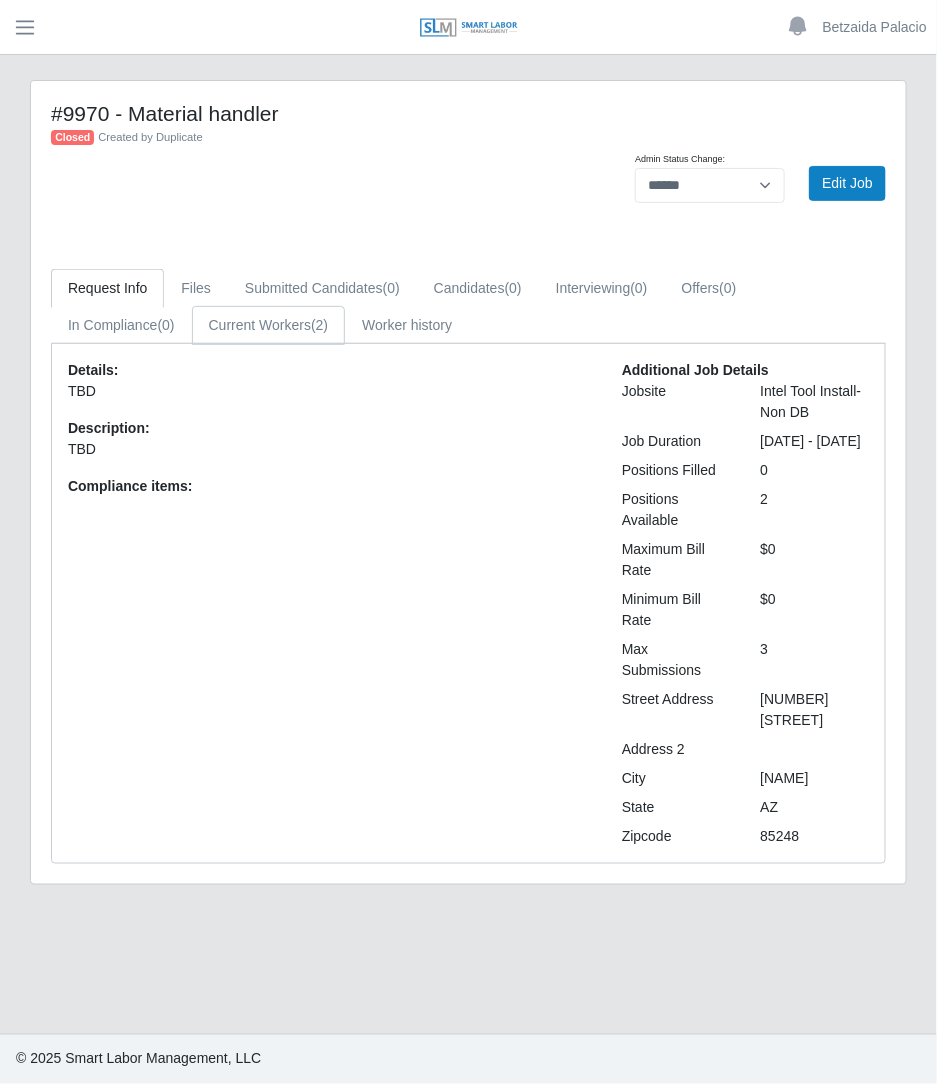 click on "Current Workers  (2)" at bounding box center (269, 325) 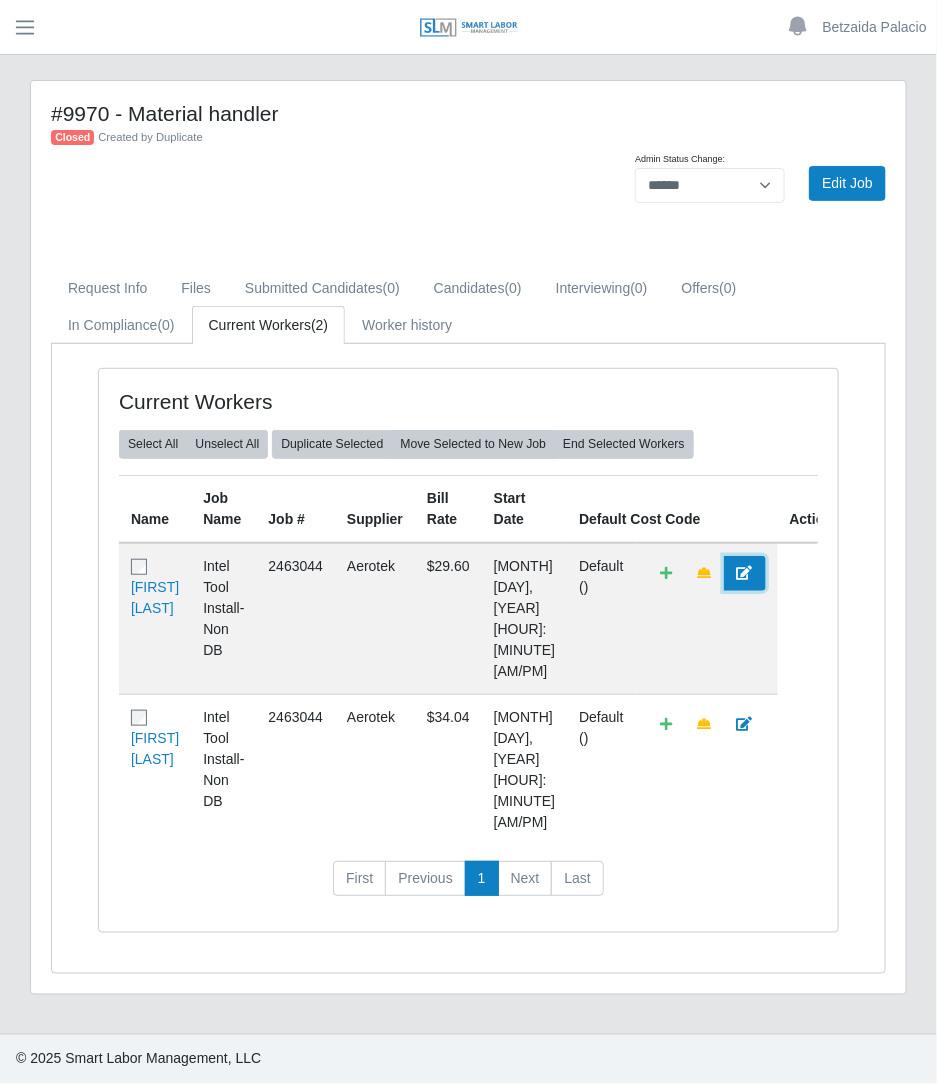 click at bounding box center [745, 573] 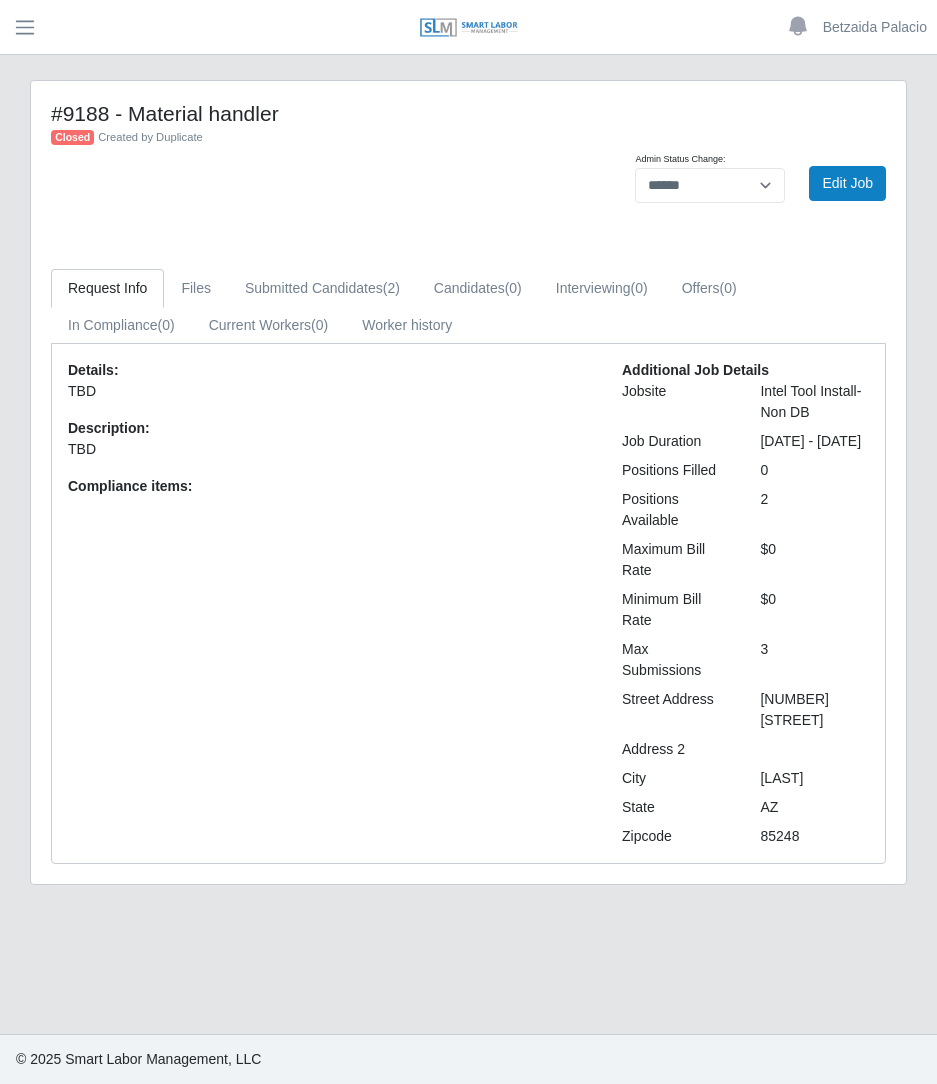 select on "******" 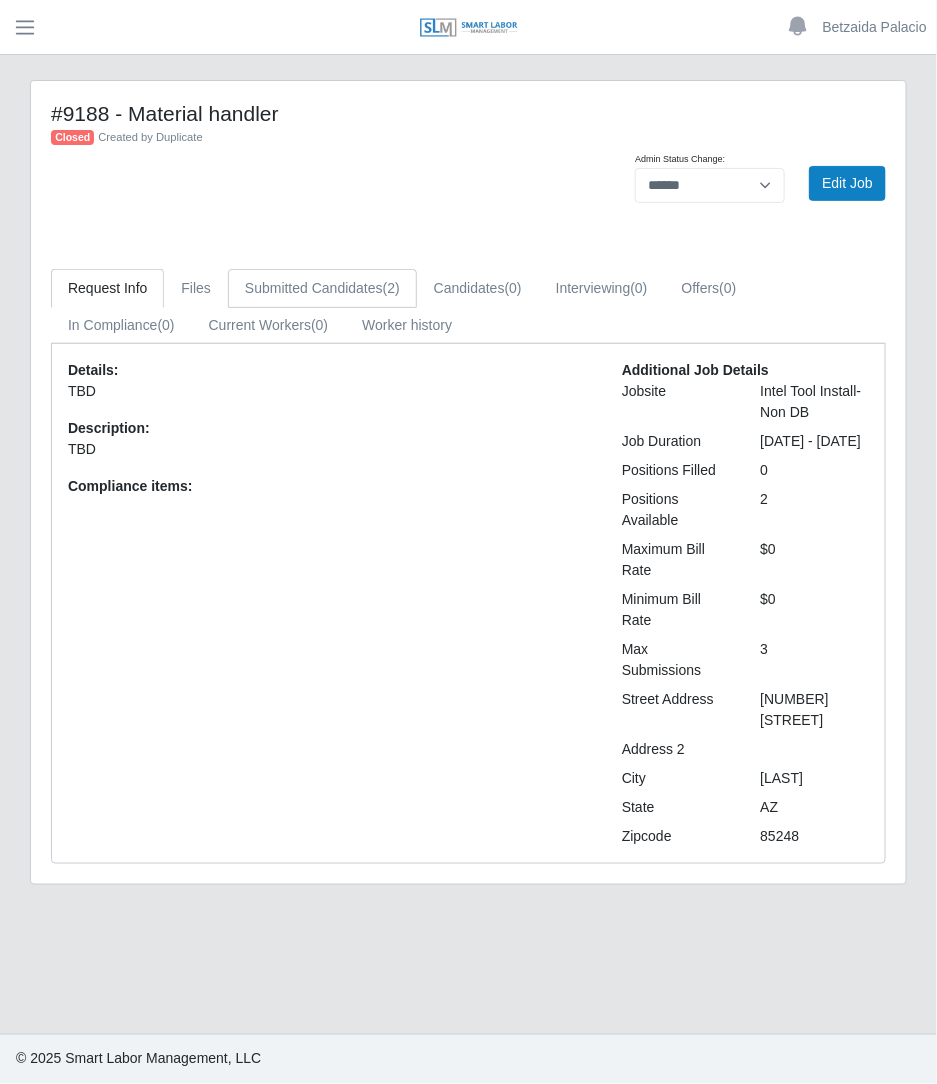 click on "Submitted Candidates
(2)" at bounding box center (322, 288) 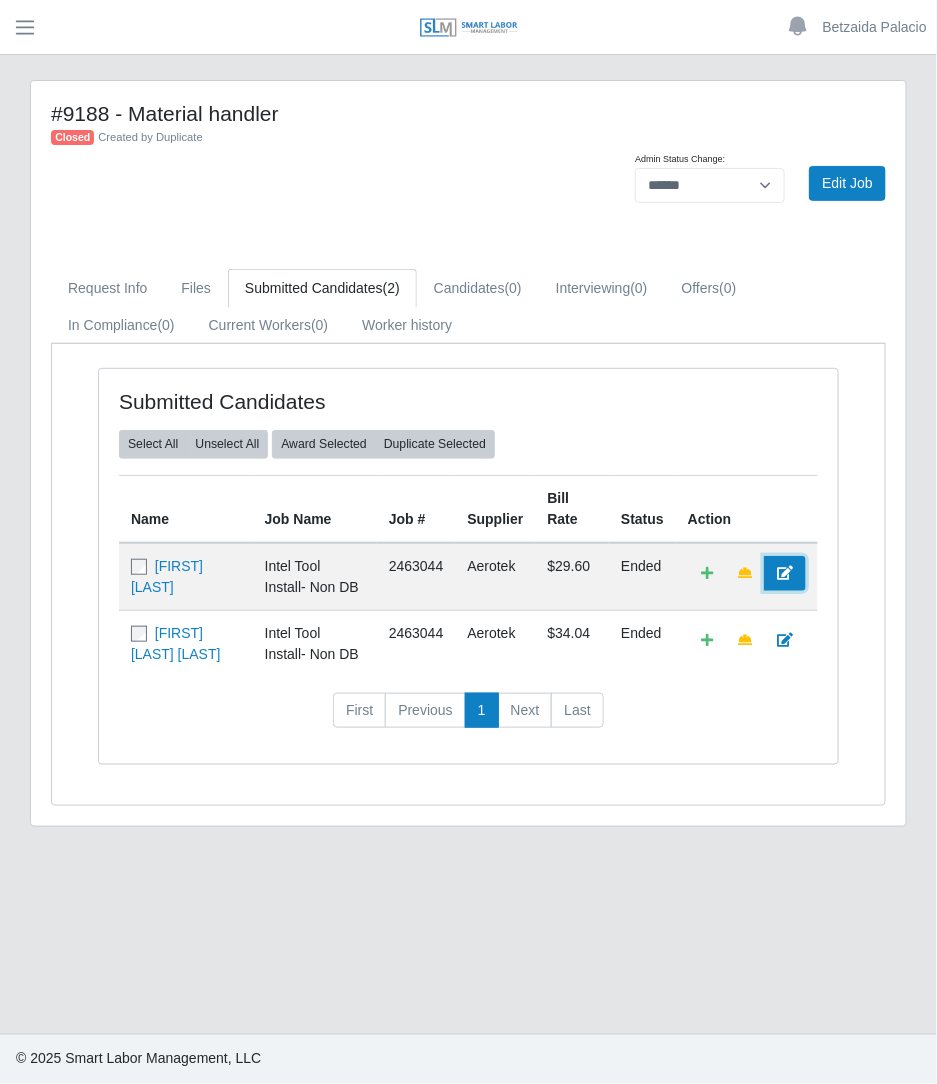 click at bounding box center [785, 573] 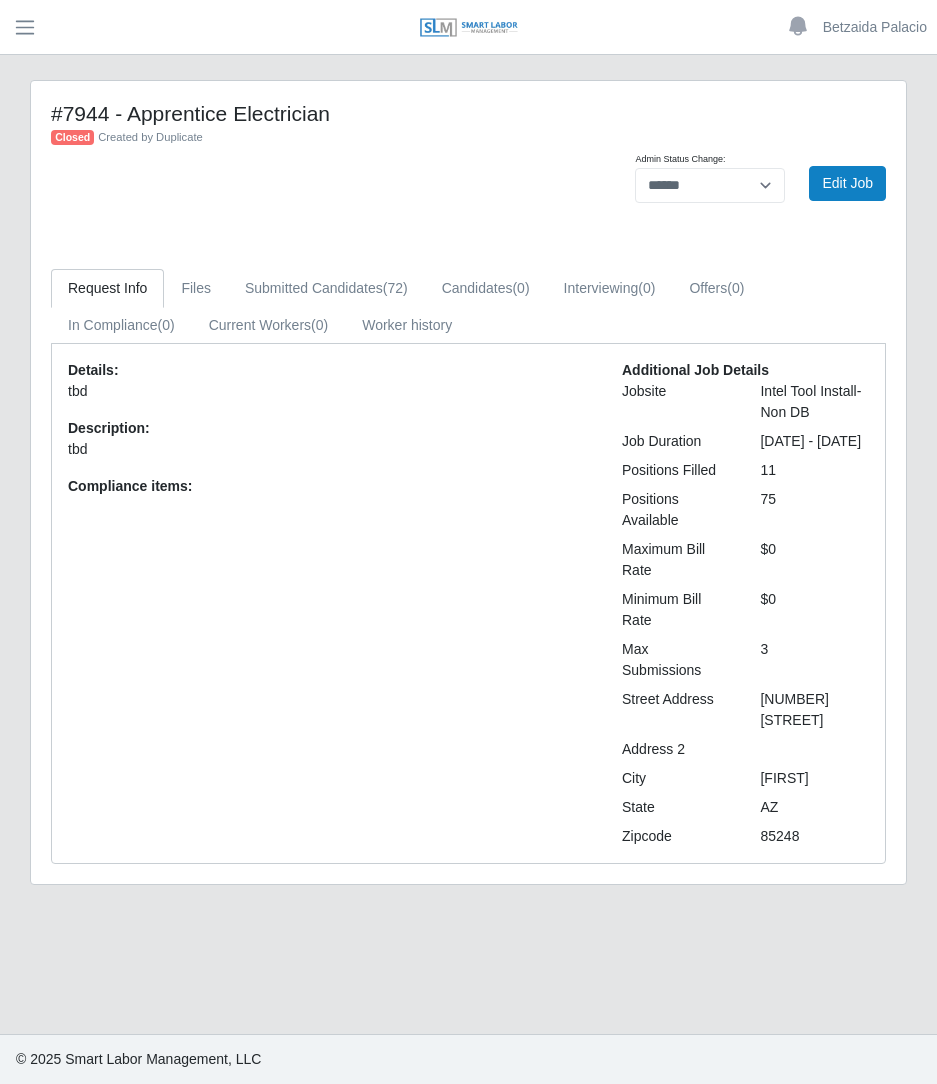 select on "******" 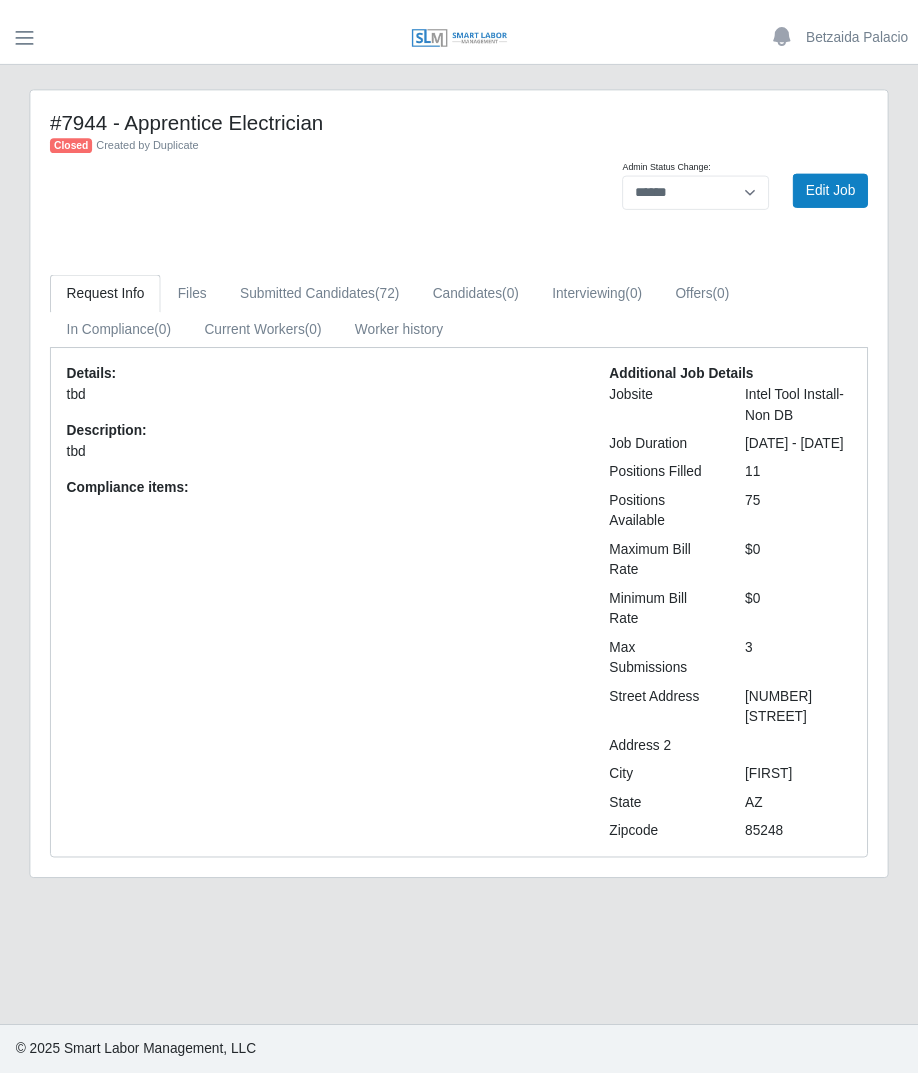 scroll, scrollTop: 0, scrollLeft: 0, axis: both 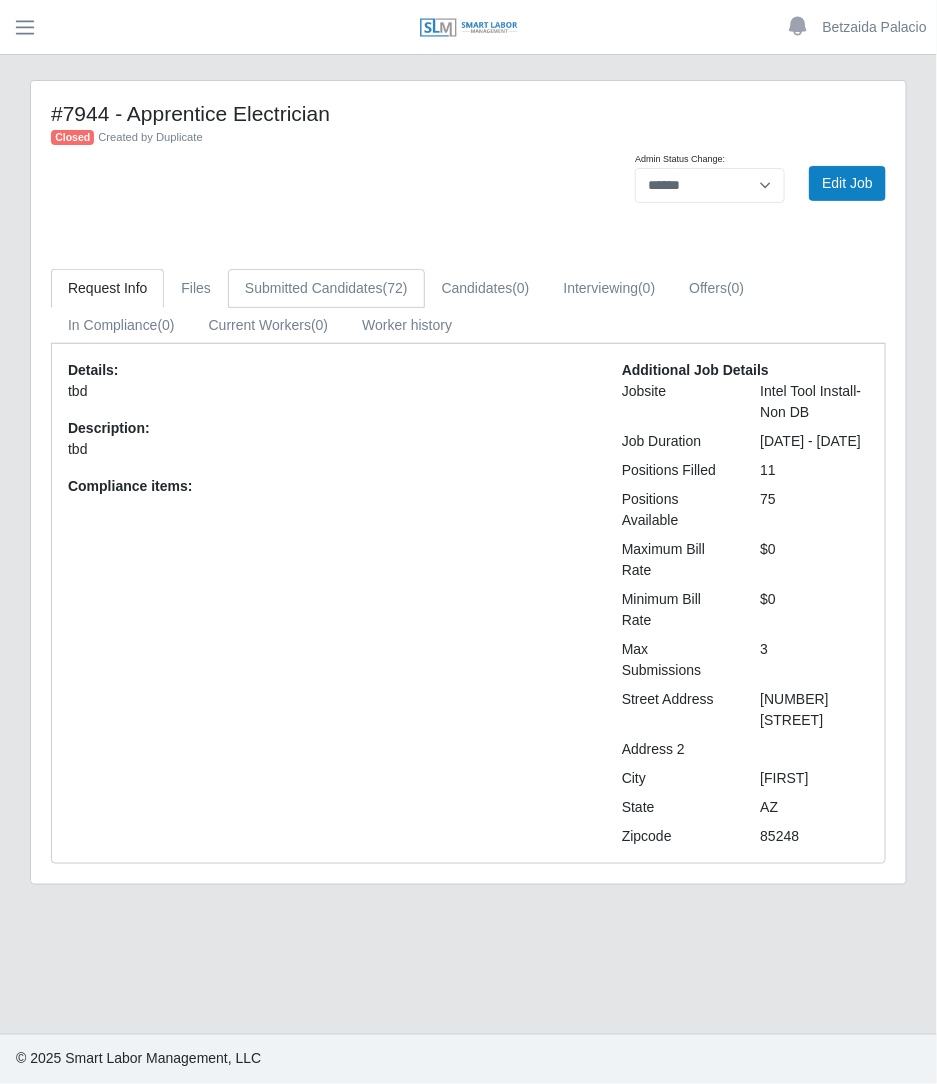click on "Submitted Candidates
(72)" at bounding box center [326, 288] 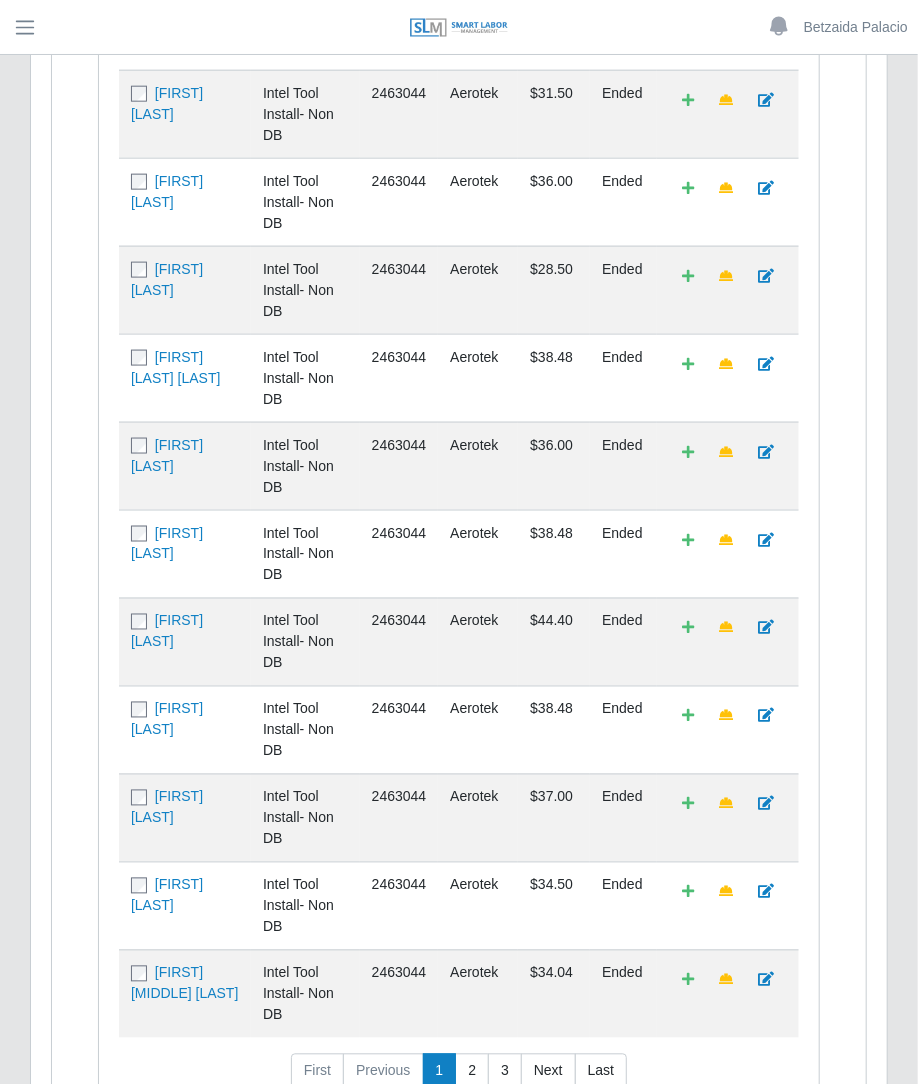 scroll, scrollTop: 927, scrollLeft: 0, axis: vertical 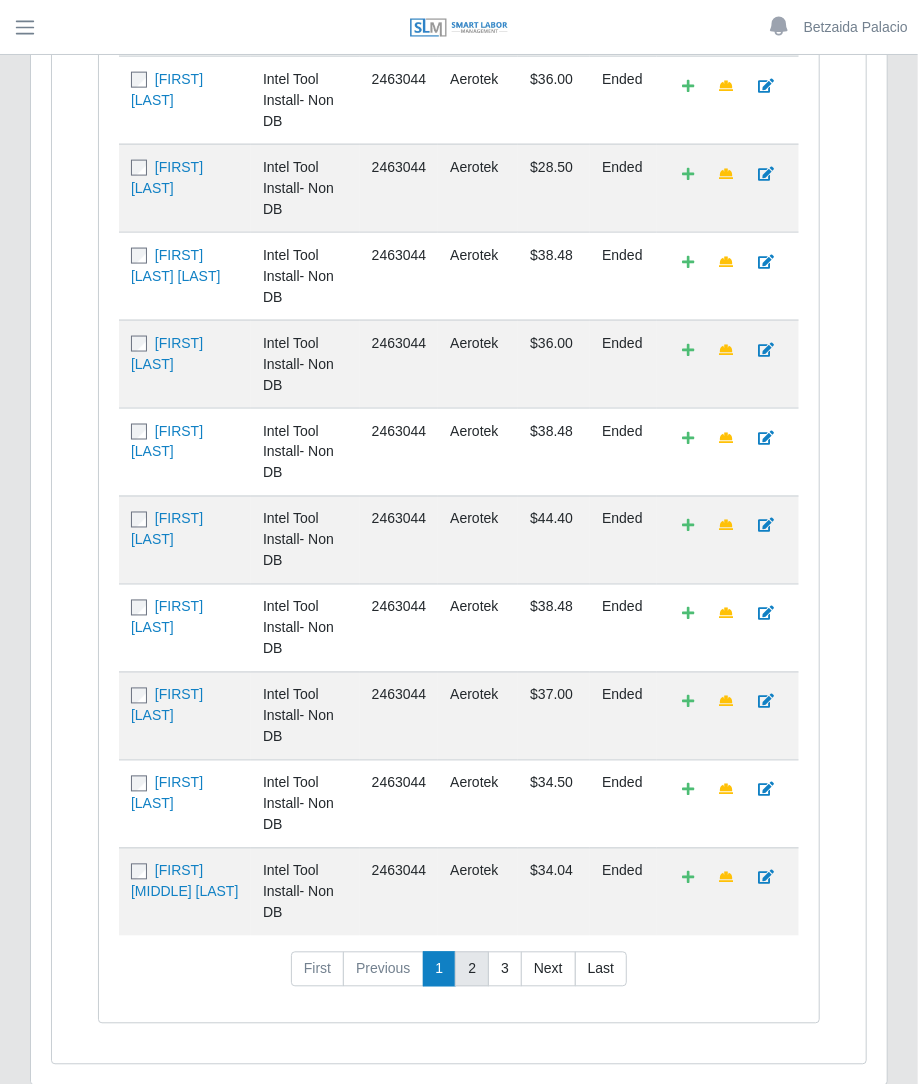 click on "2" at bounding box center (472, 970) 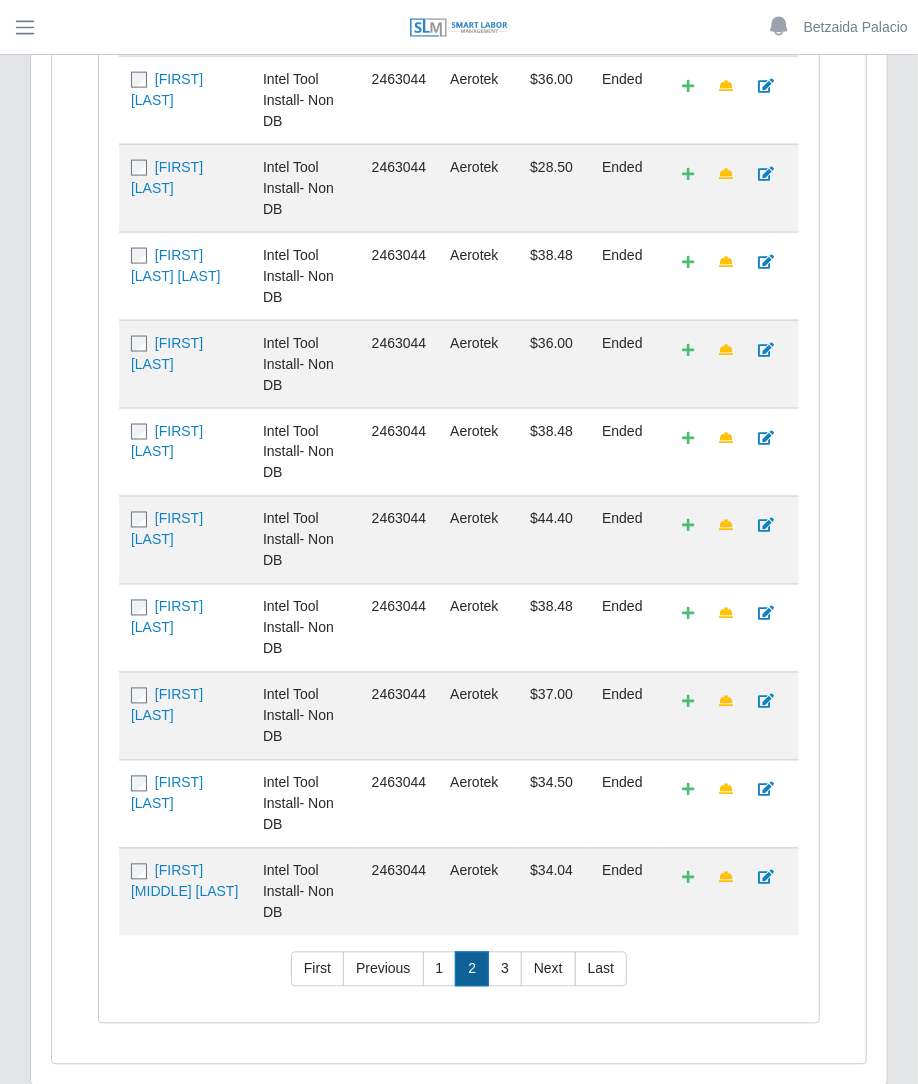 scroll, scrollTop: 952, scrollLeft: 0, axis: vertical 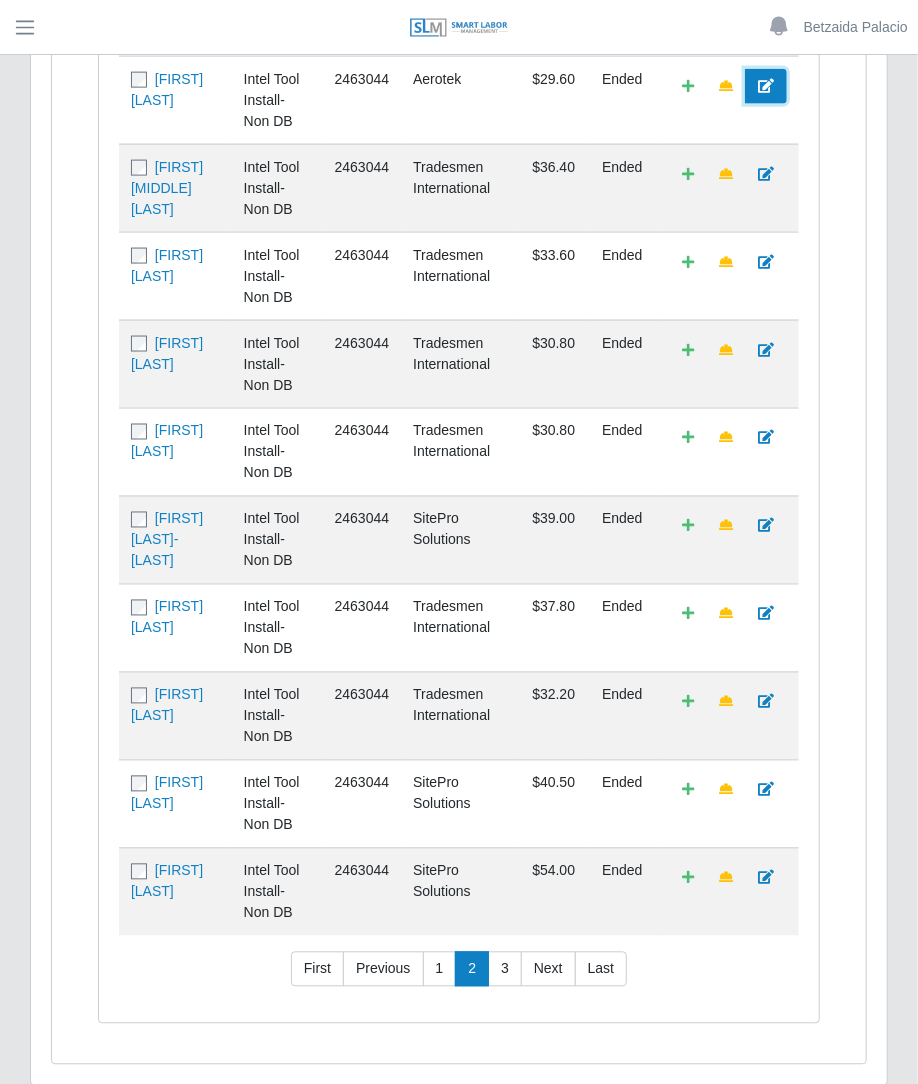 click at bounding box center (766, 86) 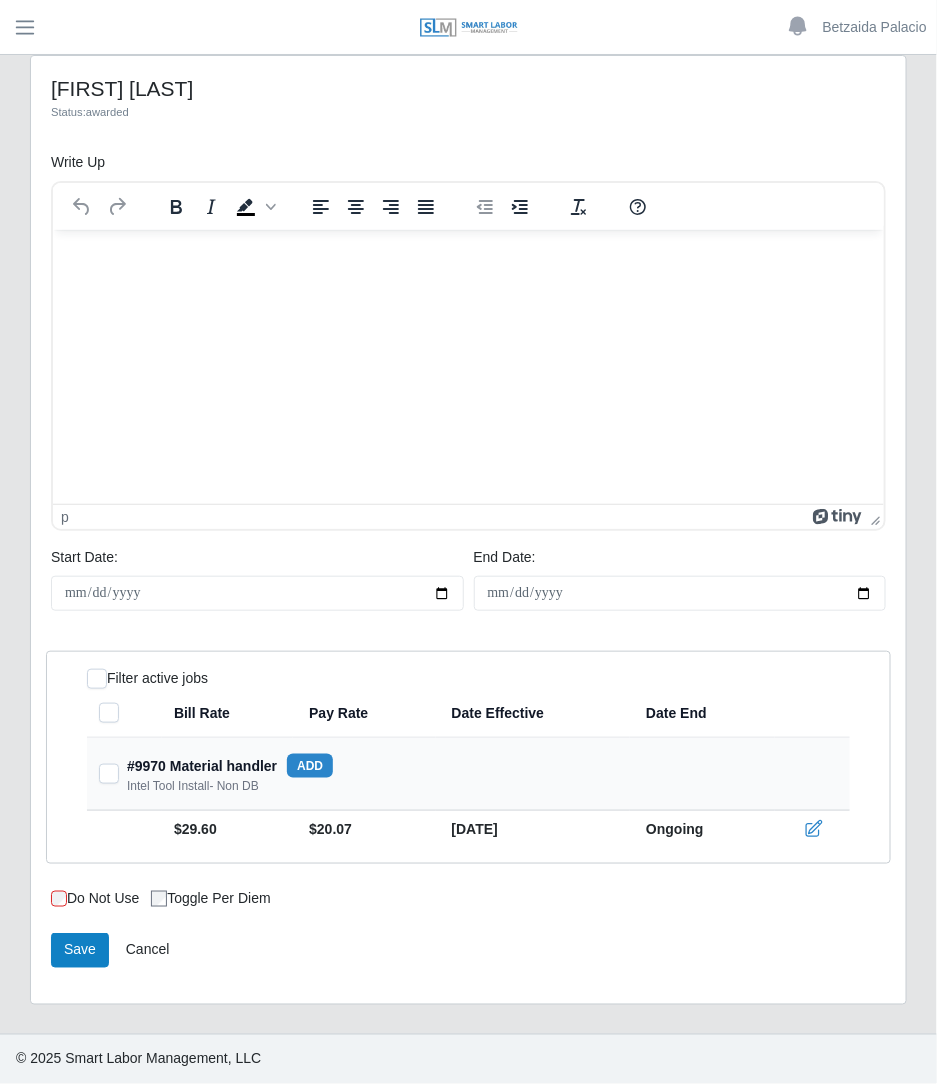 scroll, scrollTop: 0, scrollLeft: 0, axis: both 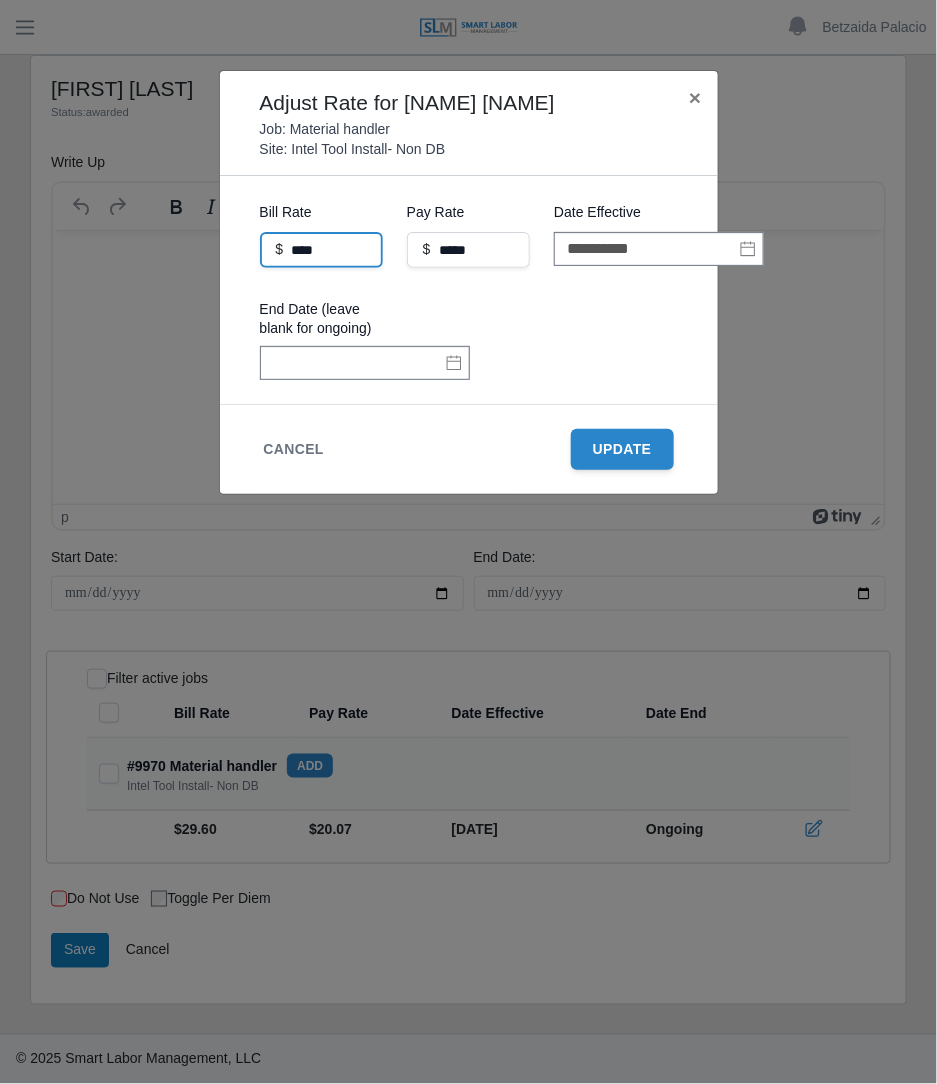 click on "****" at bounding box center (321, 250) 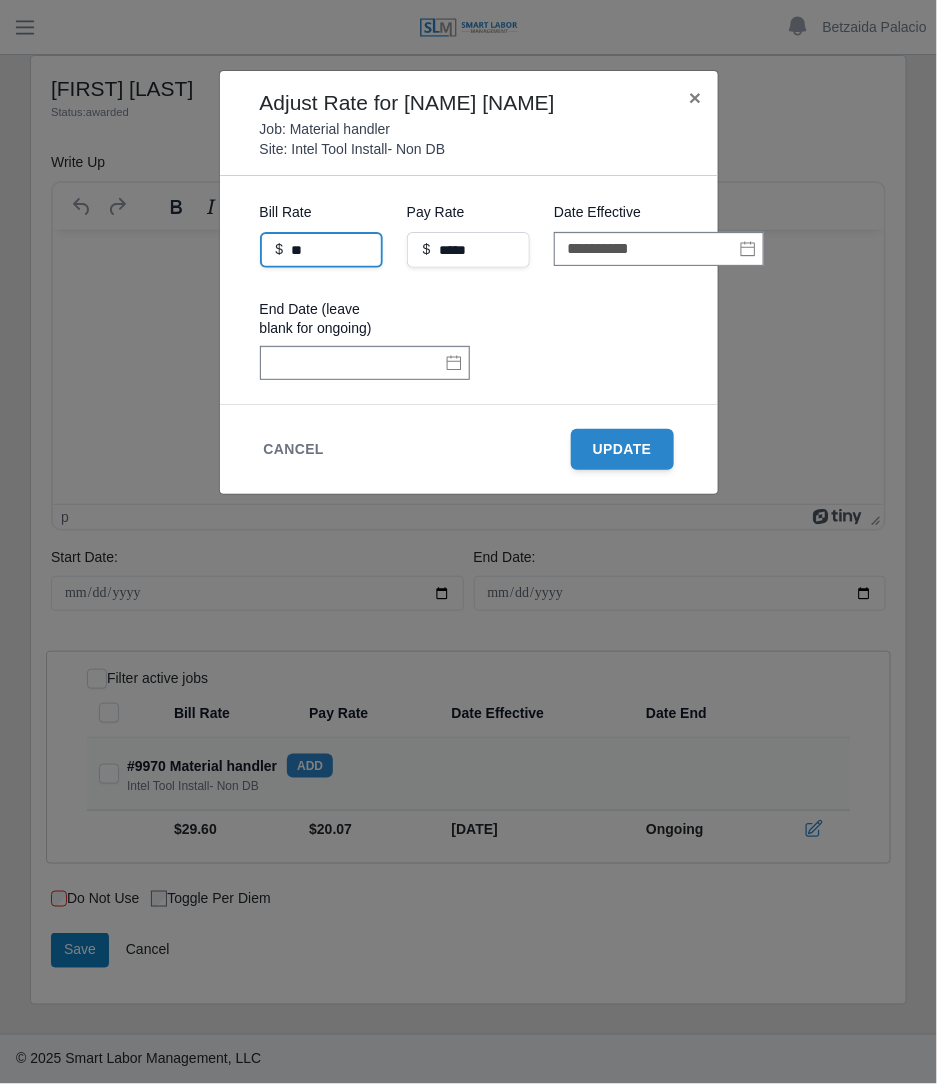 type on "*" 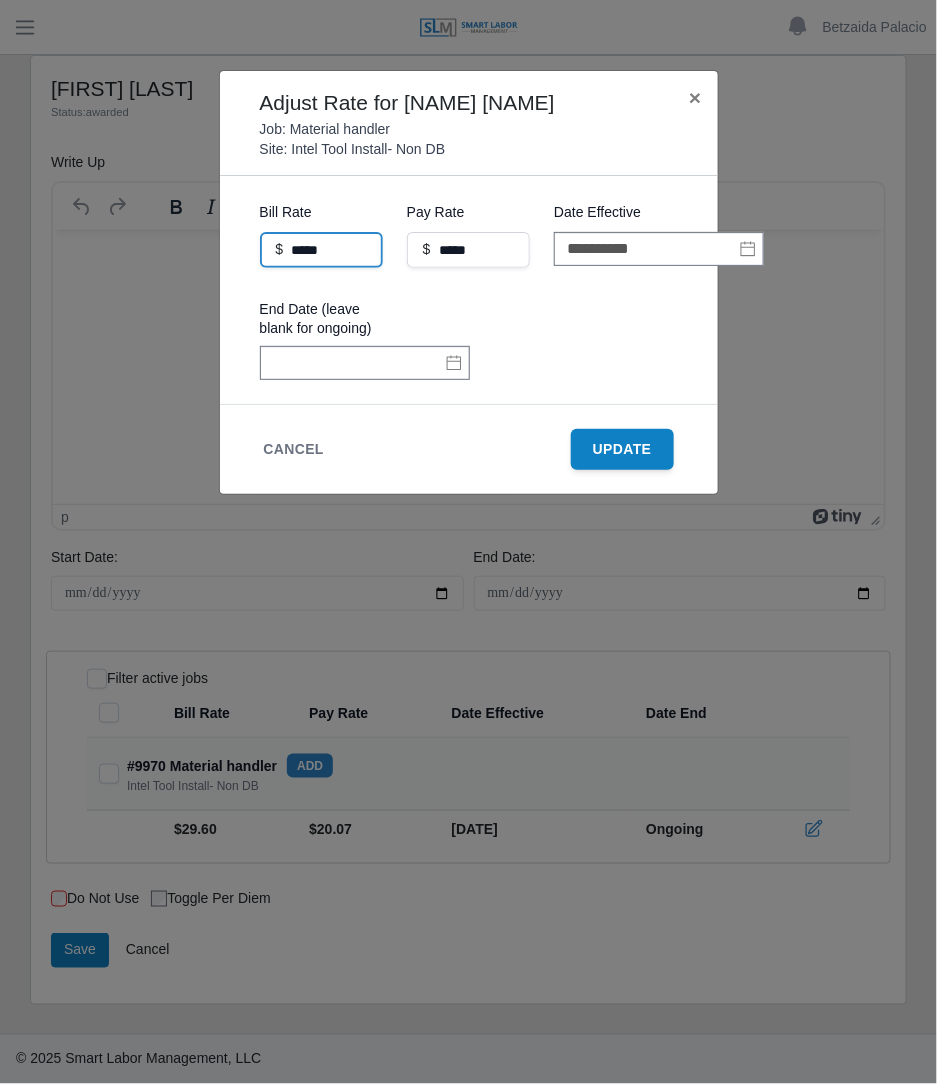 type on "*****" 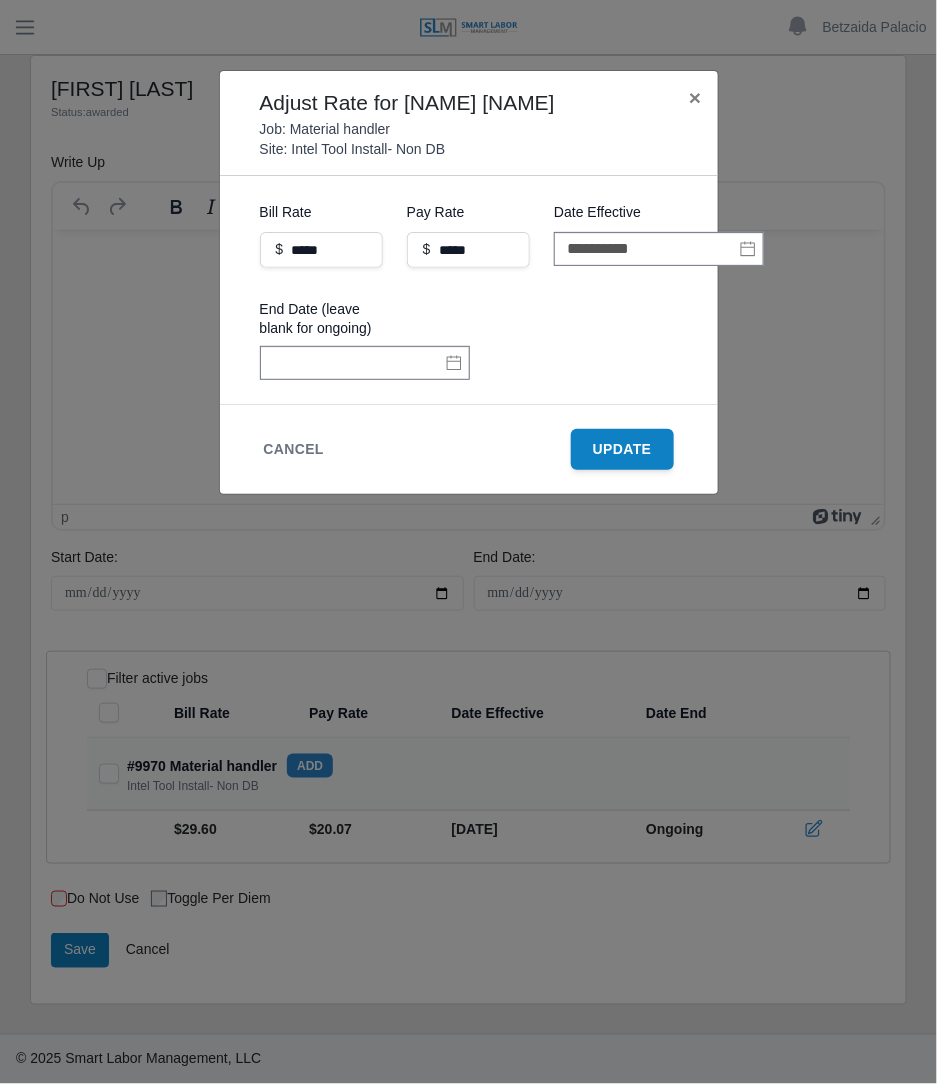 click on "Update" at bounding box center (622, 449) 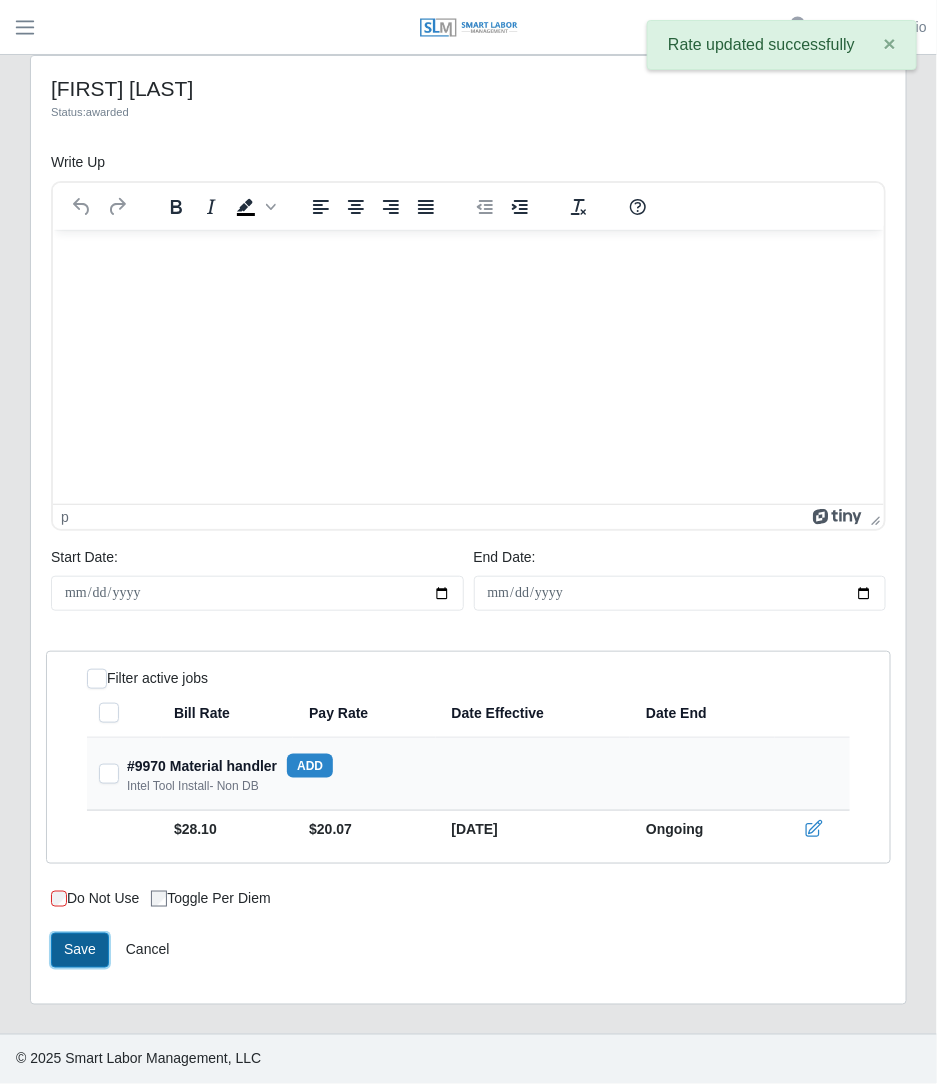 click on "Save" at bounding box center (80, 950) 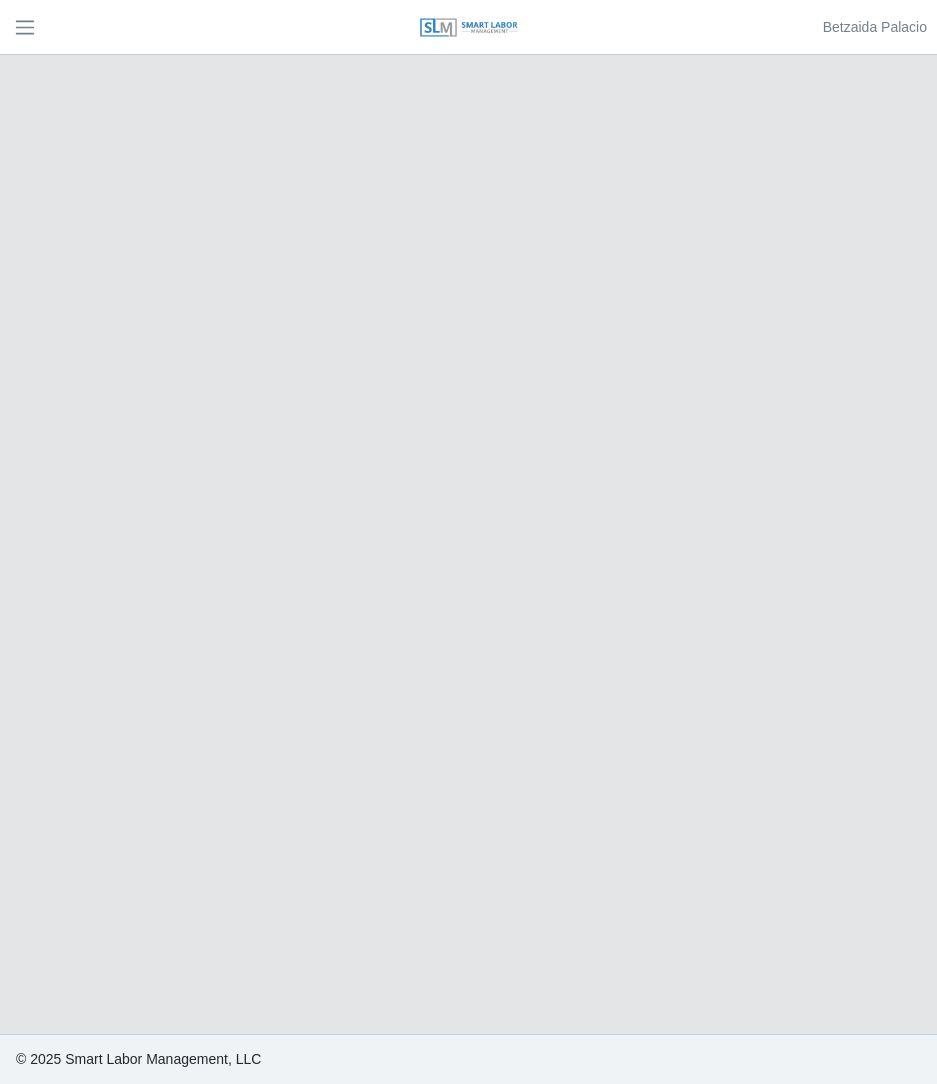 scroll, scrollTop: 0, scrollLeft: 0, axis: both 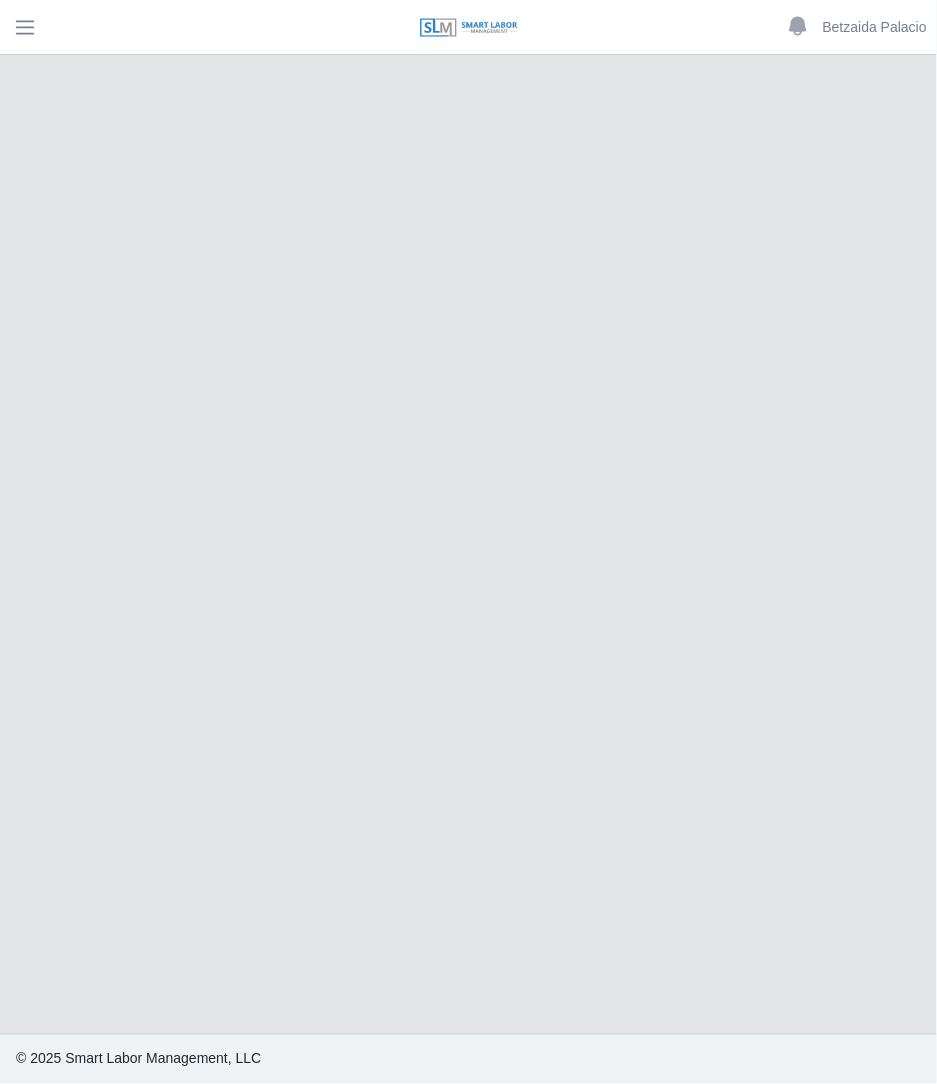 select on "******" 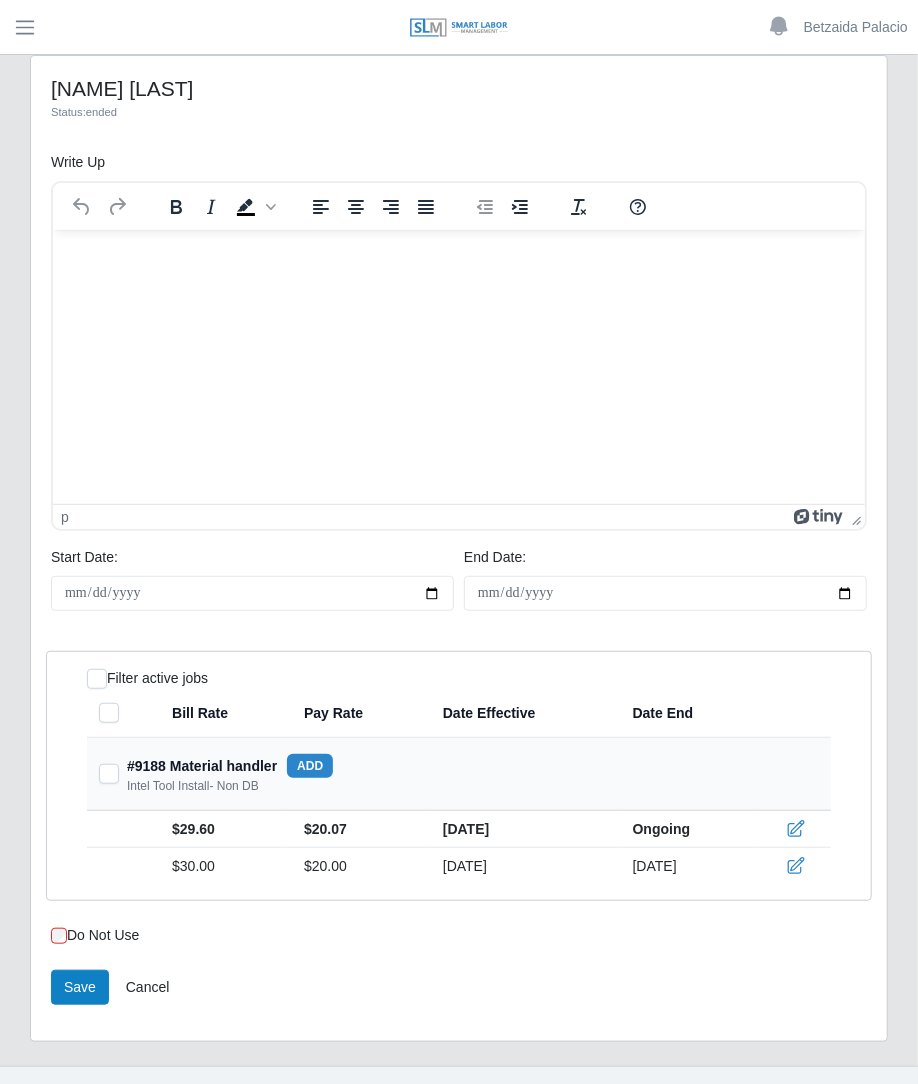 scroll, scrollTop: 0, scrollLeft: 0, axis: both 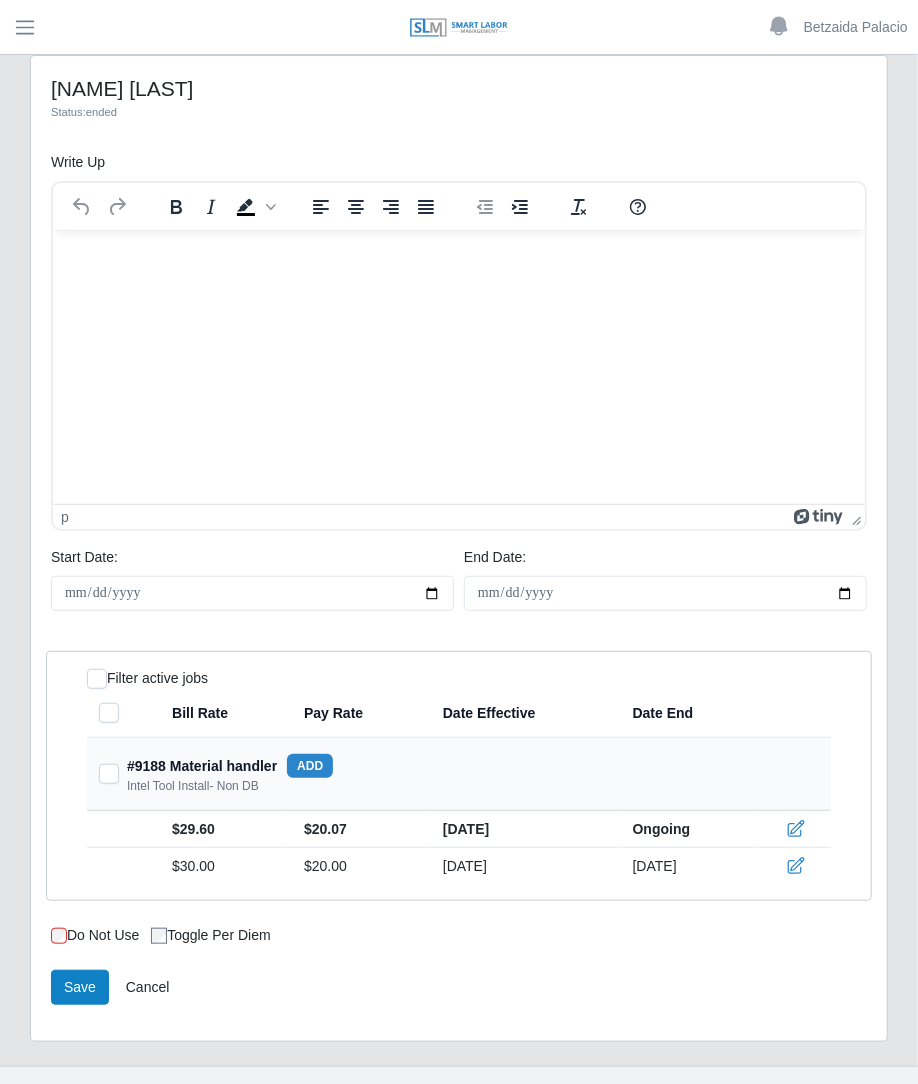 click on "add" at bounding box center (310, 766) 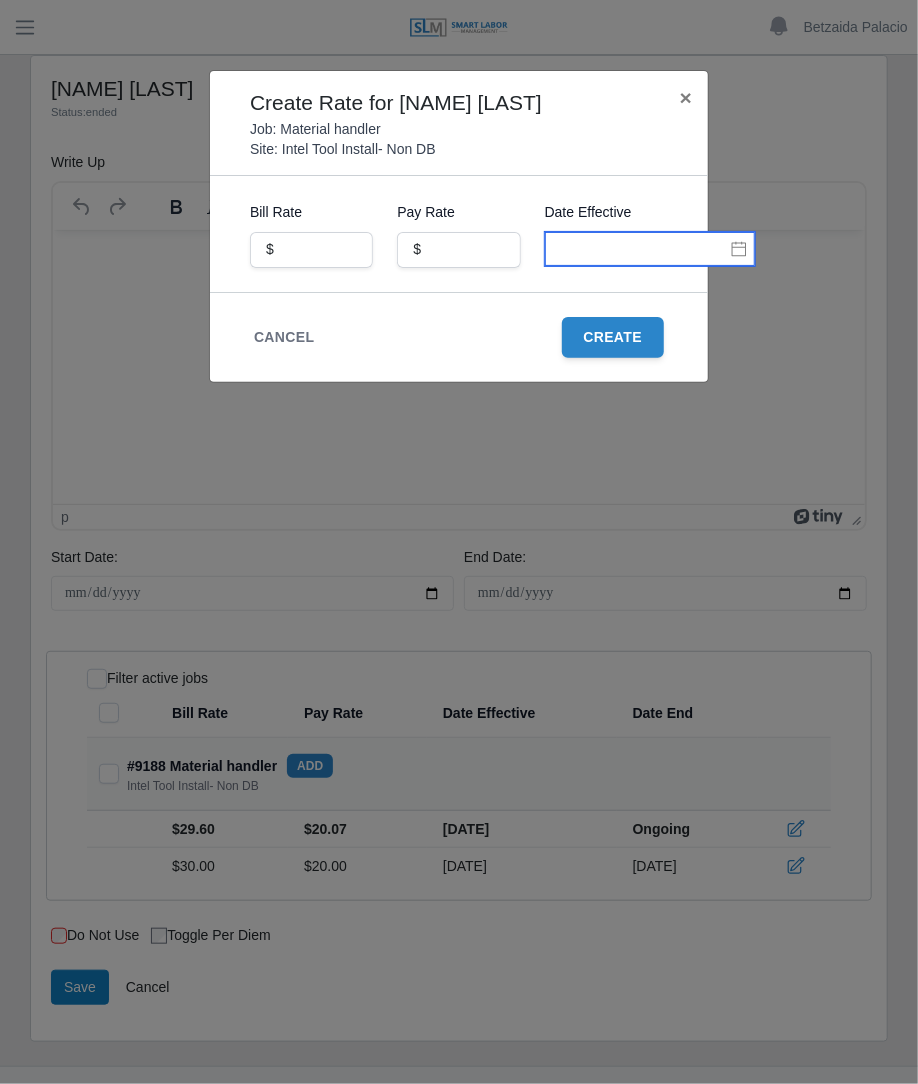 click at bounding box center (650, 249) 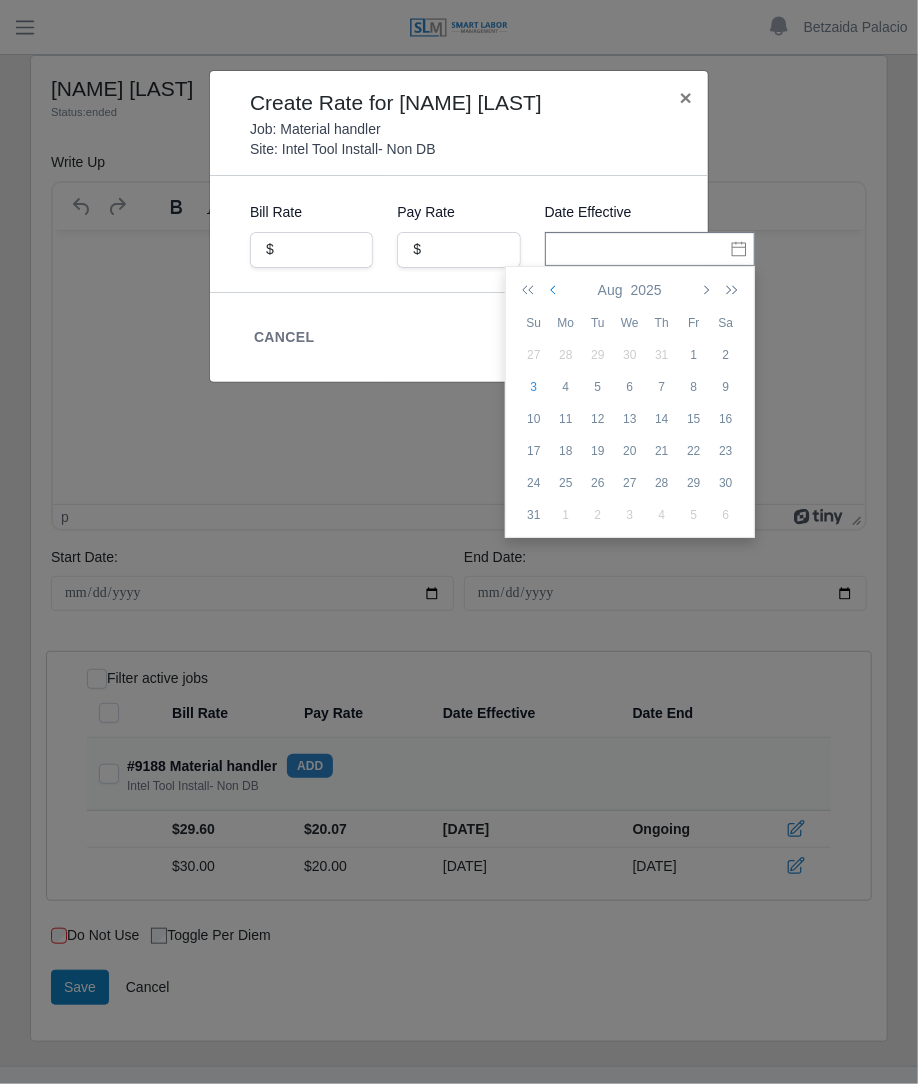 click at bounding box center (555, 290) 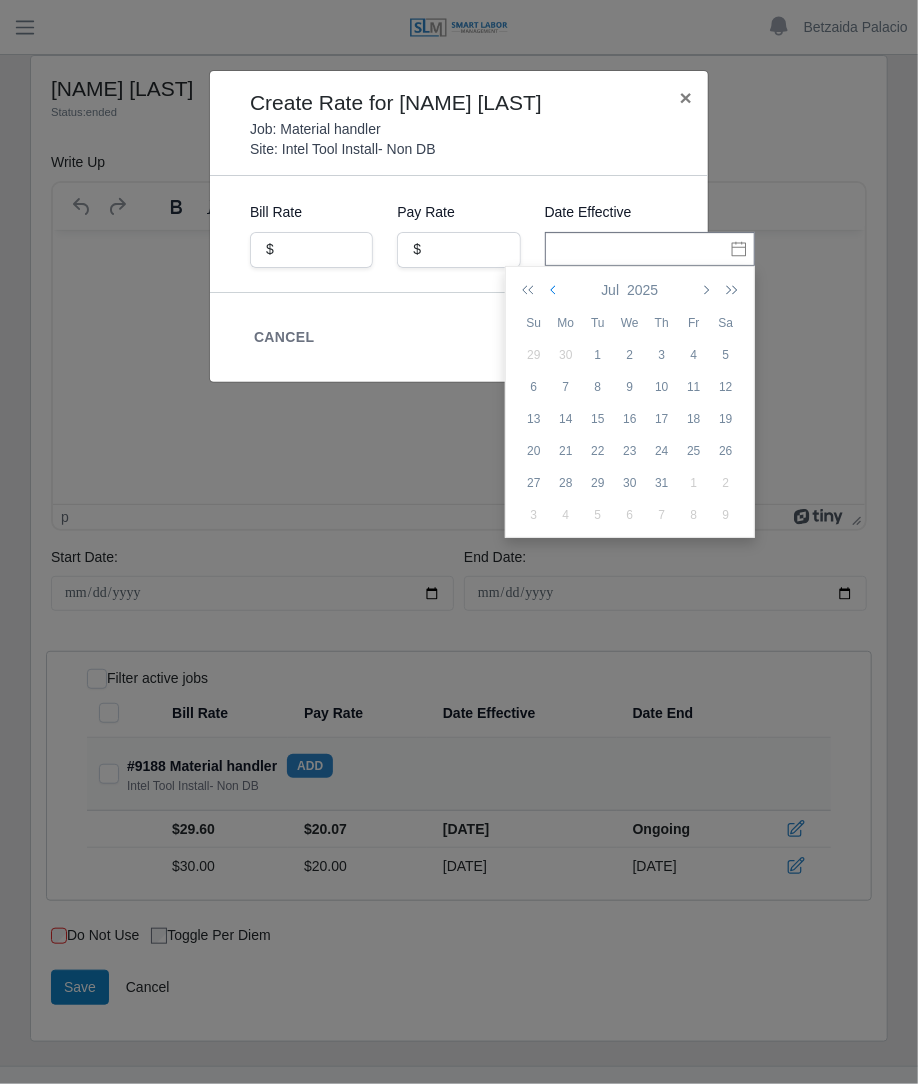 click at bounding box center (555, 290) 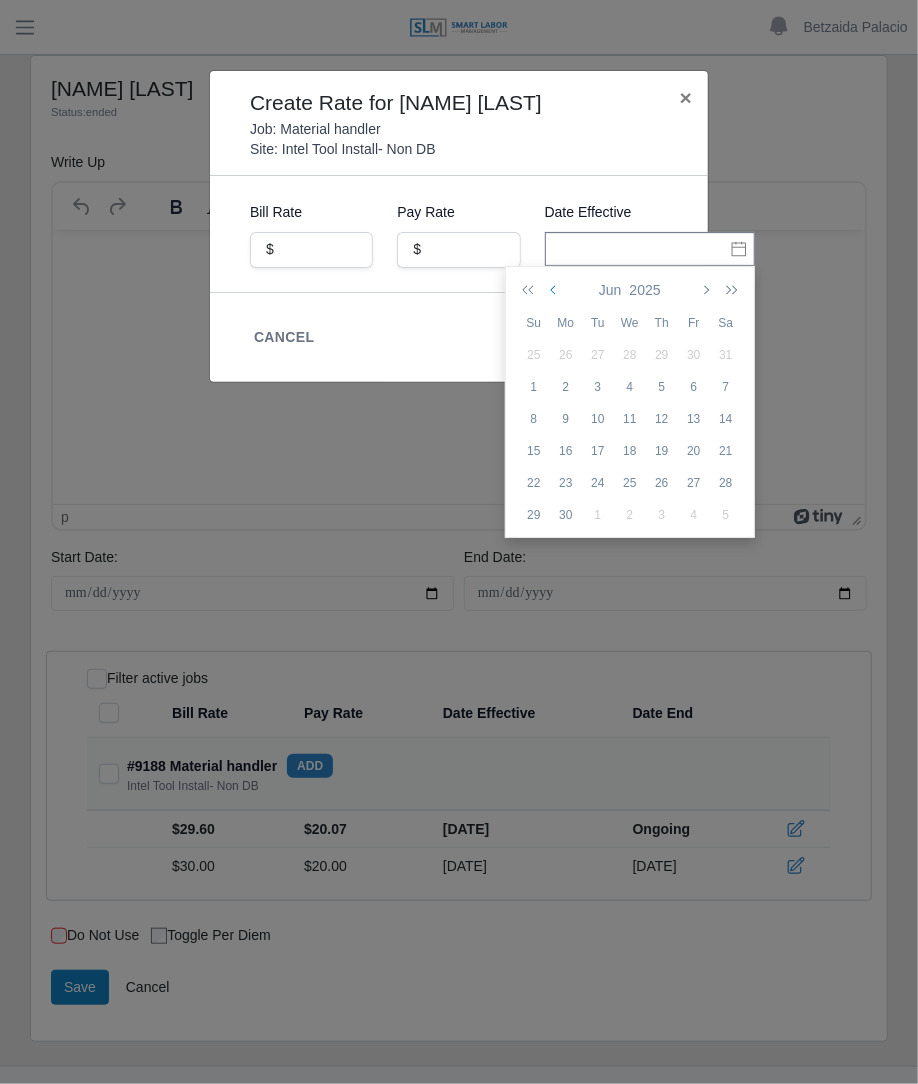 click at bounding box center (555, 290) 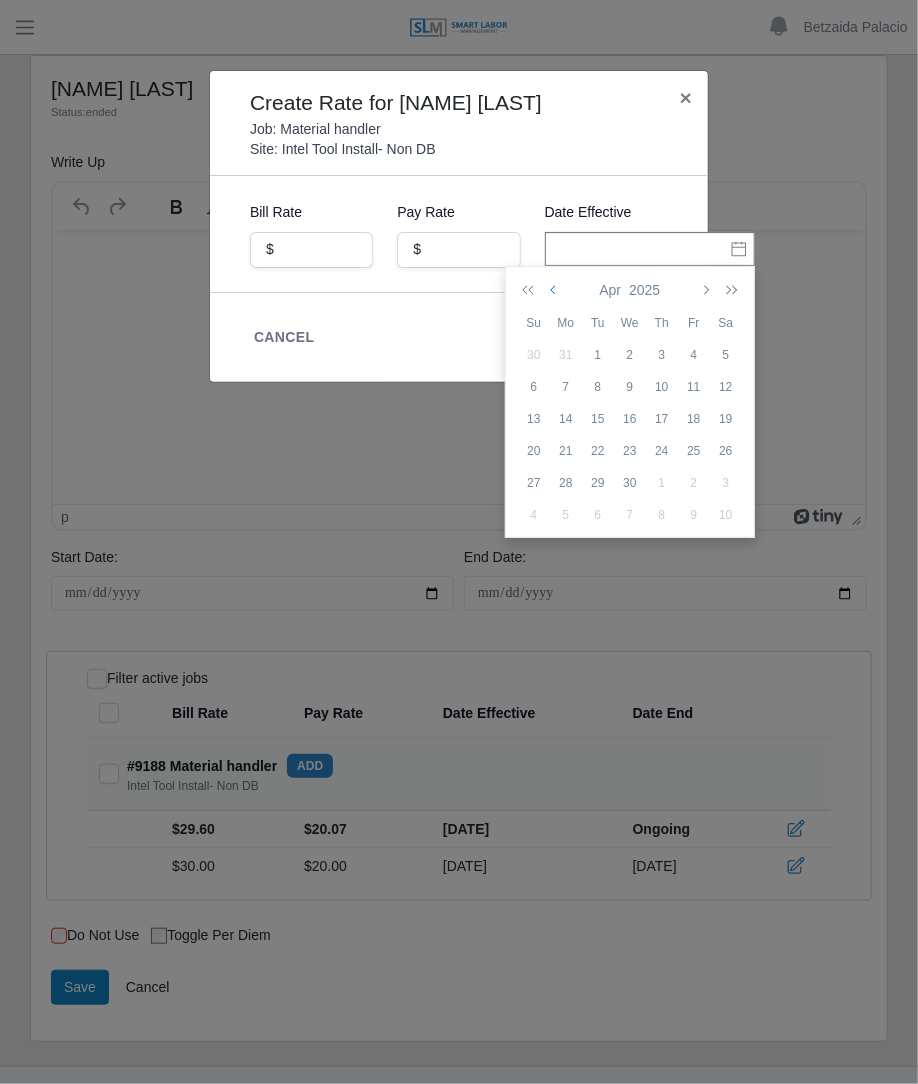 click at bounding box center (555, 290) 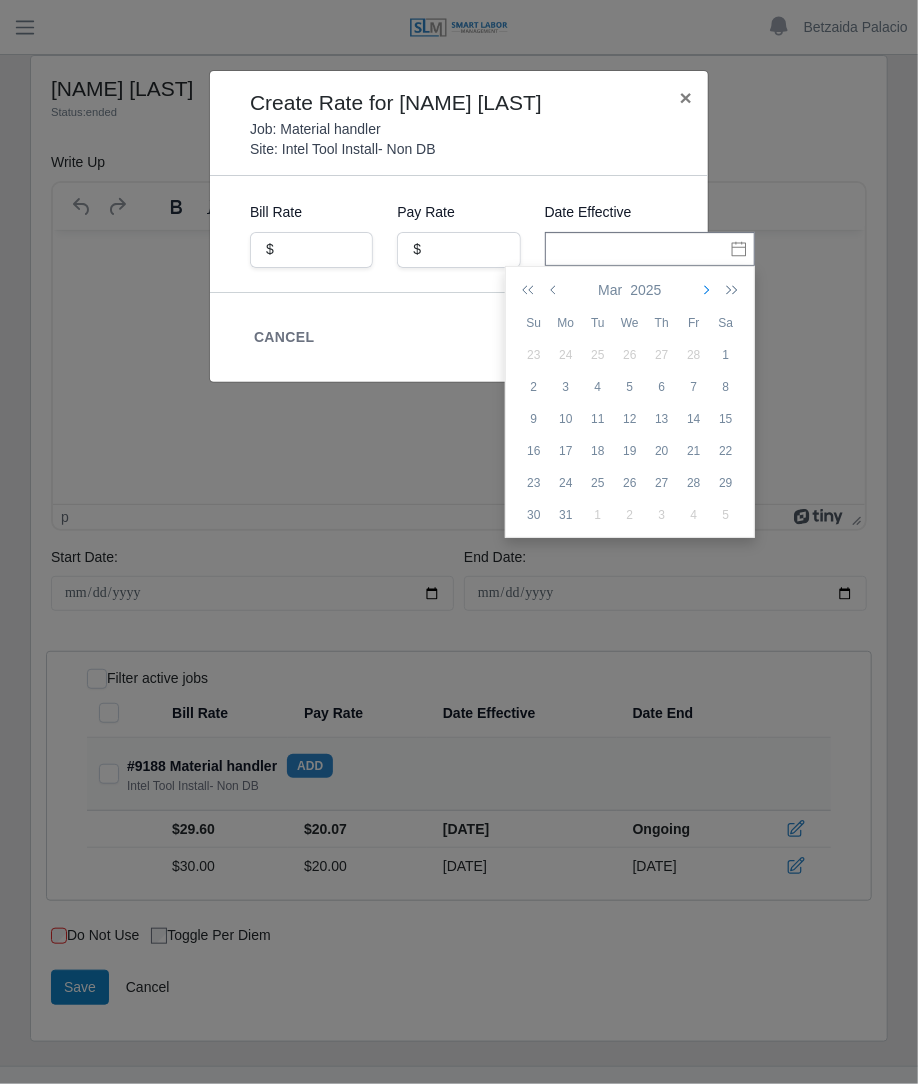 click at bounding box center (705, 290) 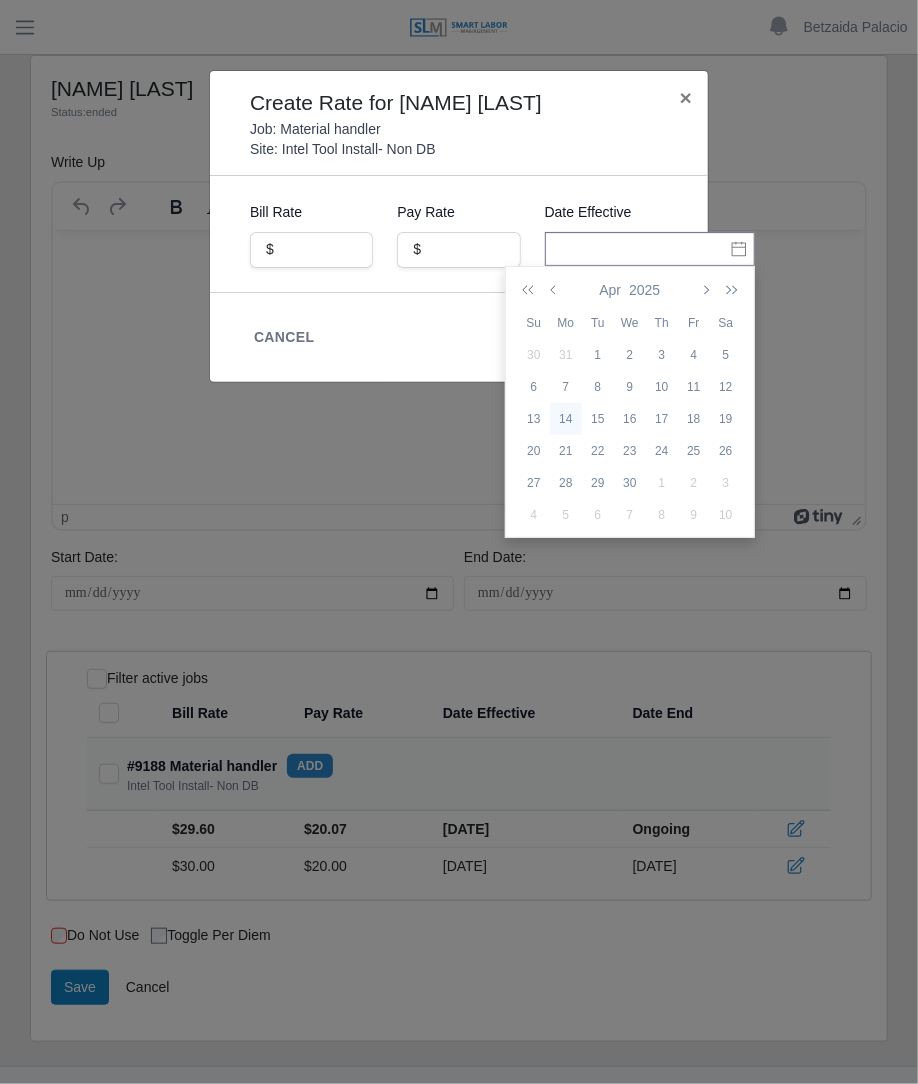 click on "14" at bounding box center (566, 419) 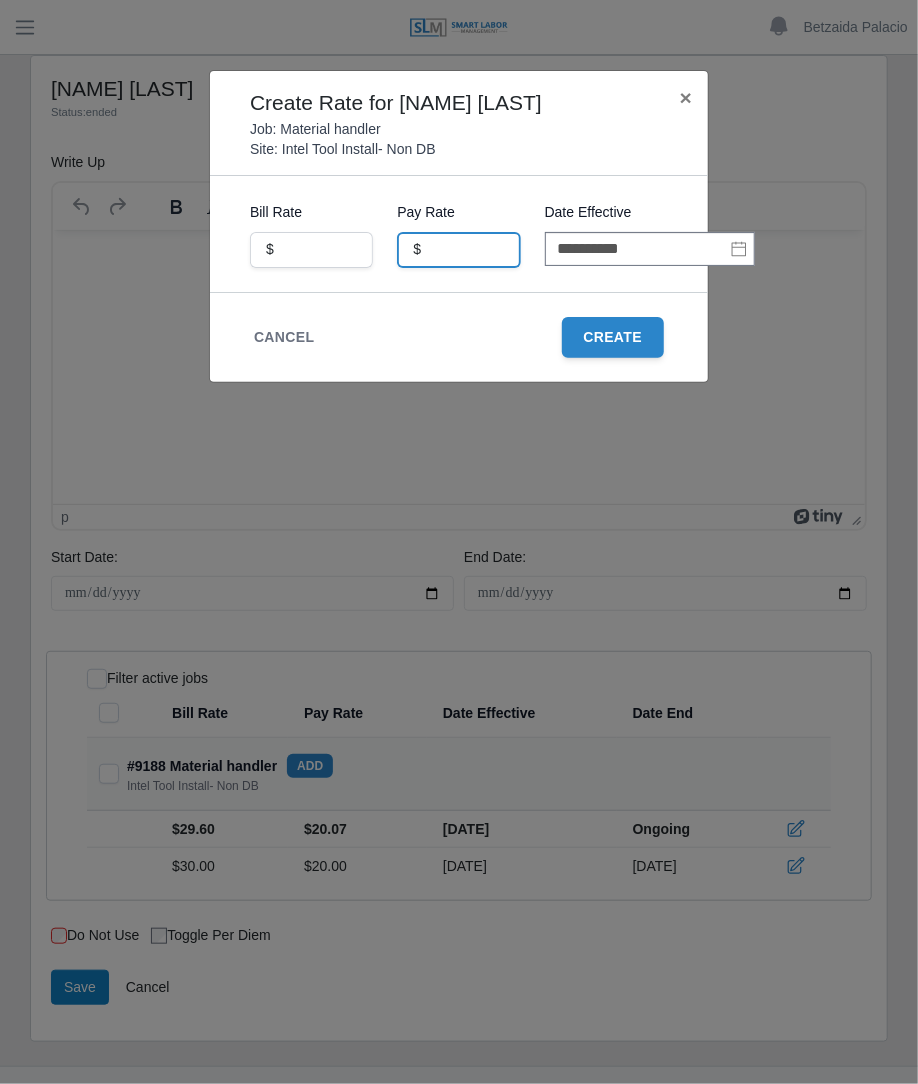 click at bounding box center [458, 250] 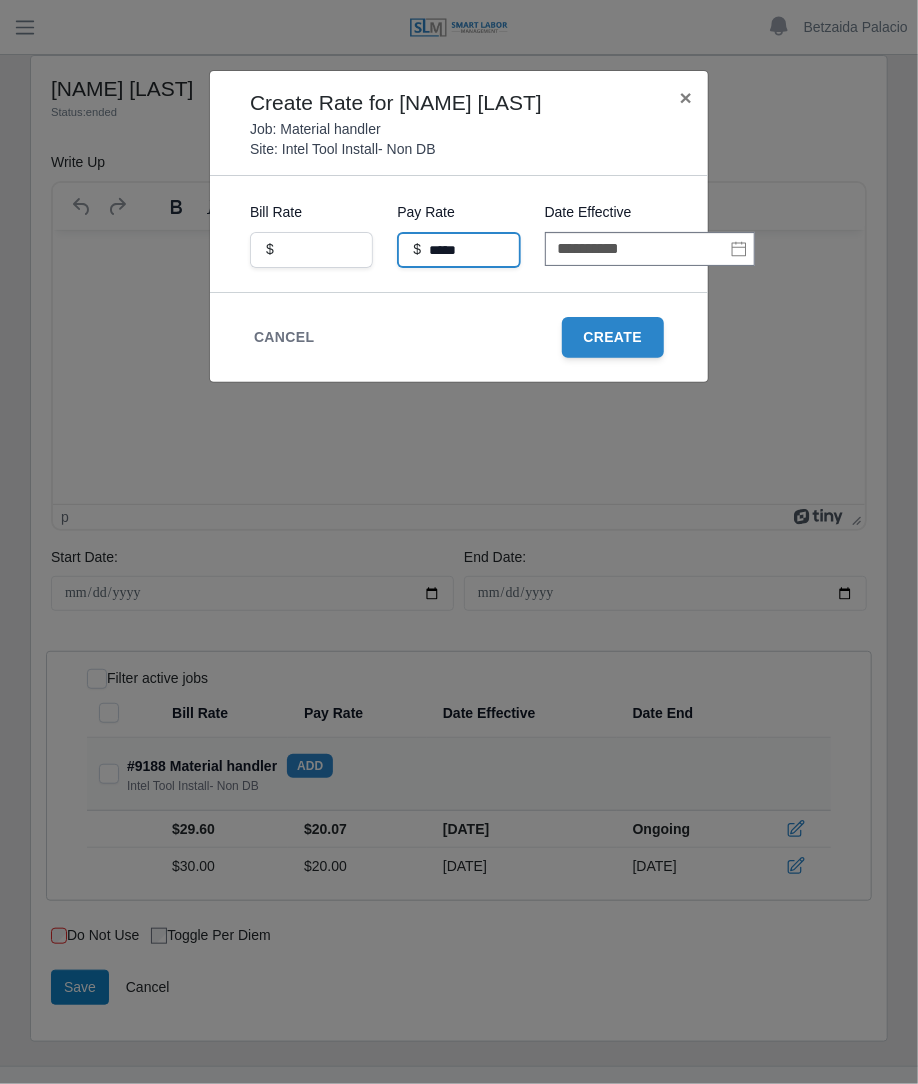 type on "*****" 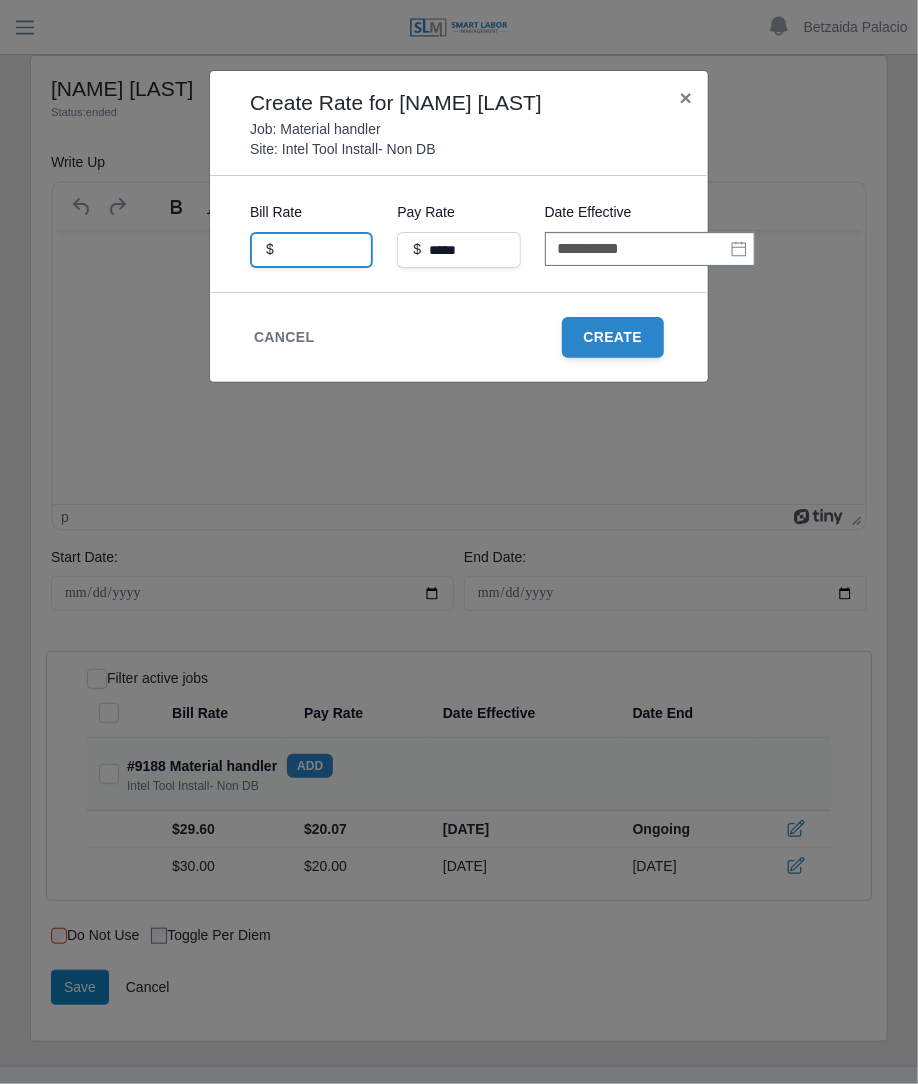 click at bounding box center (311, 250) 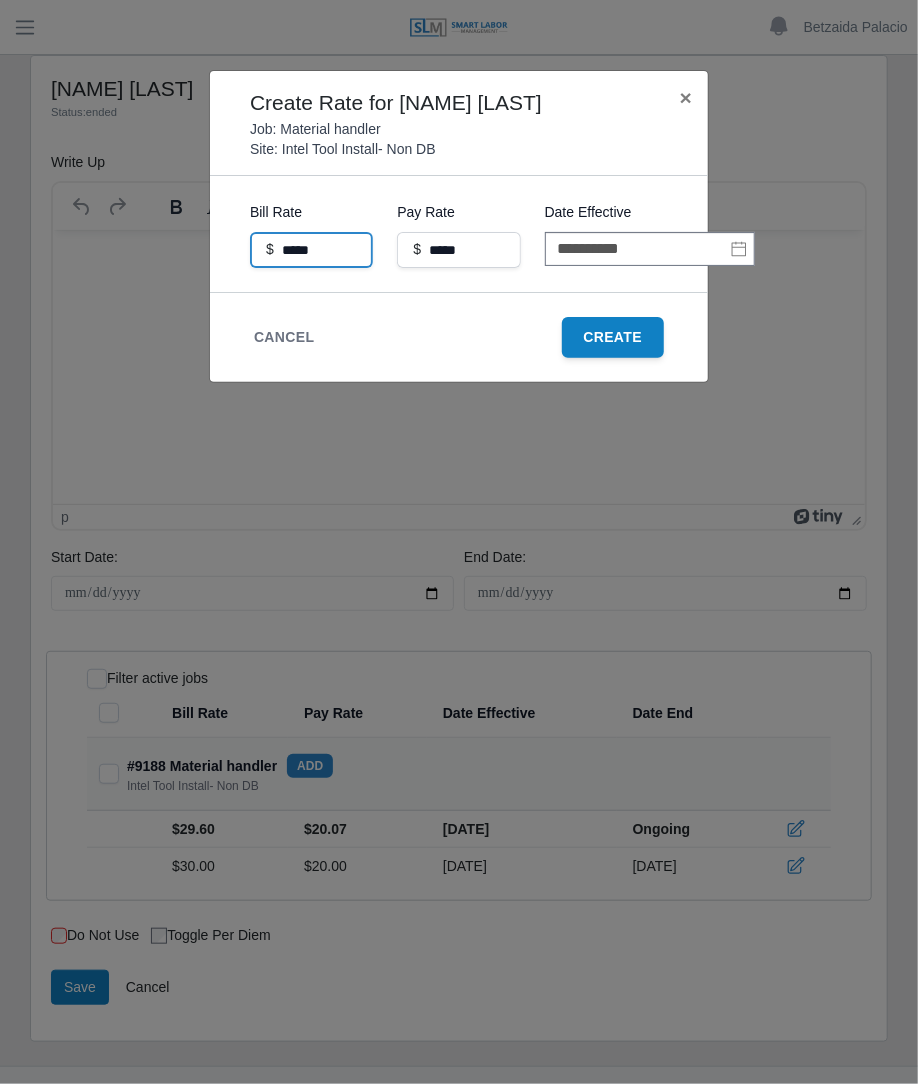 type on "*****" 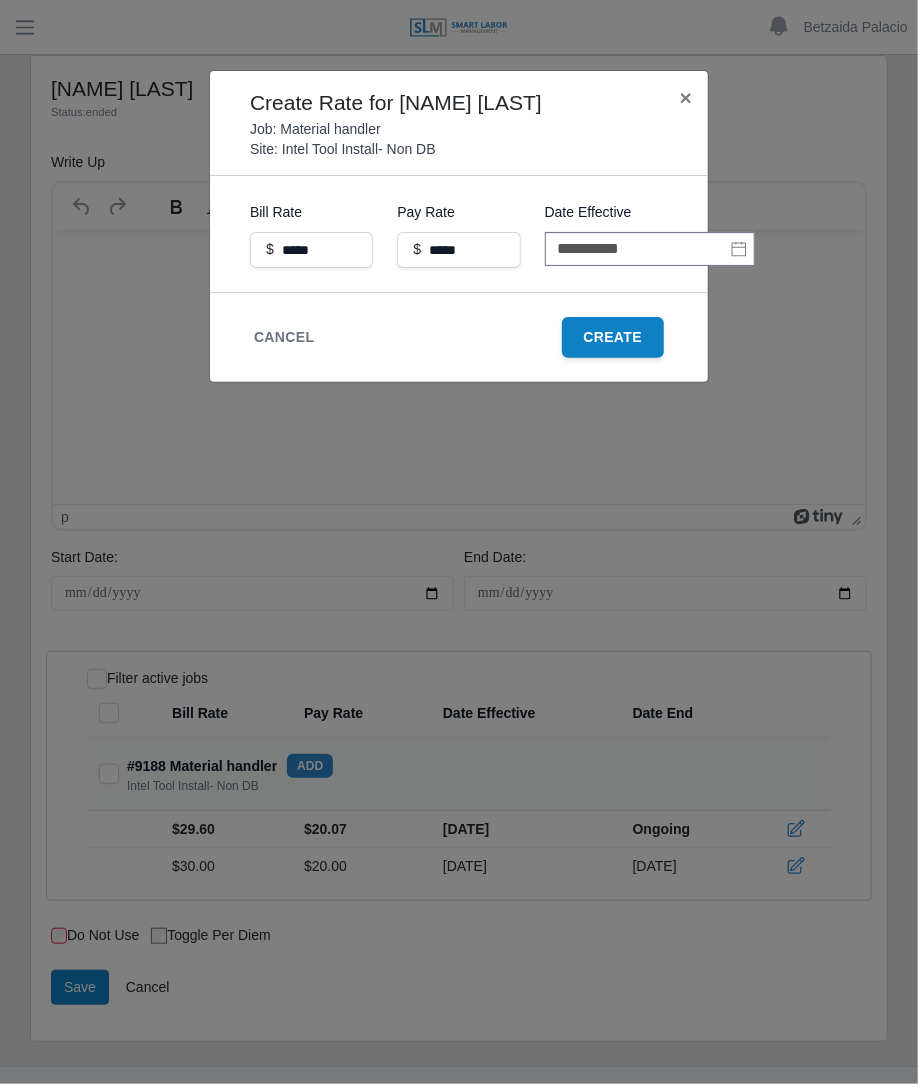click on "Create" at bounding box center [613, 337] 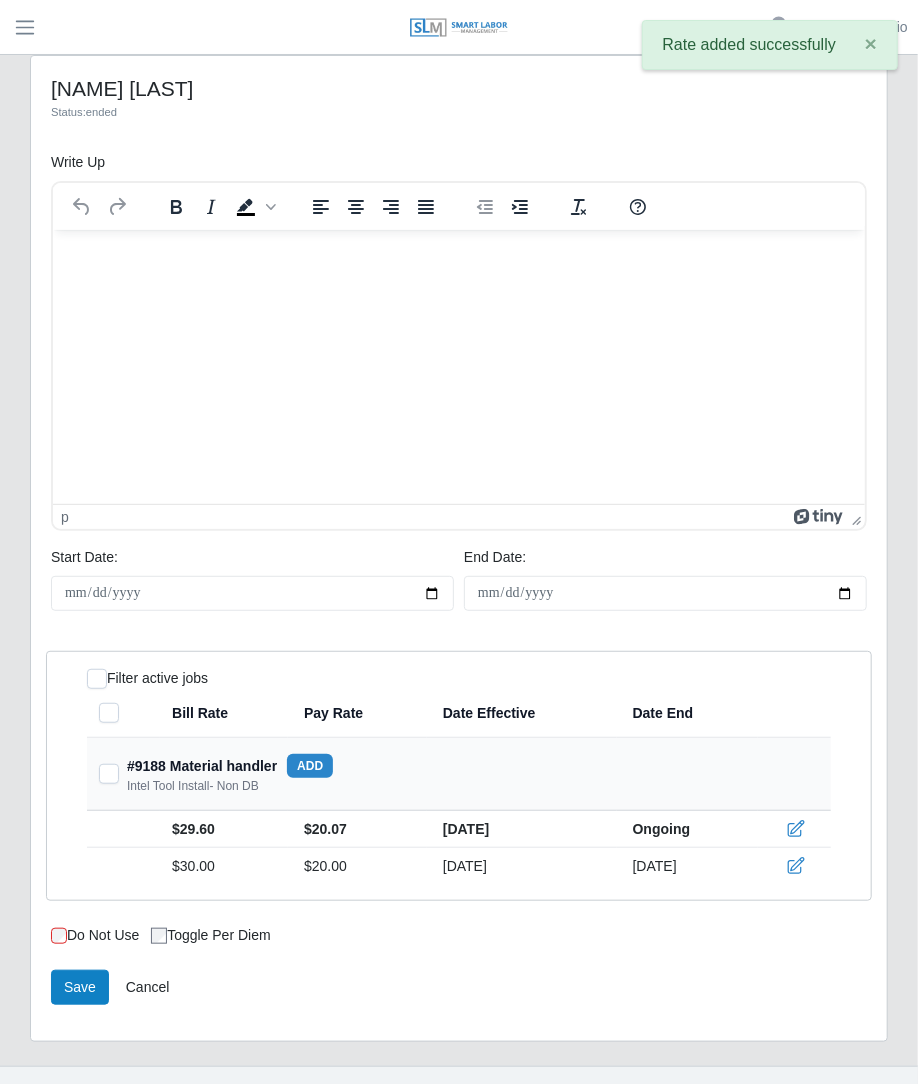click at bounding box center (458, 257) 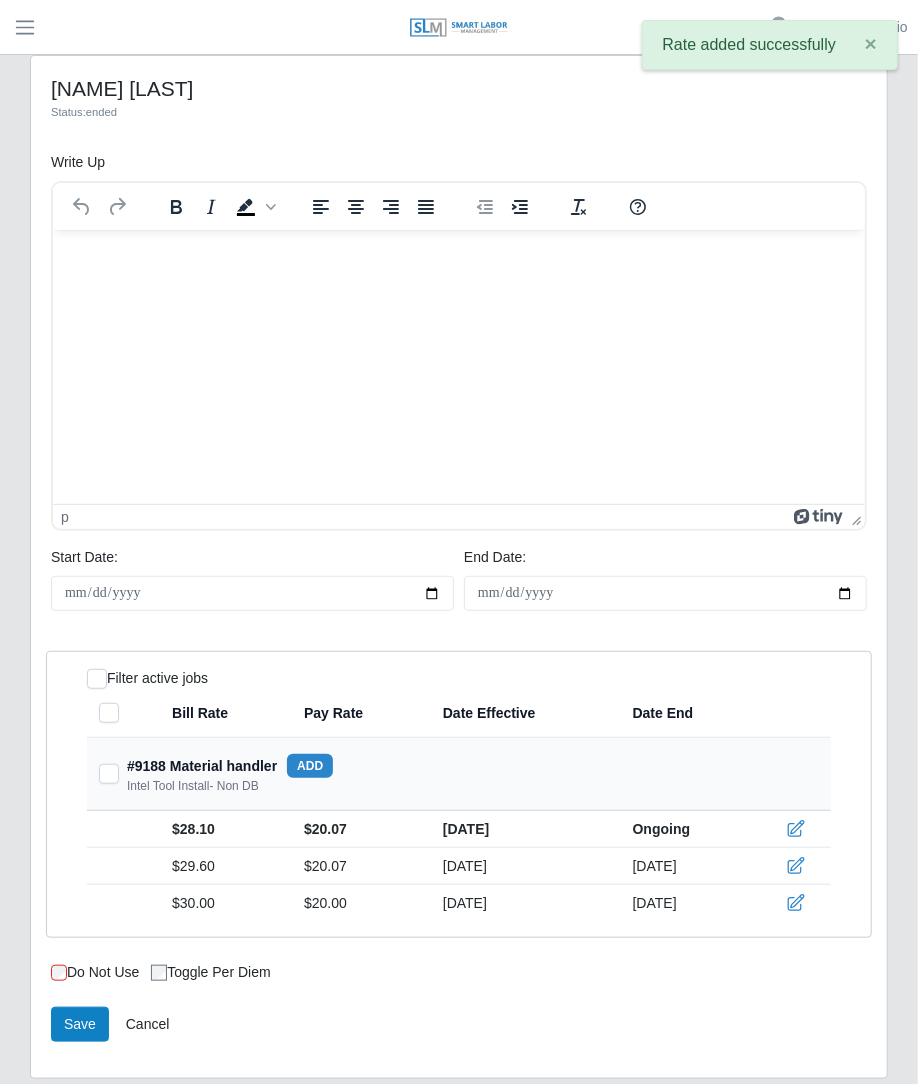 click on "Do Not Use
Toggle per diem" at bounding box center (459, 984) 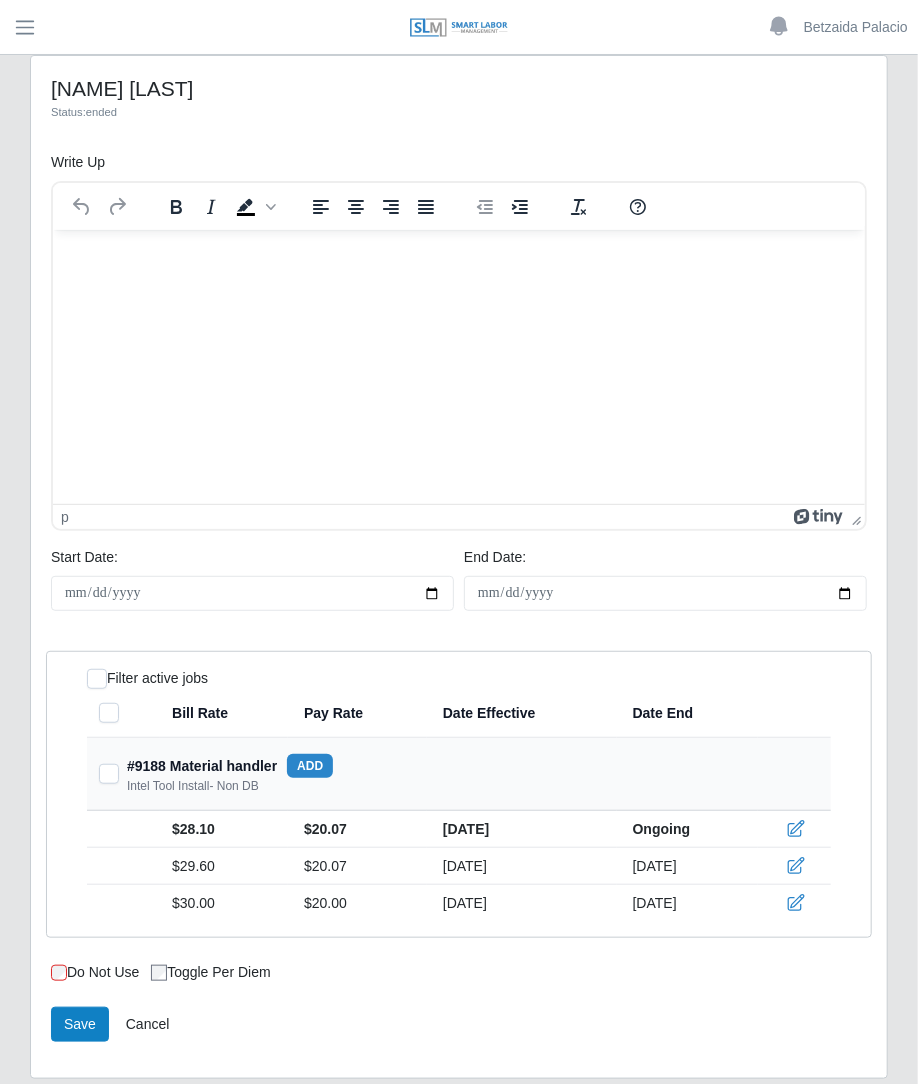 click on "Save
Cancel" at bounding box center [459, 1032] 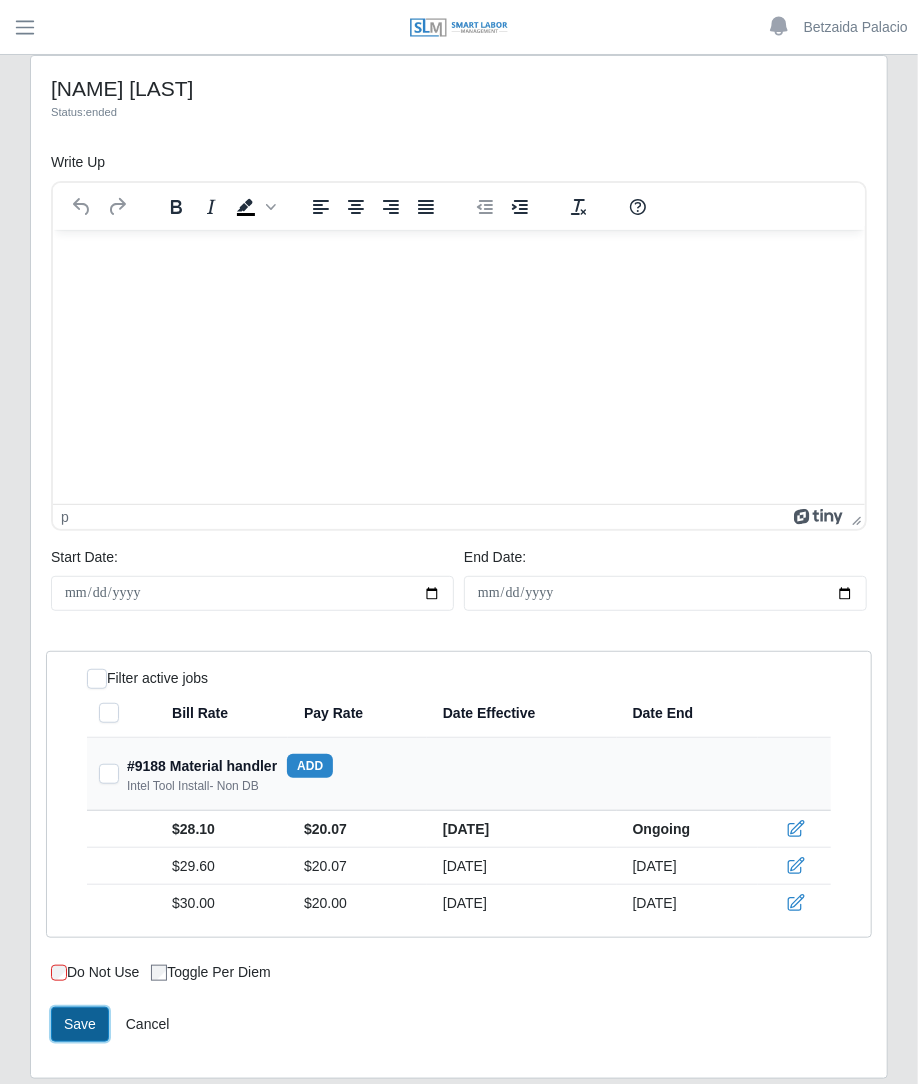 click on "Save" at bounding box center (80, 1024) 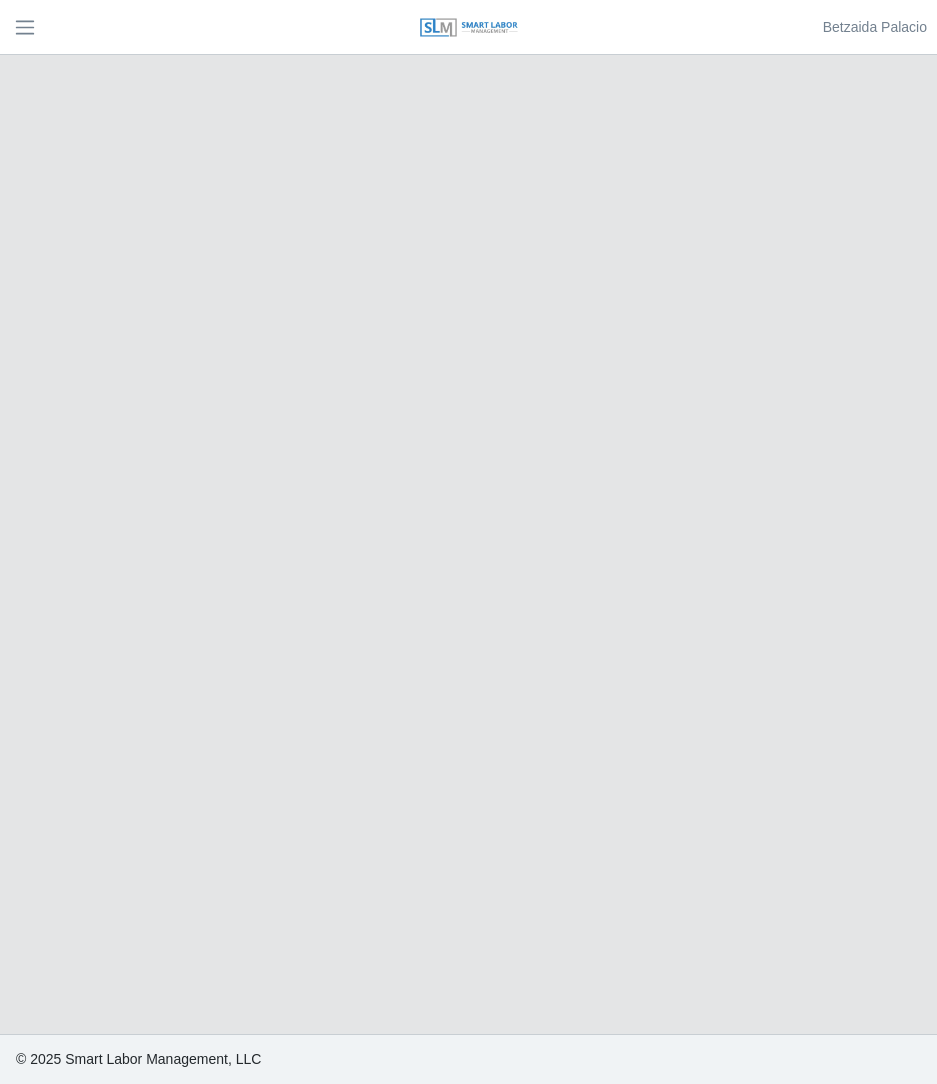 scroll, scrollTop: 0, scrollLeft: 0, axis: both 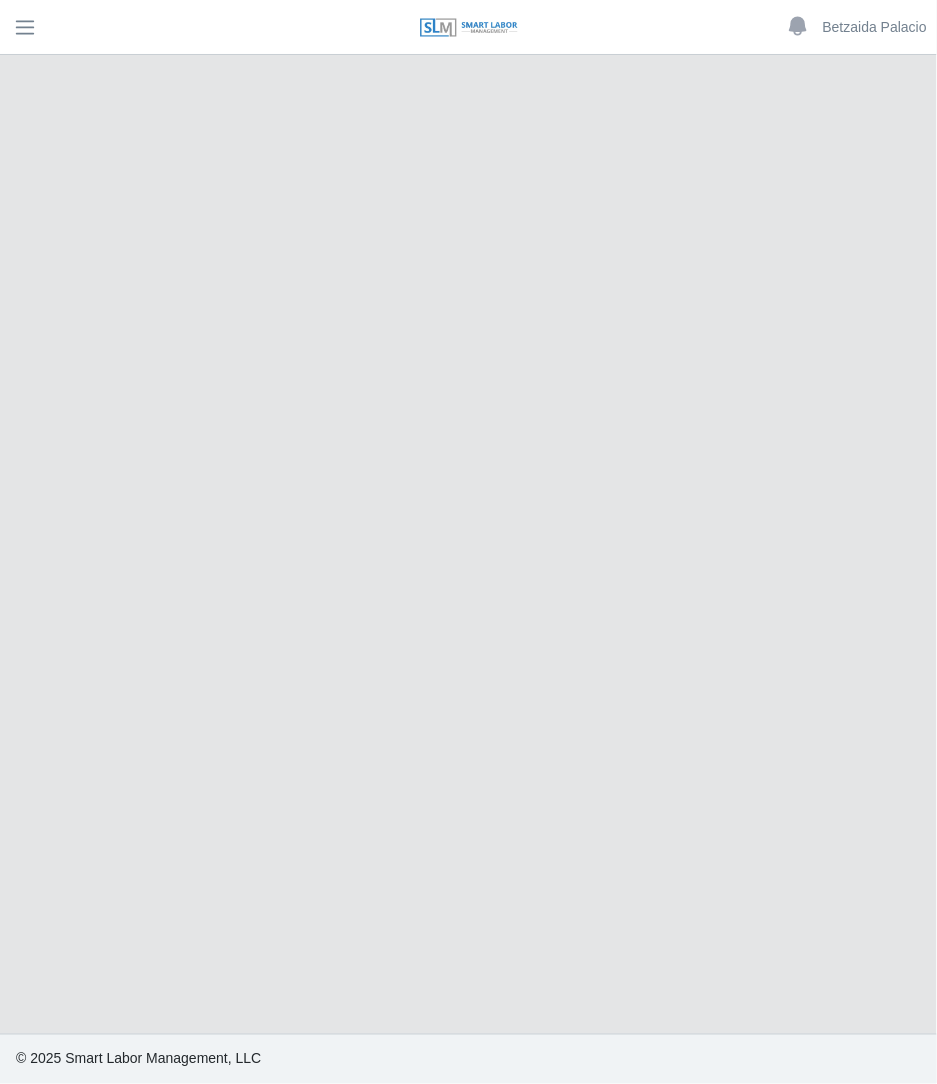 select on "******" 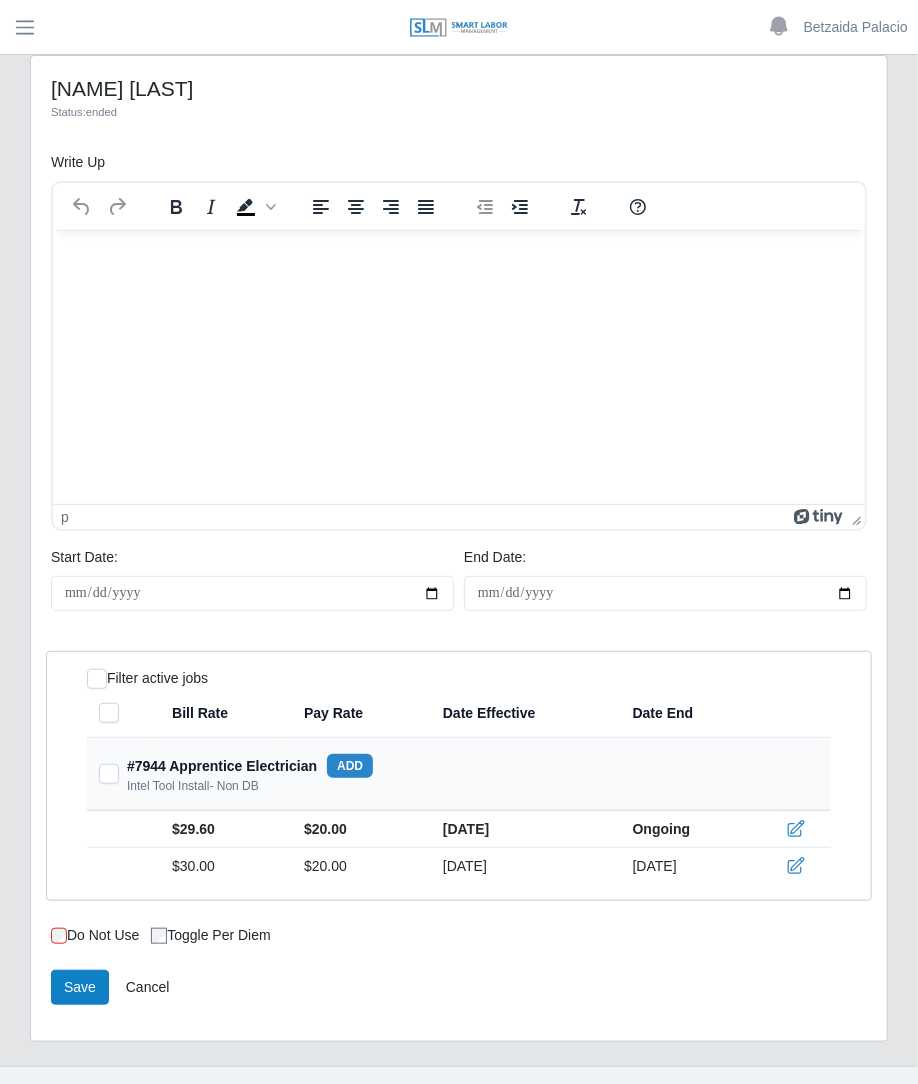 scroll, scrollTop: 0, scrollLeft: 0, axis: both 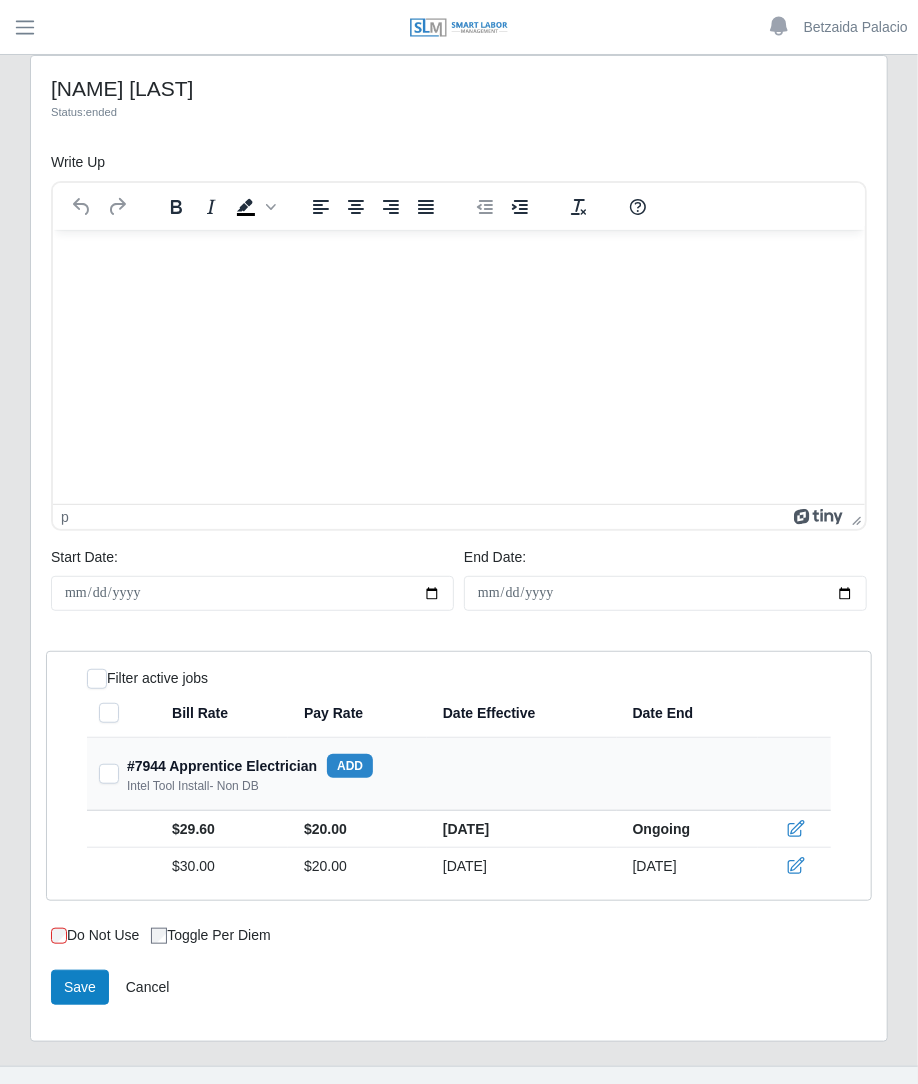 click on "add" at bounding box center [350, 766] 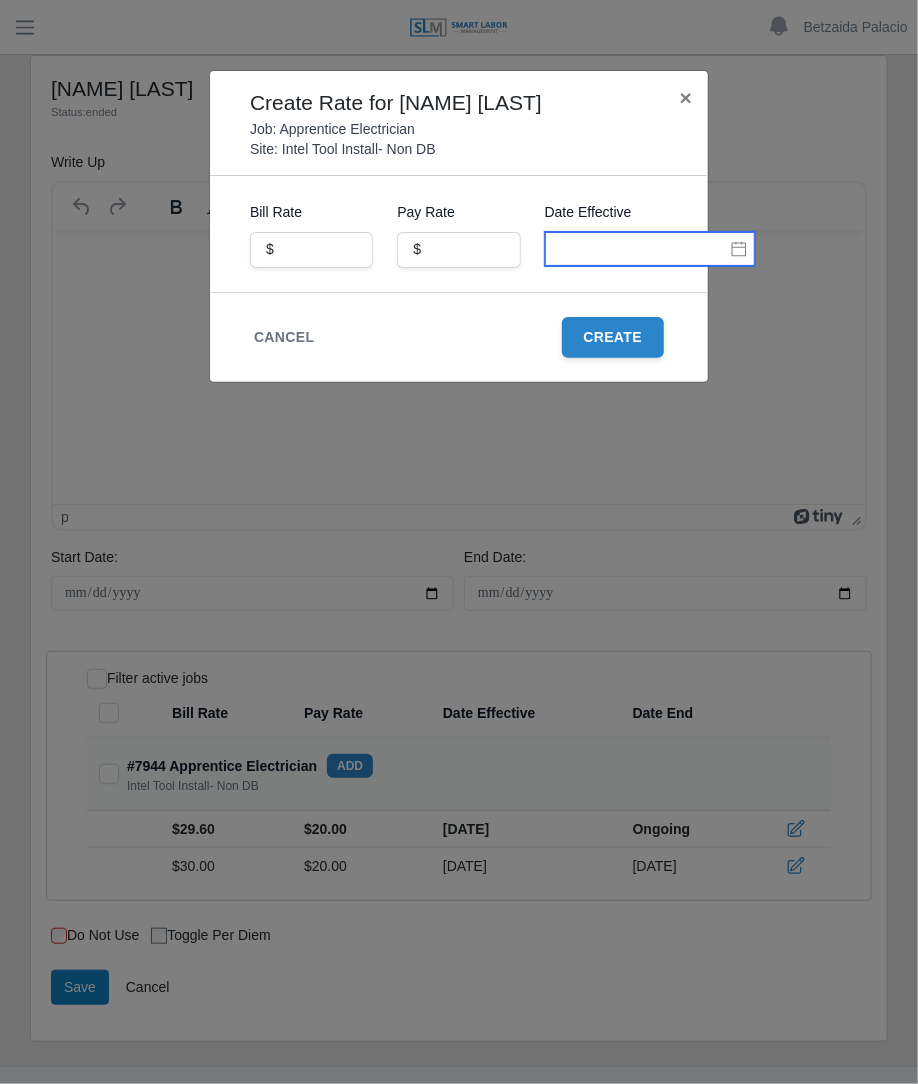 click at bounding box center [650, 249] 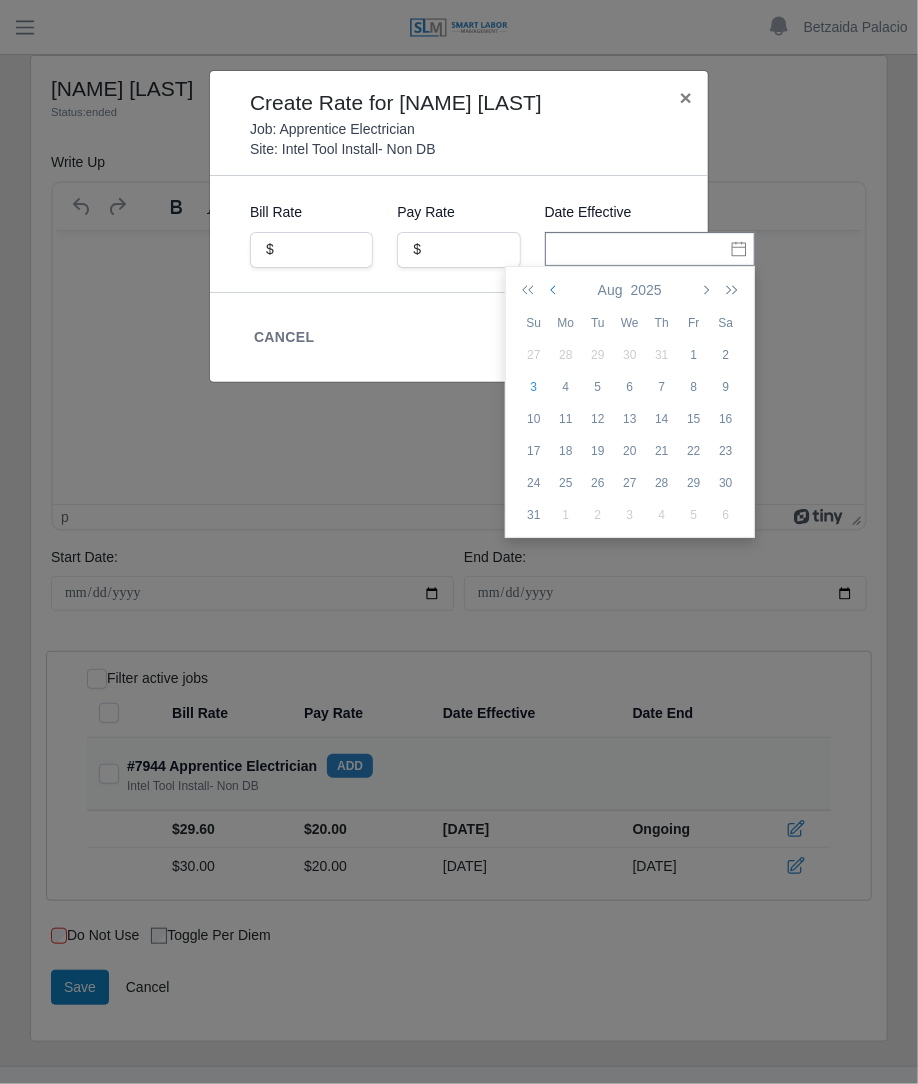 click at bounding box center [555, 290] 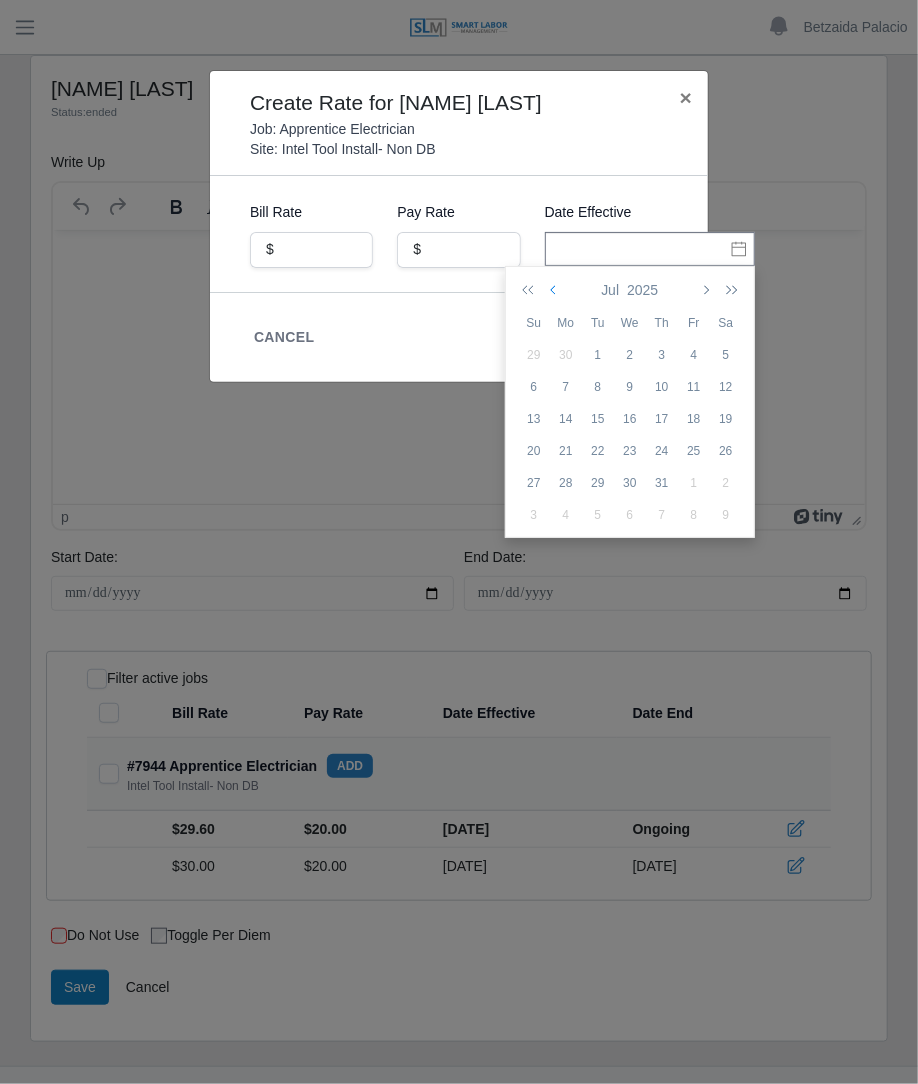 click at bounding box center (555, 290) 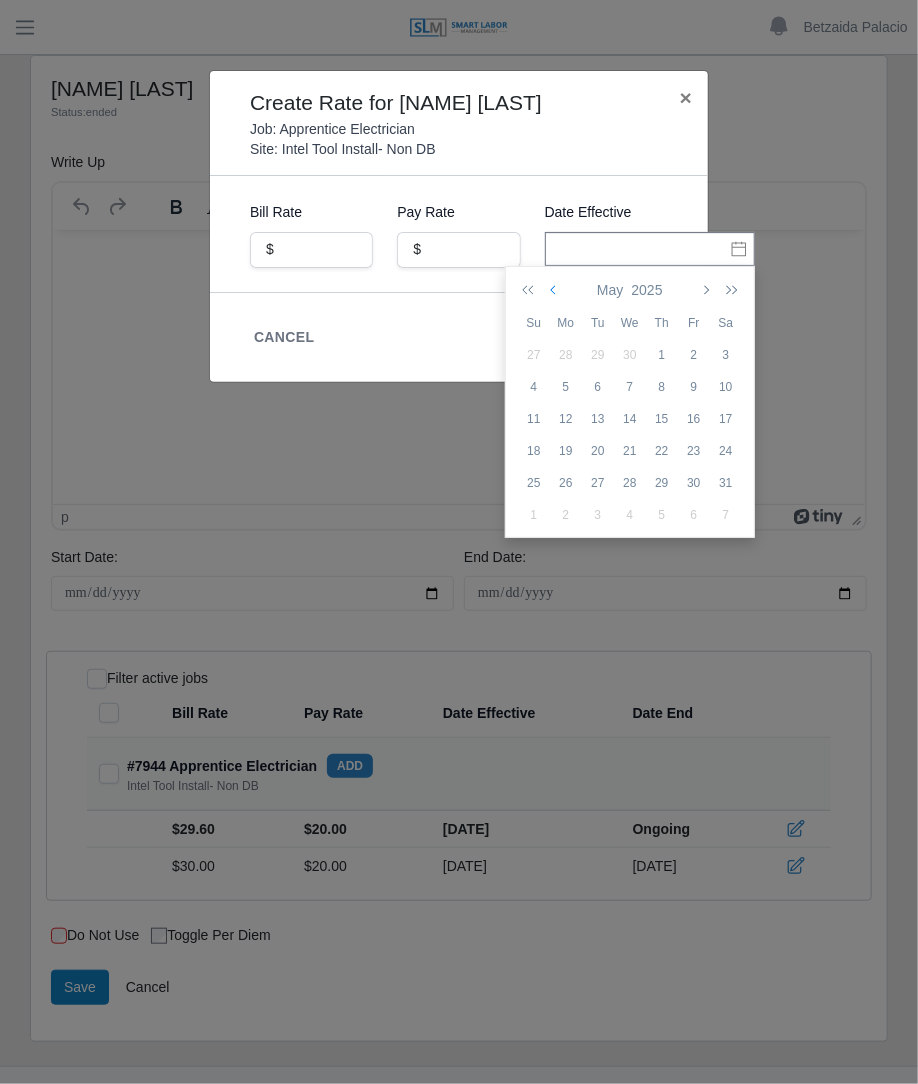 click at bounding box center (555, 290) 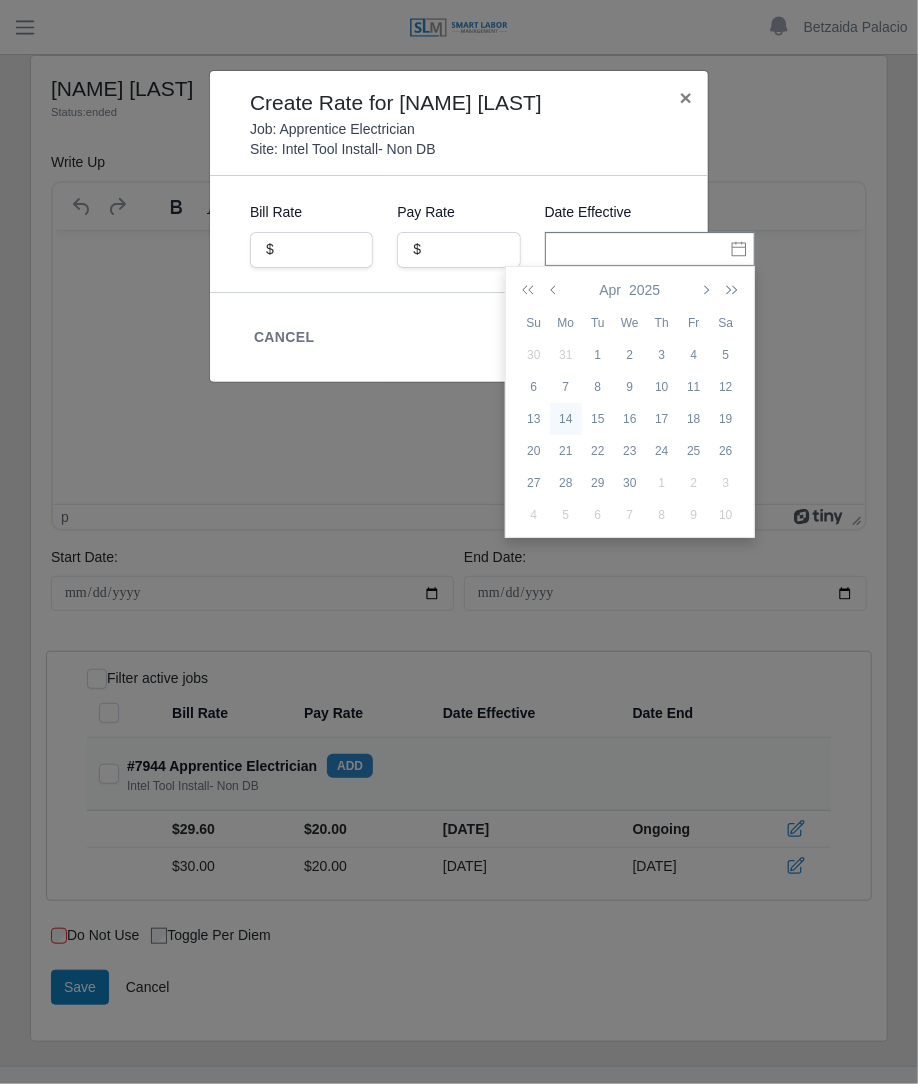 click on "14" 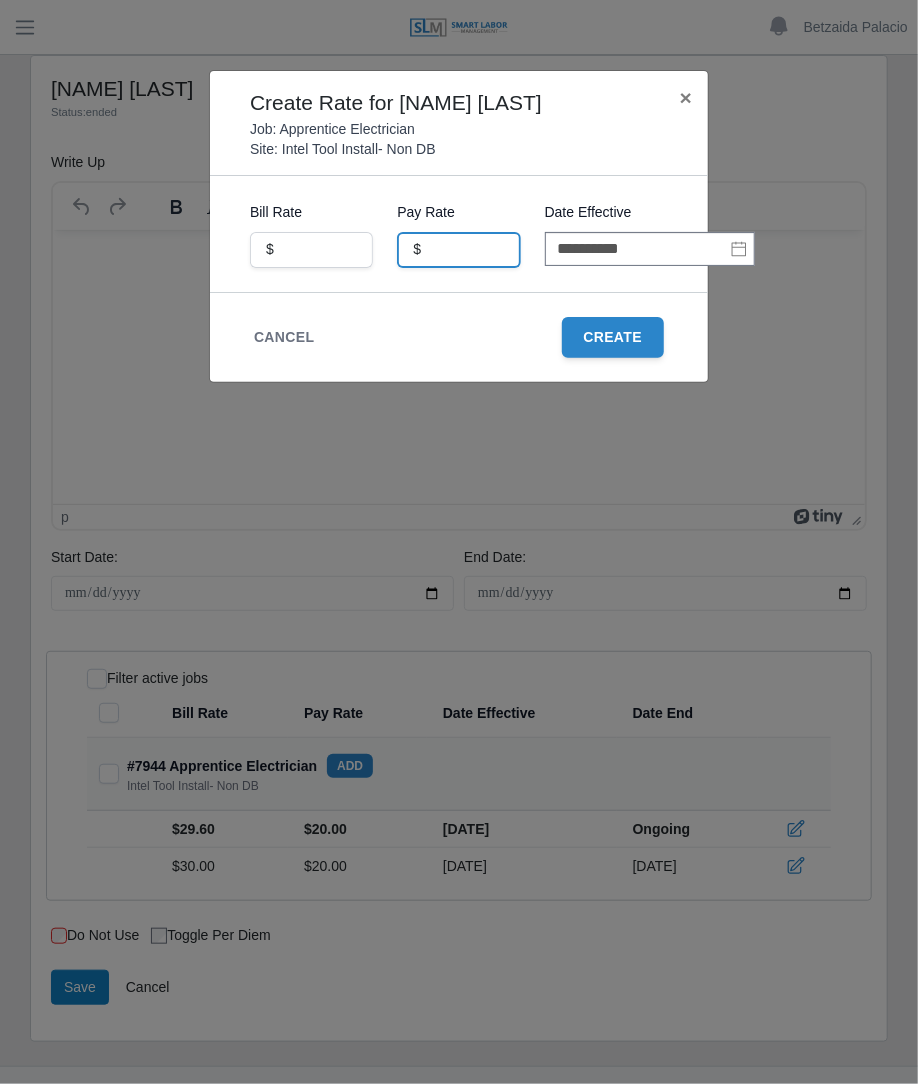 click at bounding box center [458, 250] 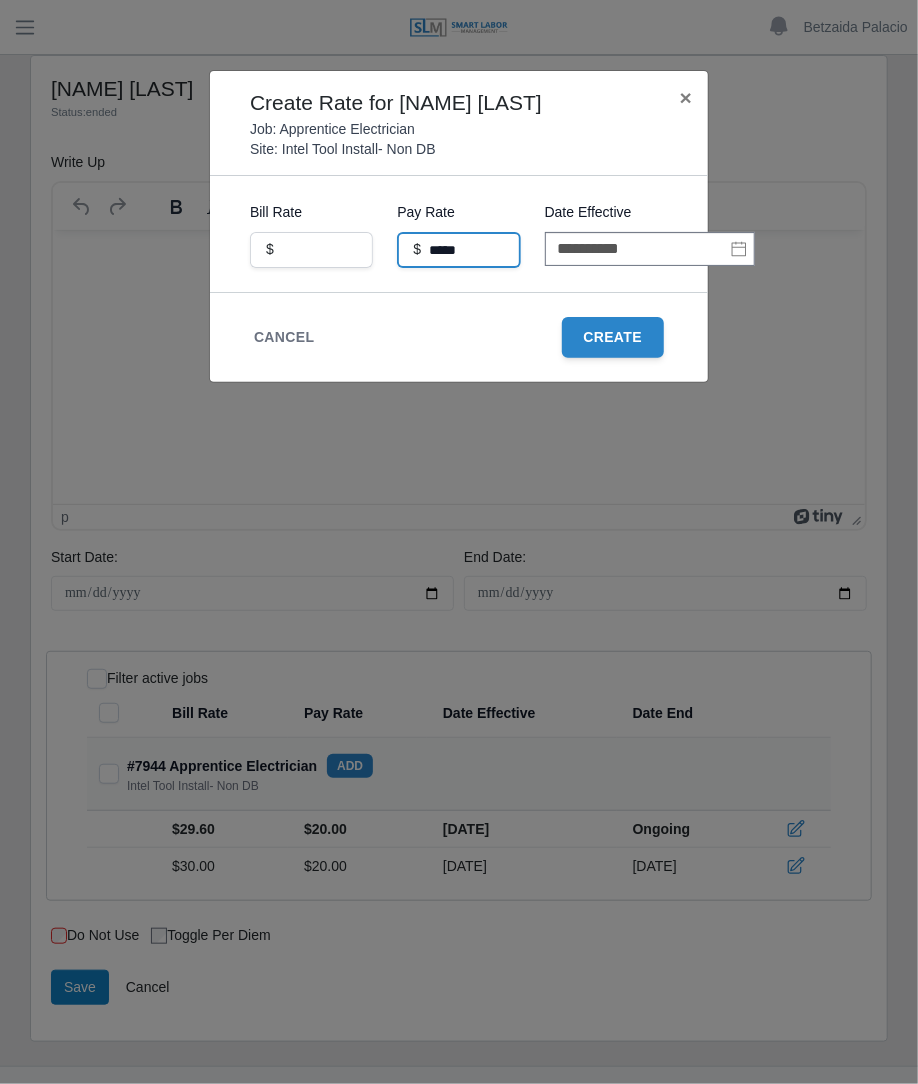 type on "*****" 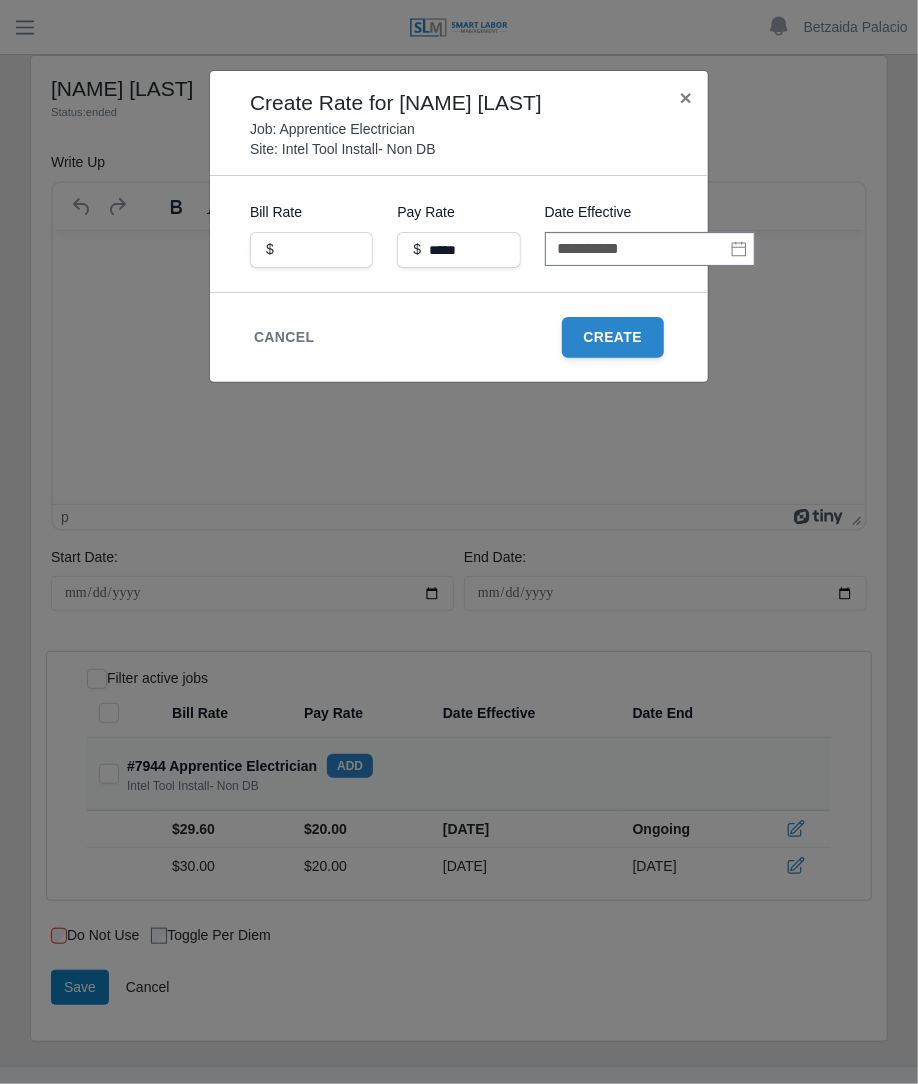 click on "Bill Rate
$" at bounding box center (311, 234) 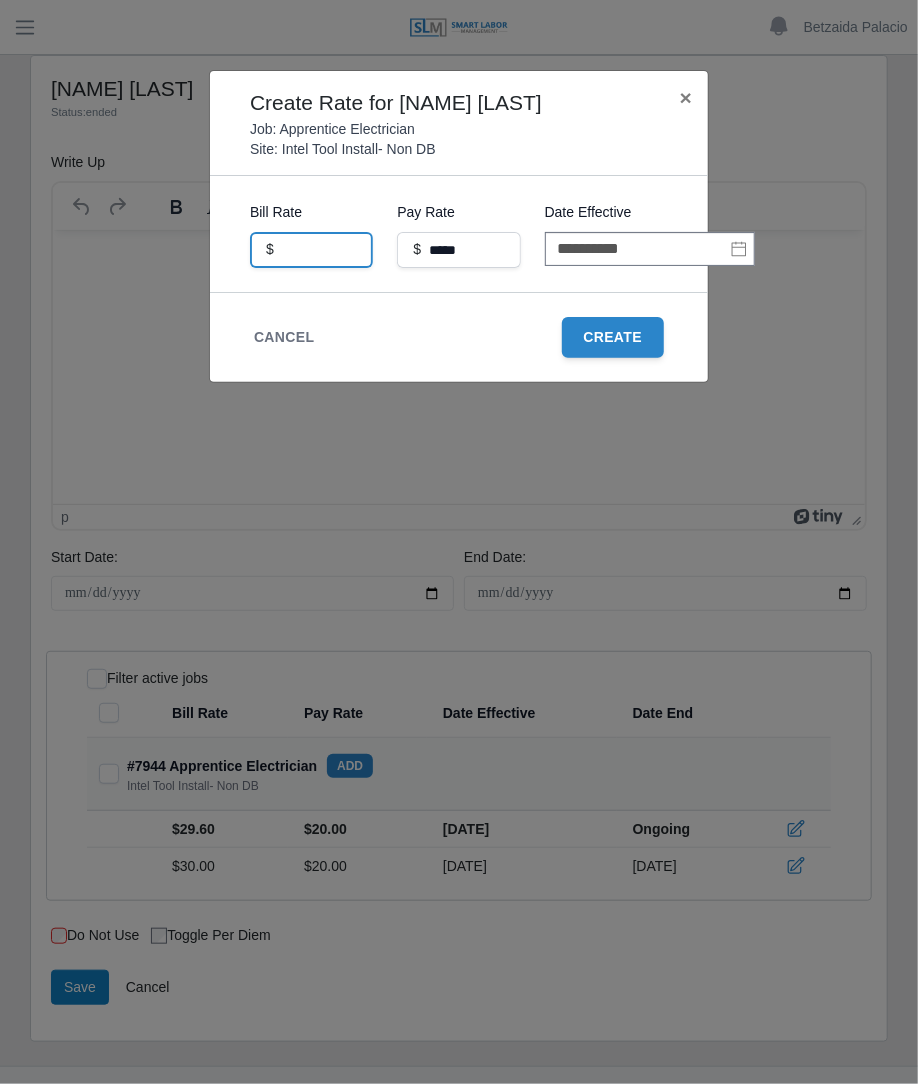 click at bounding box center [311, 250] 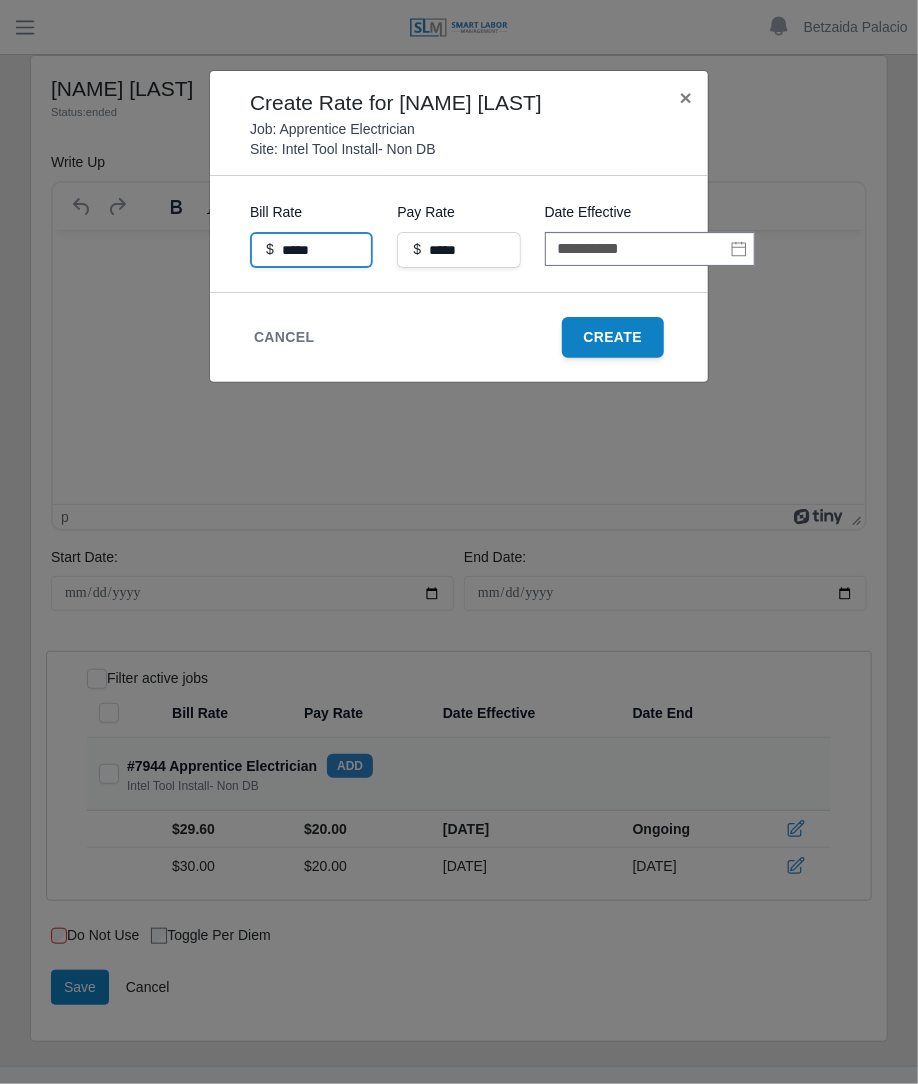 type on "*****" 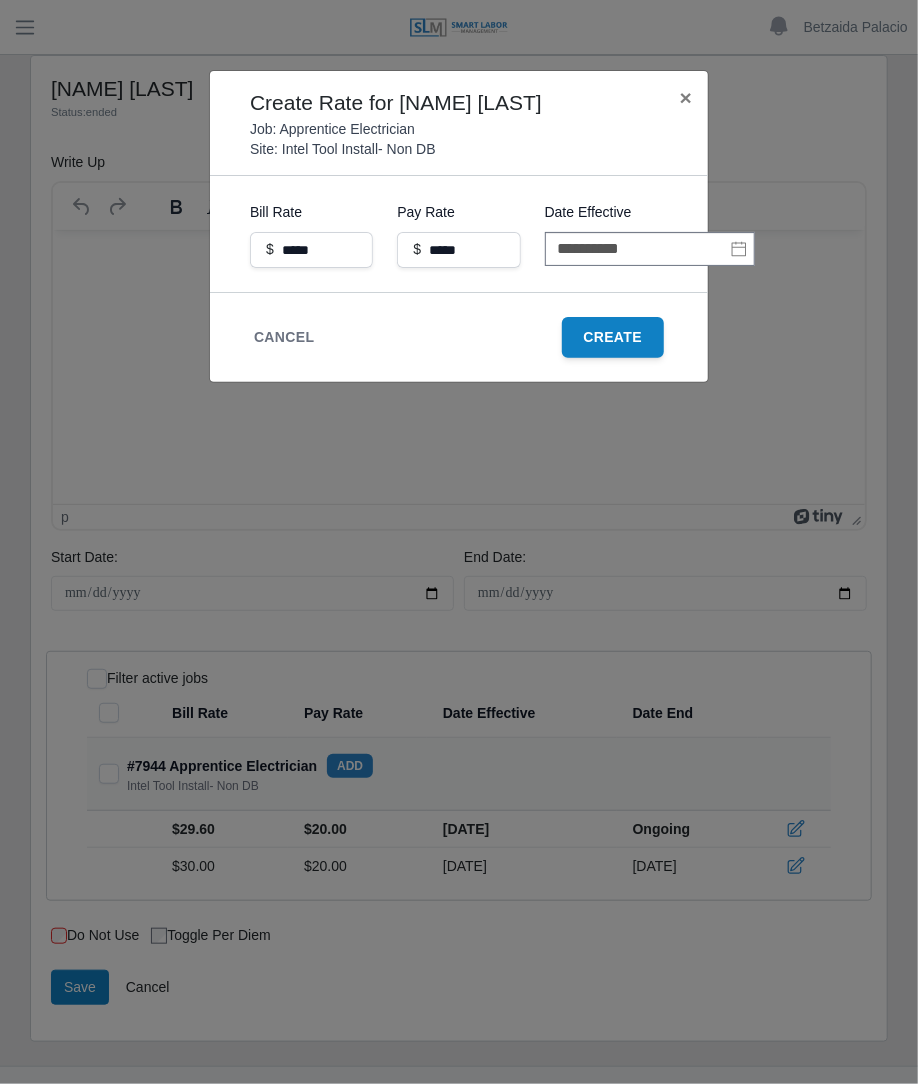 click on "Create" at bounding box center [613, 337] 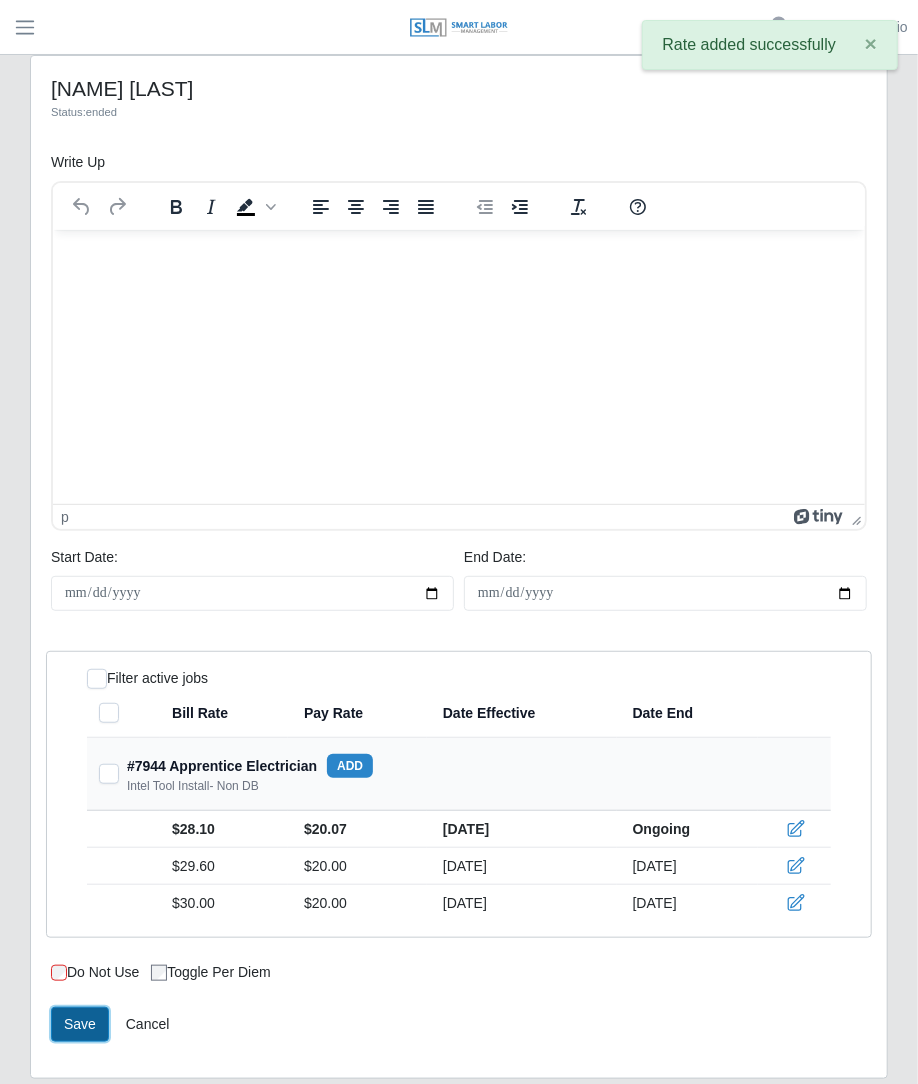 click on "Save" at bounding box center [80, 1024] 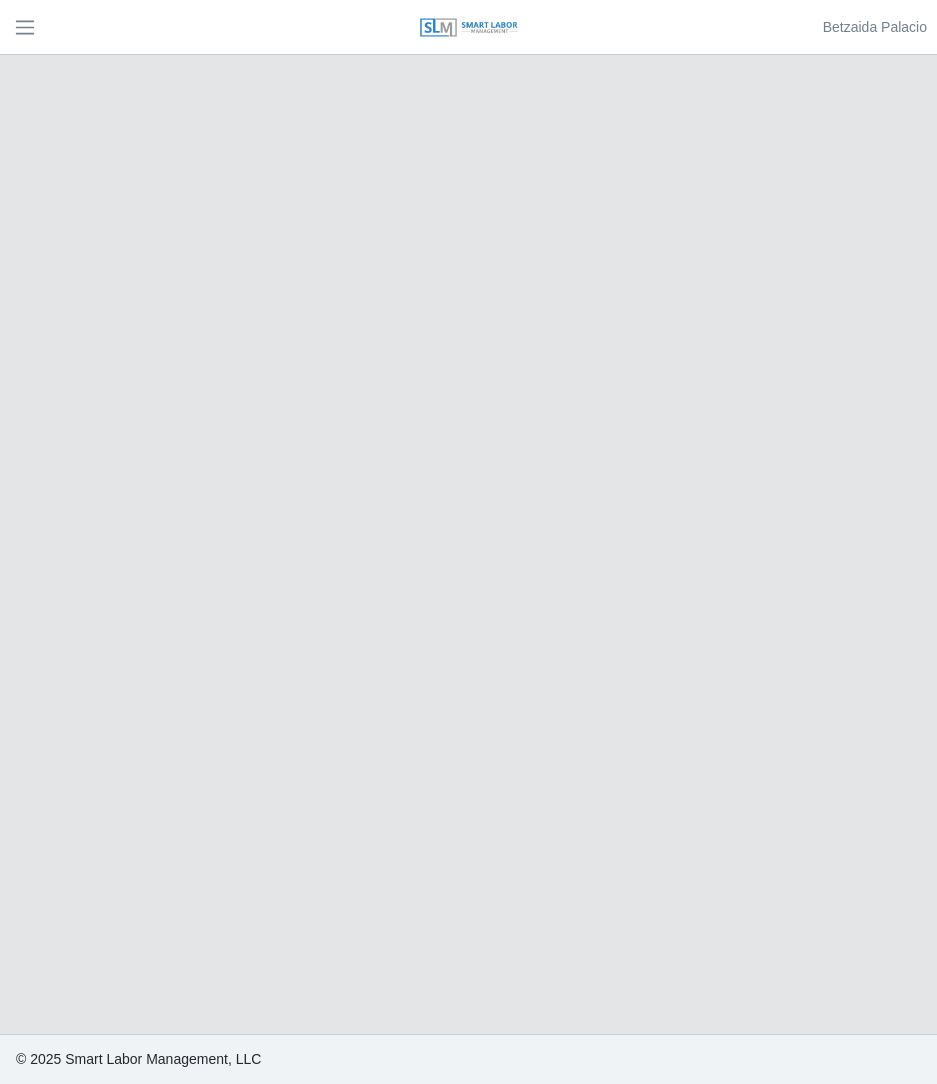 scroll, scrollTop: 0, scrollLeft: 0, axis: both 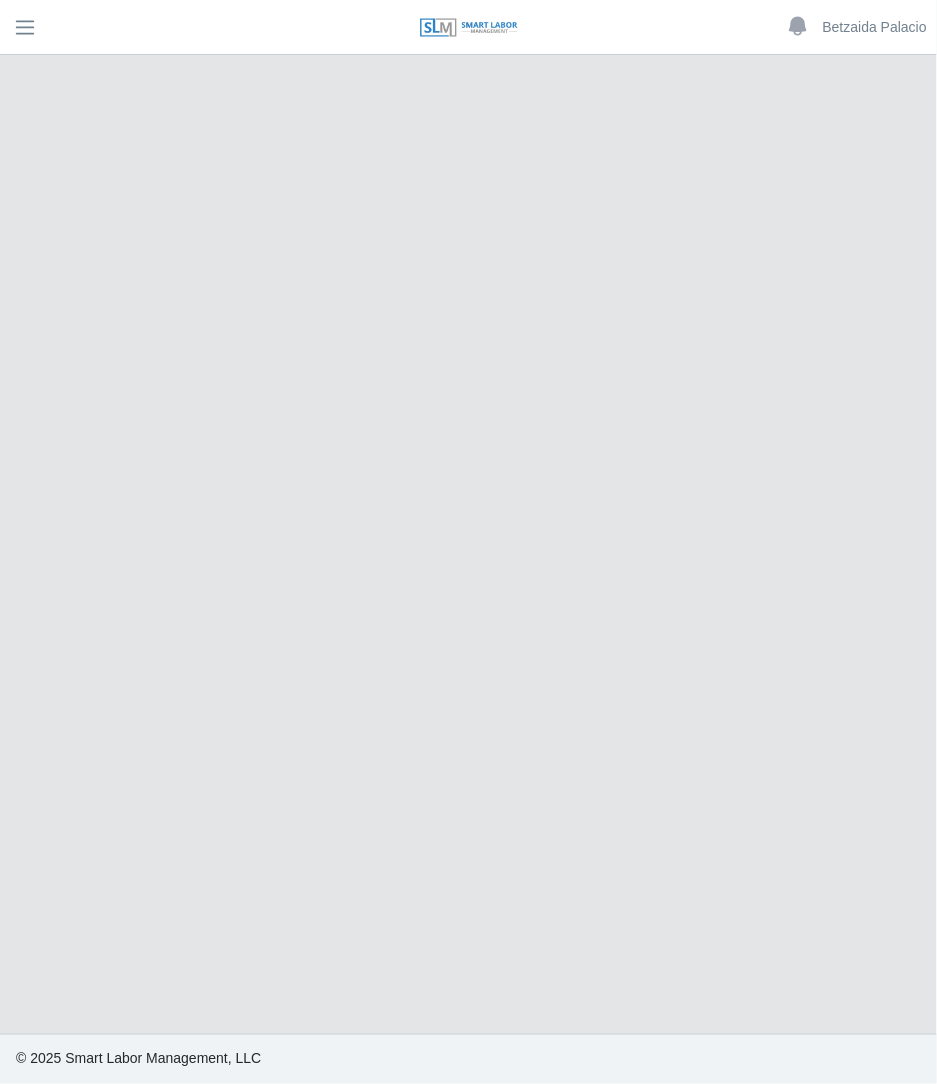 select on "******" 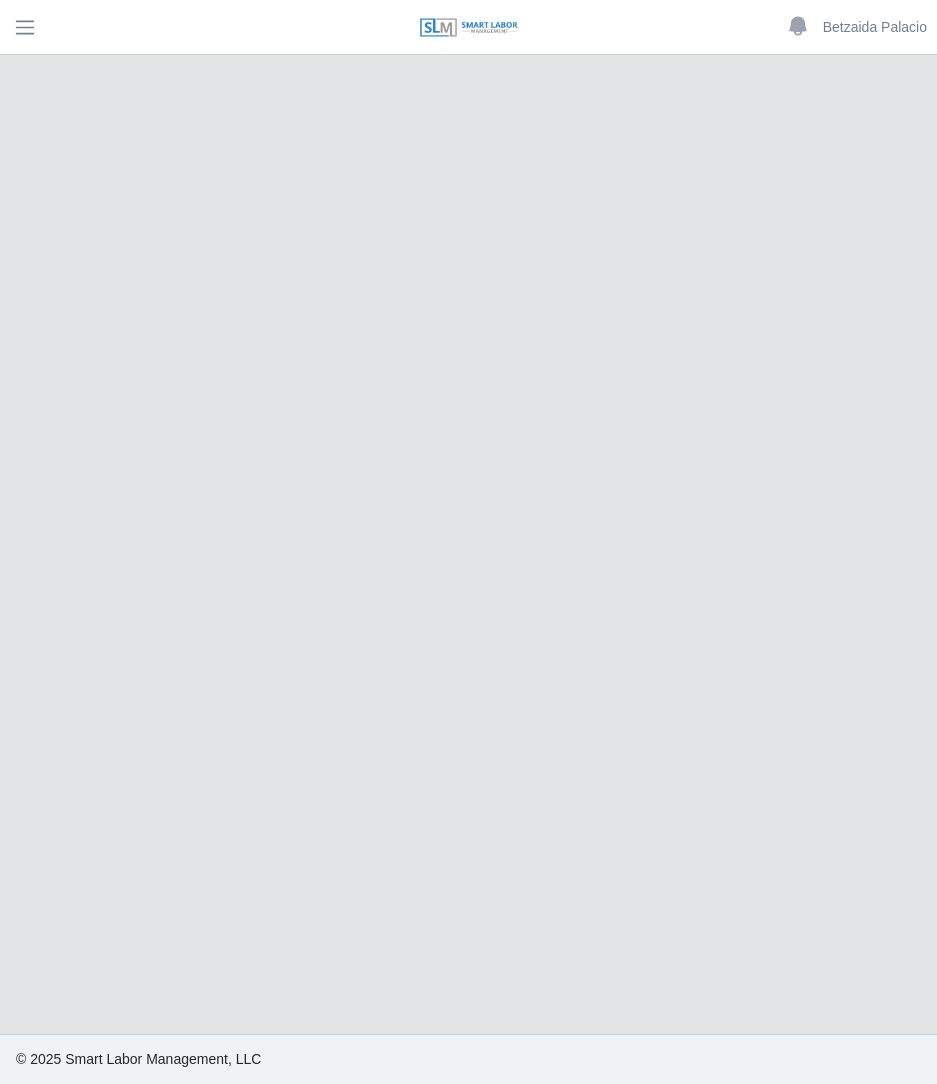select on "******" 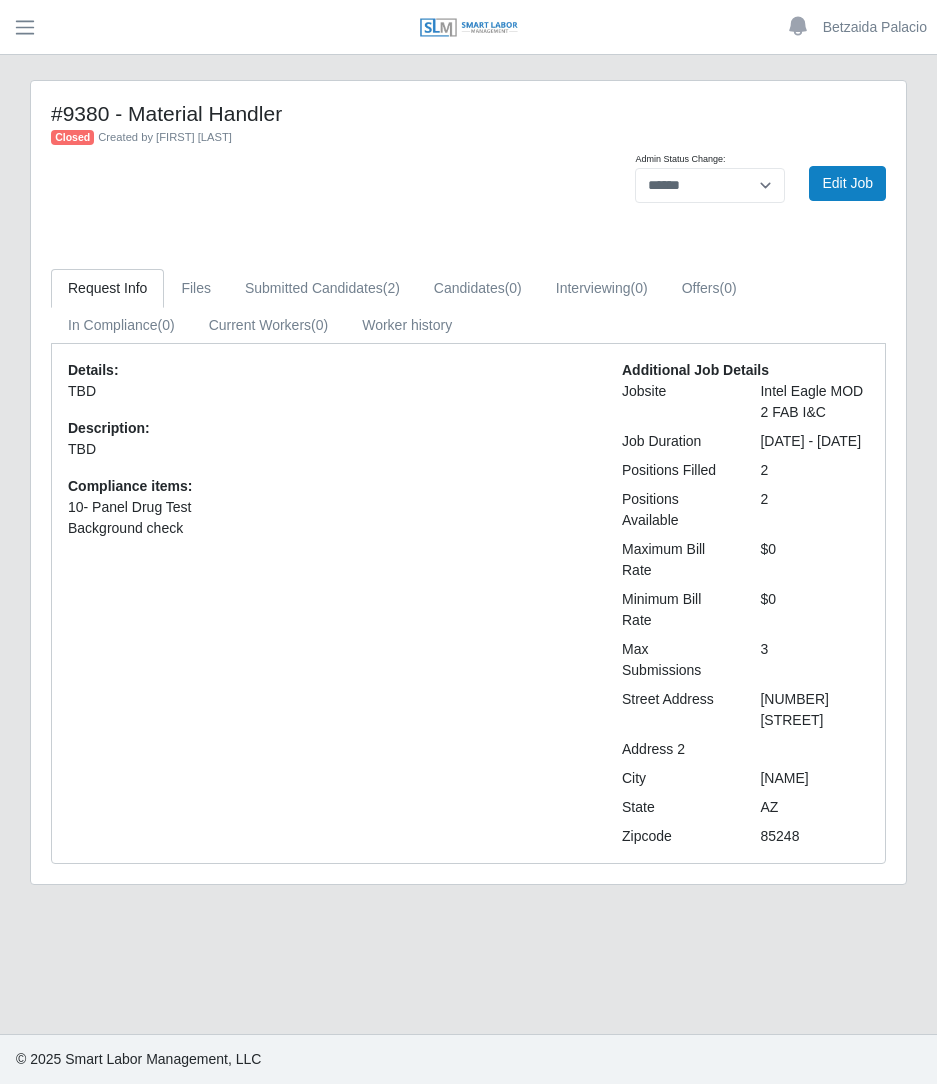 scroll, scrollTop: 0, scrollLeft: 0, axis: both 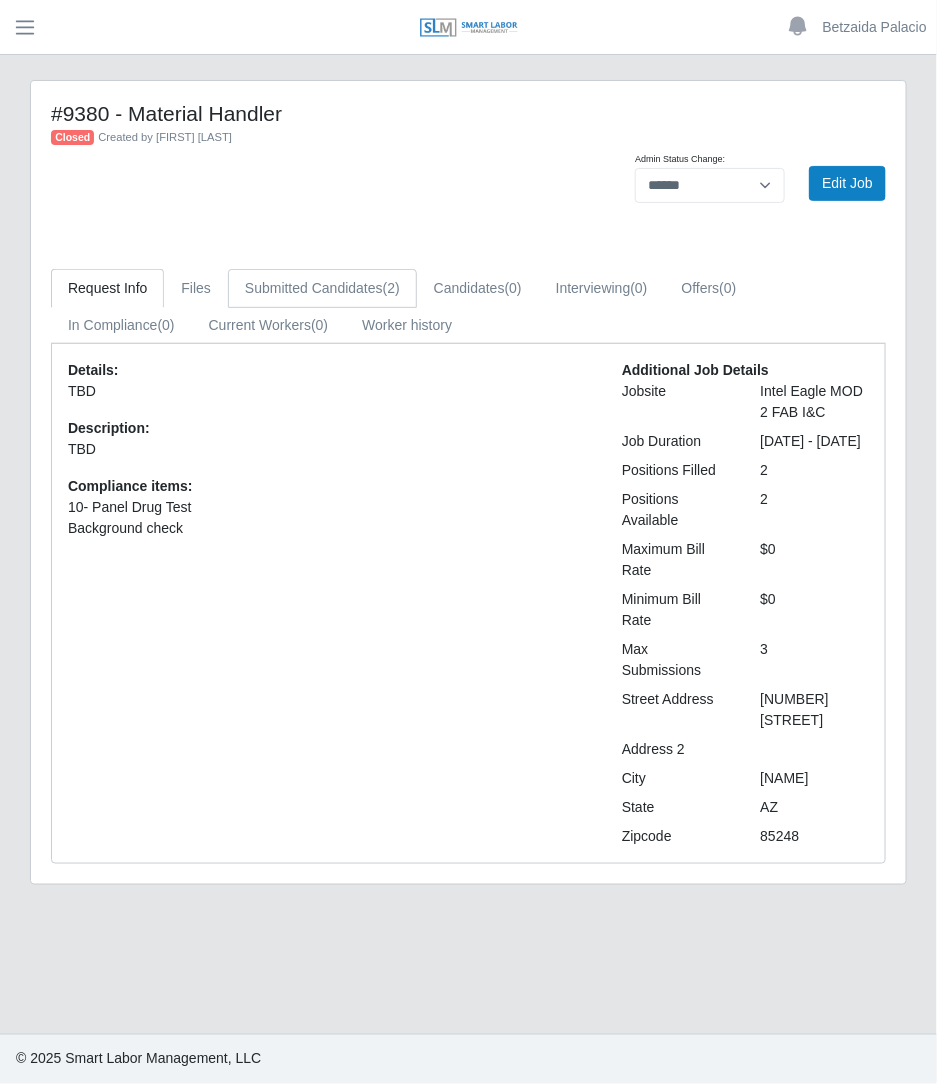 click on "Submitted Candidates
(2)" at bounding box center [322, 288] 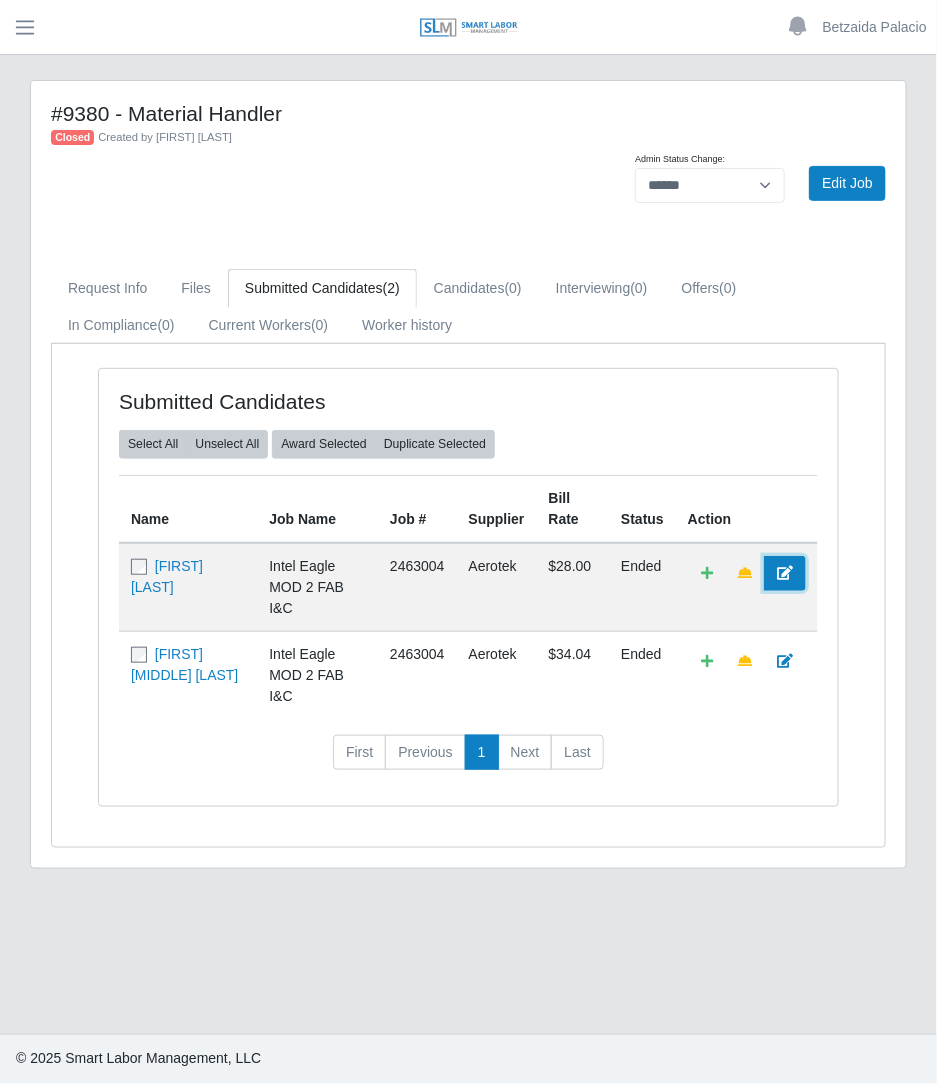 click at bounding box center (785, 573) 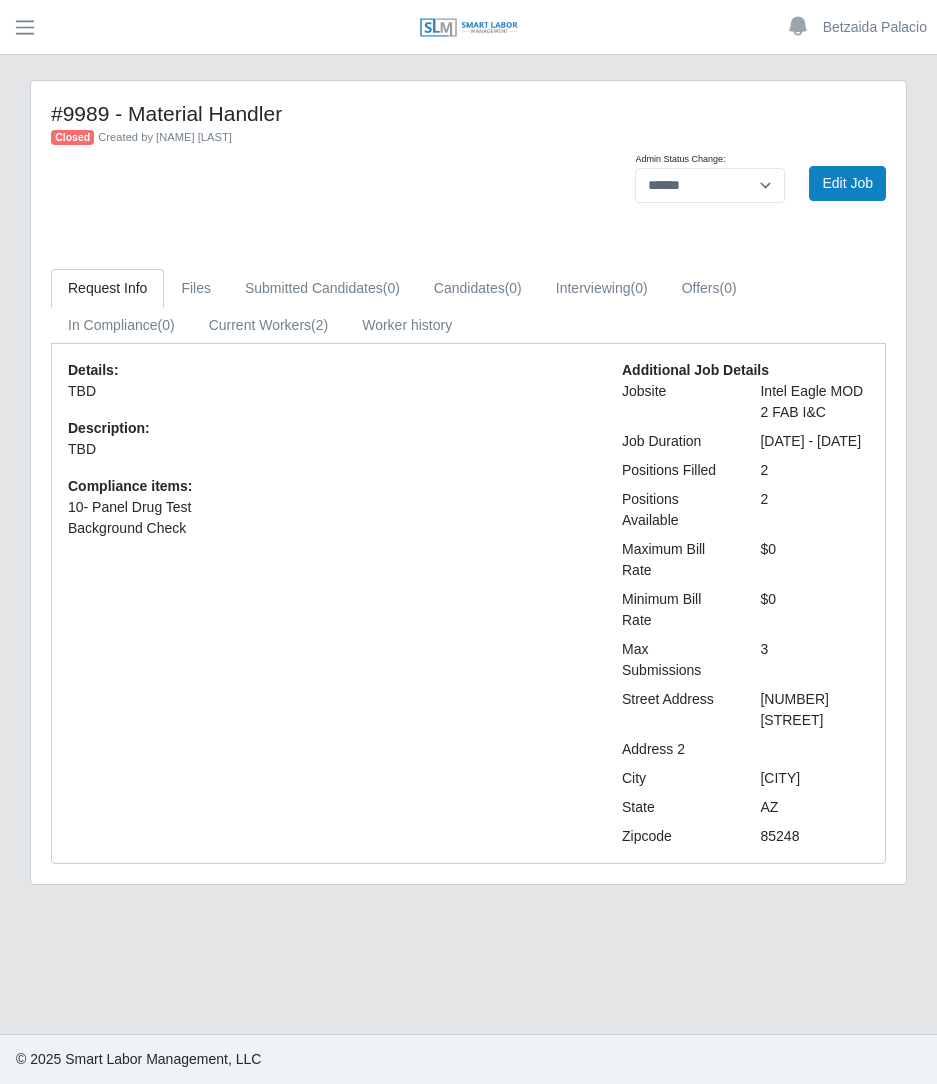 select on "******" 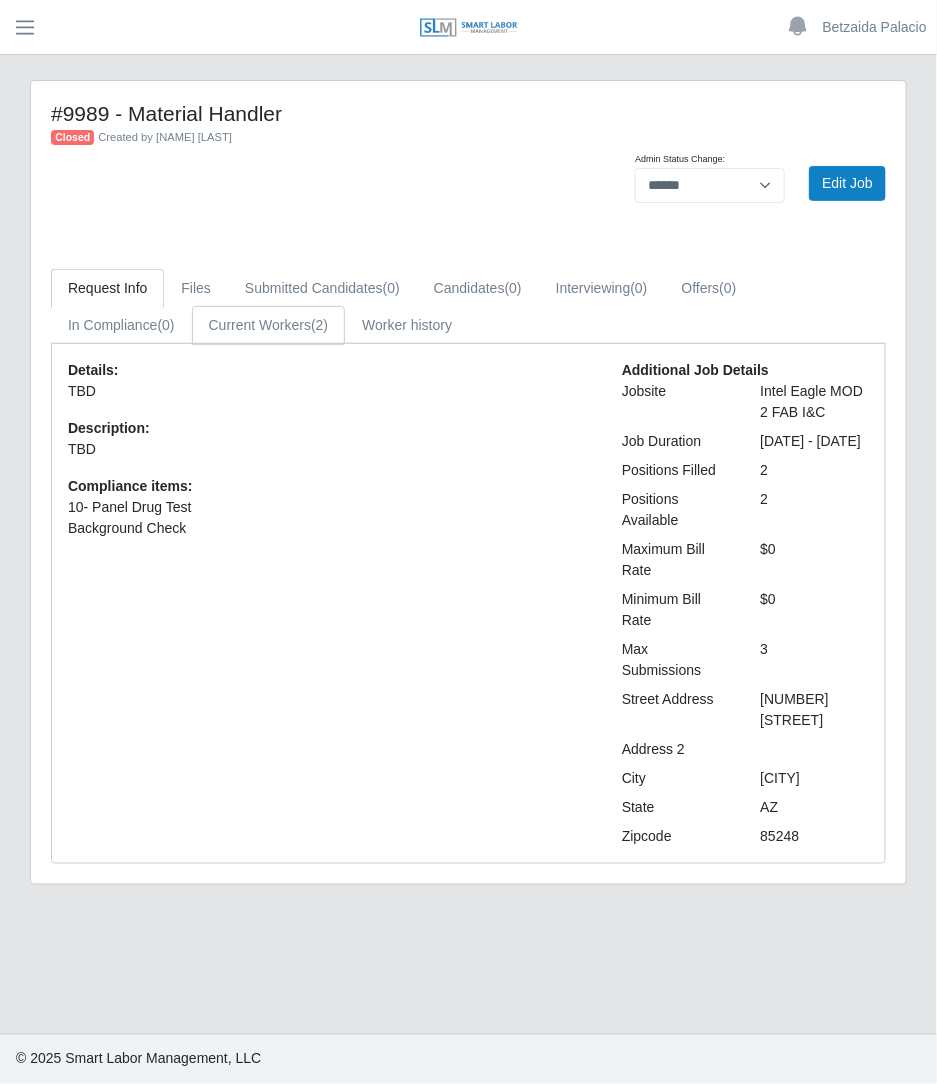 click on "Current Workers  (2)" at bounding box center (269, 325) 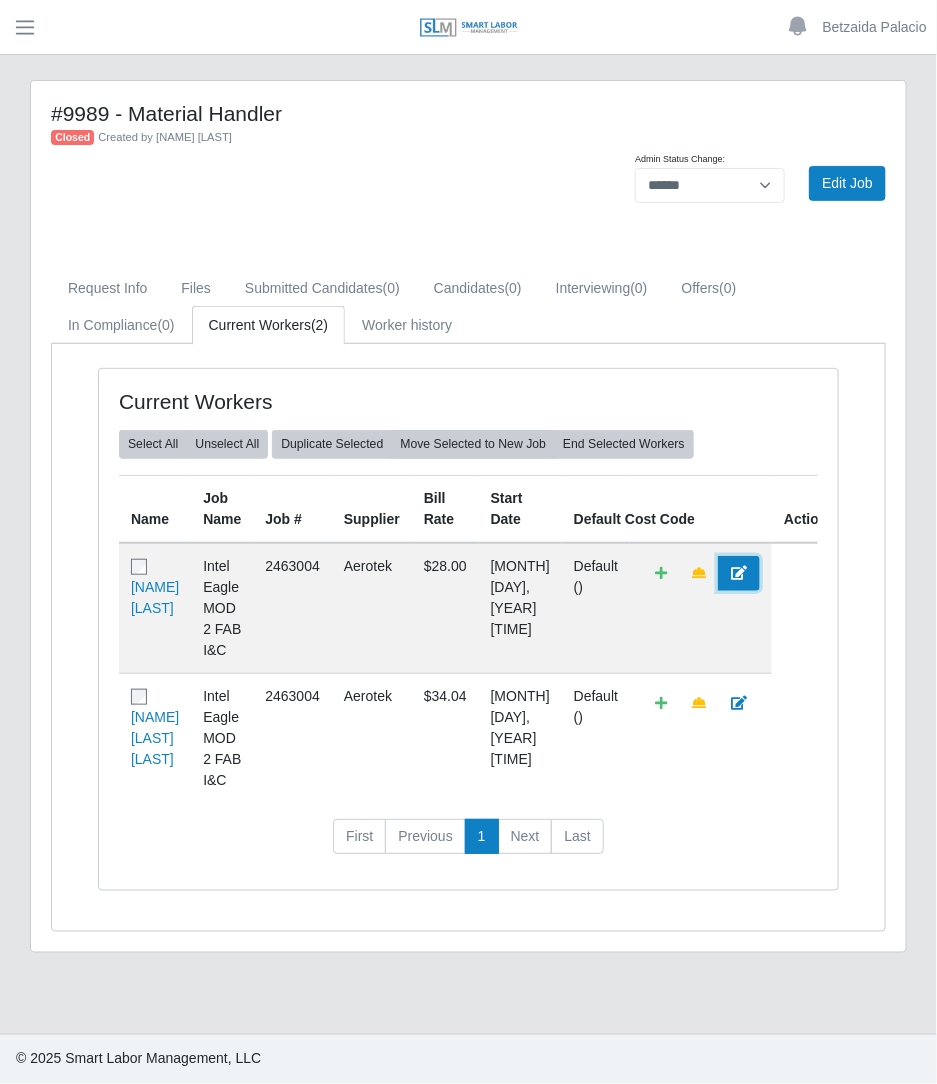 click at bounding box center [739, 573] 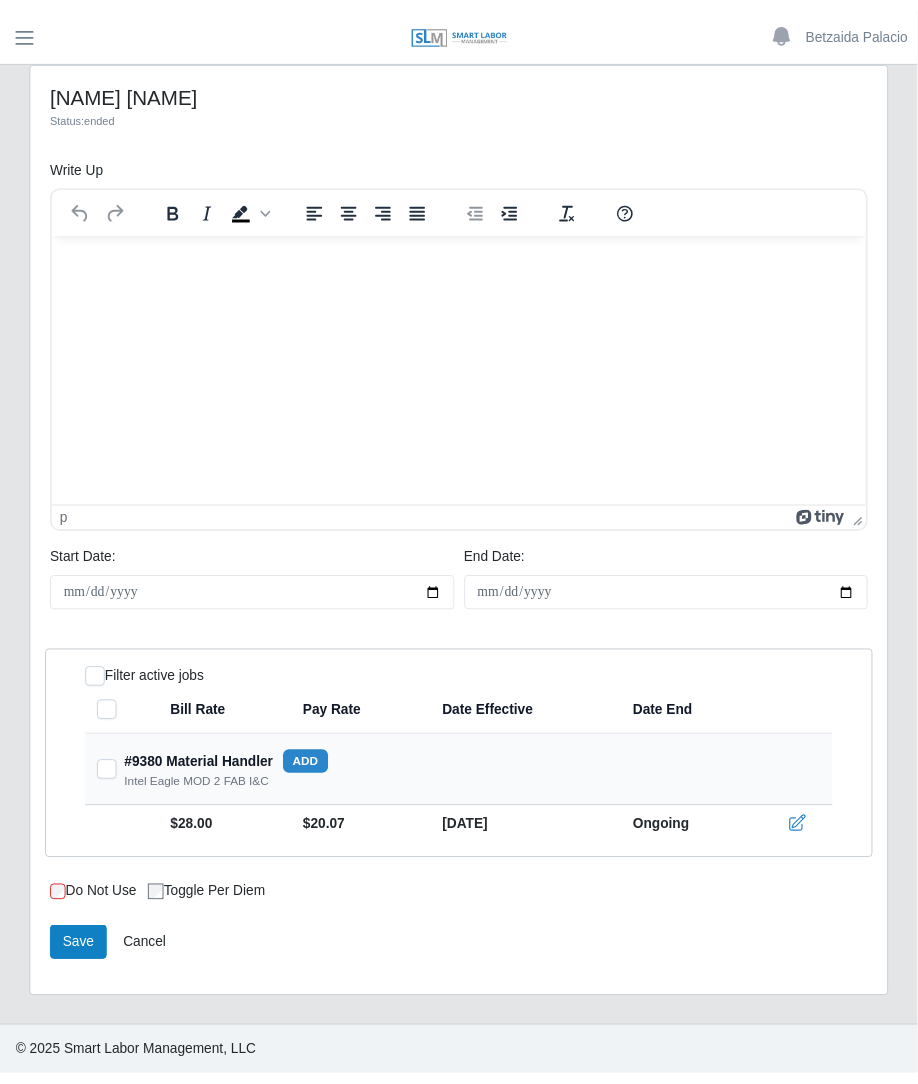 scroll, scrollTop: 0, scrollLeft: 0, axis: both 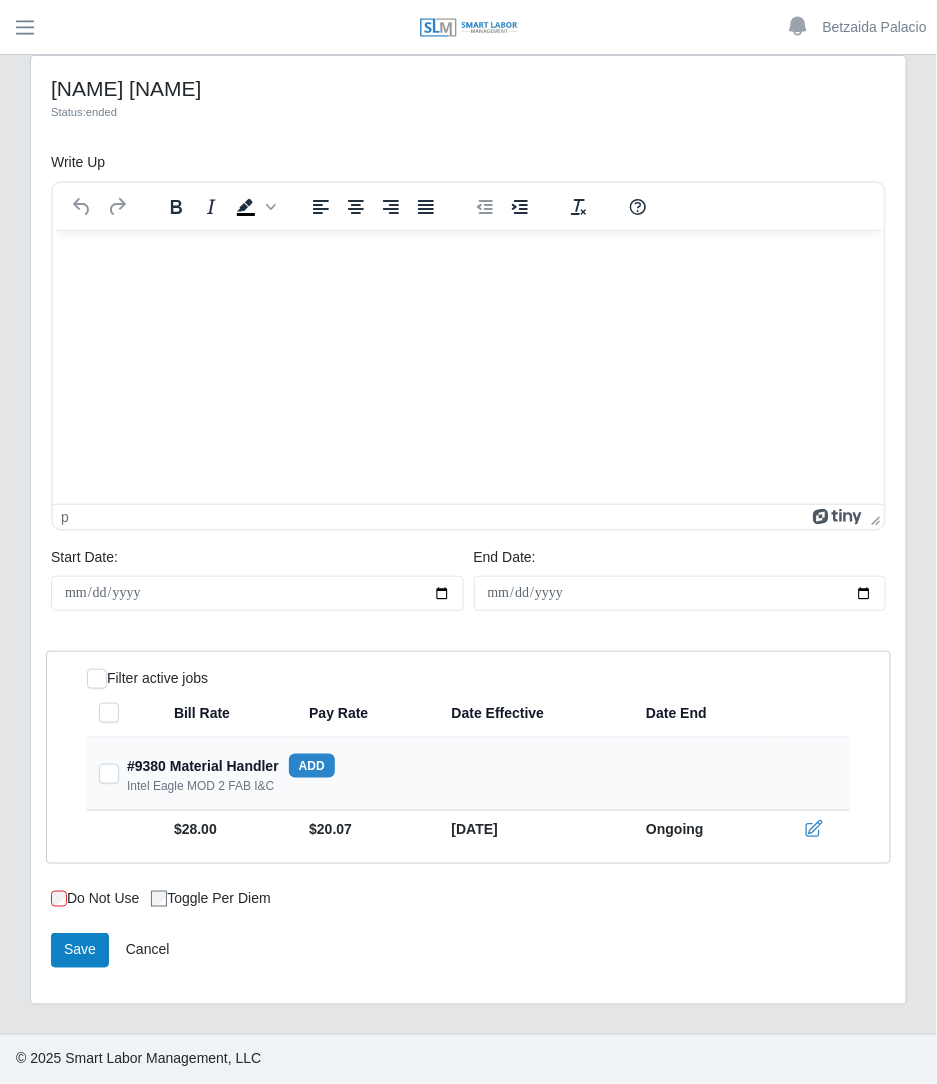 click on "Bill Rate
Pay Rate
Date Effective
Date End
#9380 Material Handler
add
Intel Eagle MOD 2 FAB I&C
$28.00
$20.07   [DATE]
Ongoing" at bounding box center (468, 768) 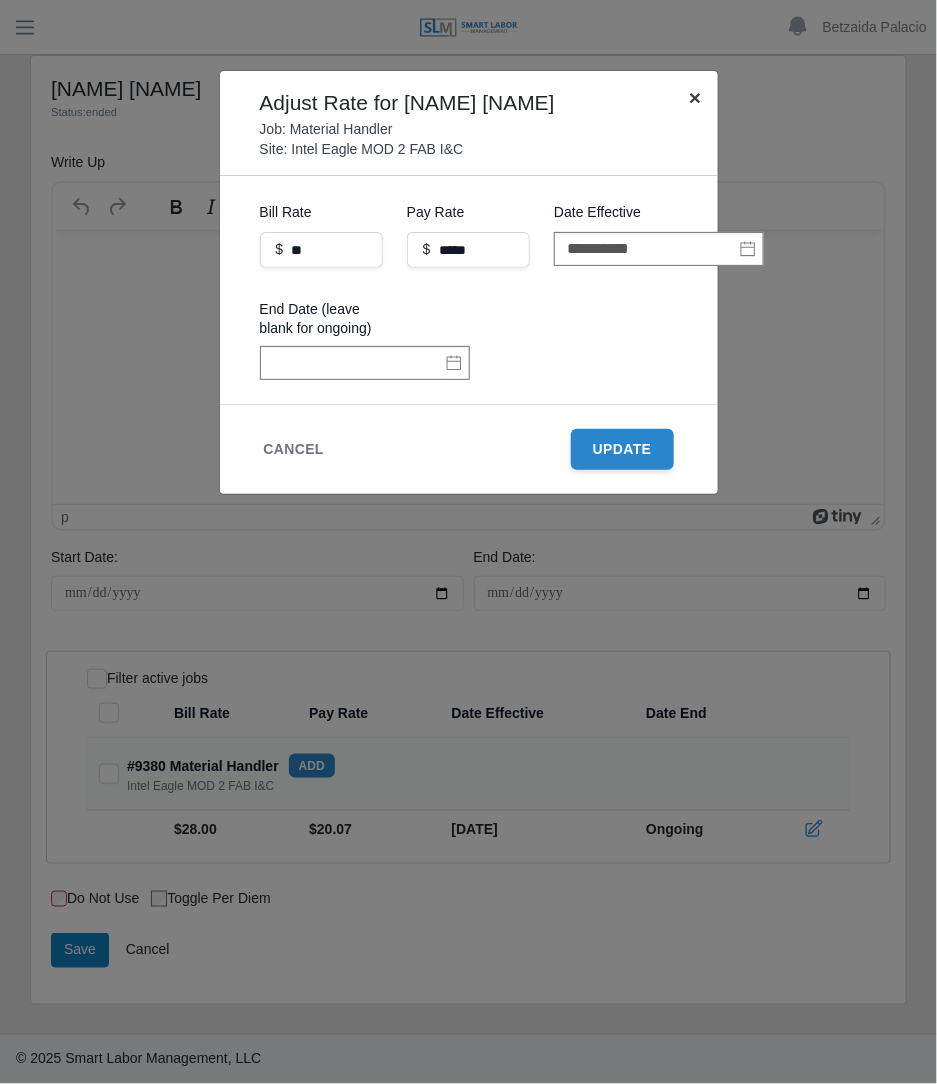 click on "×" 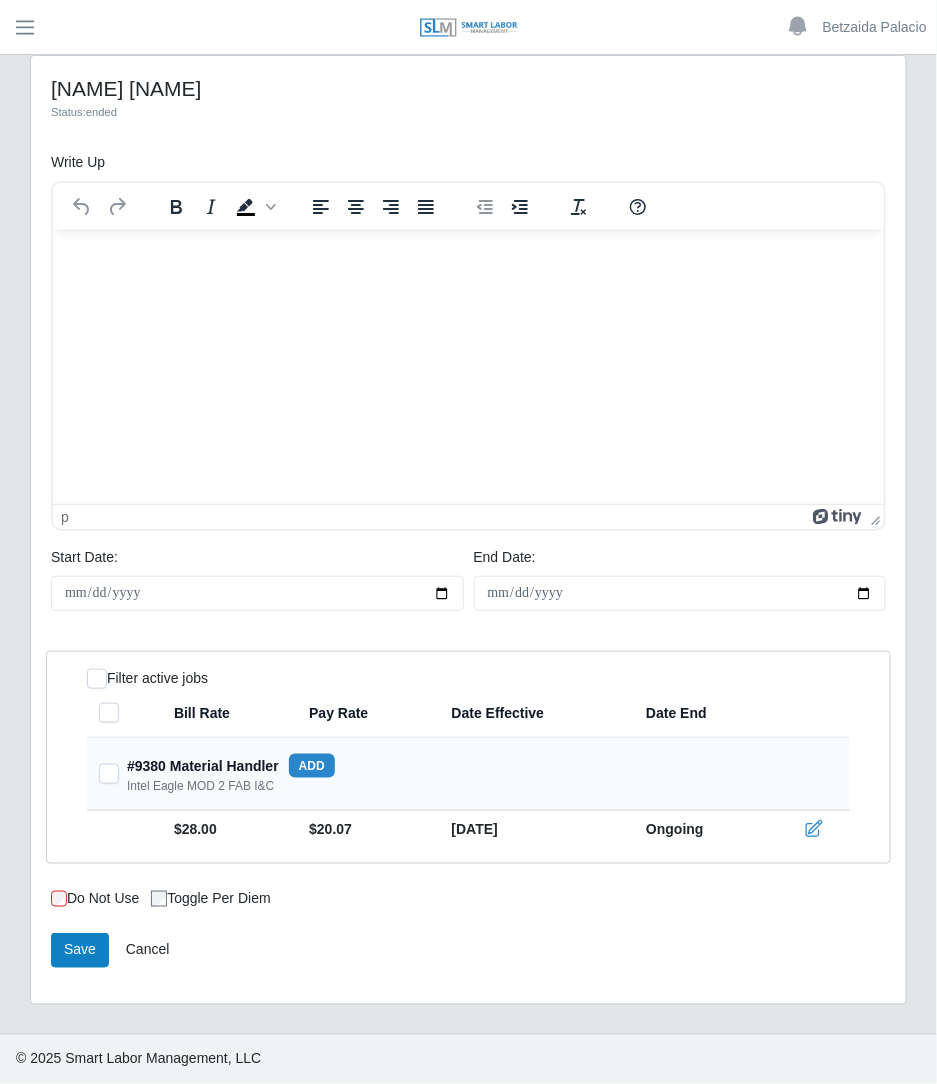 click on "[NAME] [NAME]   Status:ended" at bounding box center [468, 99] 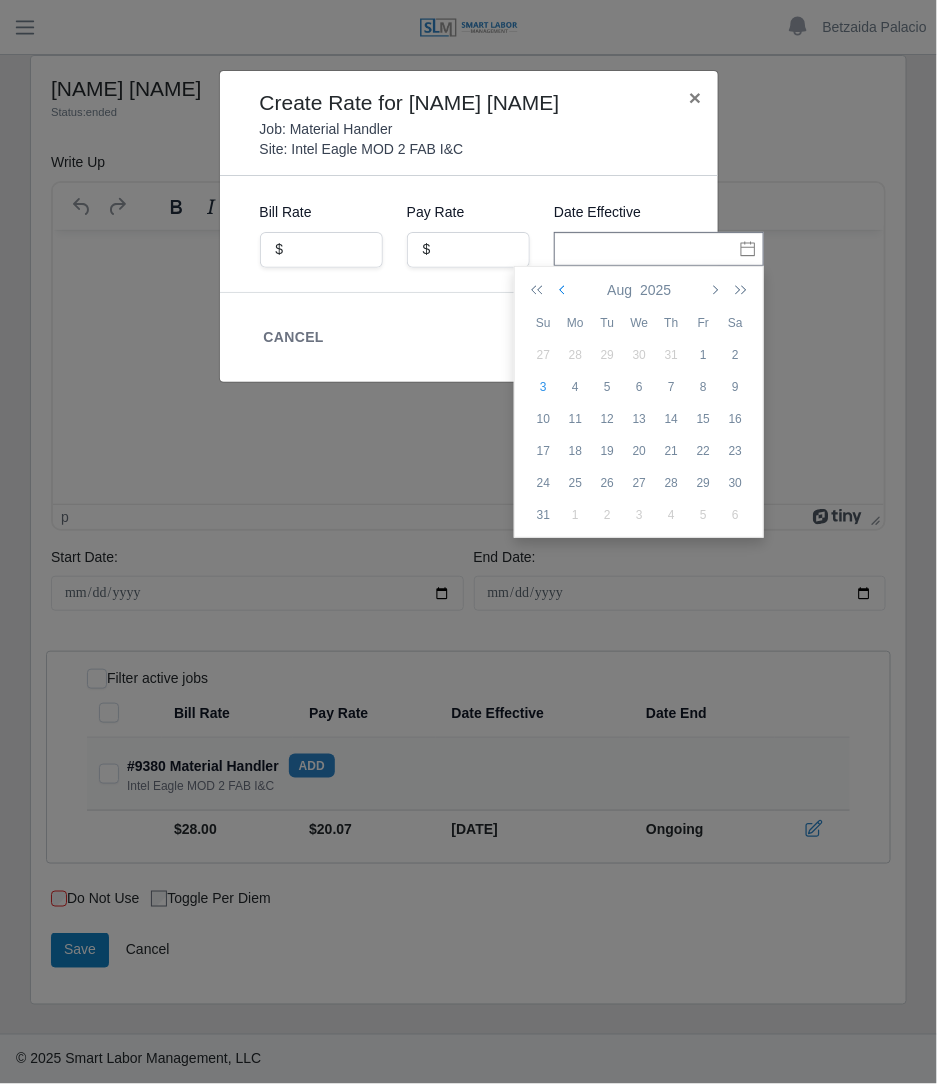 drag, startPoint x: 636, startPoint y: 233, endPoint x: 559, endPoint y: 293, distance: 97.6166 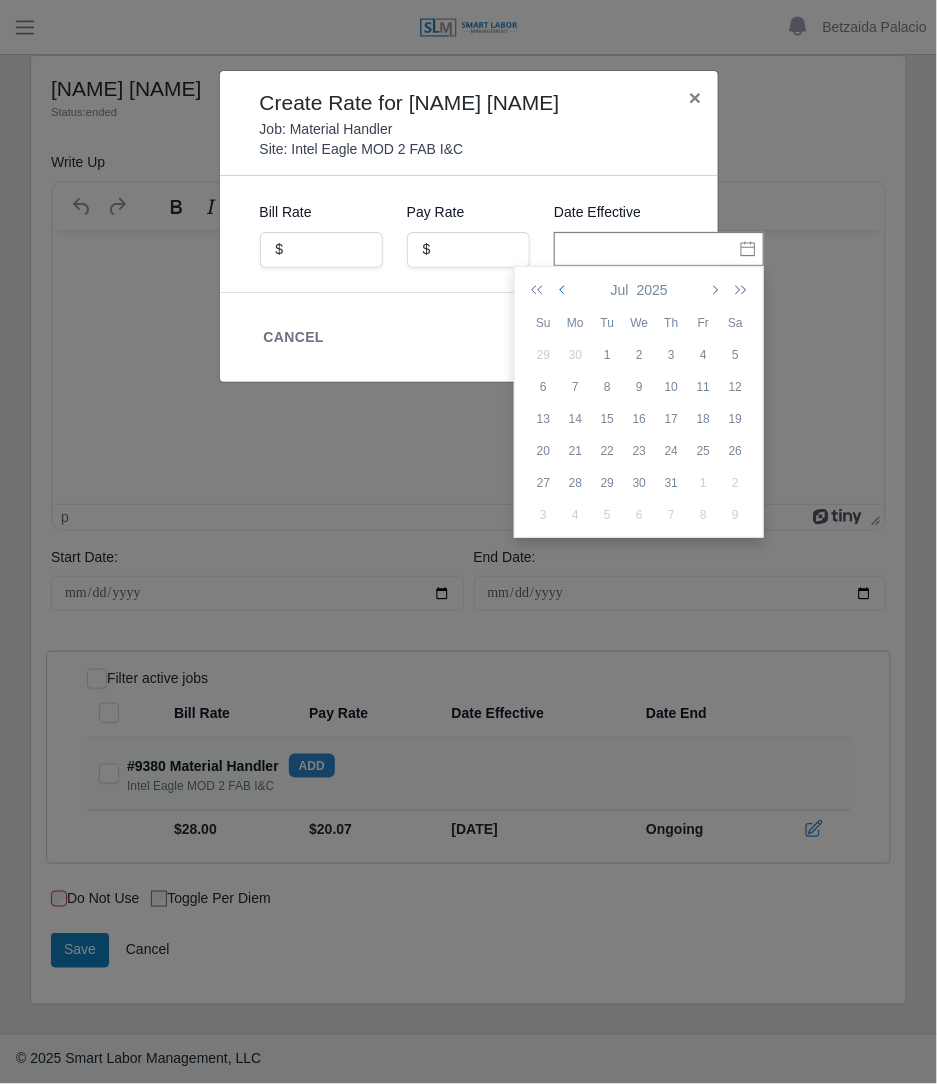 click at bounding box center [564, 290] 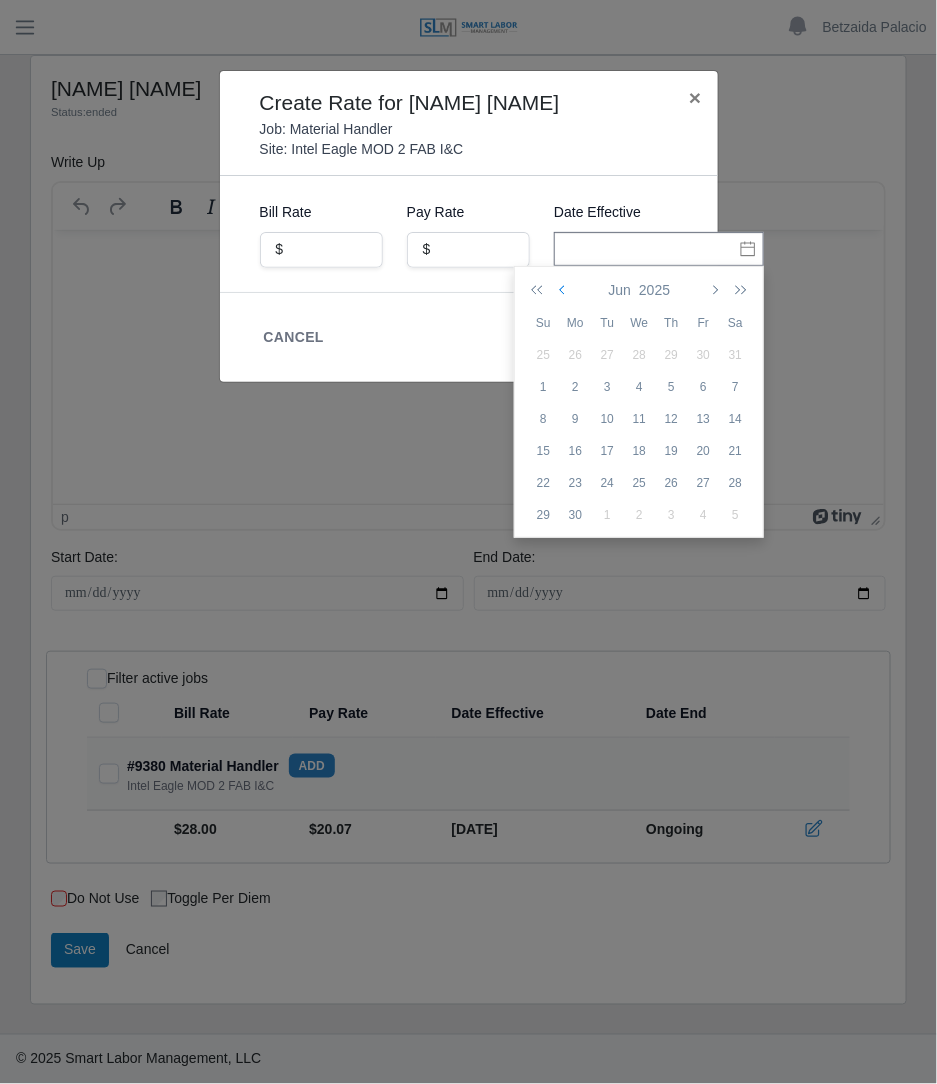 click at bounding box center [564, 290] 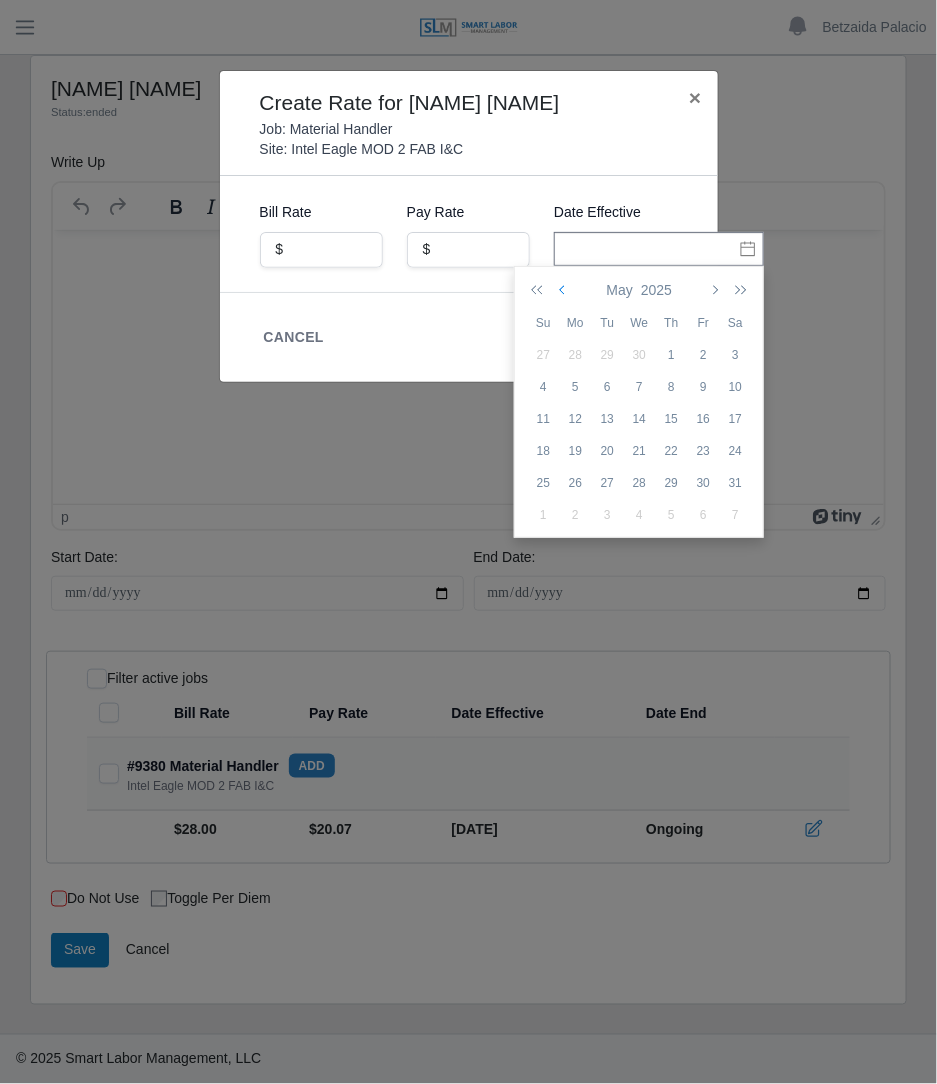 click at bounding box center (564, 290) 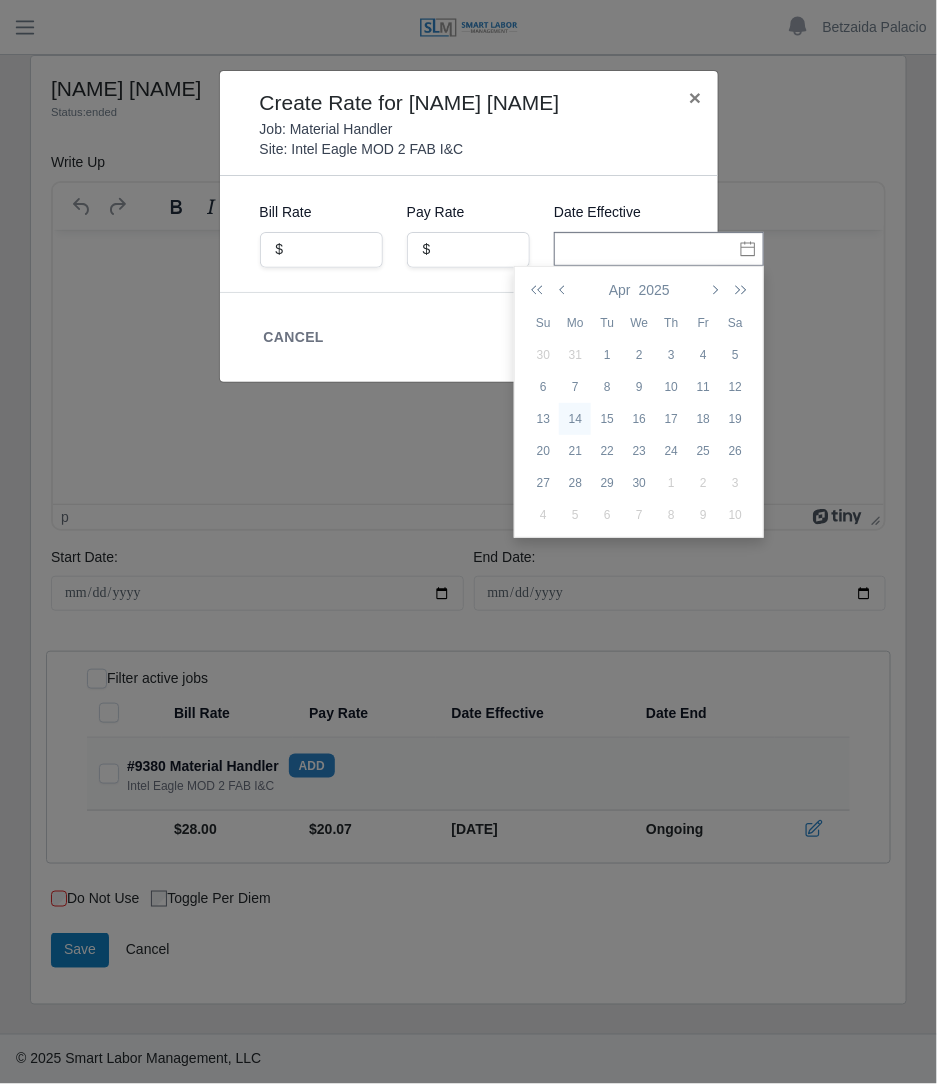 click on "14" at bounding box center (575, 419) 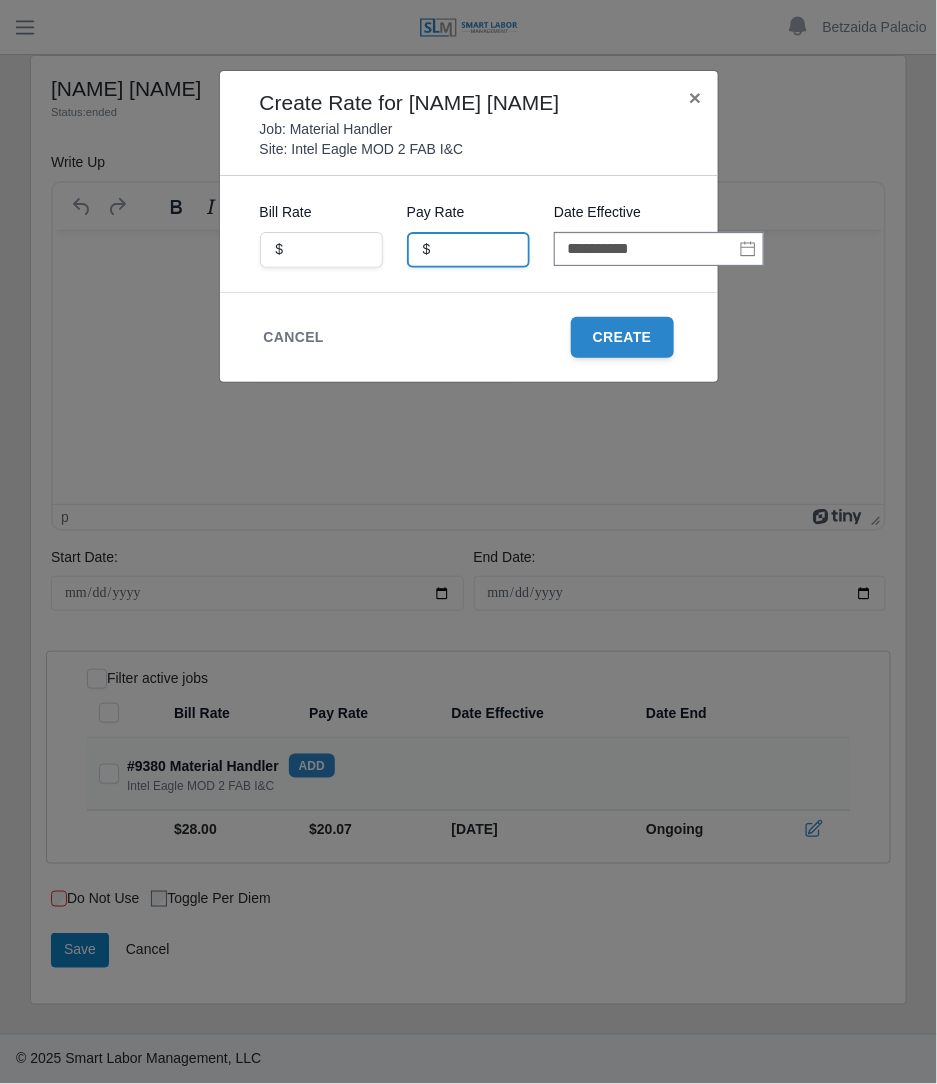 click at bounding box center (468, 250) 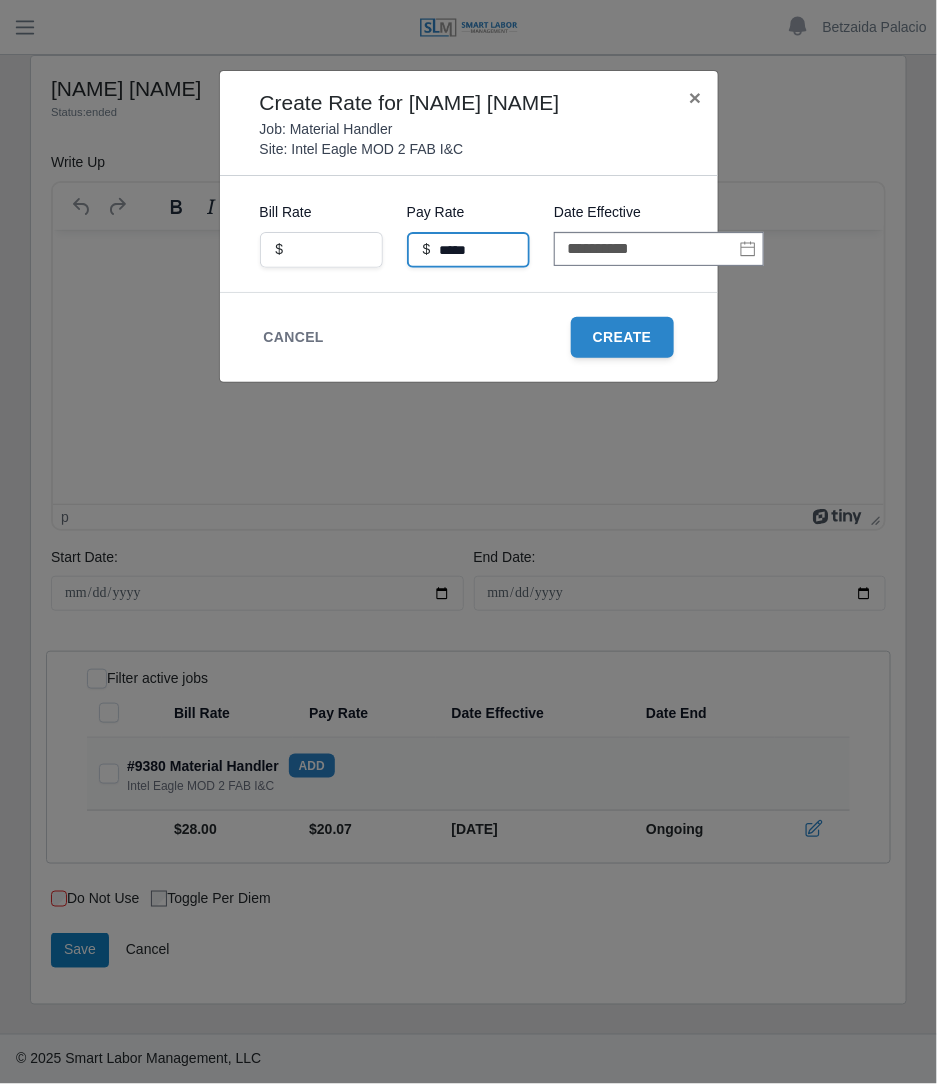 type on "*****" 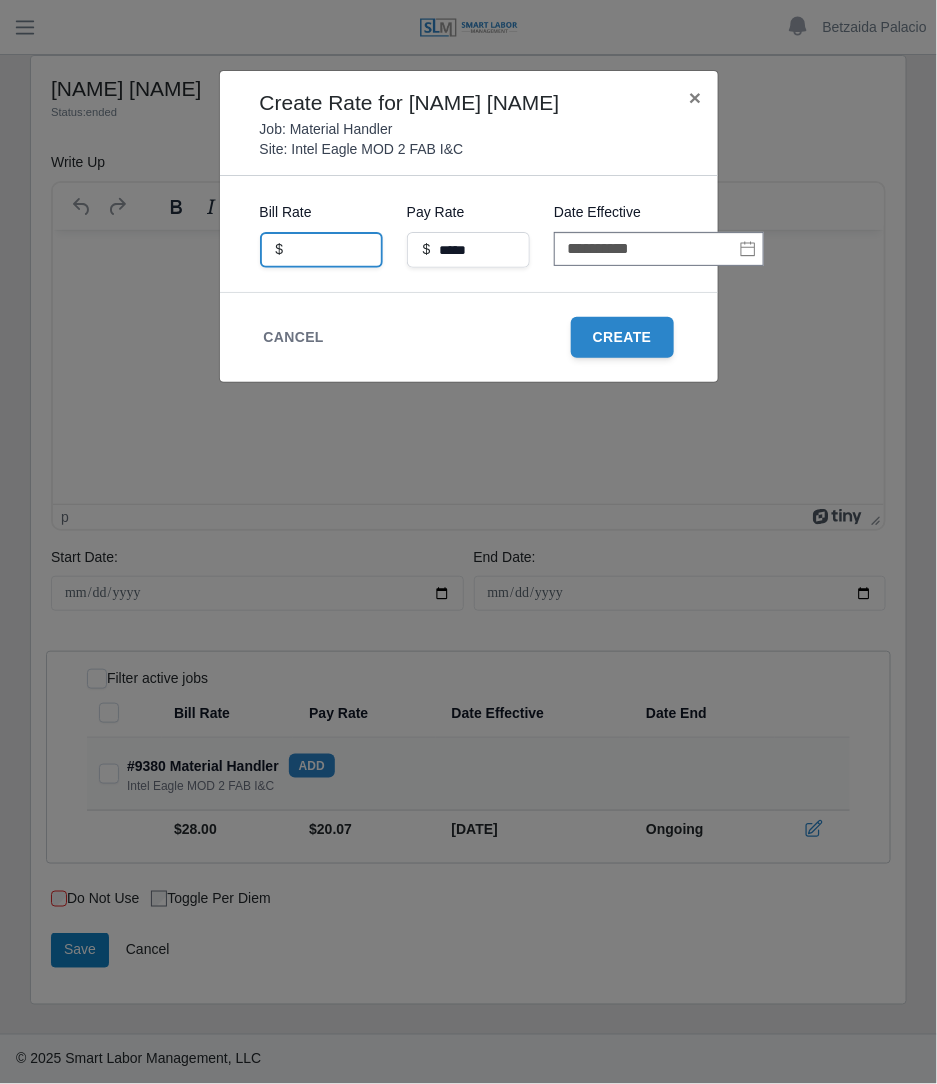 click at bounding box center [321, 250] 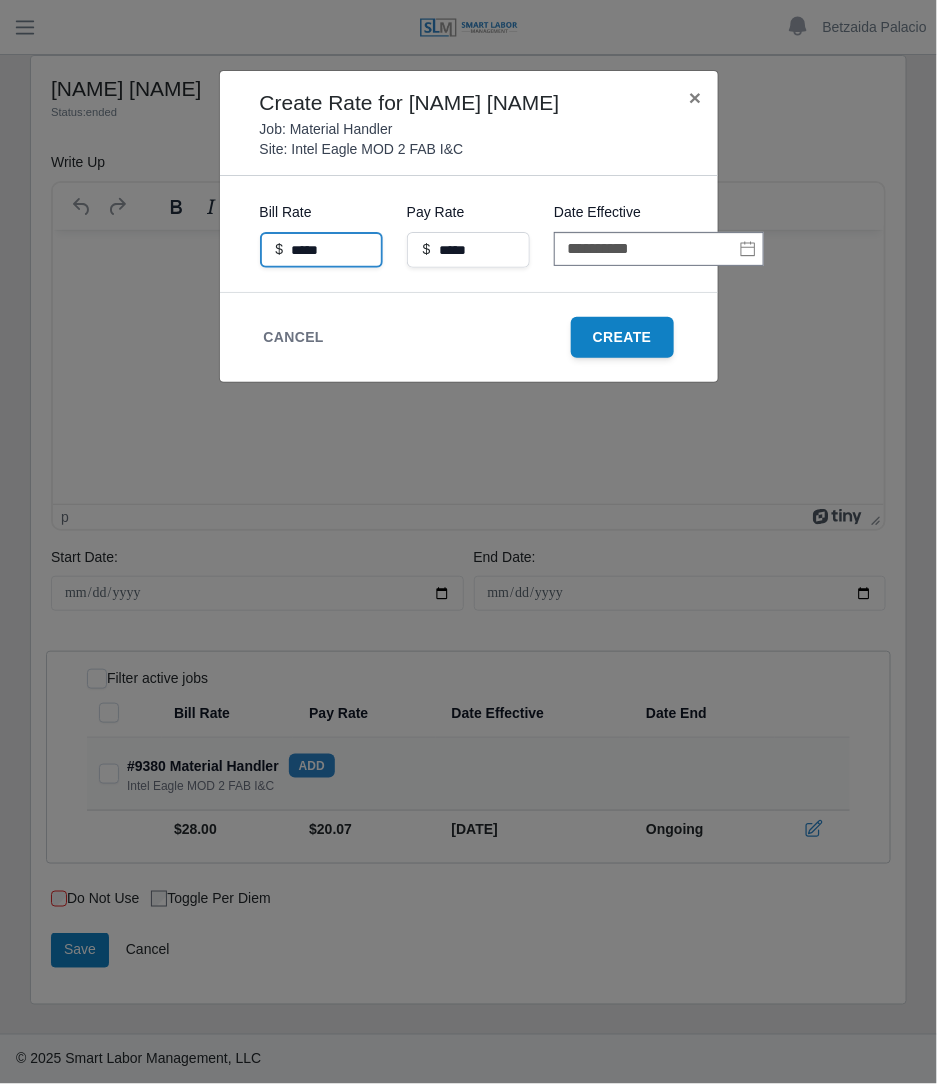 type on "*****" 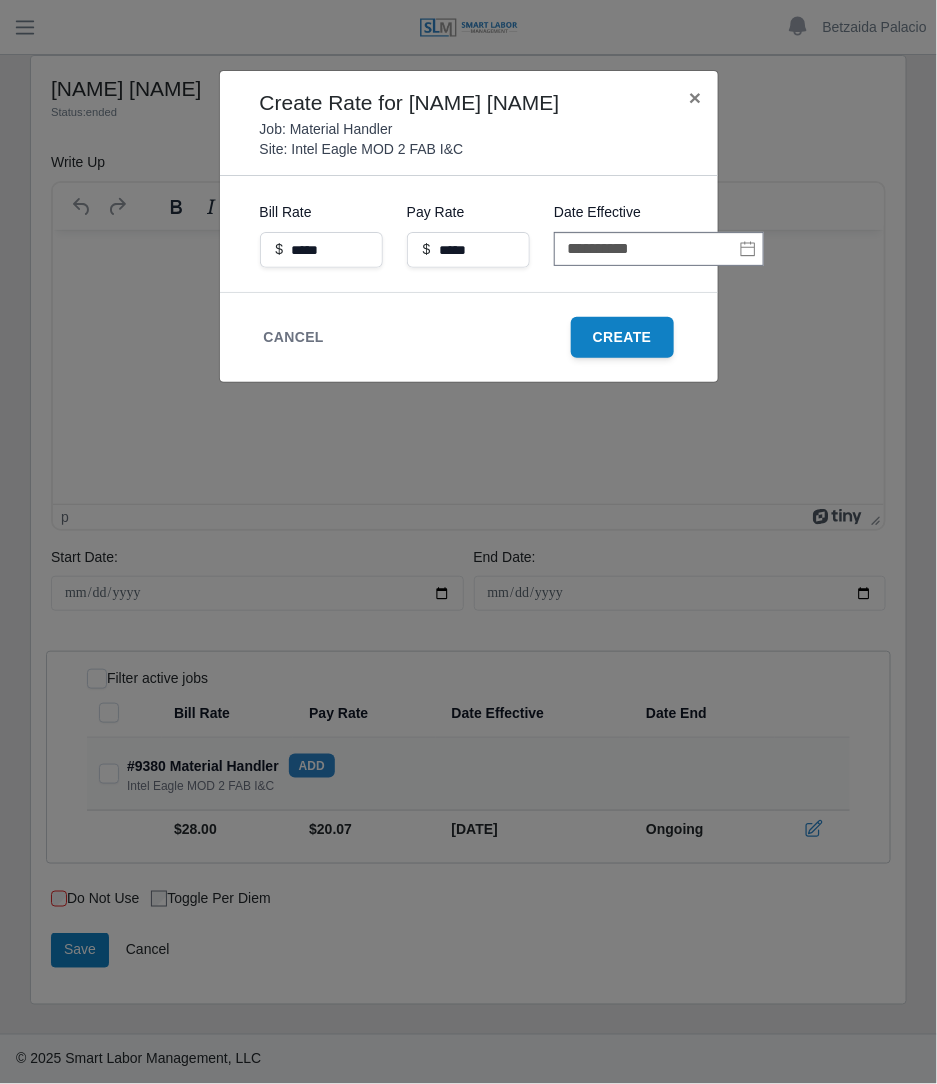 click on "Create" at bounding box center (622, 337) 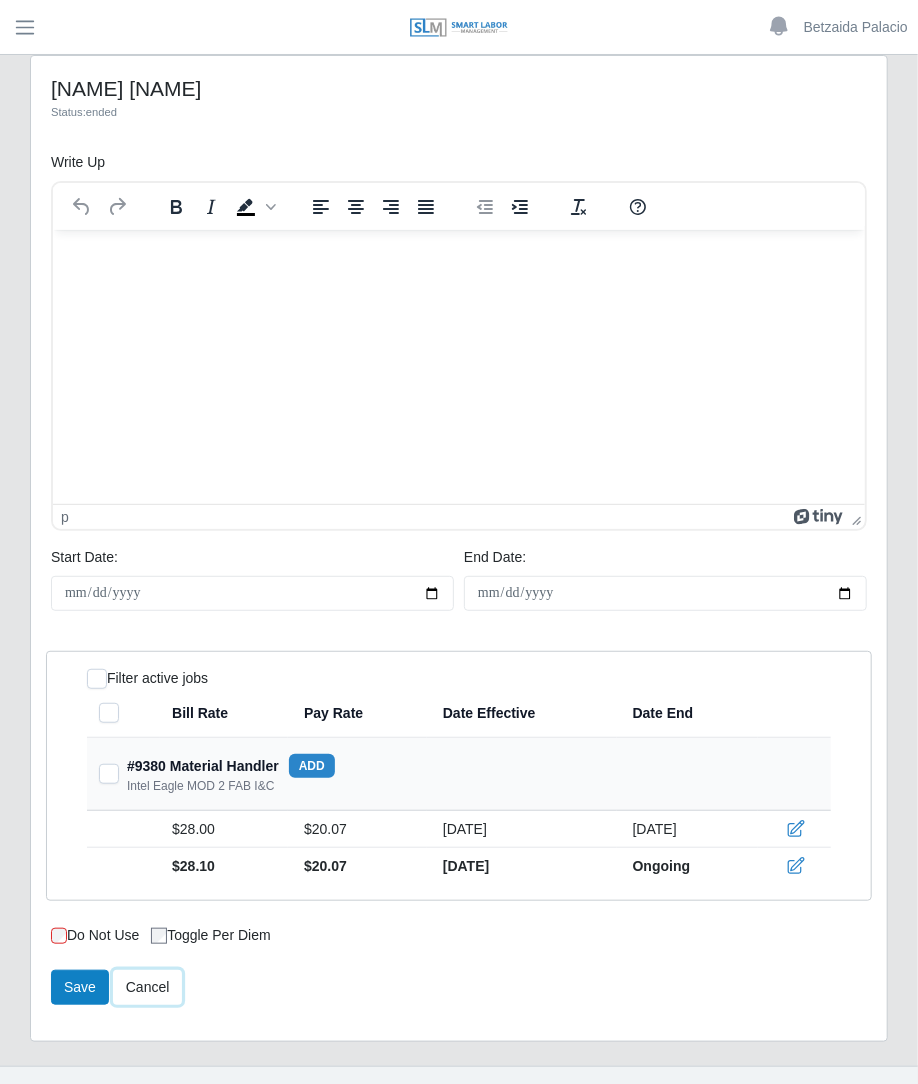click on "Cancel" at bounding box center (148, 987) 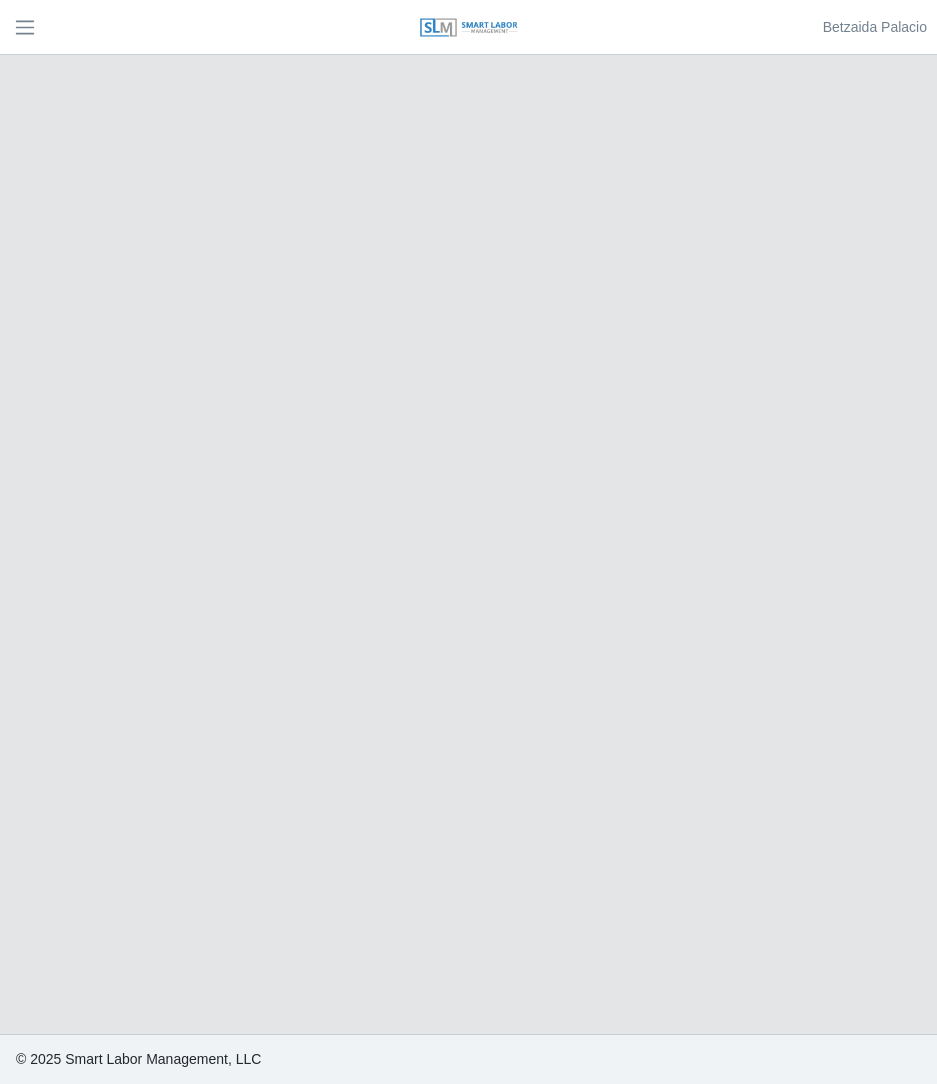 scroll, scrollTop: 0, scrollLeft: 0, axis: both 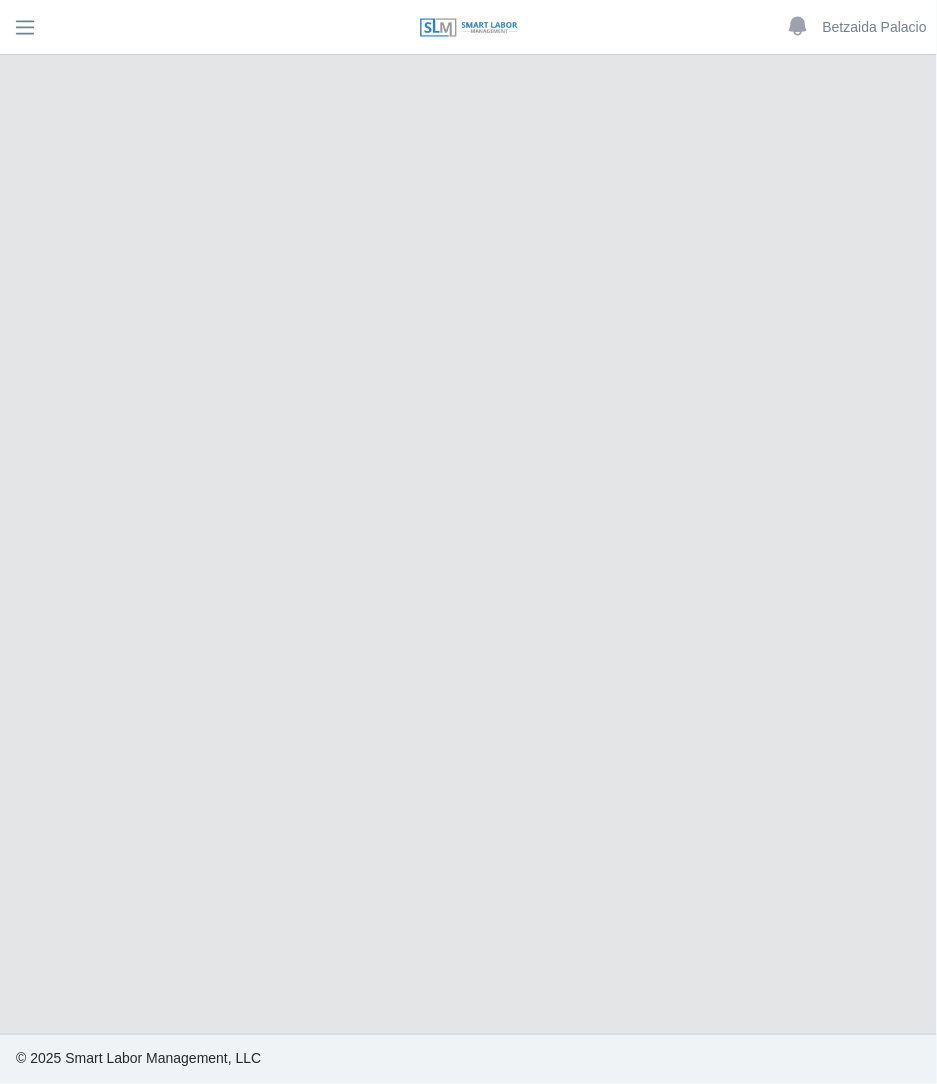 select on "******" 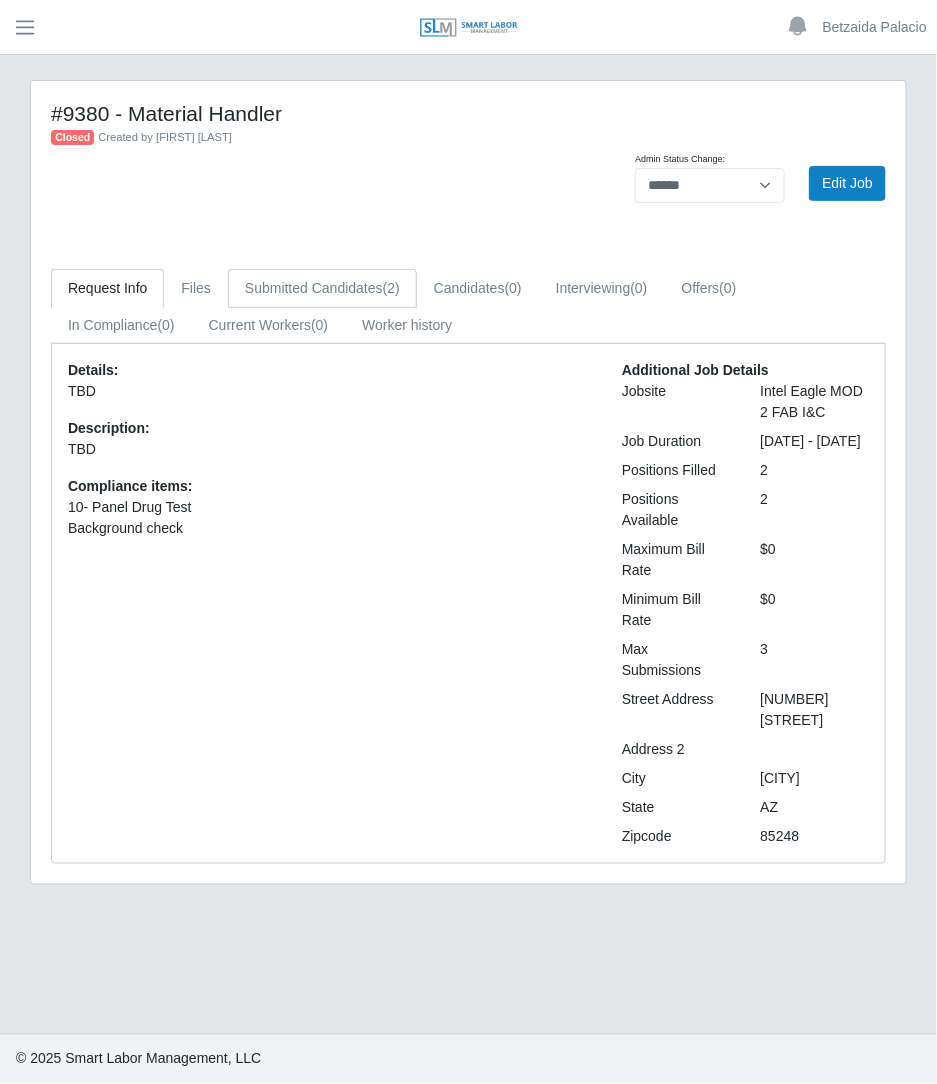 click on "Submitted Candidates
(2)" at bounding box center [322, 288] 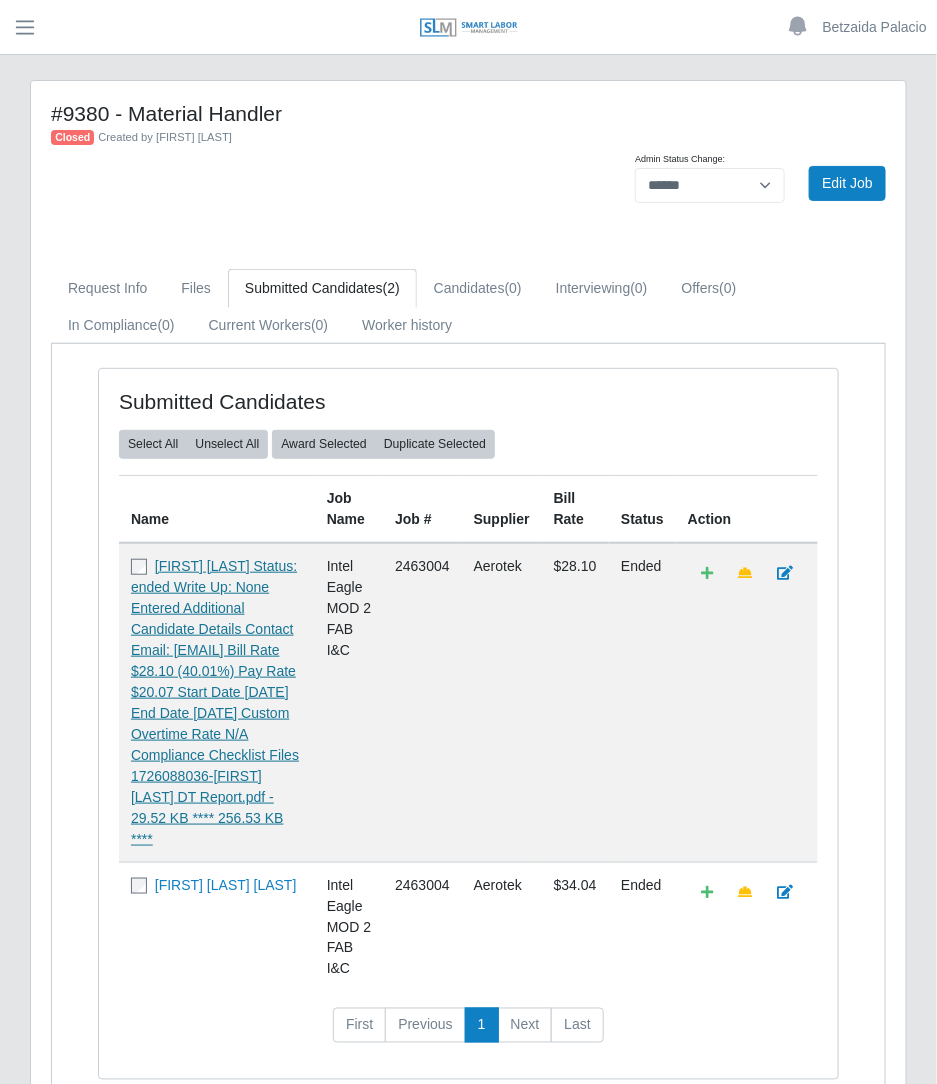 click on "[FIRST]    [LAST]
Status:  ended     Write Up:
None Entered
Additional Candidate Details
Contact Email:
[EMAIL]
Bill Rate
$28.10 (40.01%)
Pay Rate
$20.07
Start Date
[DATE]
End Date
[DATE]
Custom Overtime Rate
N/A
Compliance Checklist
Files
1726088036-[FIRST] [LAST] DT Report.pdf  -
29.52 KB     ****   256.53 KB     ****" at bounding box center [215, 702] 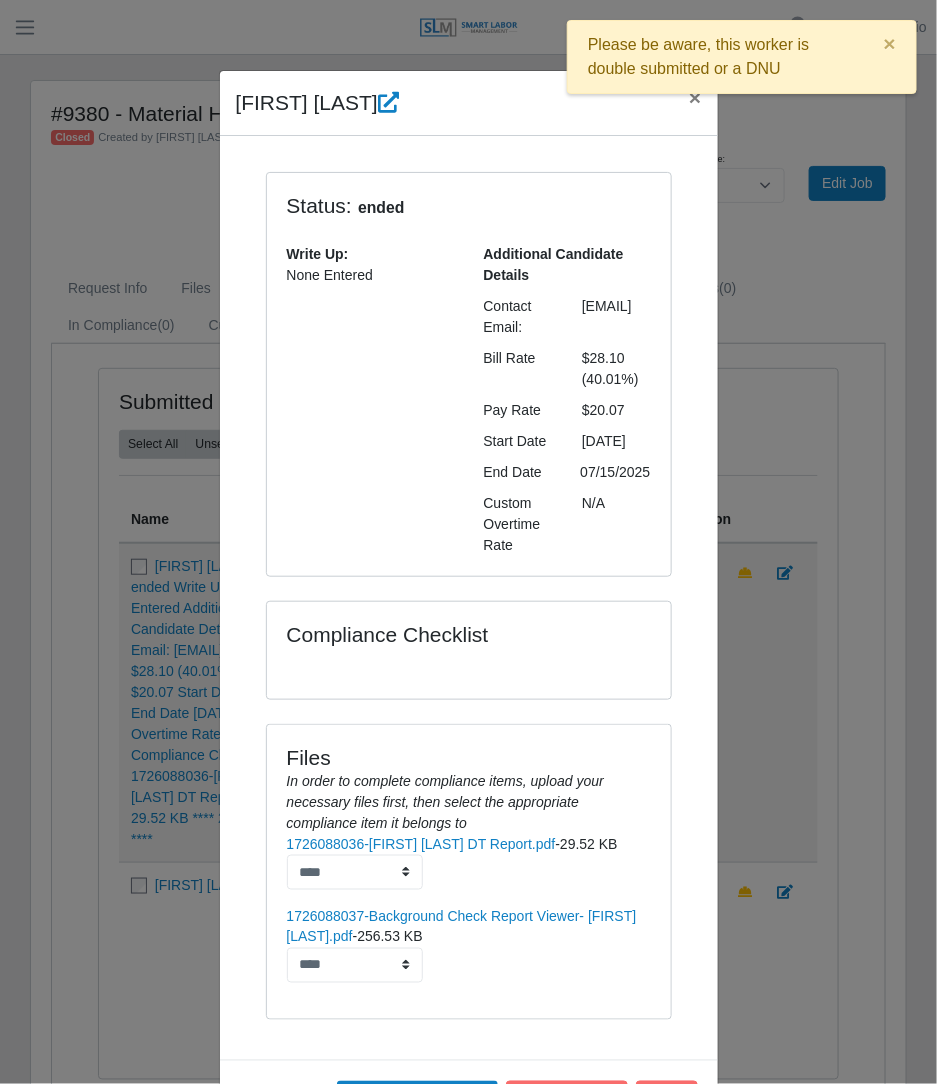 click on "[FIRST] [LAST]    ×
Status:  ended     Write Up:
None Entered
Additional Candidate Details
Contact Email:
[EMAIL]
Bill Rate
$28.10 (40.01%)
Pay Rate
$20.07
Start Date
[DATE]
End Date
[DATE]
Custom Overtime Rate
N/A
Compliance Checklist
Files
1726088036-[FIRST] [LAST] DT Report.pdf  -
29.52 KB     ****   256.53 KB     ****" at bounding box center (468, 542) 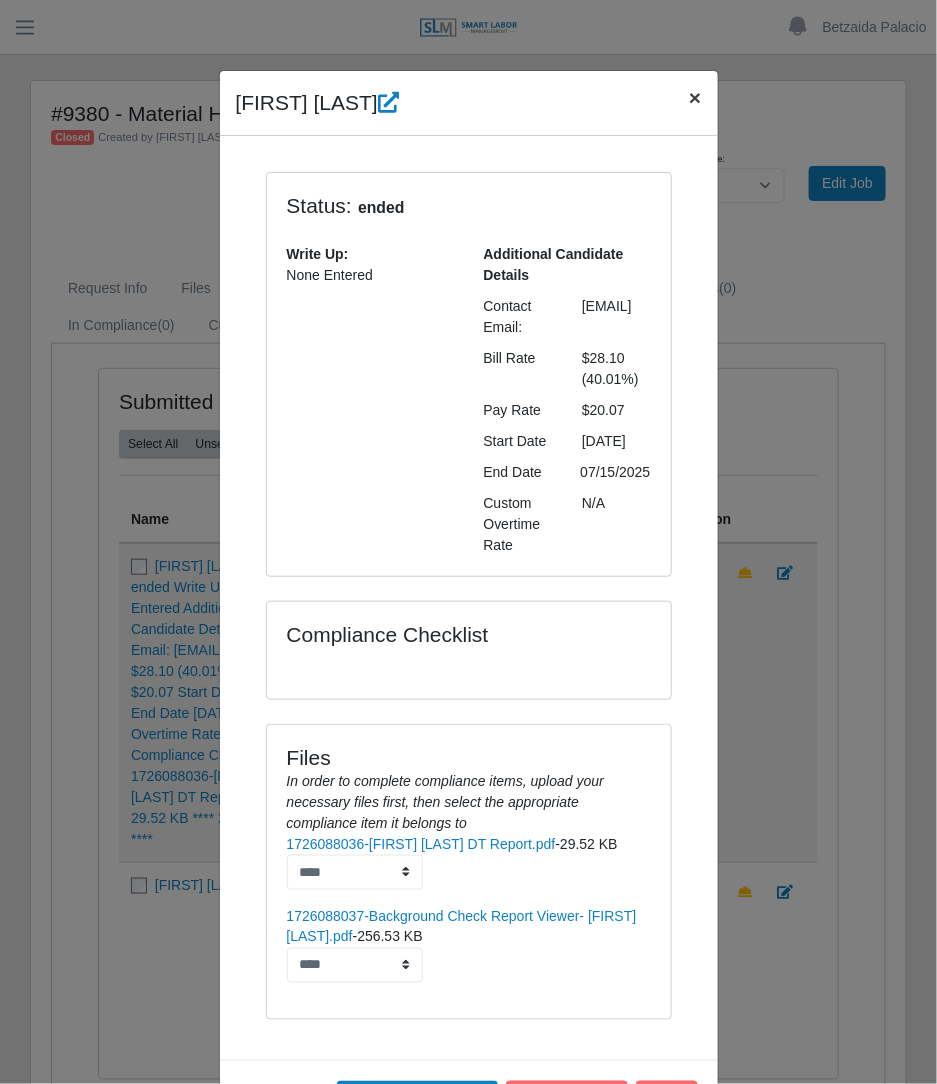 click on "×" at bounding box center [695, 97] 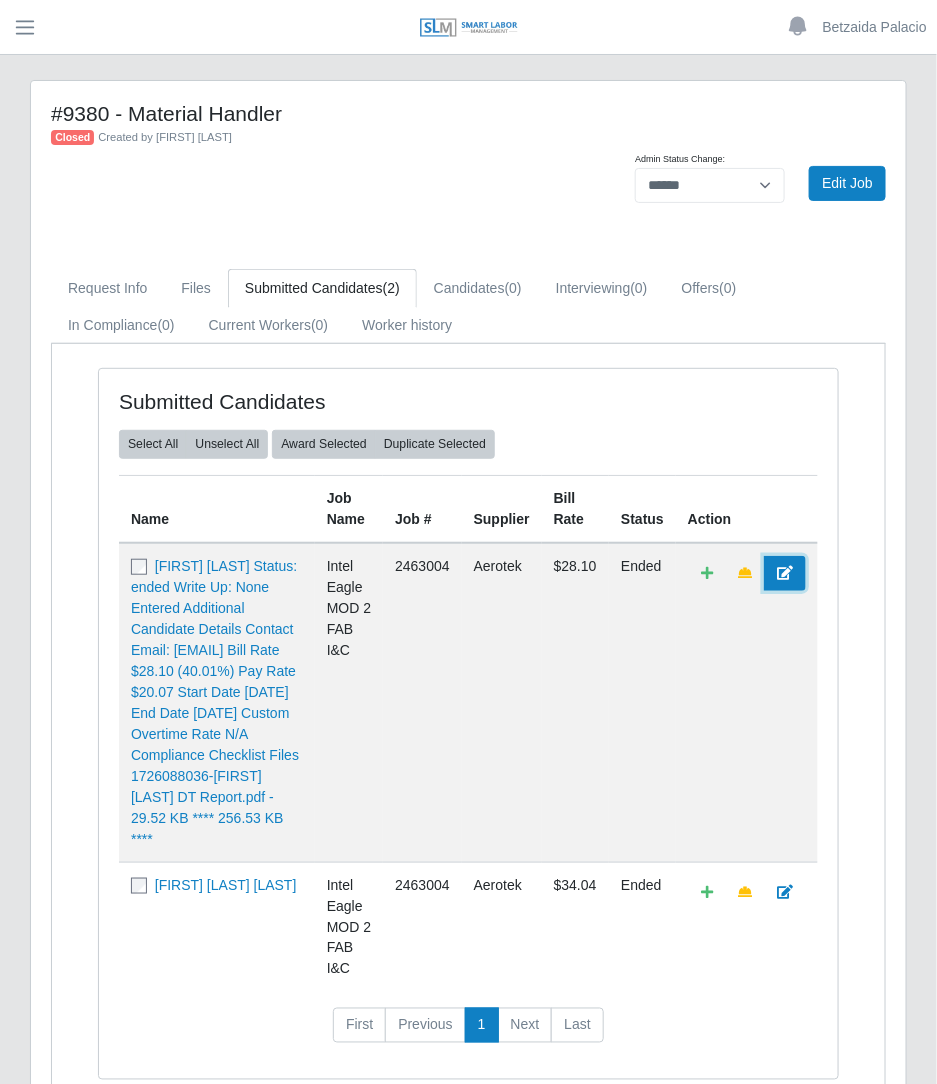 click at bounding box center [785, 573] 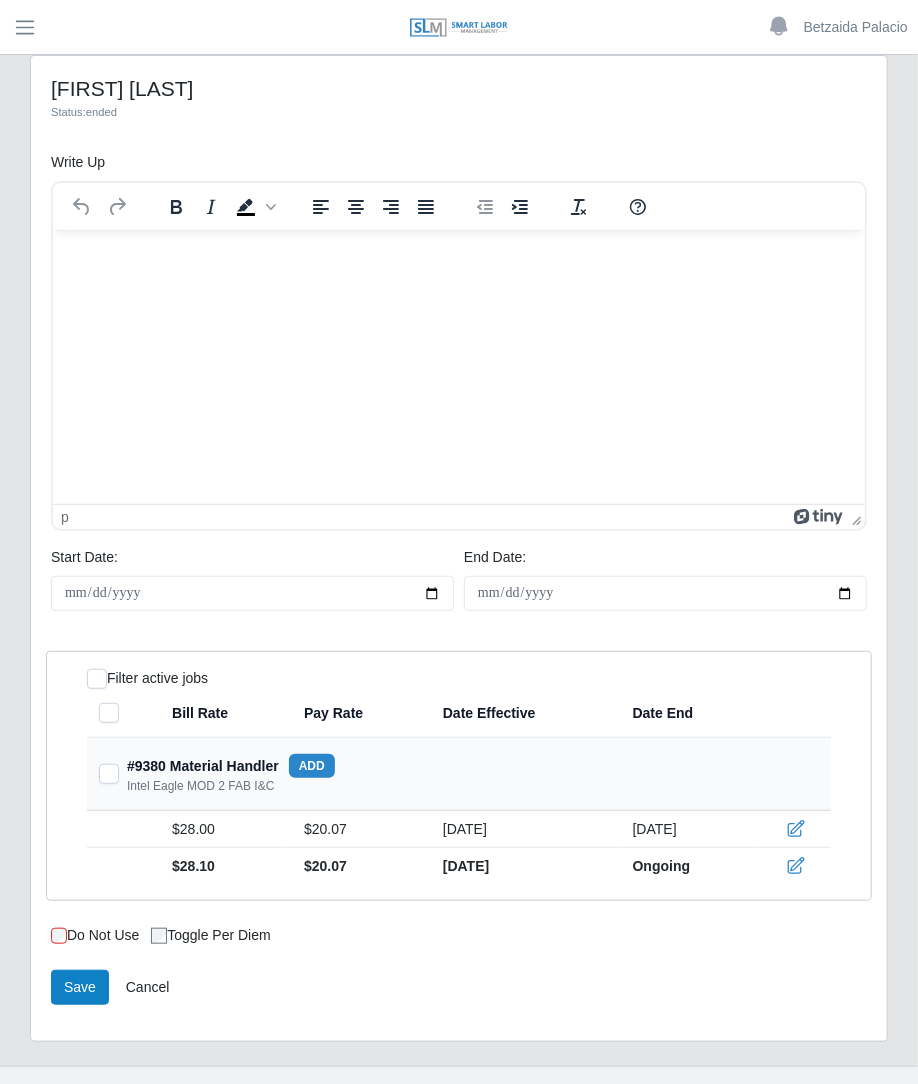 scroll, scrollTop: 0, scrollLeft: 0, axis: both 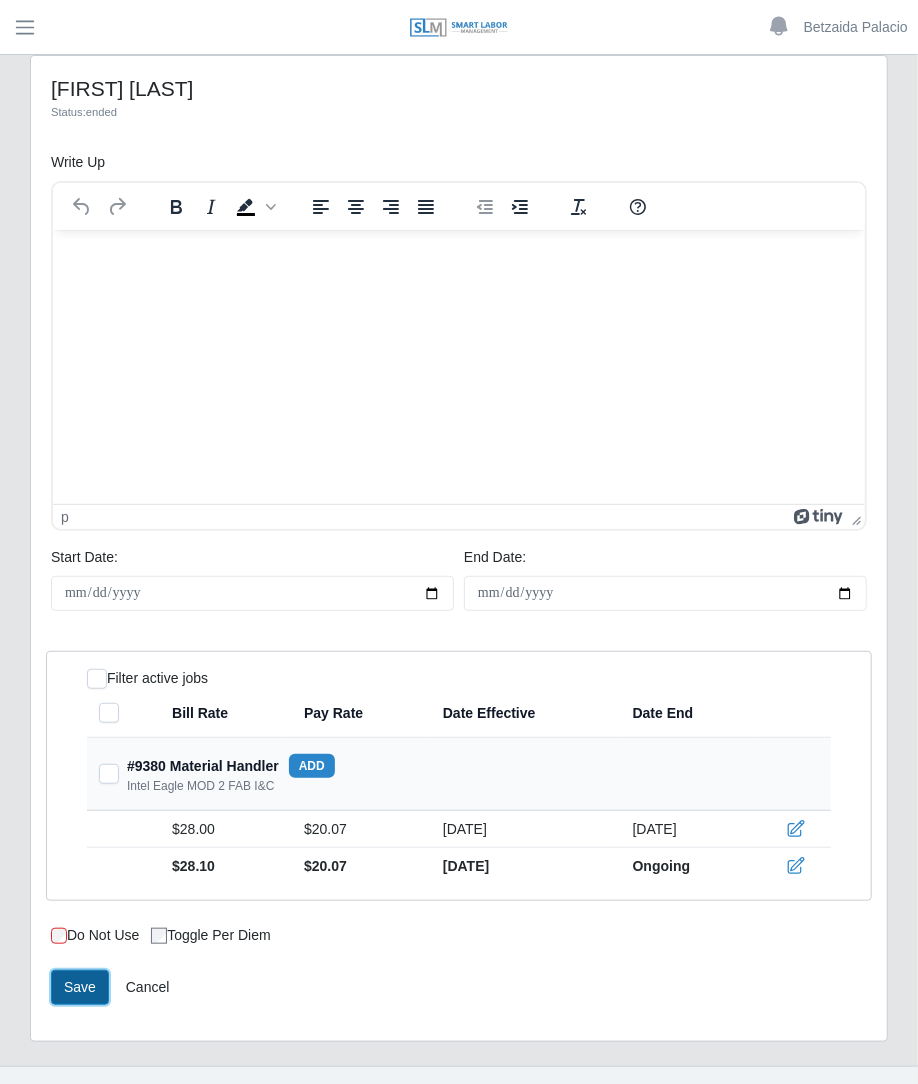 click on "Save" at bounding box center [80, 987] 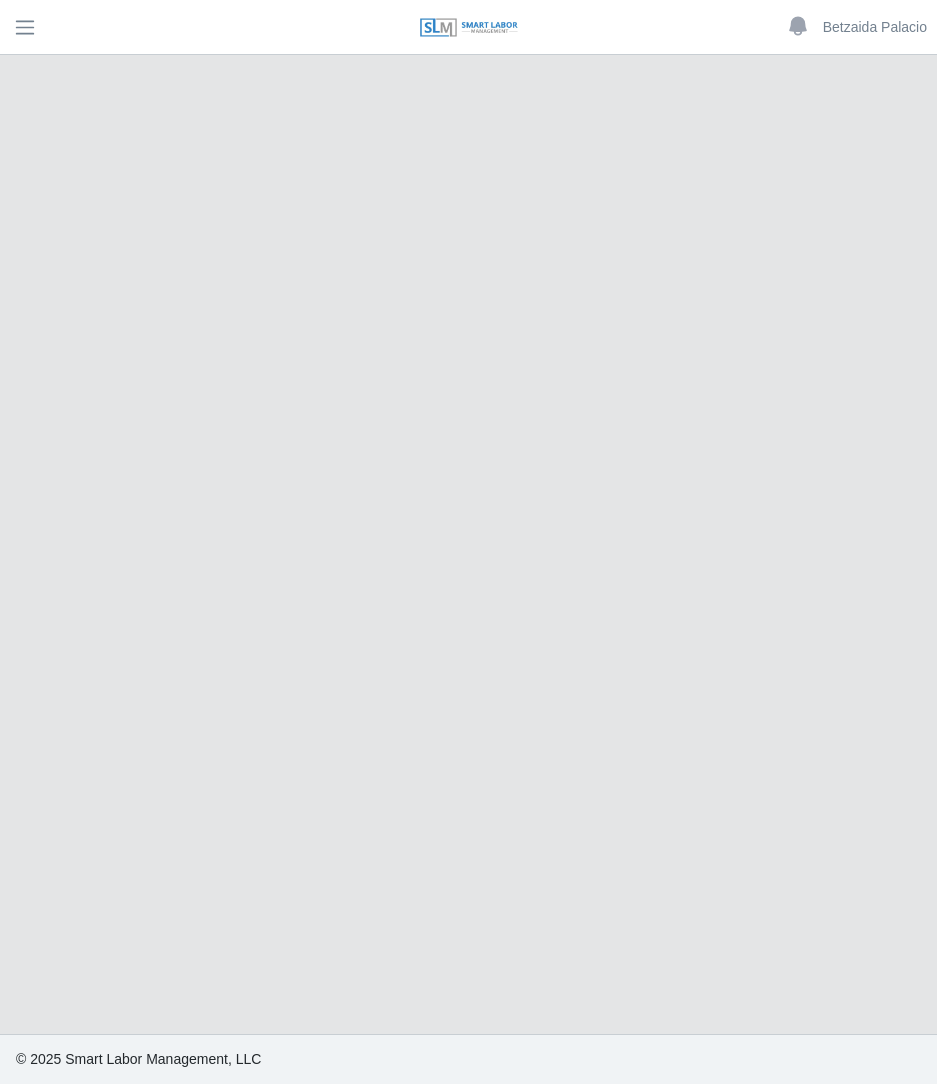scroll, scrollTop: 0, scrollLeft: 0, axis: both 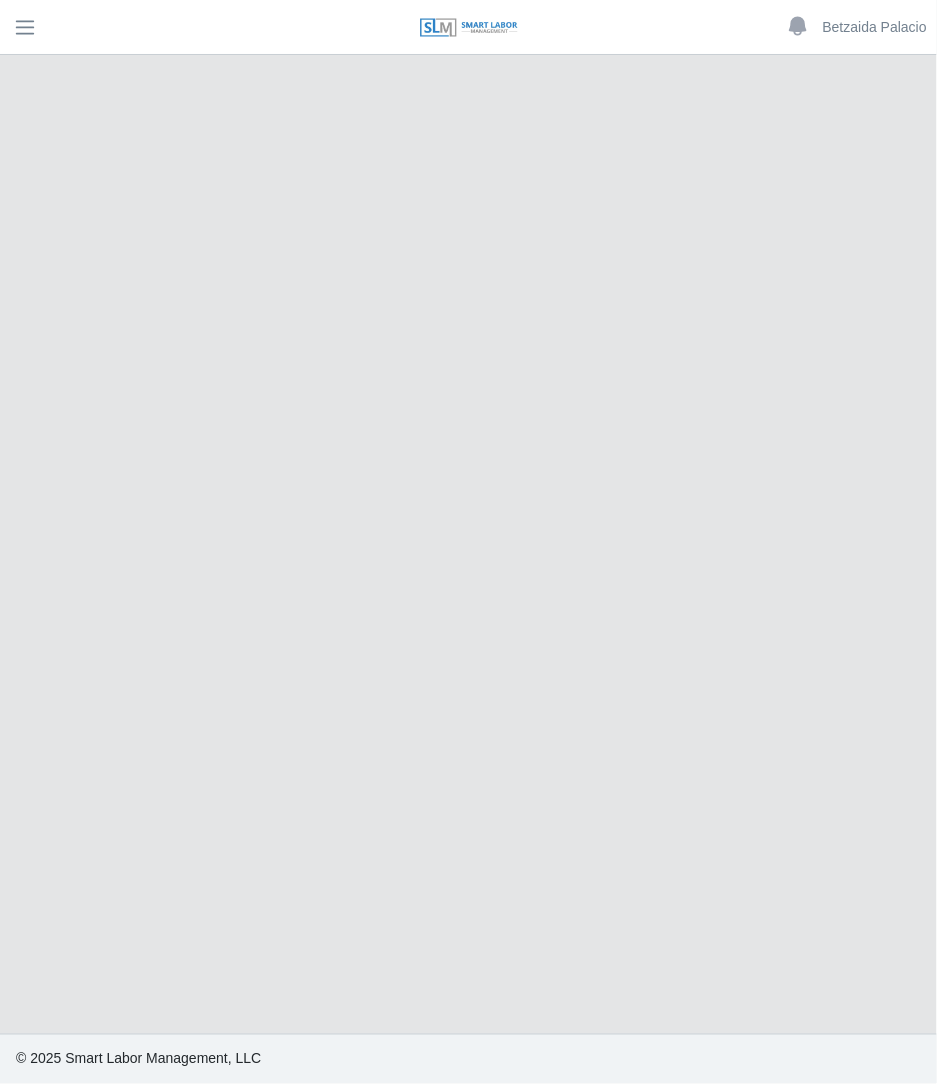 select on "******" 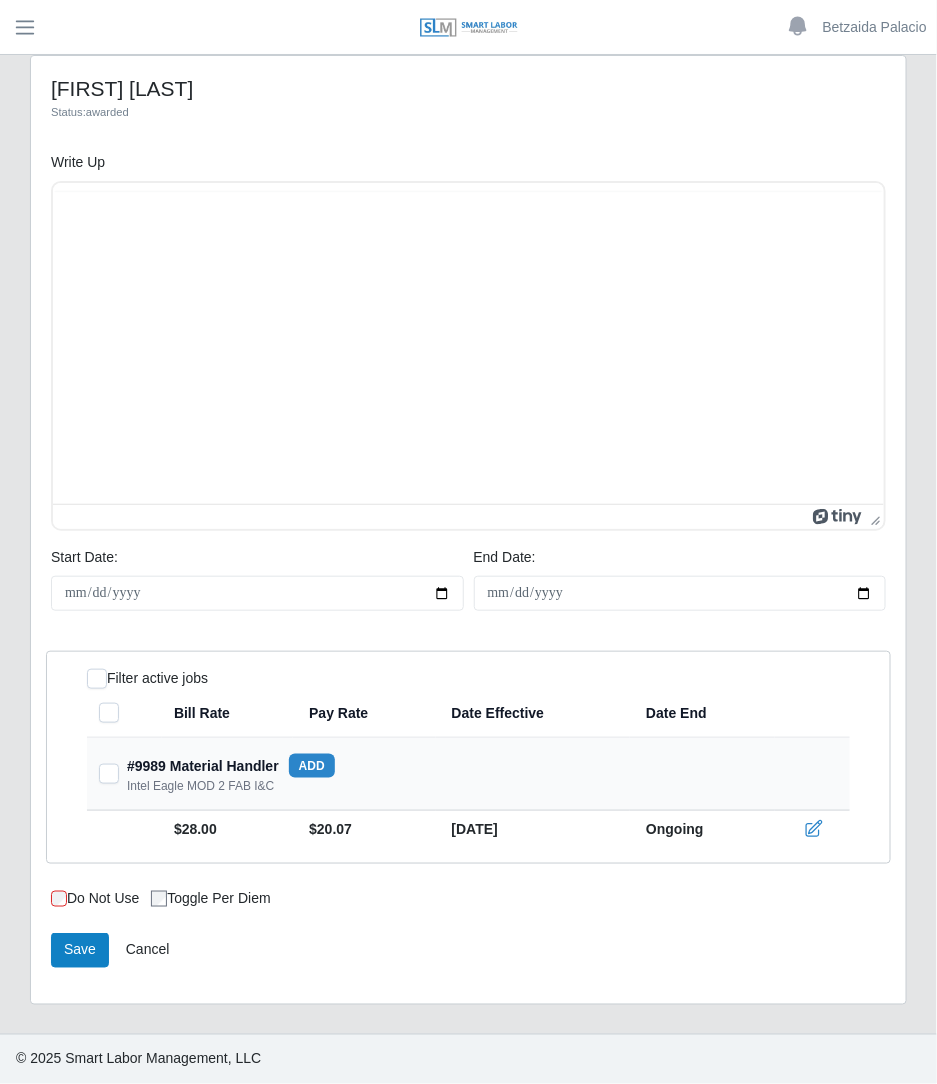 scroll, scrollTop: 0, scrollLeft: 0, axis: both 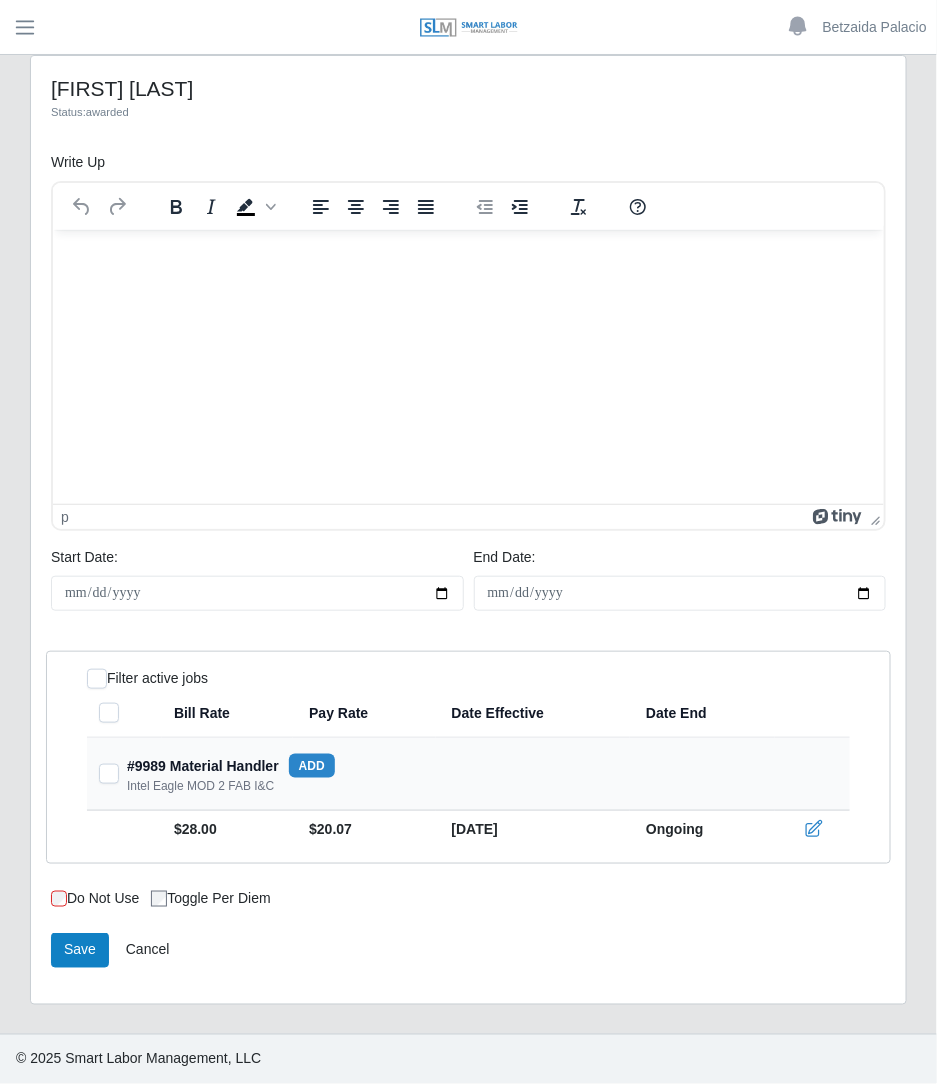 click 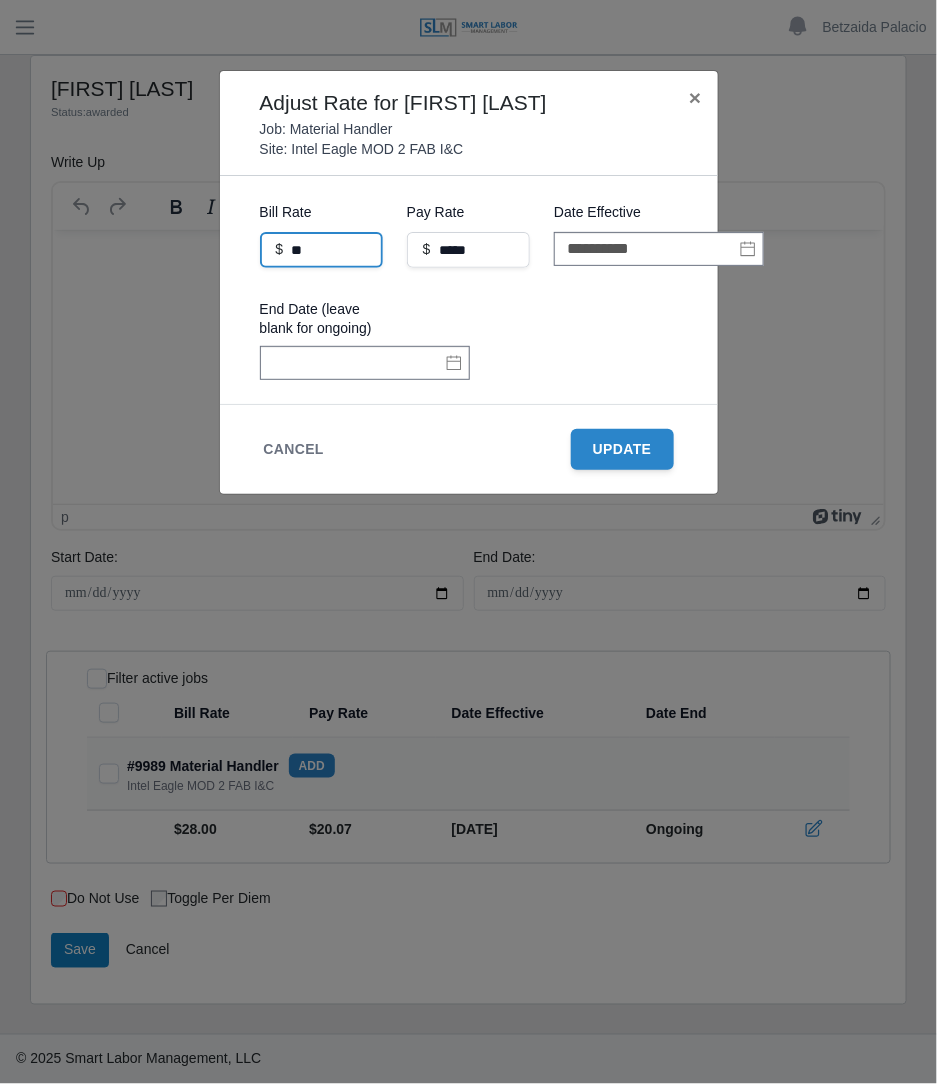 click on "**" at bounding box center [321, 250] 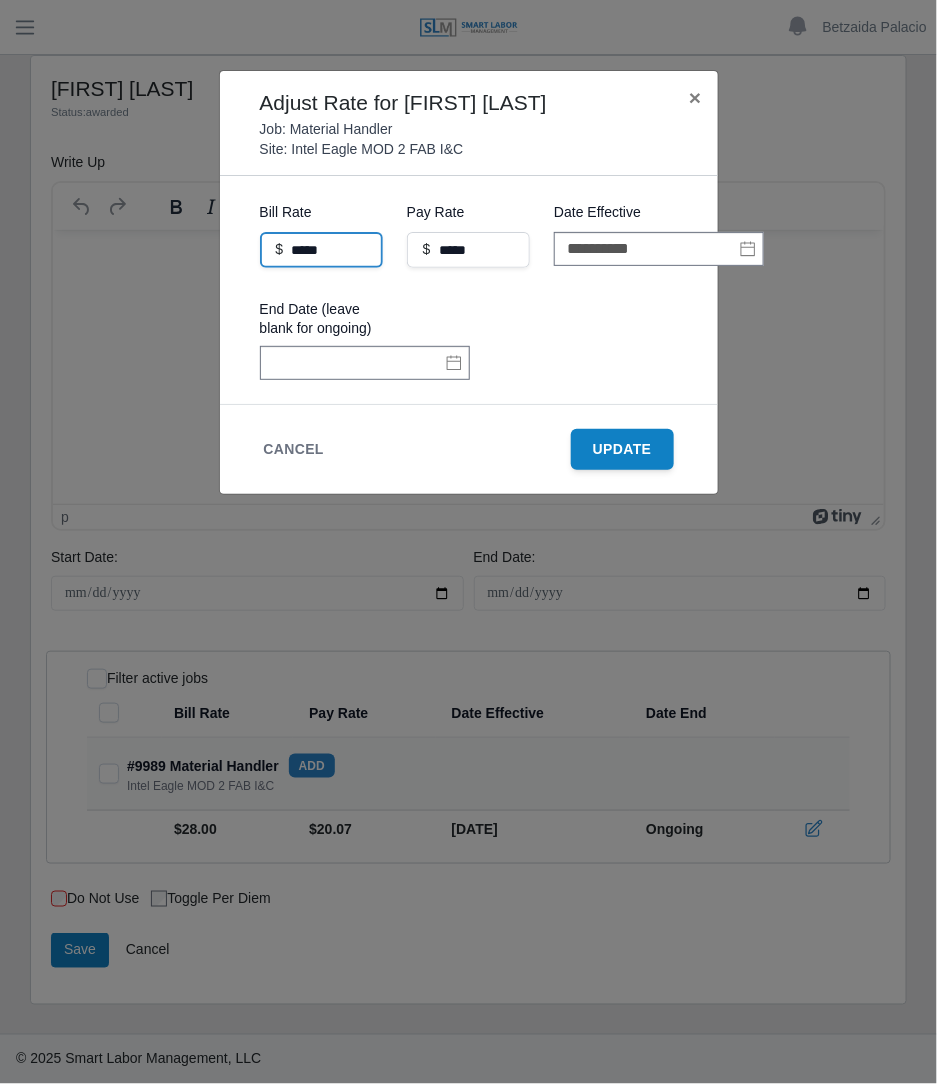 type on "*****" 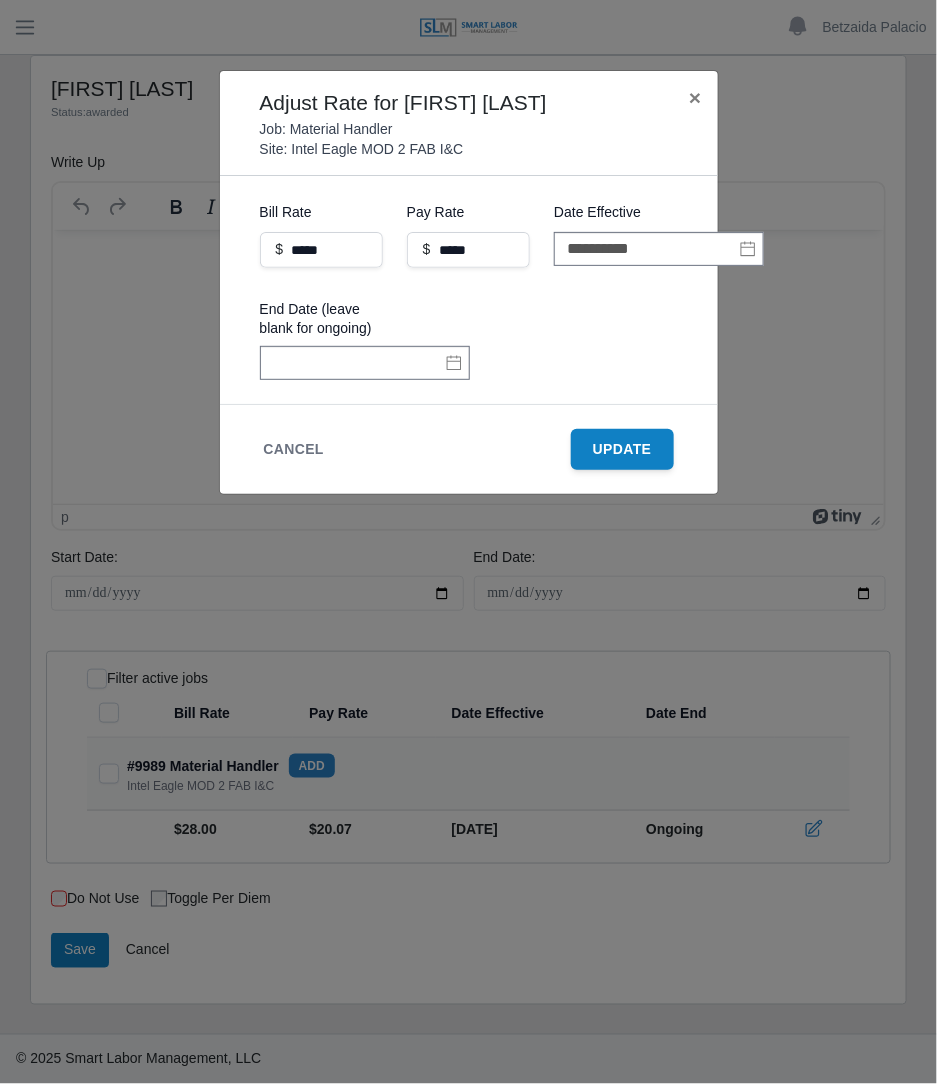 click on "Update" at bounding box center [622, 449] 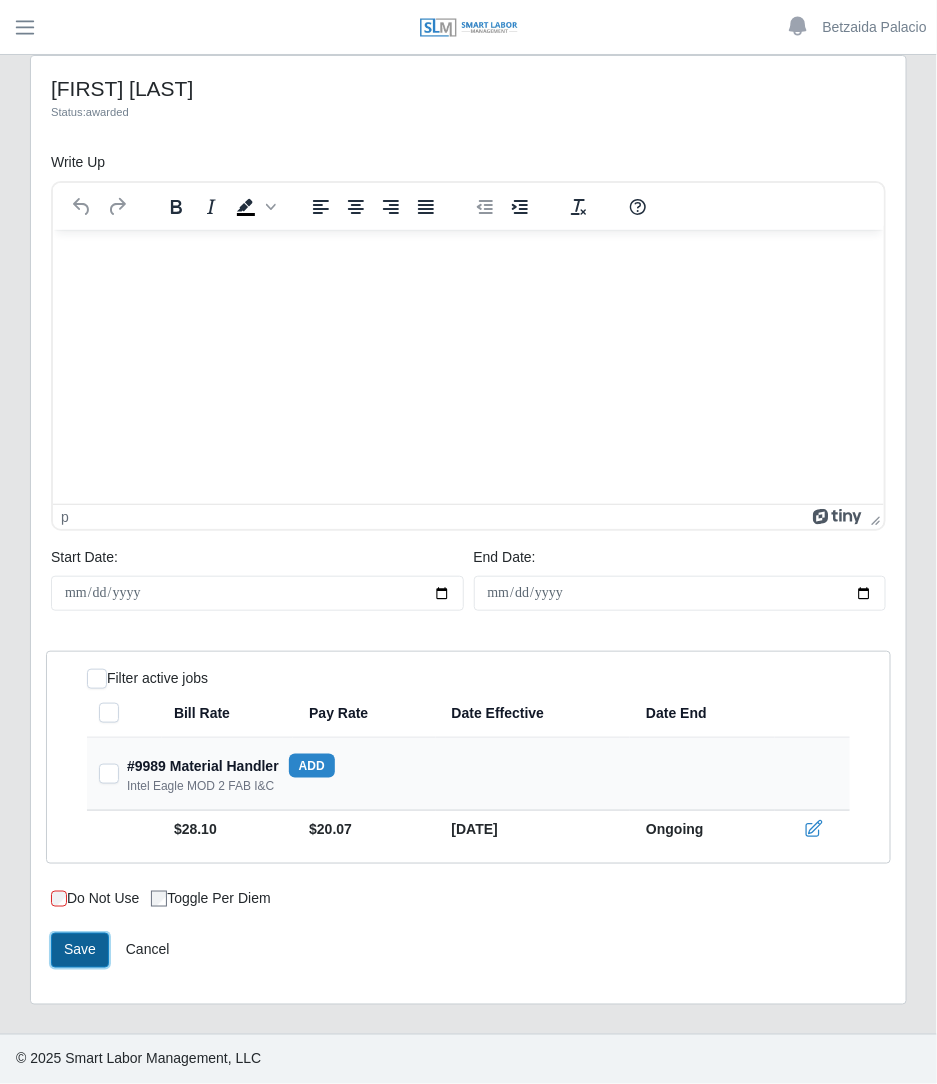 click on "Save" at bounding box center [80, 950] 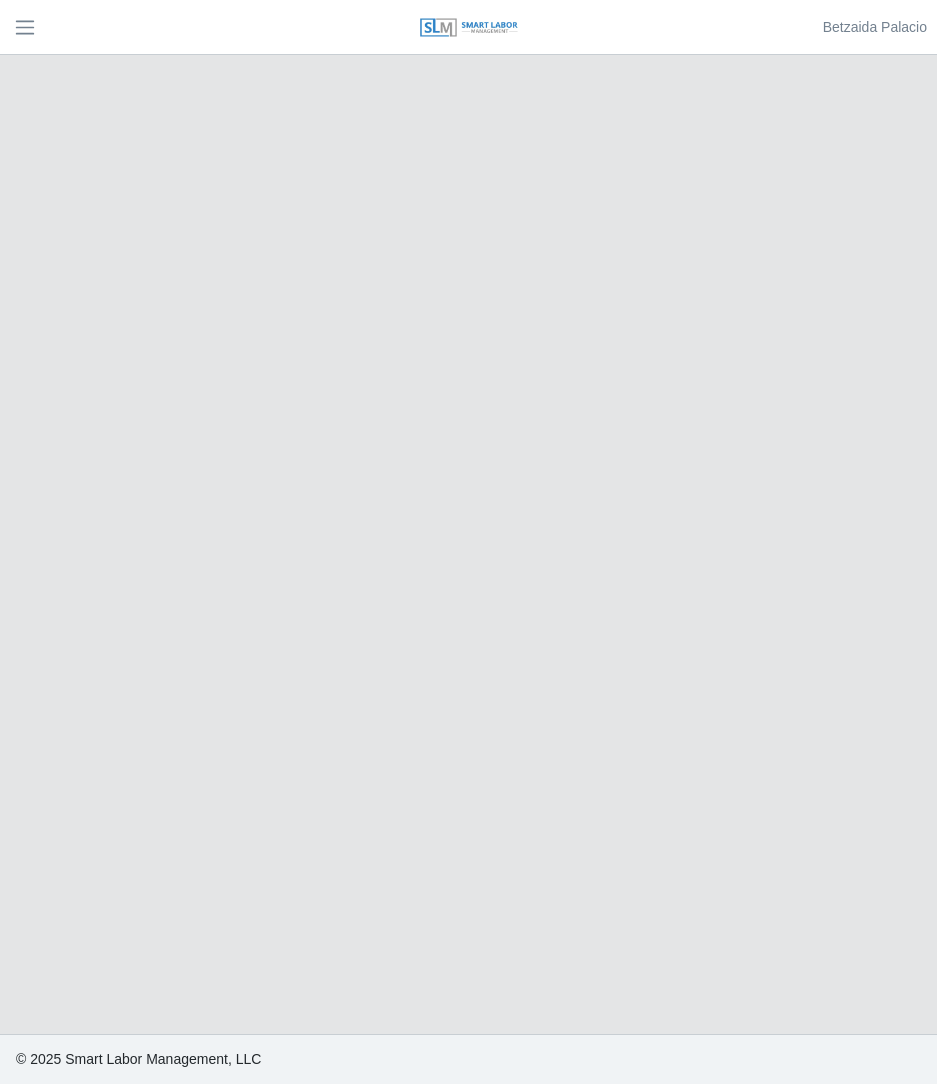 scroll, scrollTop: 0, scrollLeft: 0, axis: both 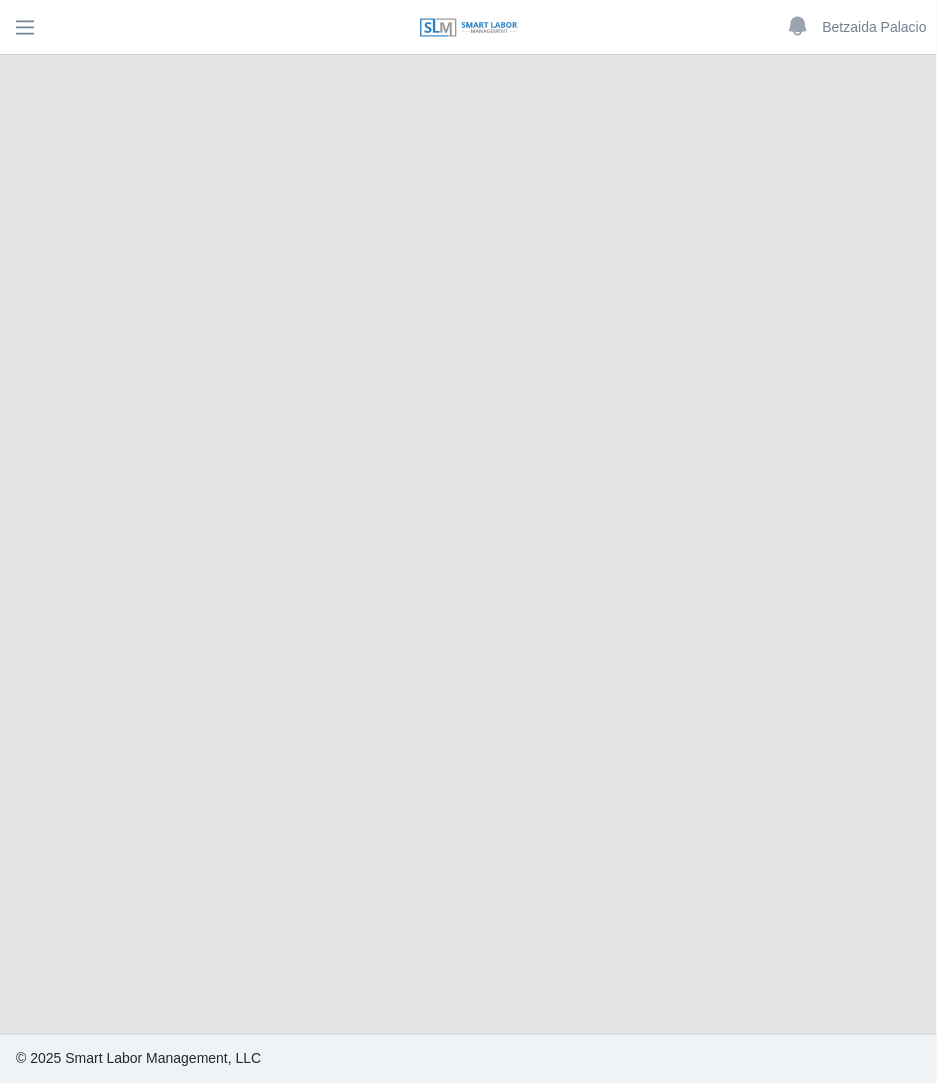 select on "******" 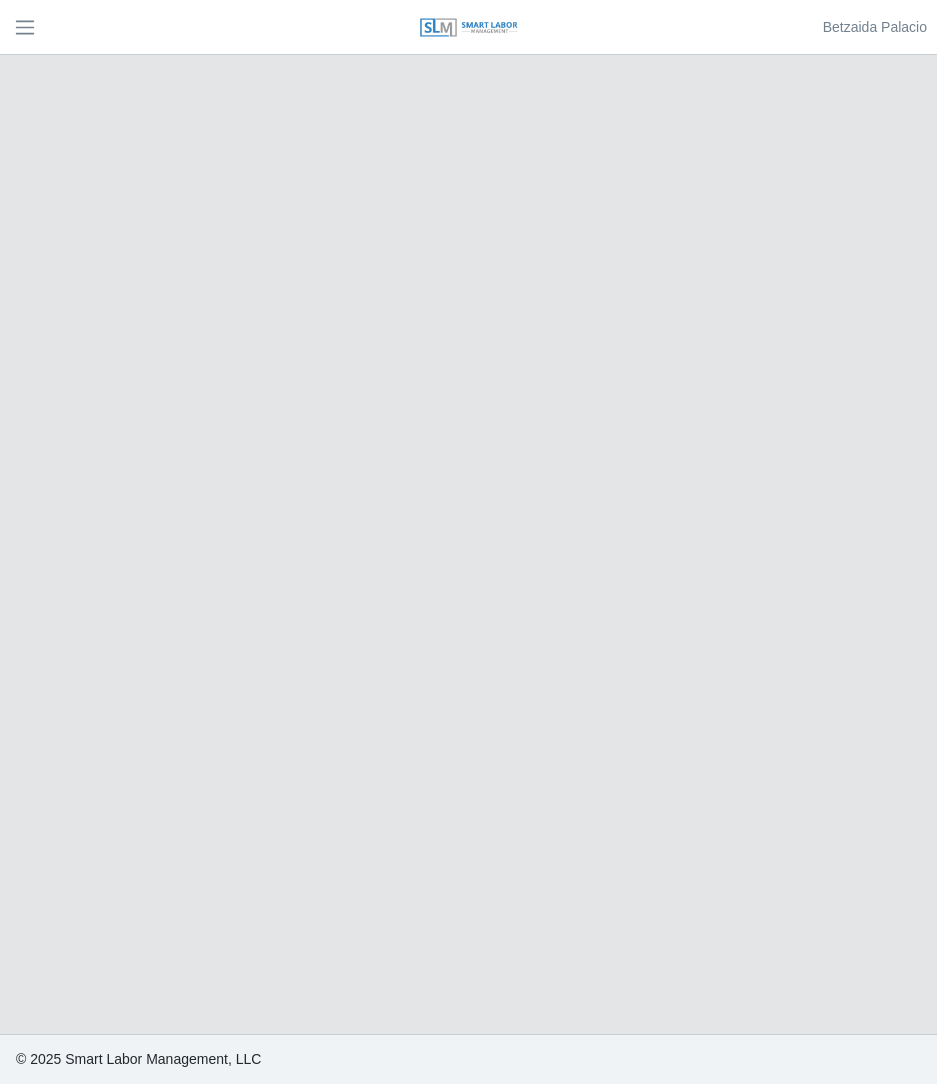 scroll, scrollTop: 0, scrollLeft: 0, axis: both 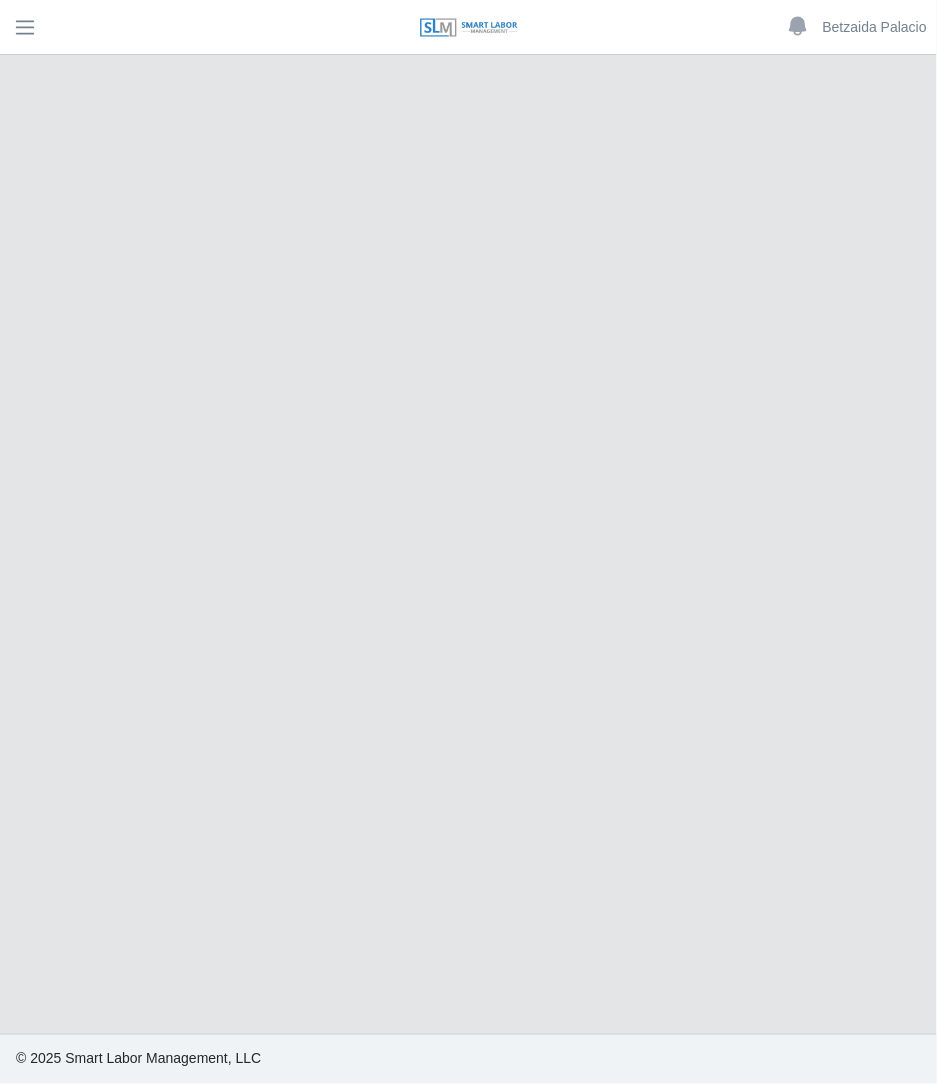select on "******" 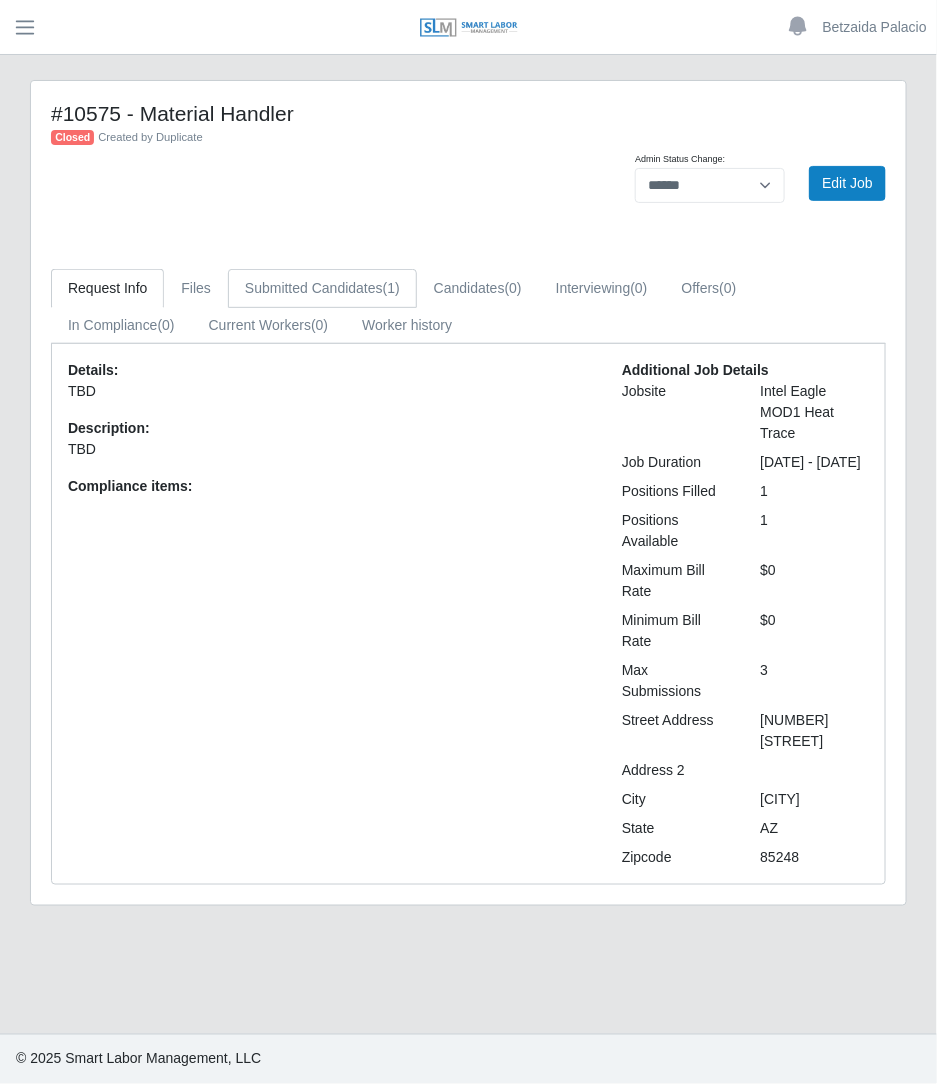 click on "Submitted Candidates
(1)" at bounding box center (322, 288) 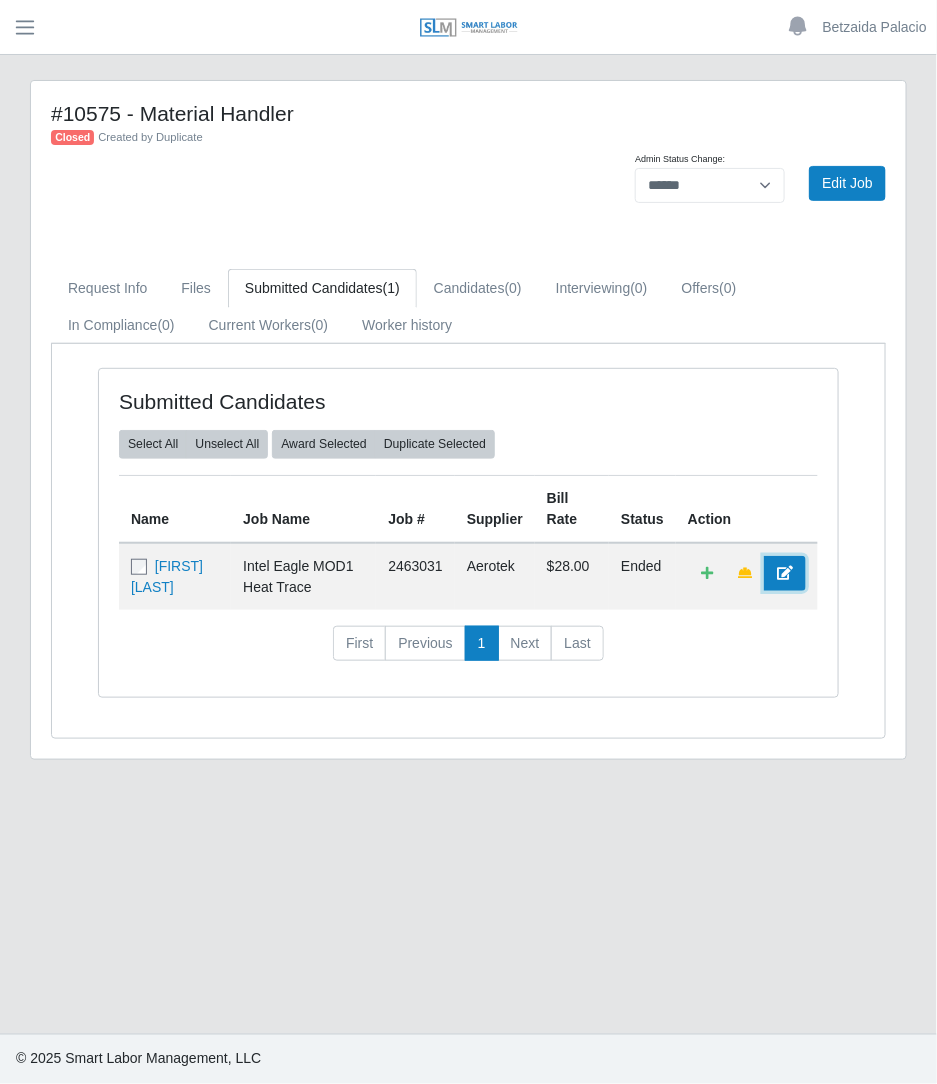 click at bounding box center [785, 573] 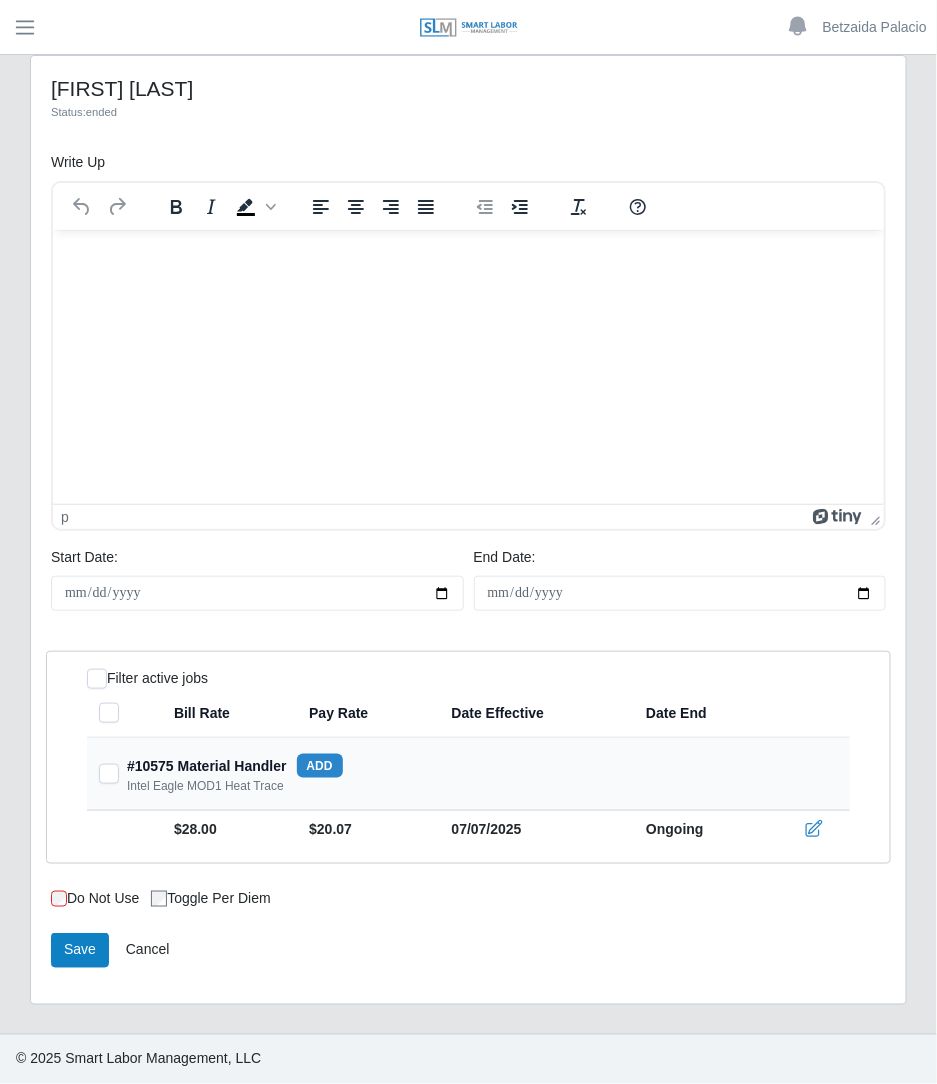 scroll, scrollTop: 0, scrollLeft: 0, axis: both 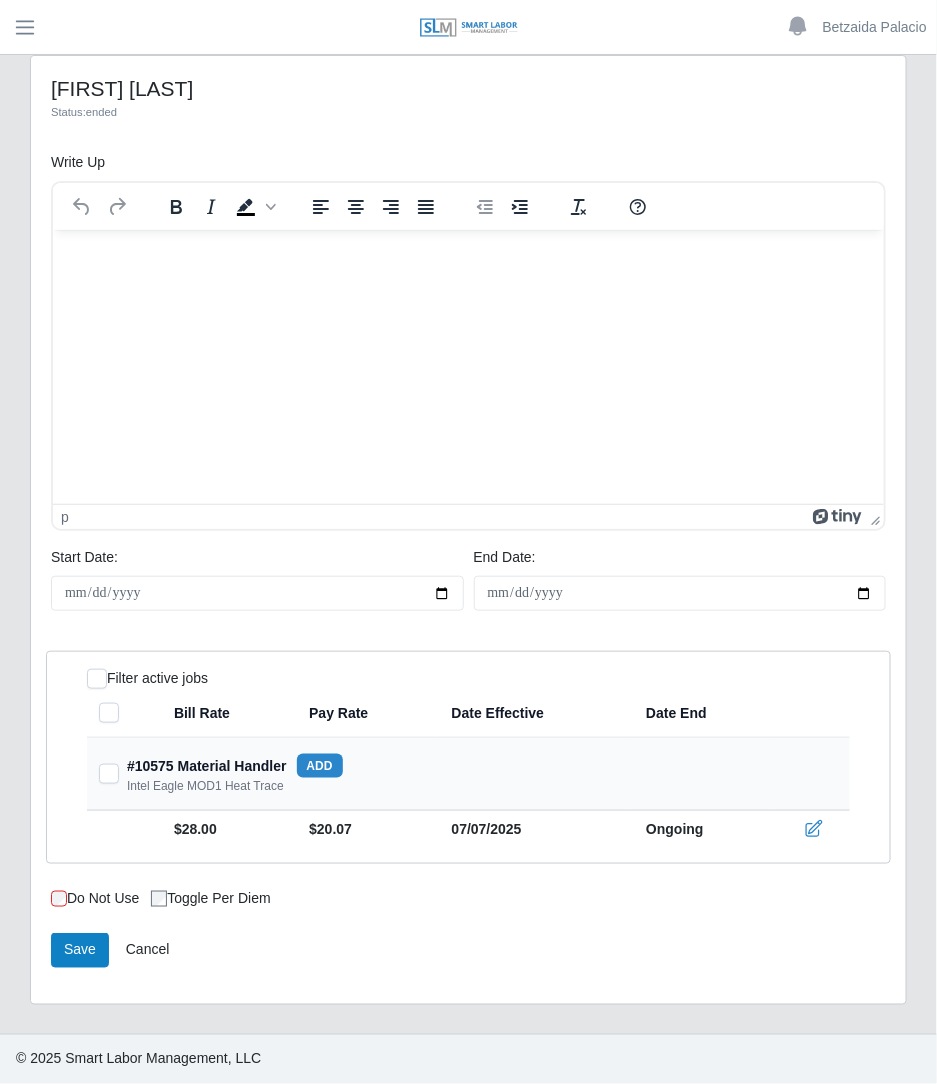 click 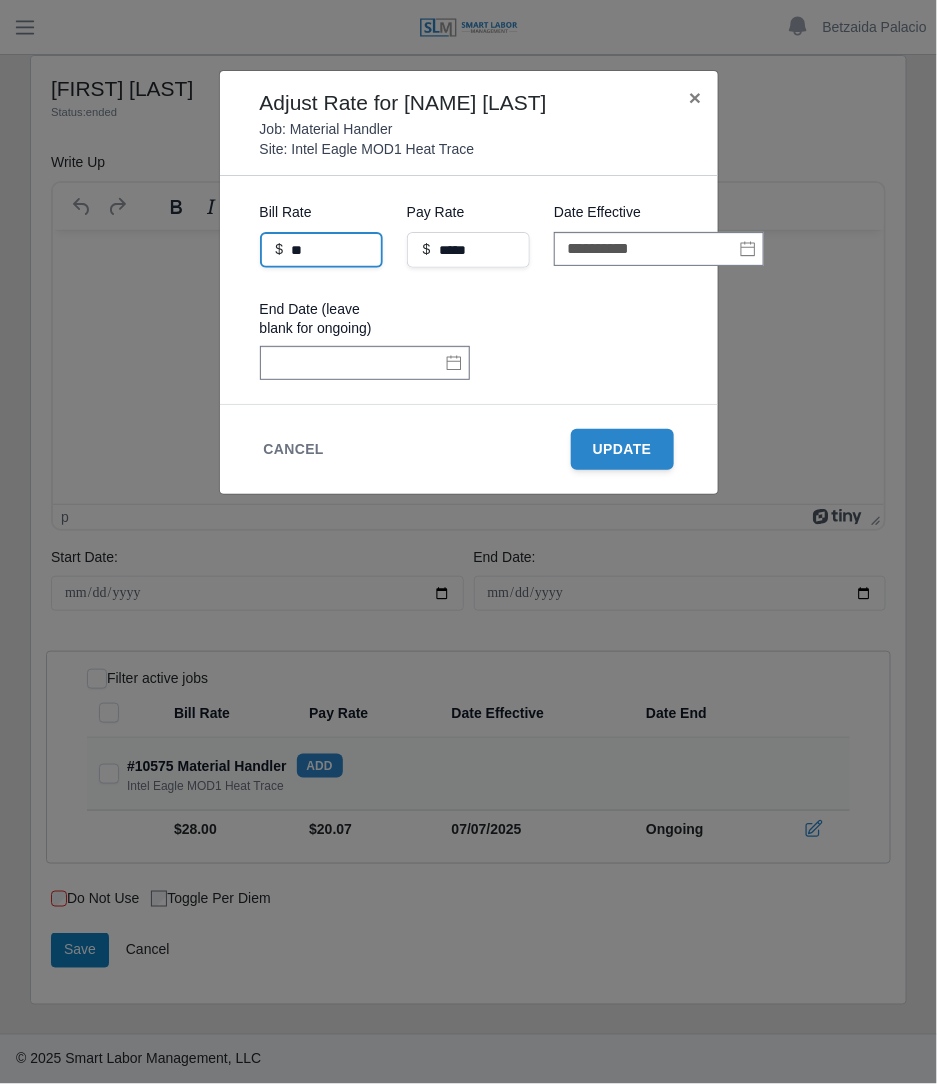 click on "**" at bounding box center [321, 250] 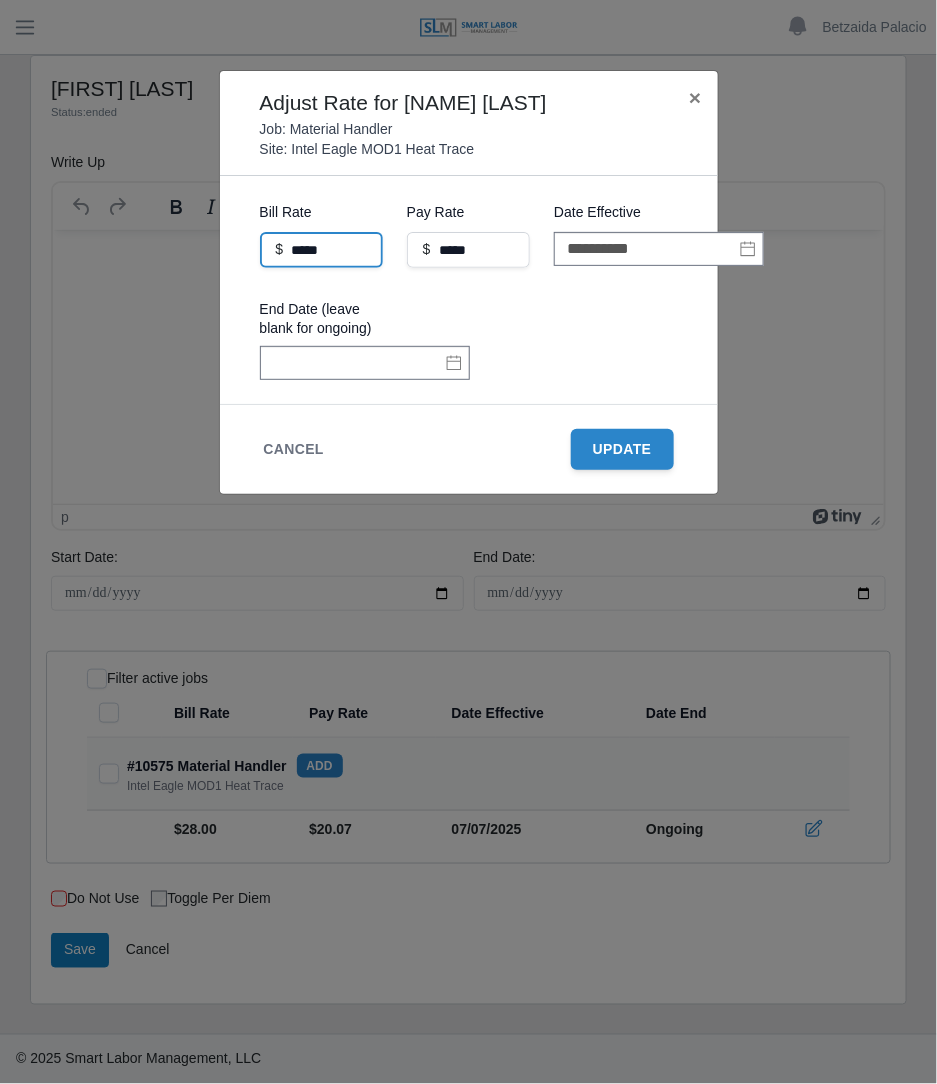 type on "*****" 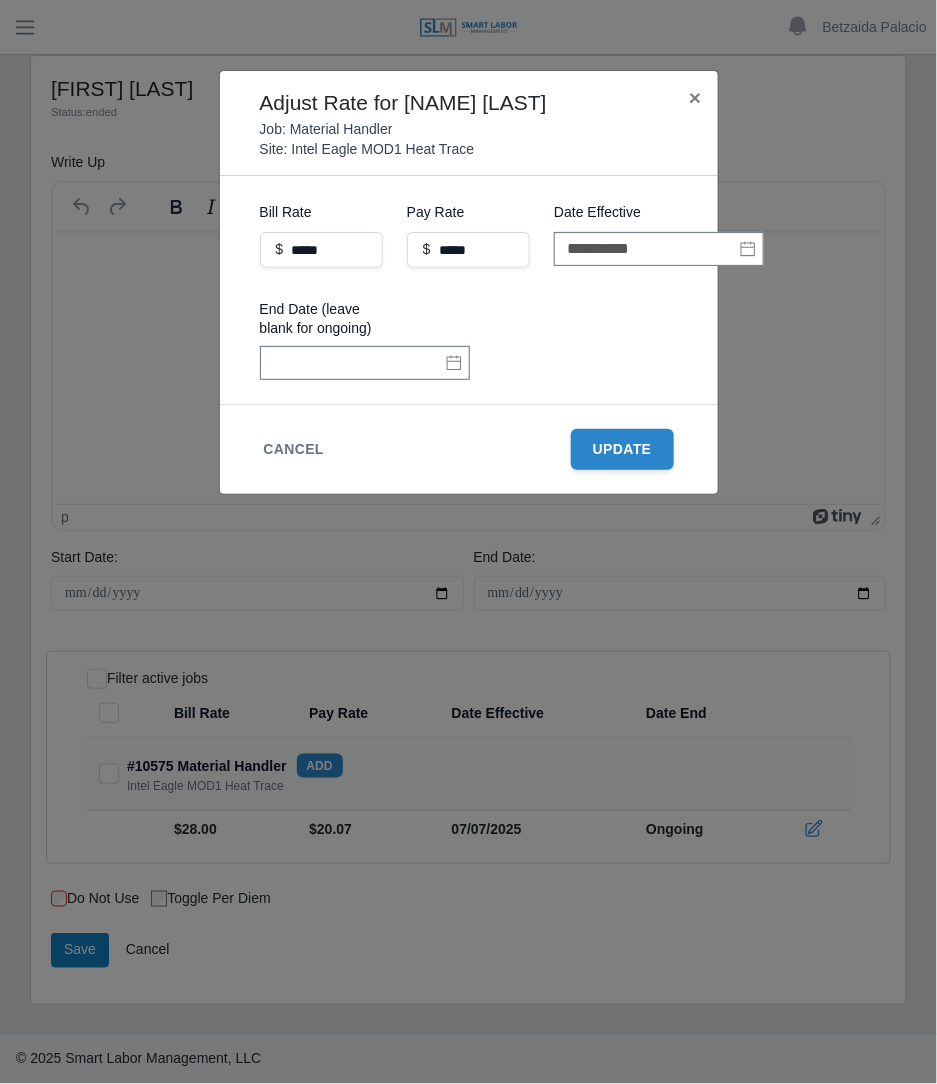 click on "**********" at bounding box center [469, 290] 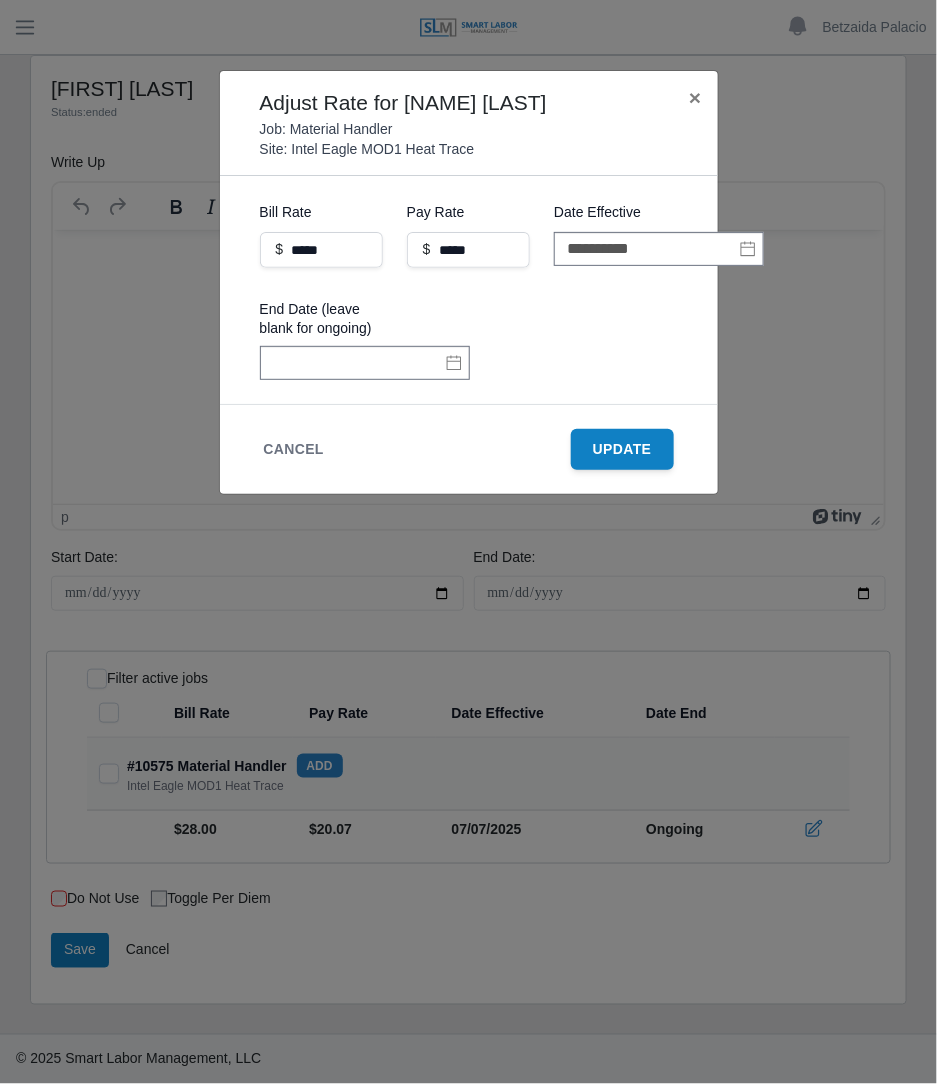 click on "Update" at bounding box center (622, 449) 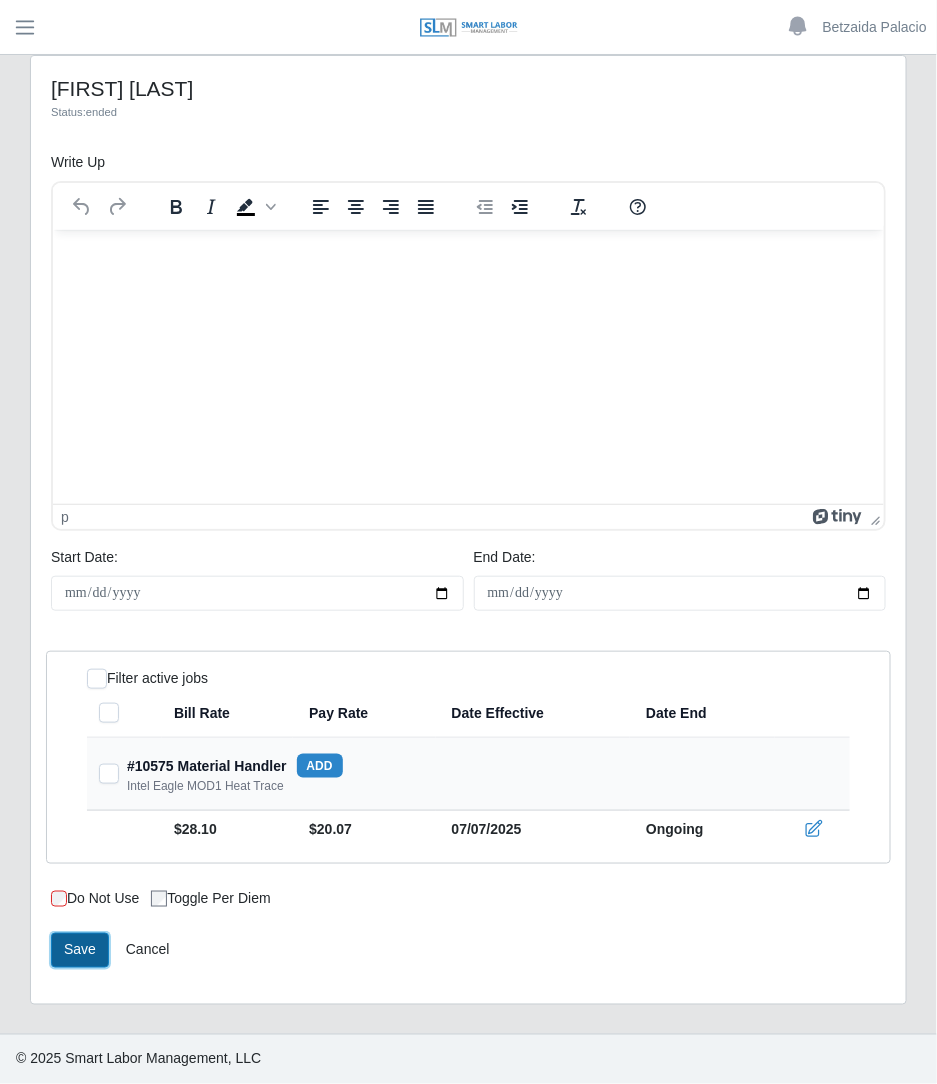click on "Save" at bounding box center [80, 950] 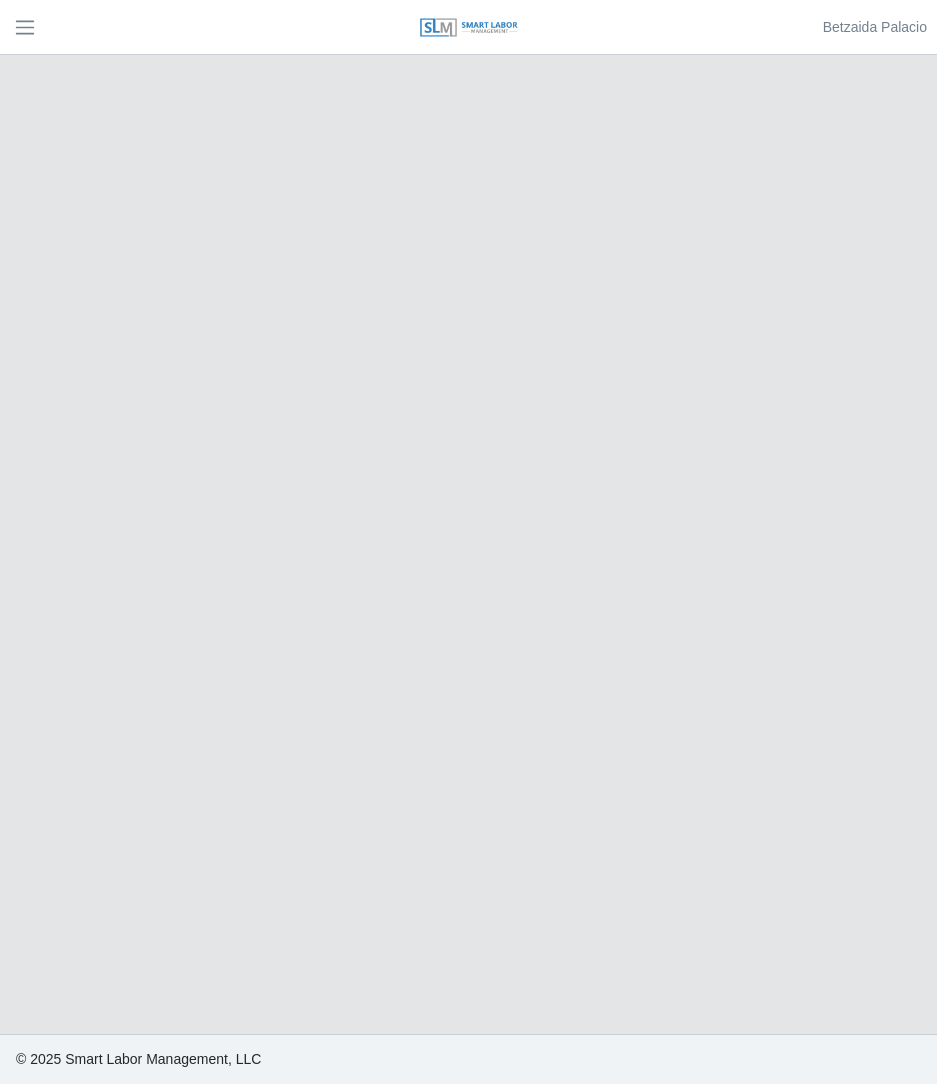 scroll, scrollTop: 0, scrollLeft: 0, axis: both 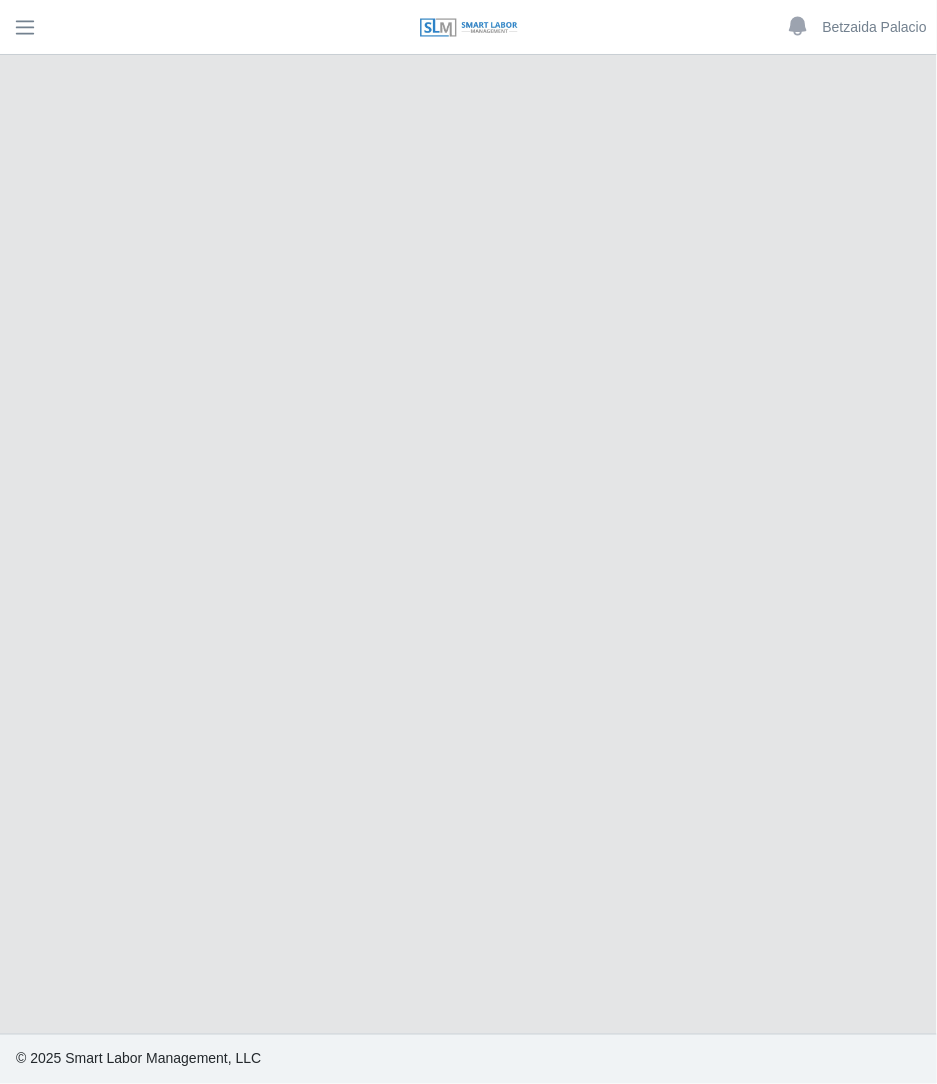 select on "******" 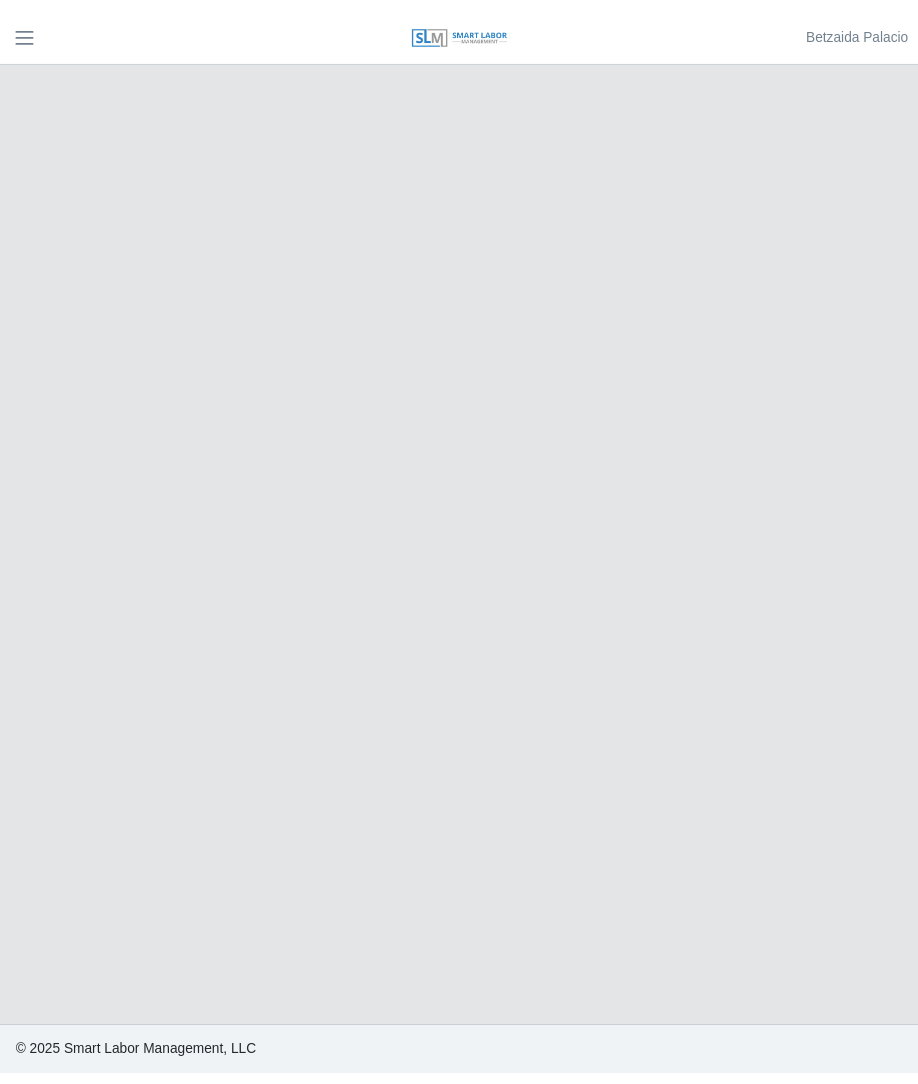 scroll, scrollTop: 0, scrollLeft: 0, axis: both 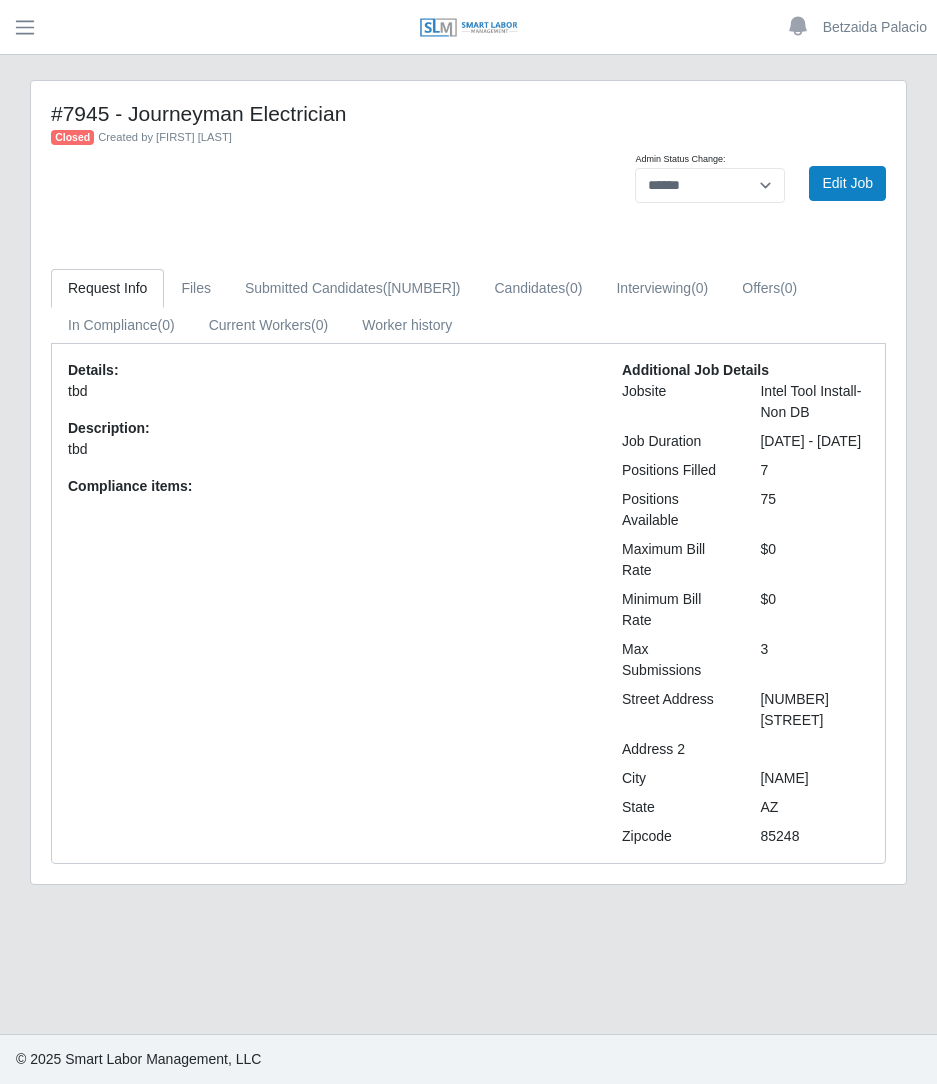 select on "******" 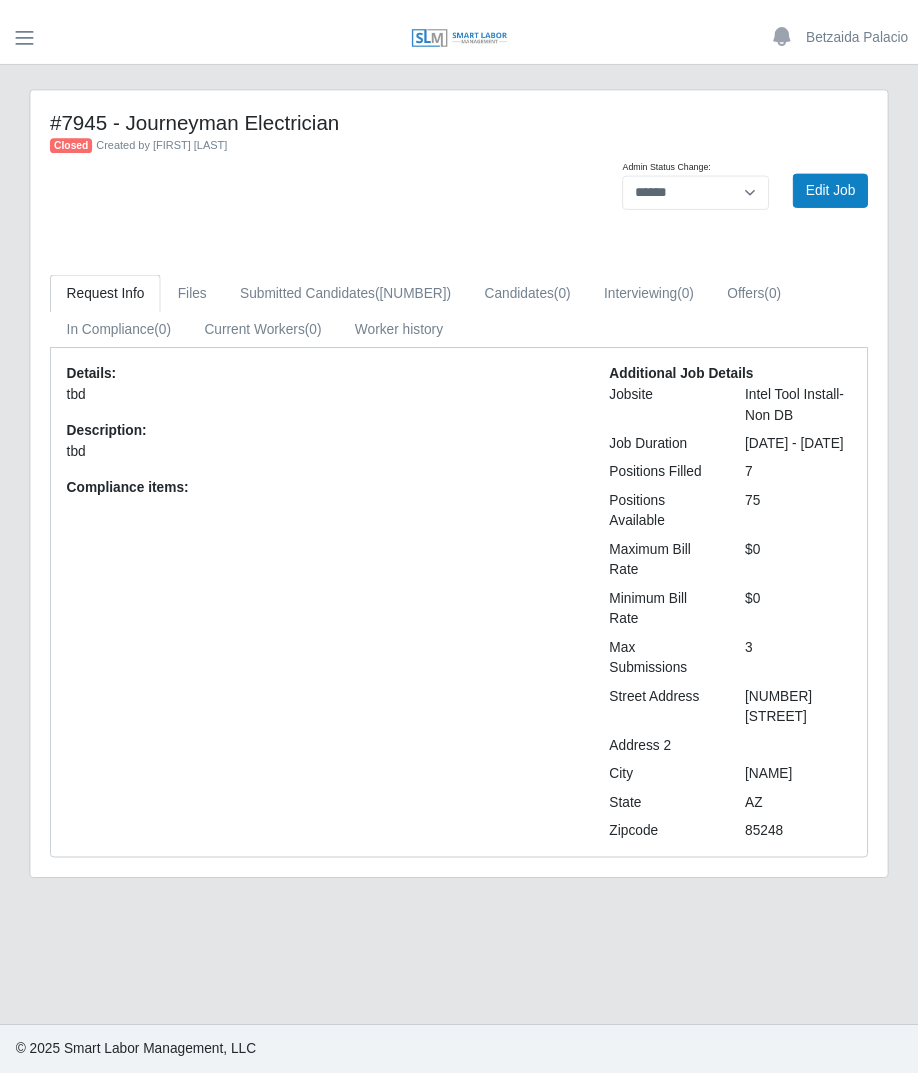 scroll, scrollTop: 0, scrollLeft: 0, axis: both 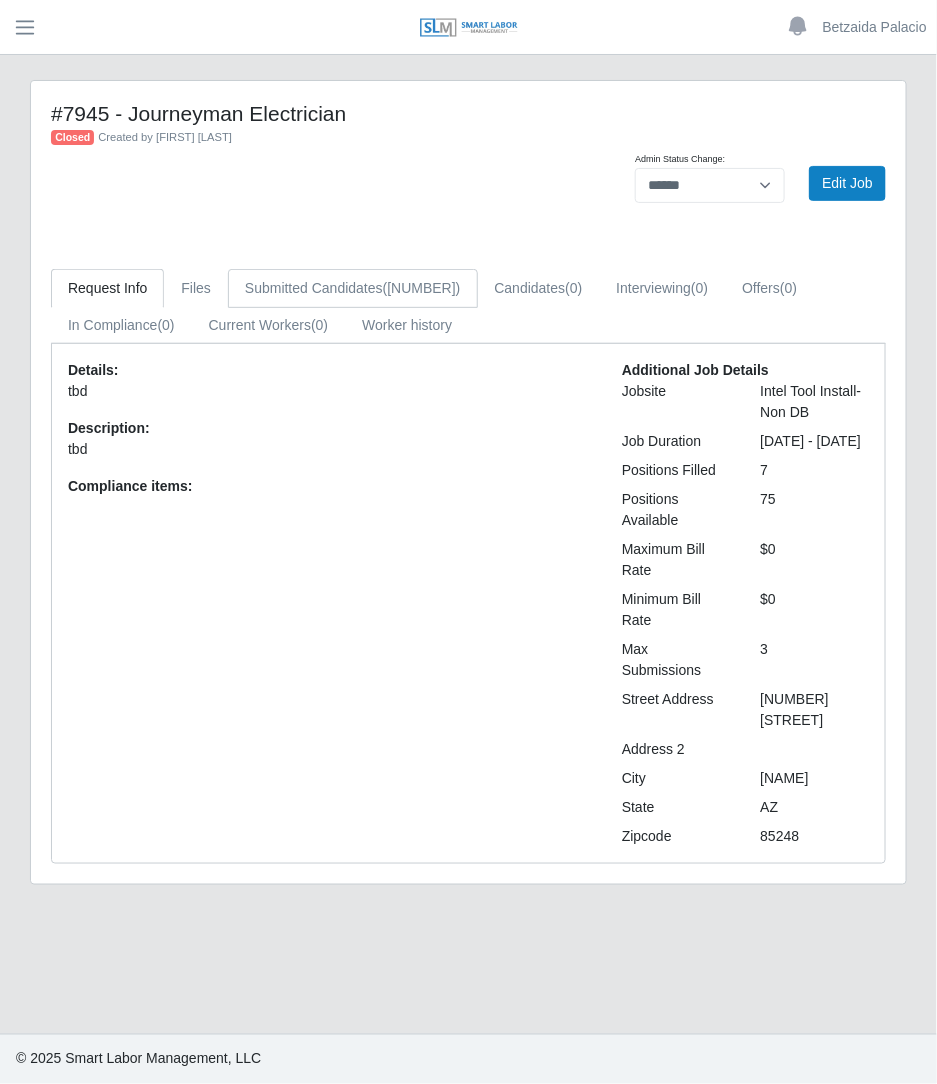 click on "Submitted Candidates
(63)" at bounding box center [353, 288] 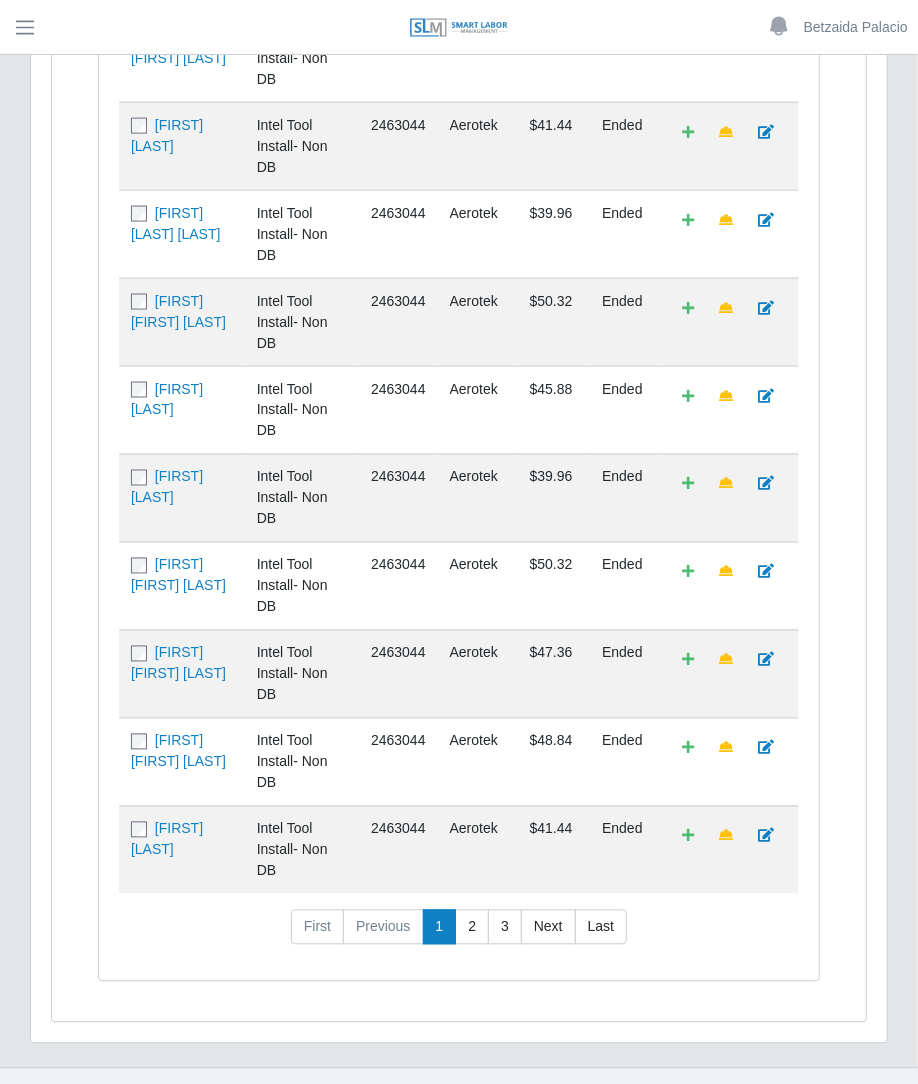 scroll, scrollTop: 996, scrollLeft: 0, axis: vertical 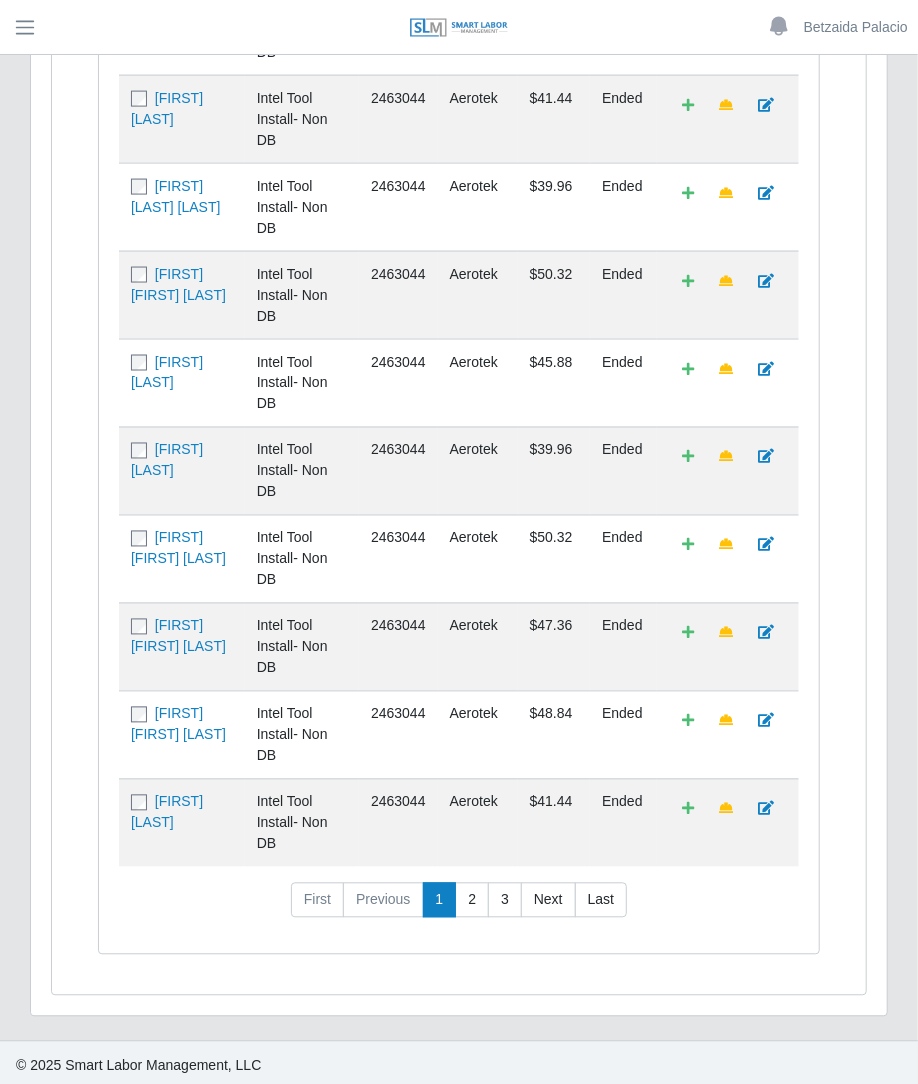 click at bounding box center [728, 823] 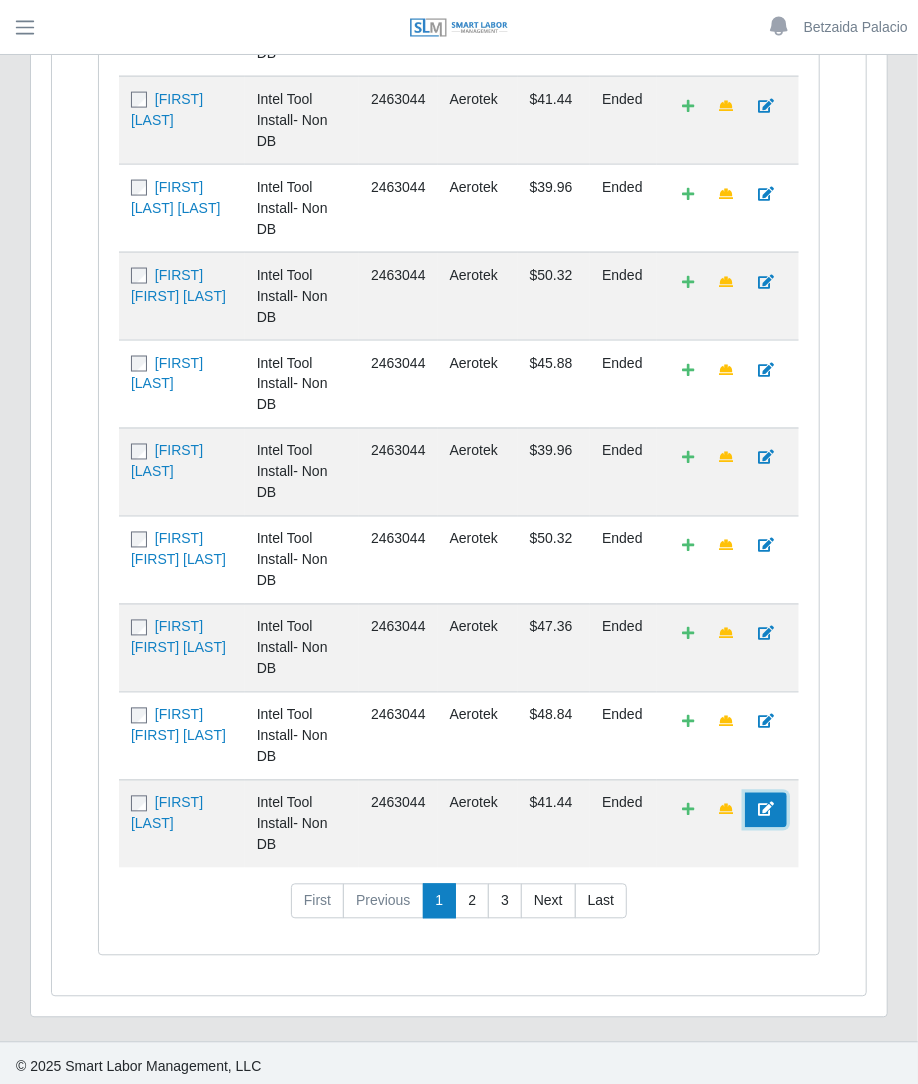 click at bounding box center [766, 810] 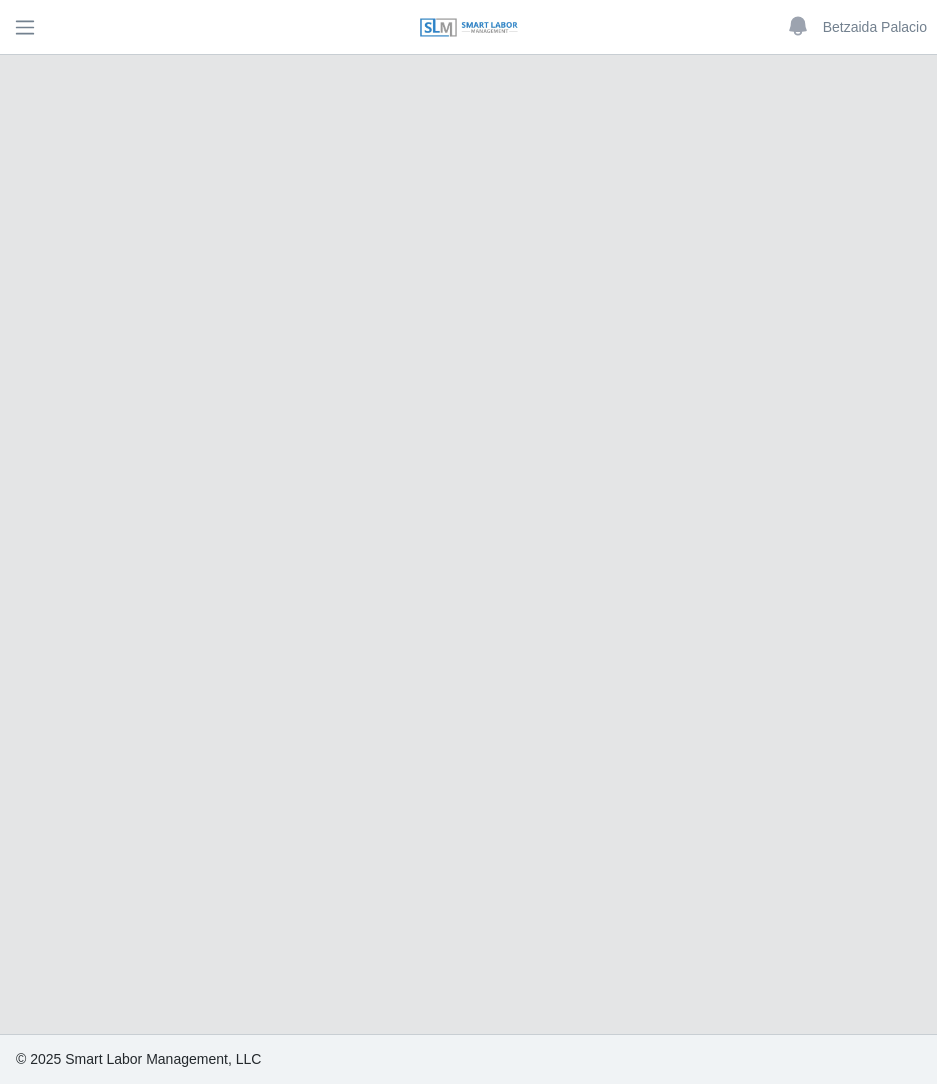 select on "******" 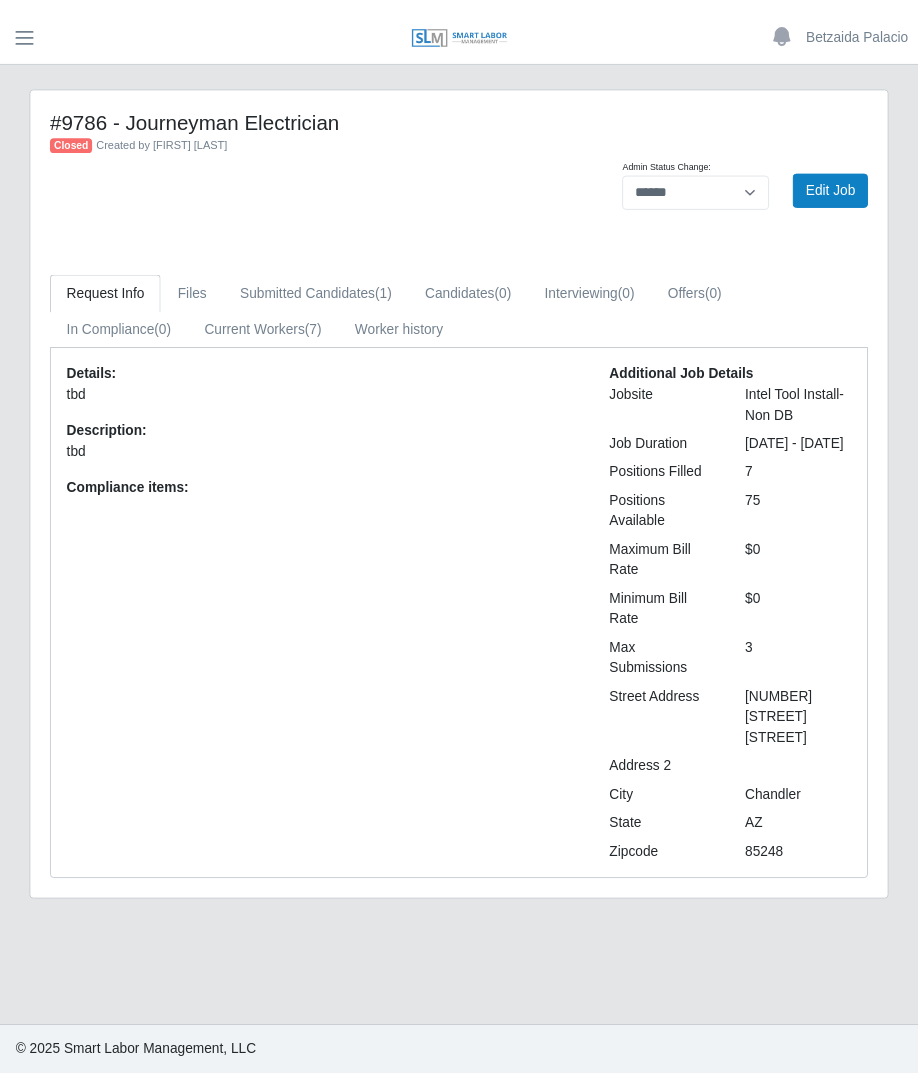 scroll, scrollTop: 0, scrollLeft: 0, axis: both 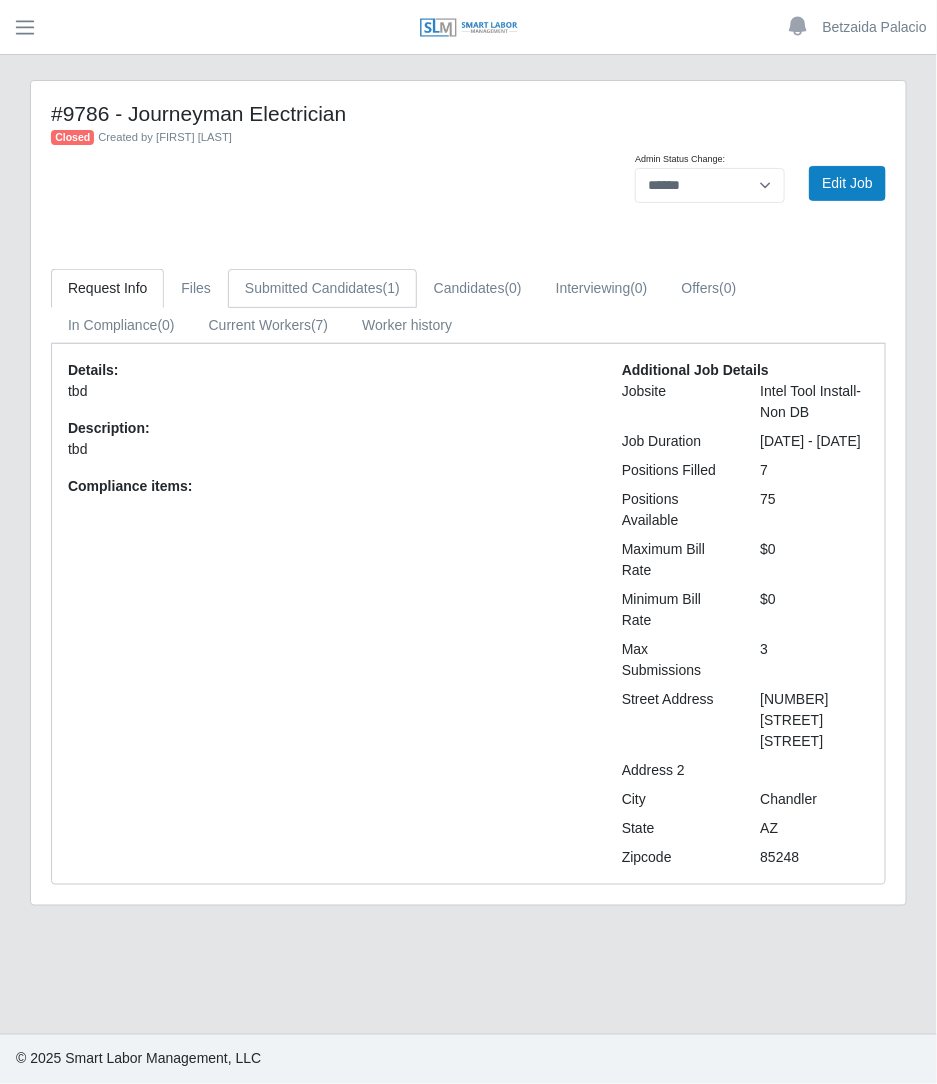 click on "Submitted Candidates
(1)" at bounding box center [322, 288] 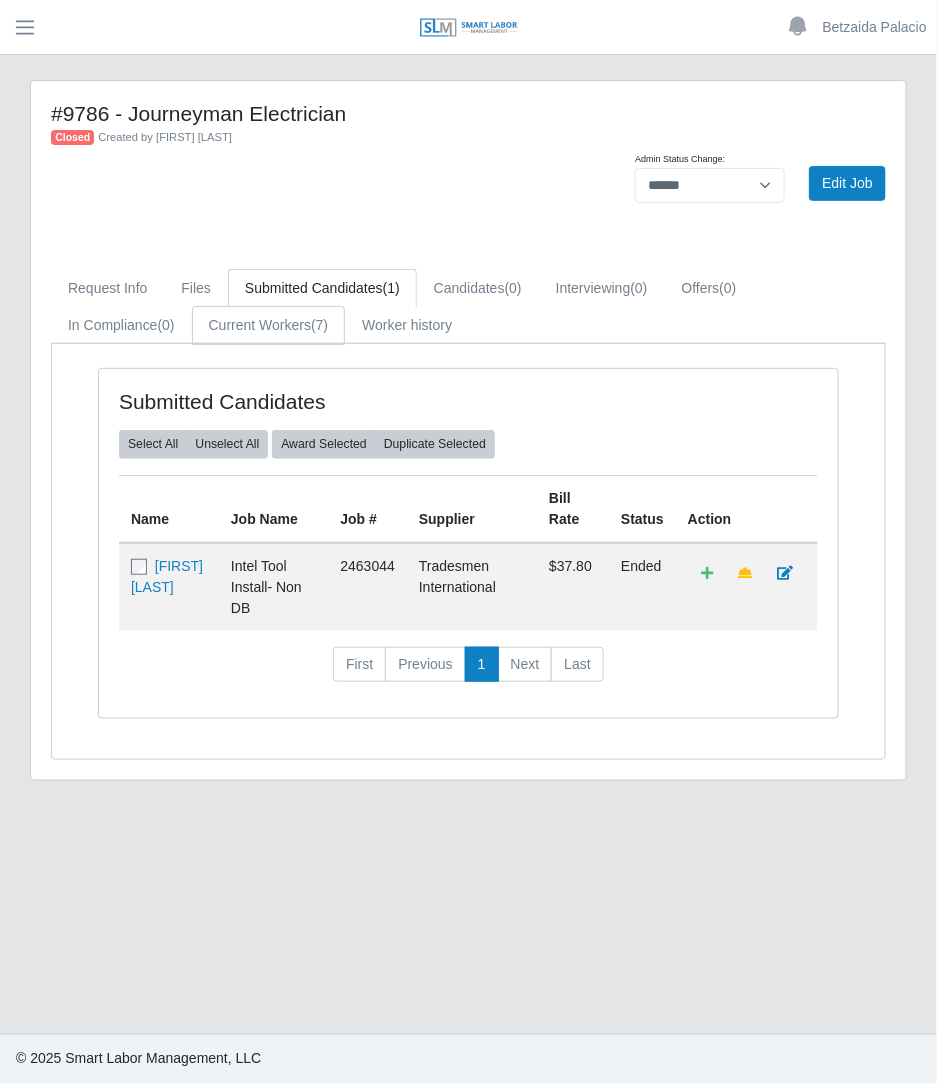 click on "Current Workers  (7)" at bounding box center [269, 325] 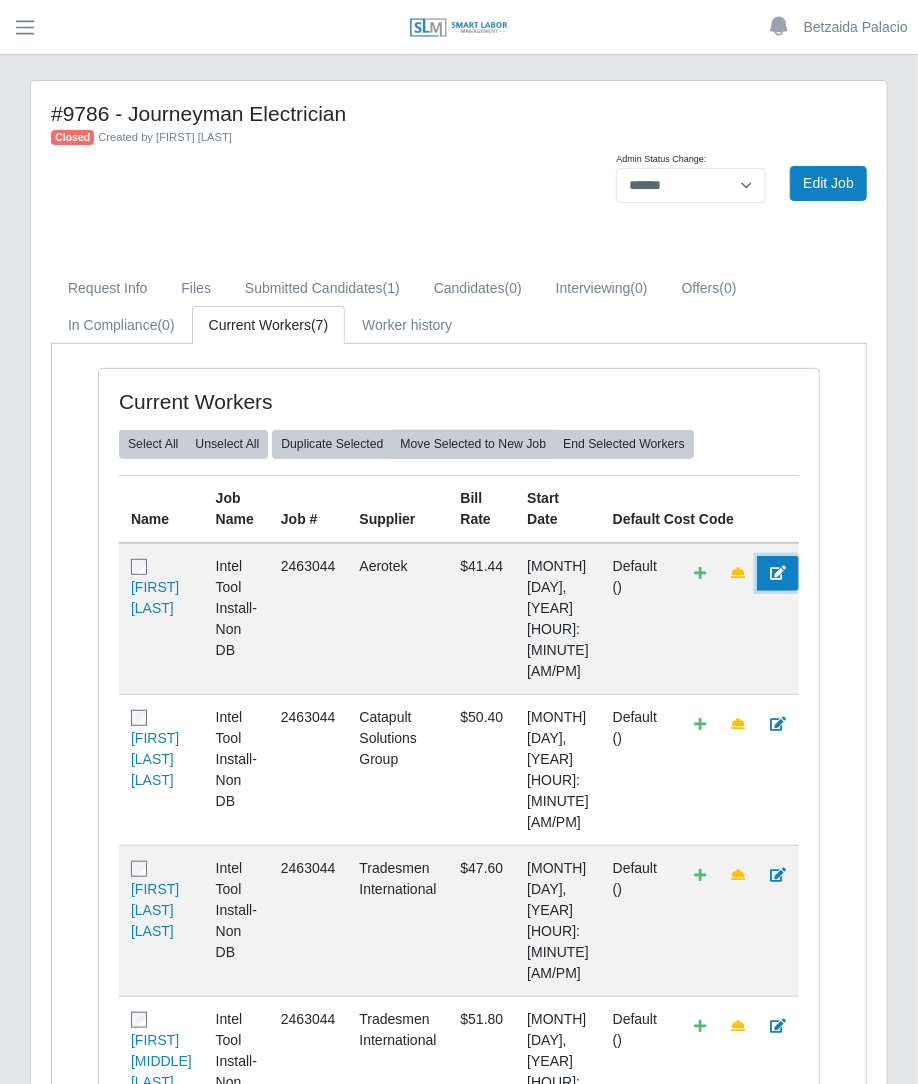 click at bounding box center (778, 573) 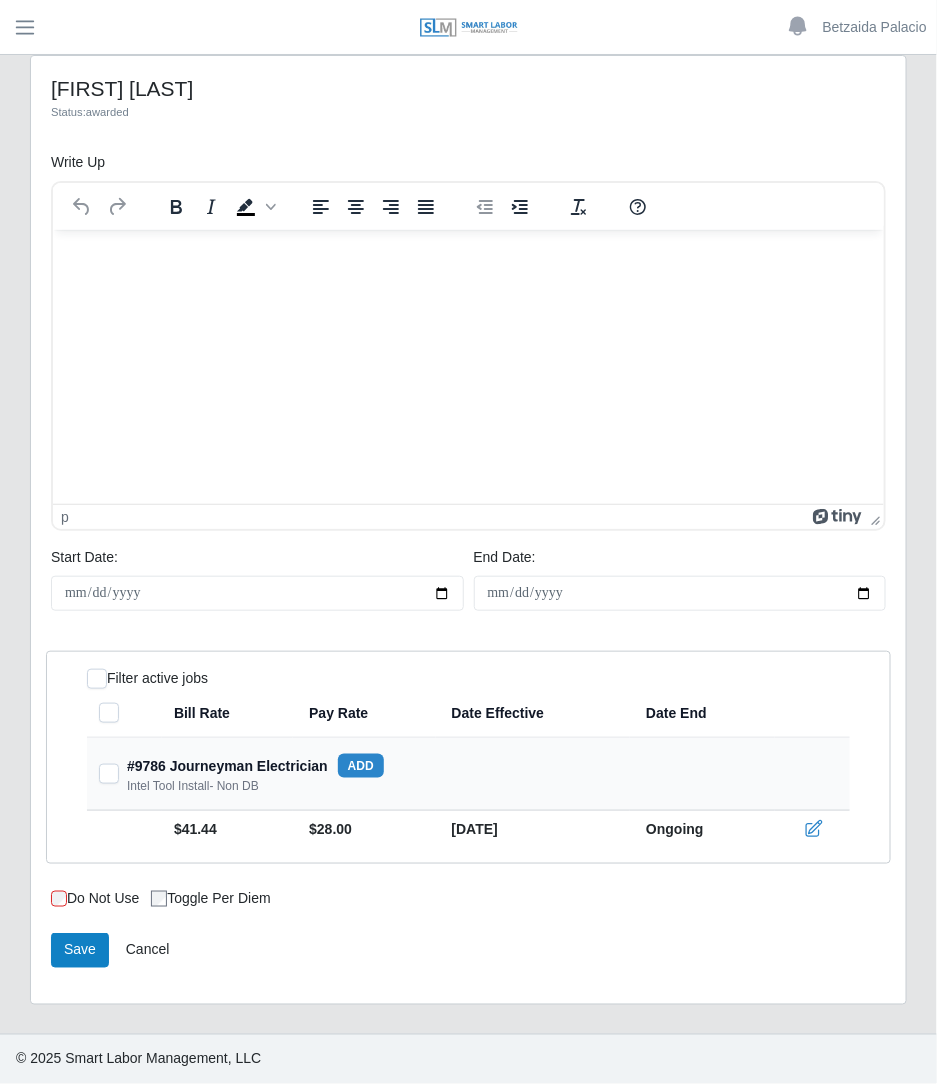 scroll, scrollTop: 0, scrollLeft: 0, axis: both 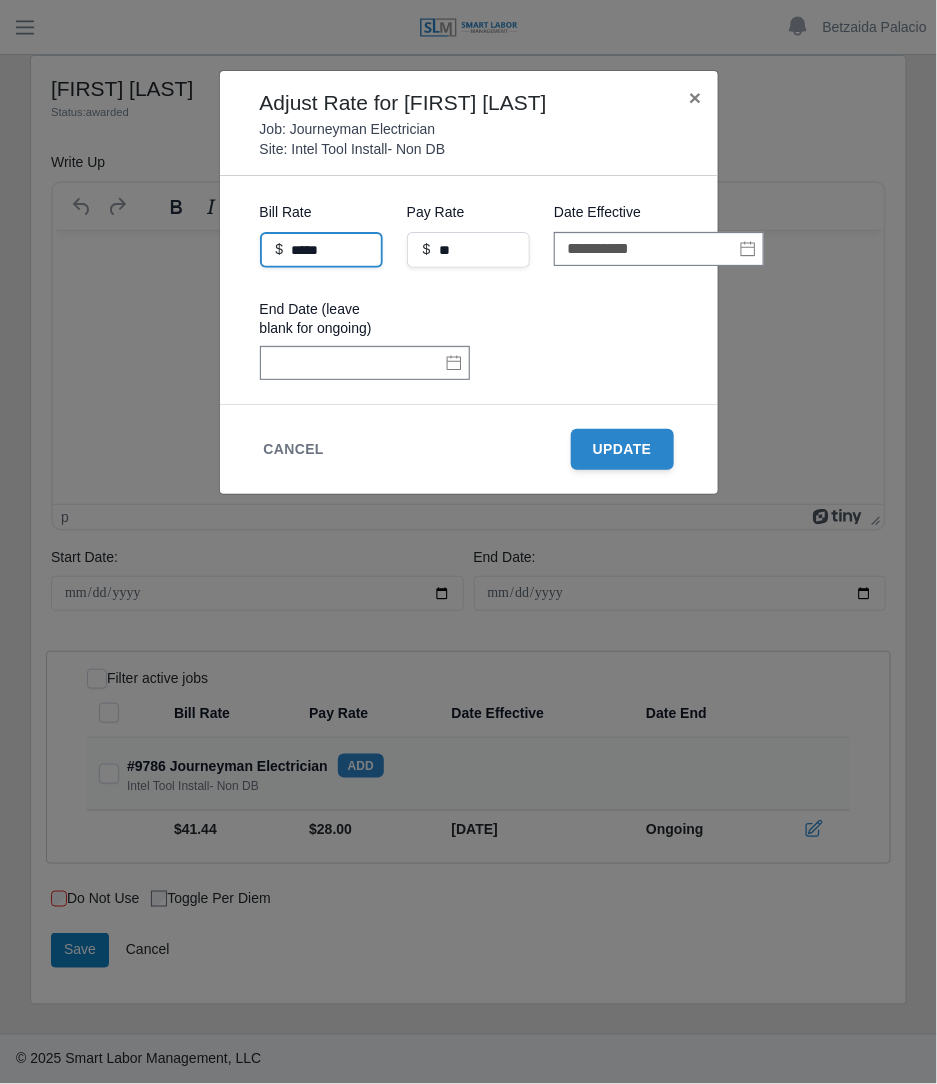 click on "*****" at bounding box center [321, 250] 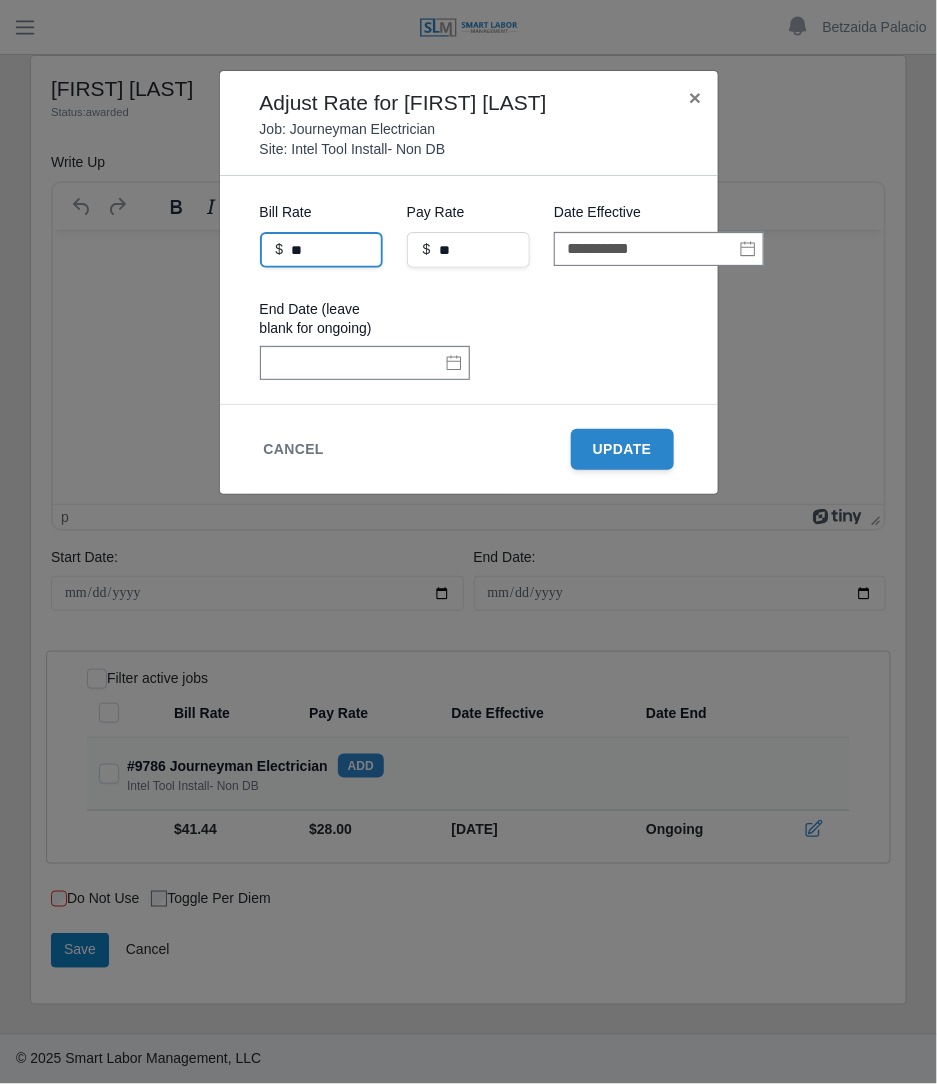 type on "*" 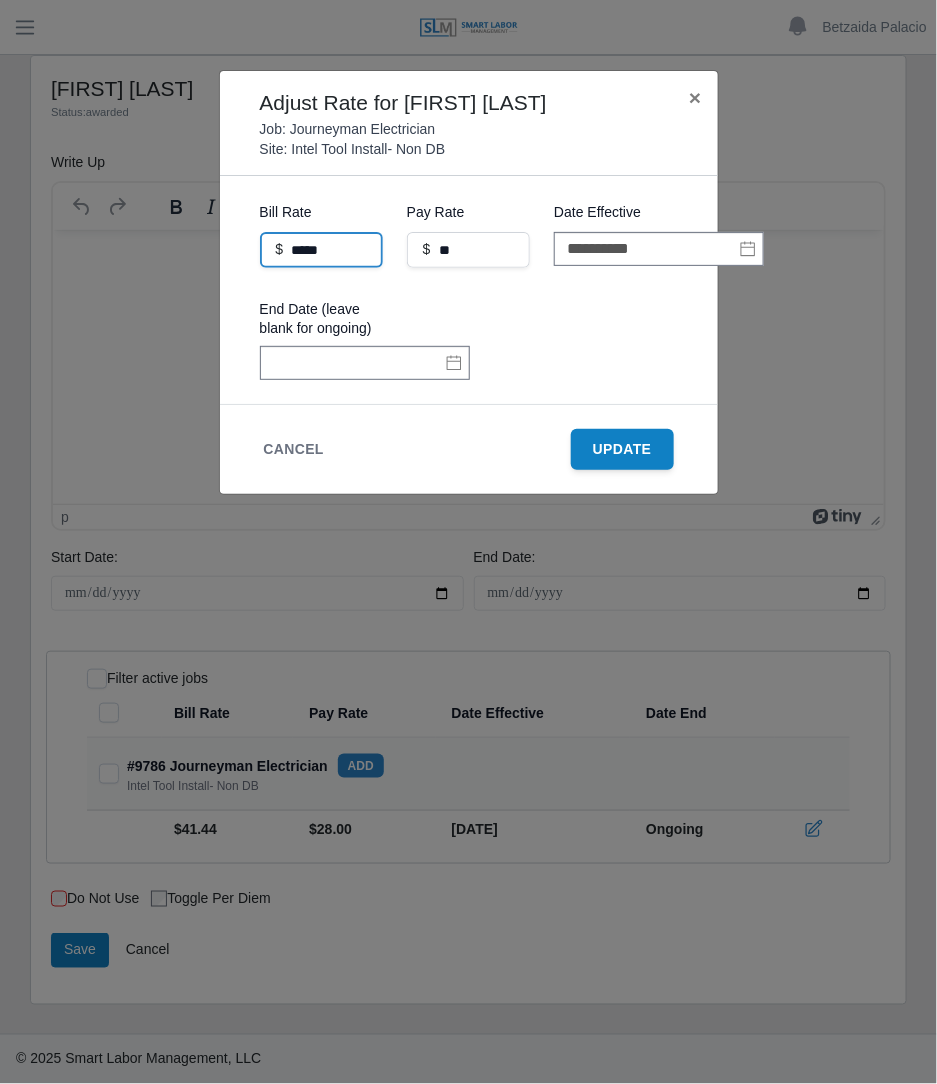 type on "*****" 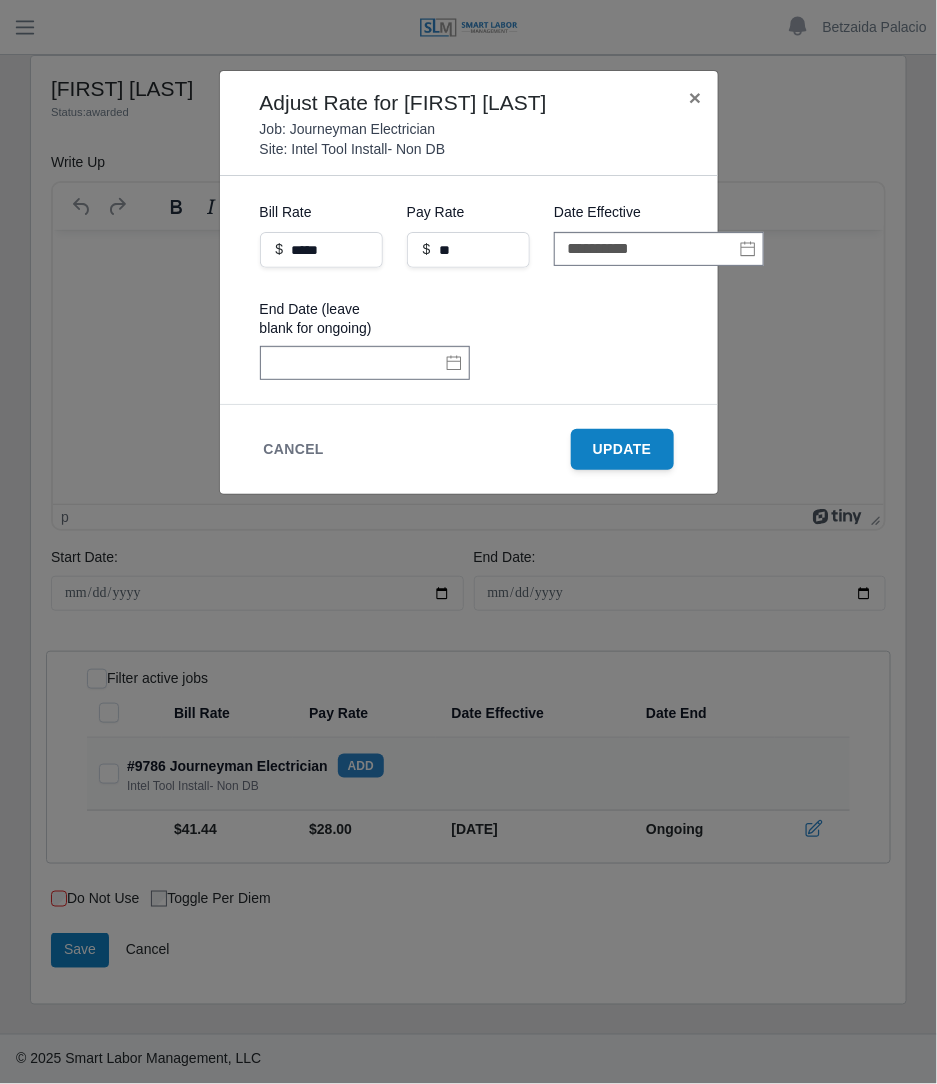 click on "Update" at bounding box center [622, 449] 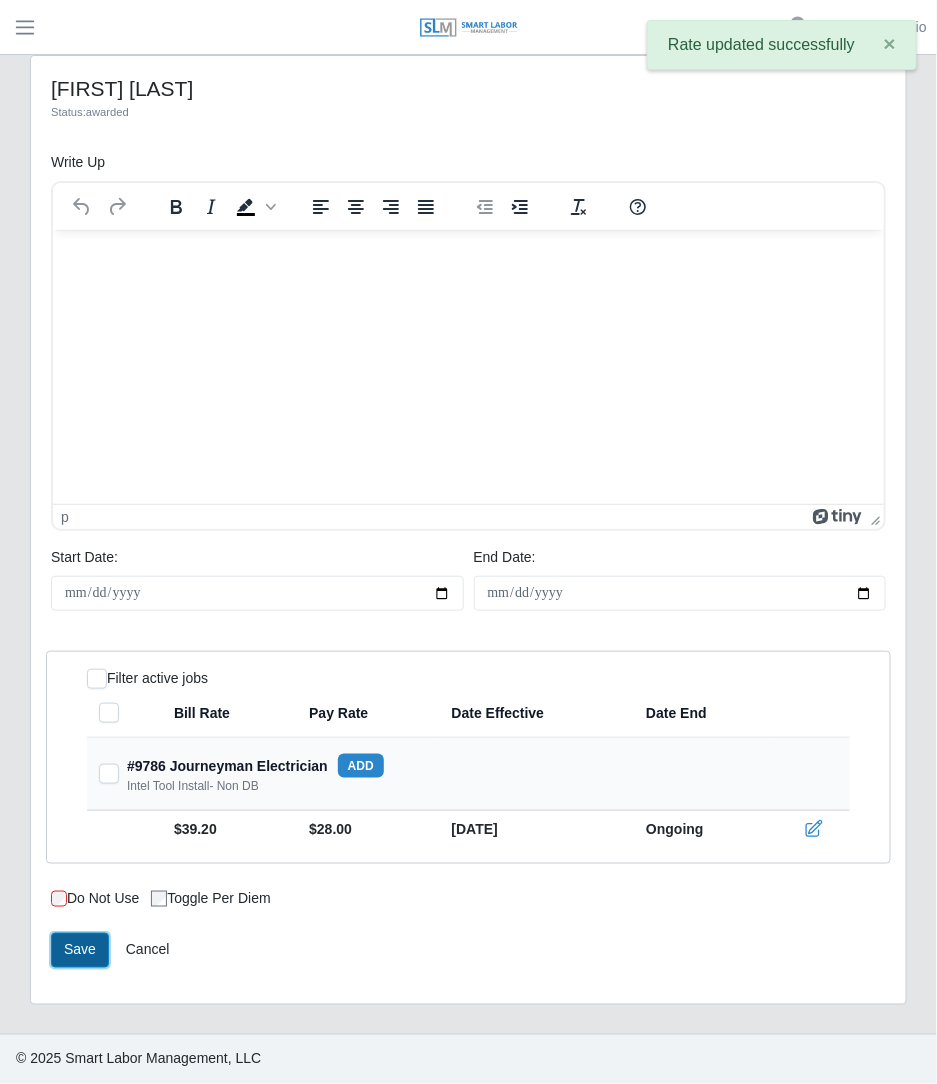 click on "Save" at bounding box center [80, 950] 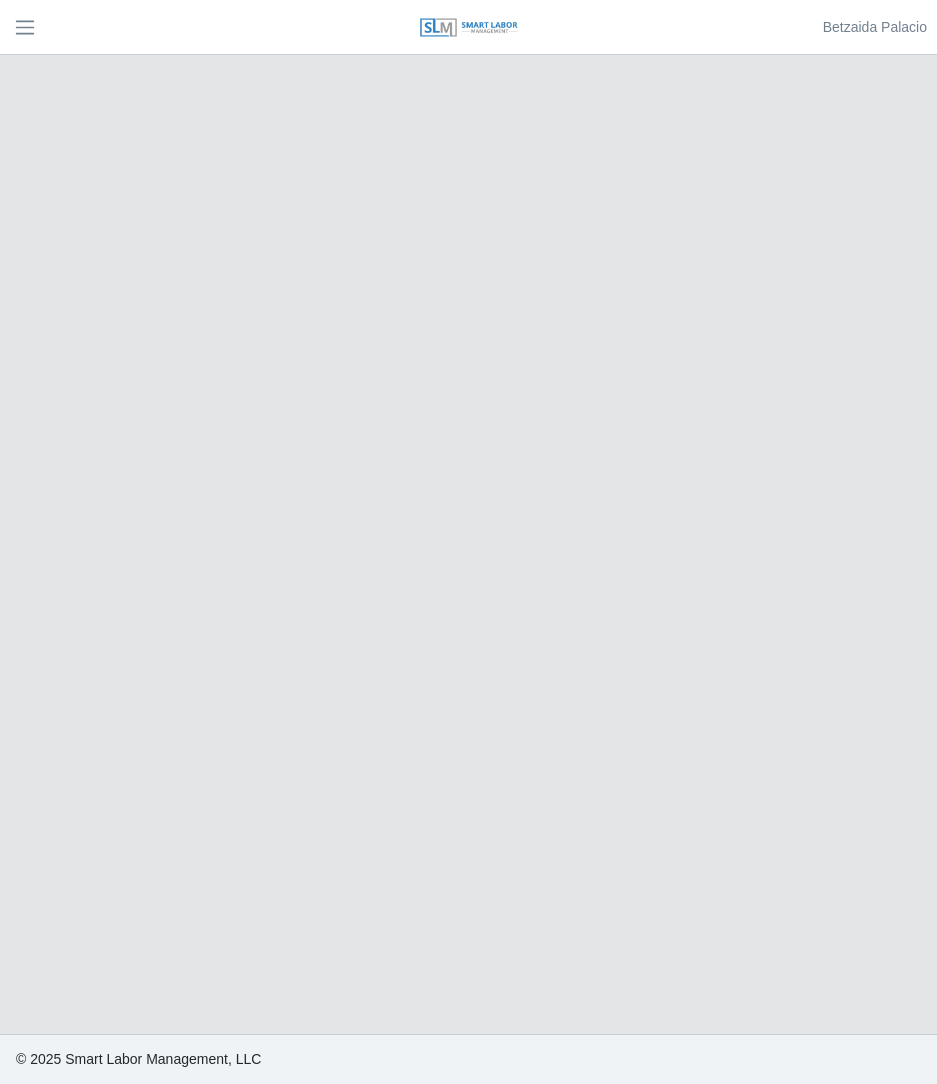 scroll, scrollTop: 0, scrollLeft: 0, axis: both 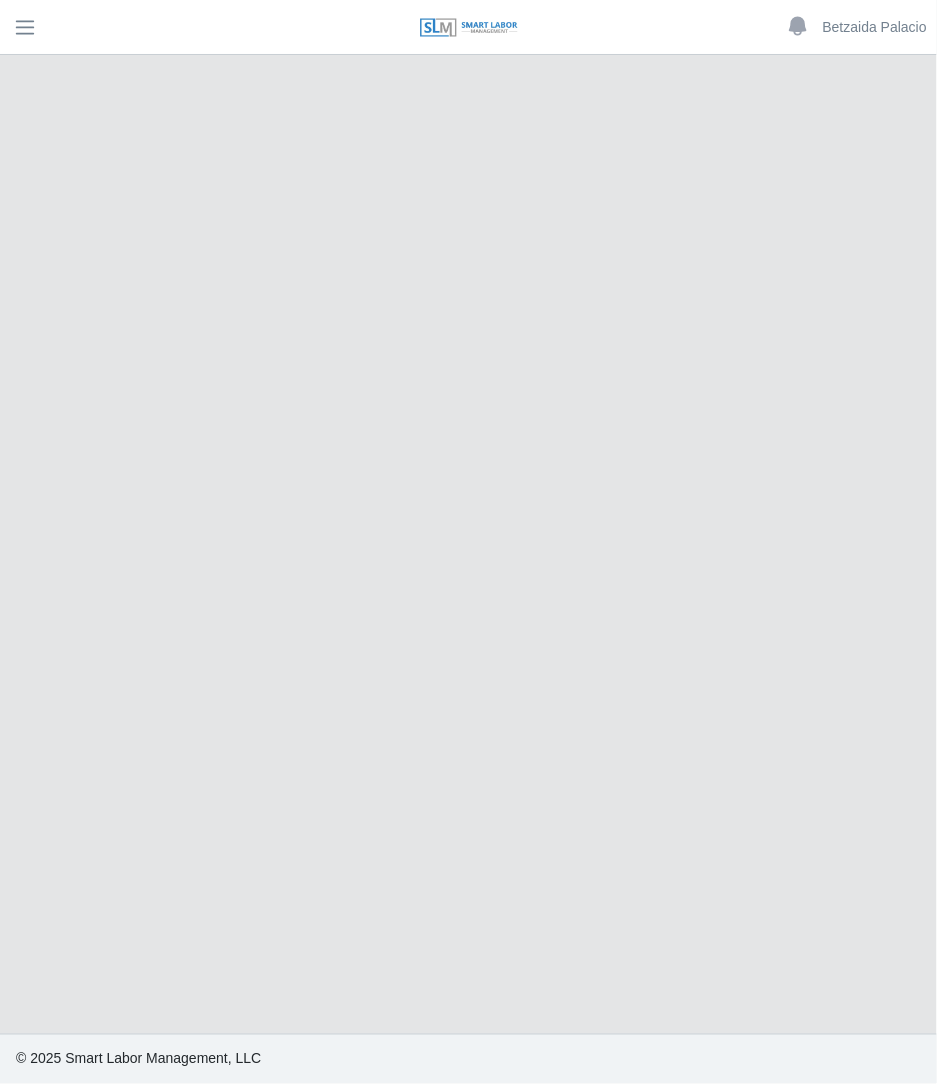 select on "******" 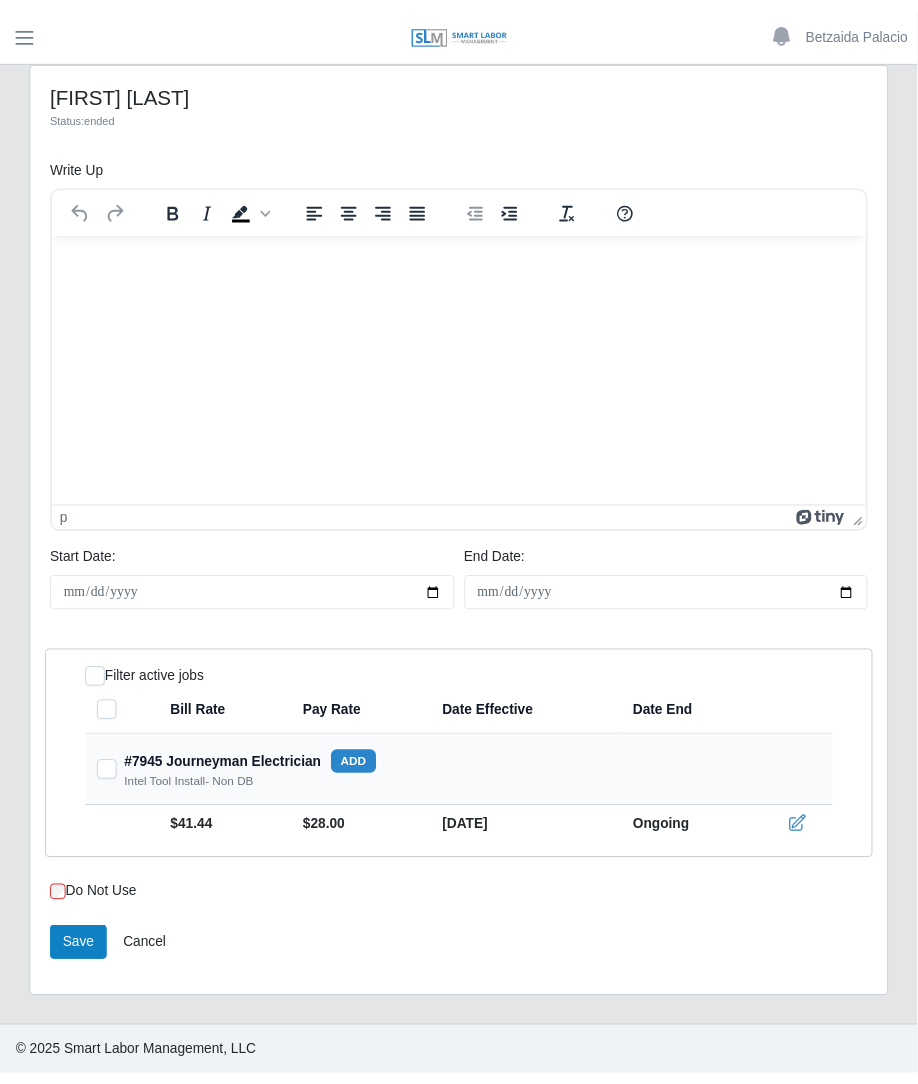 scroll, scrollTop: 0, scrollLeft: 0, axis: both 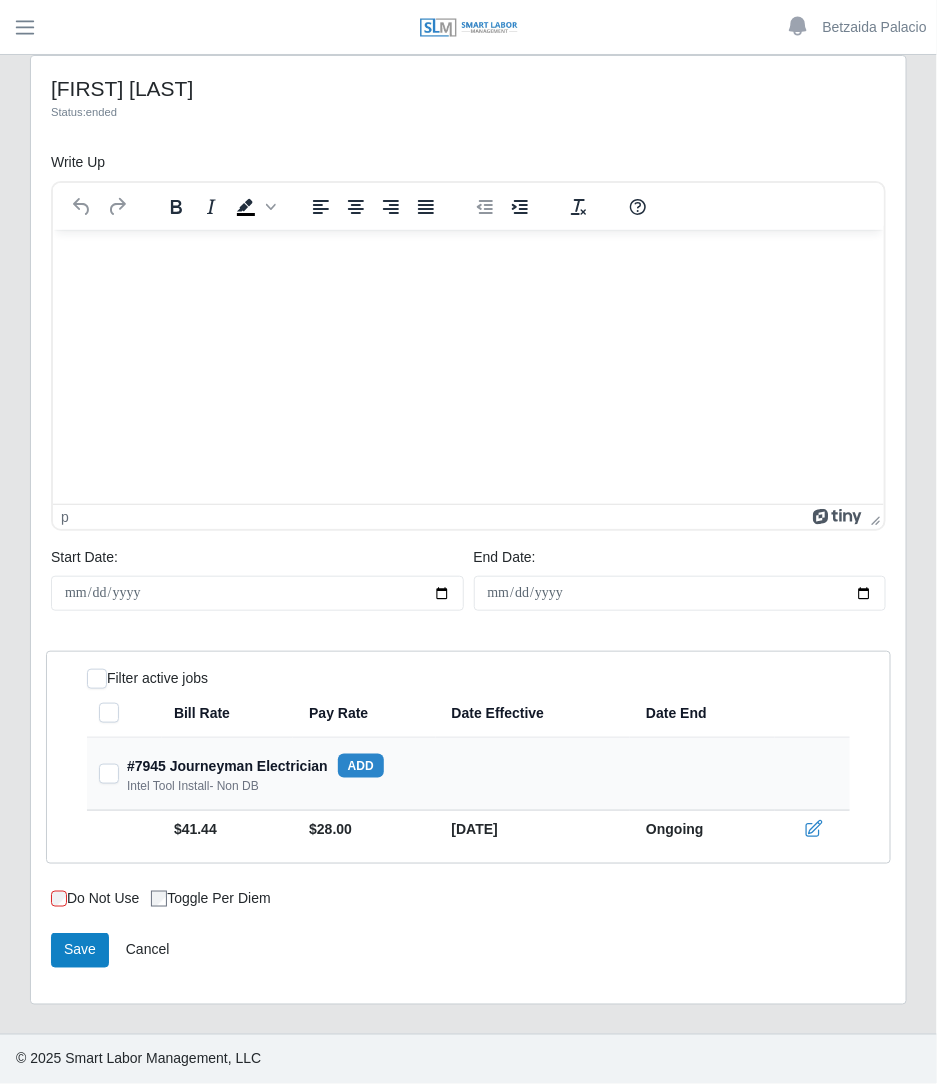 click on "add" at bounding box center (361, 766) 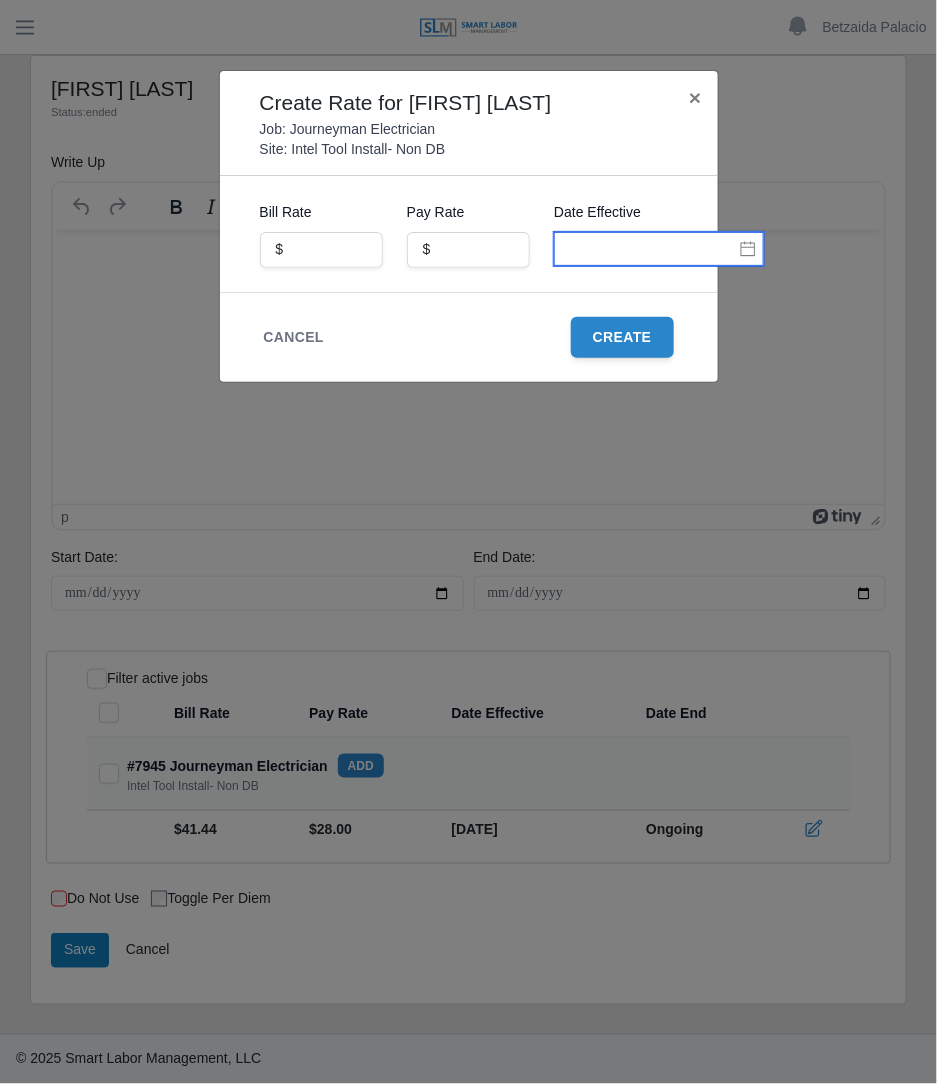 click at bounding box center (659, 249) 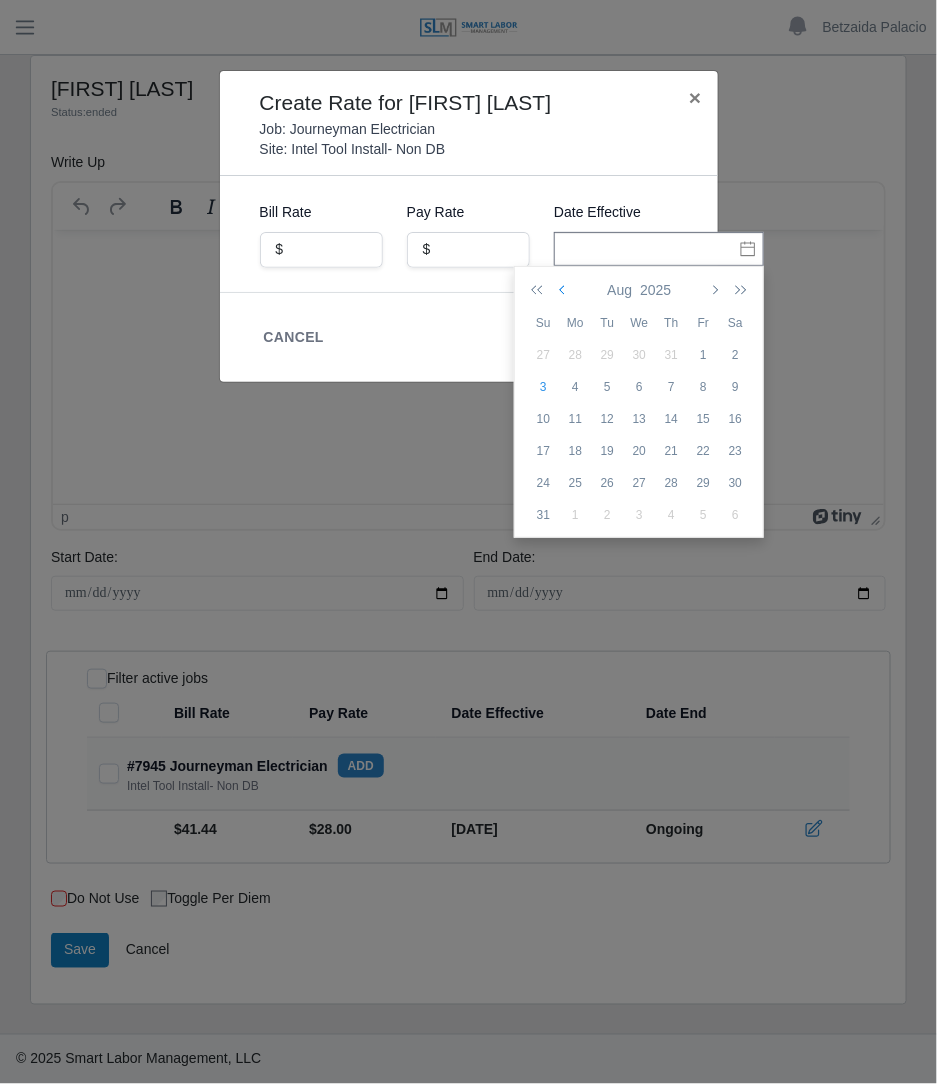 click at bounding box center (564, 290) 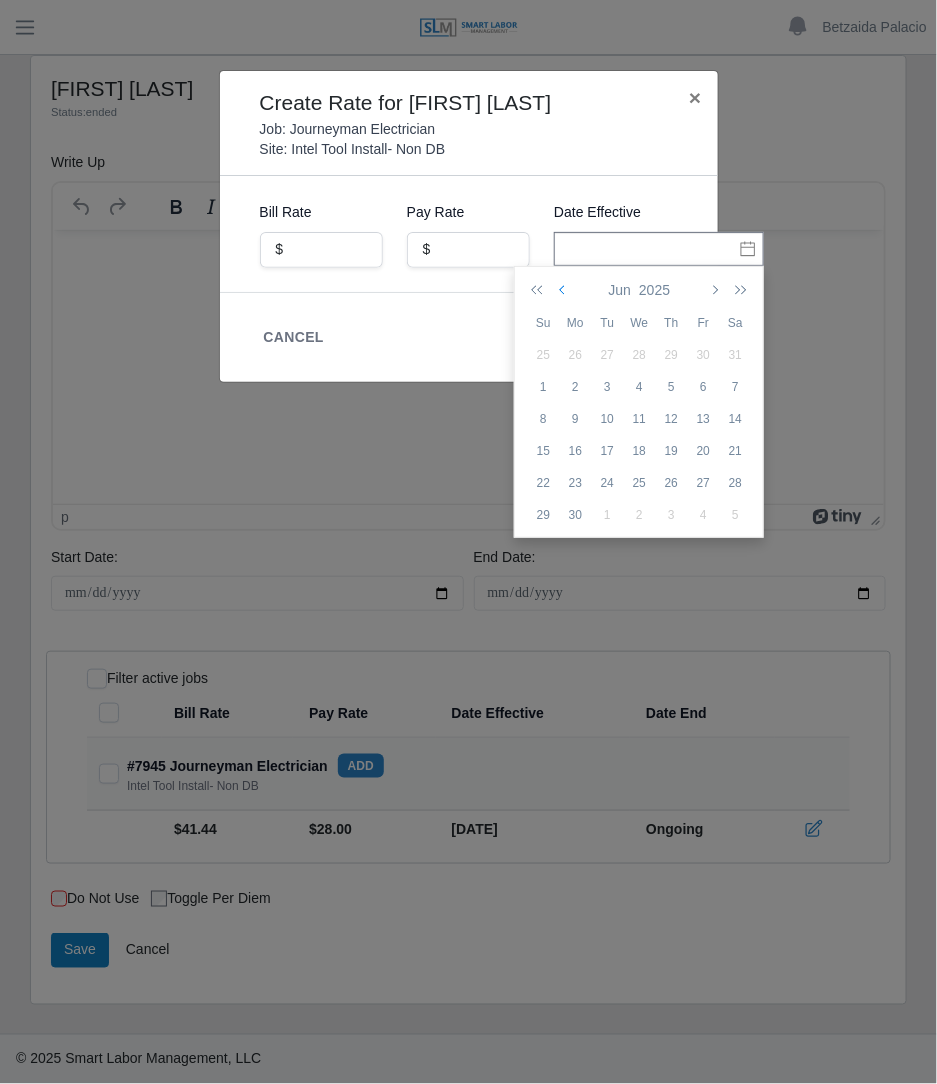 click at bounding box center (564, 290) 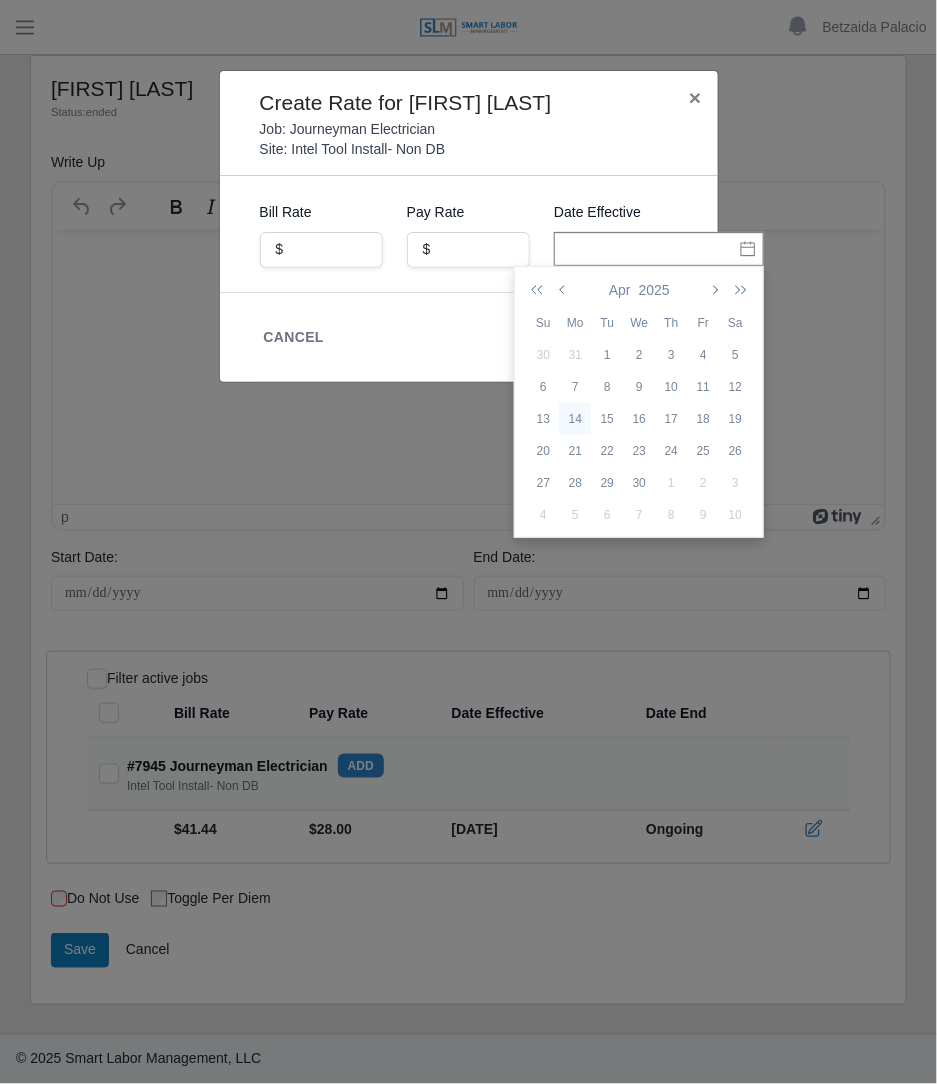 click on "14" at bounding box center (575, 419) 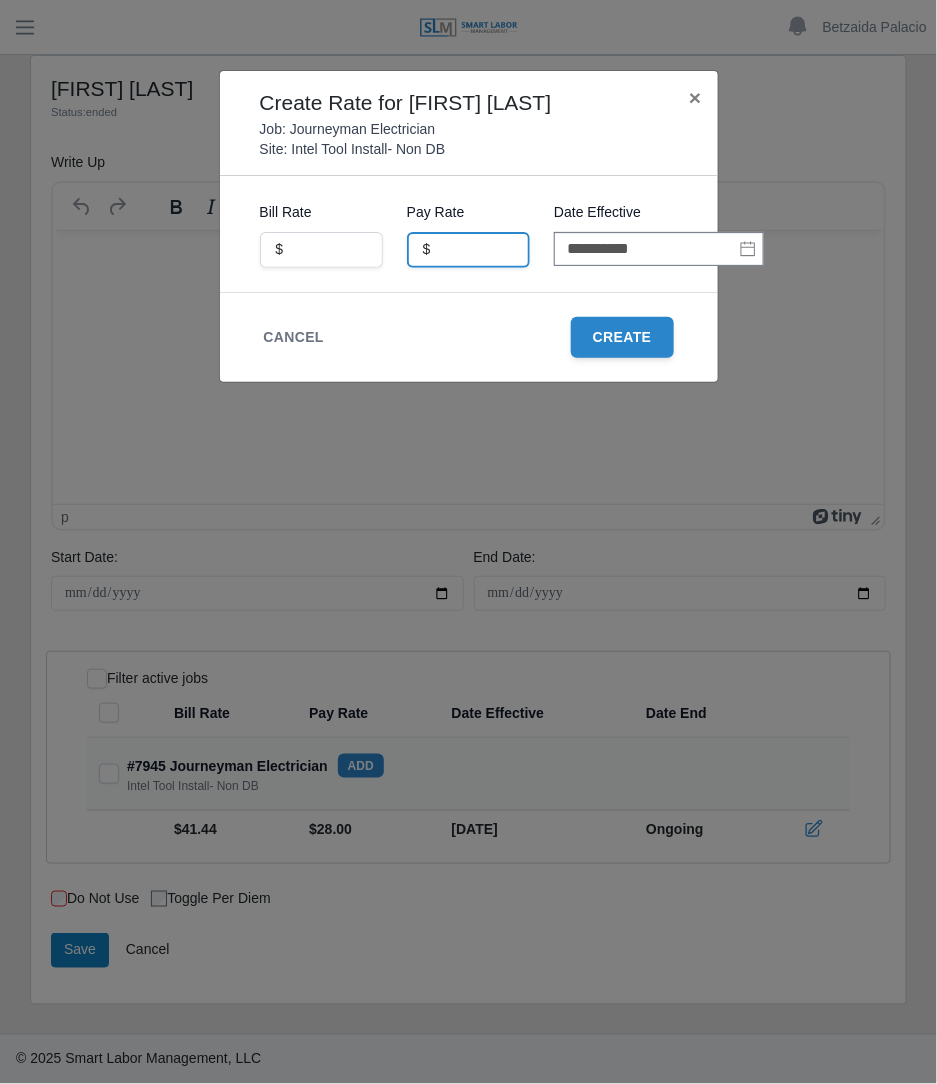 click at bounding box center [468, 250] 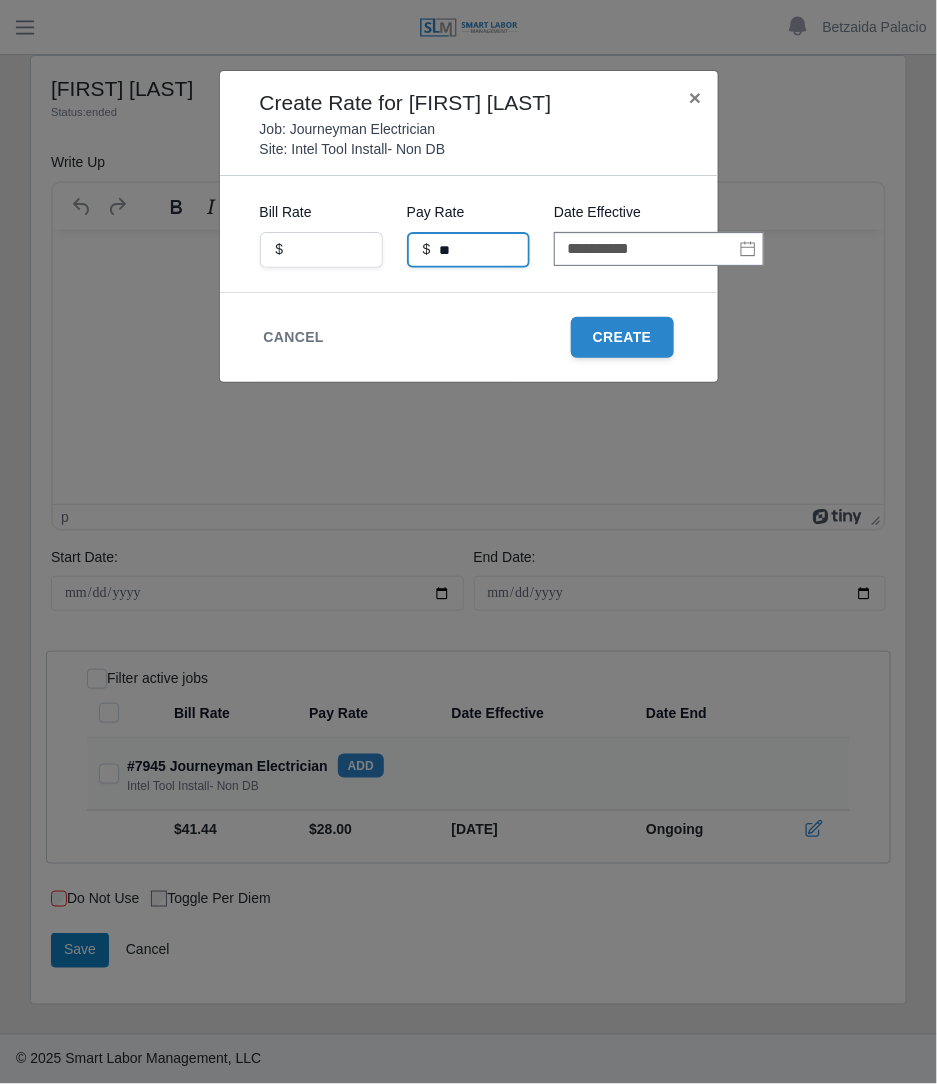type on "**" 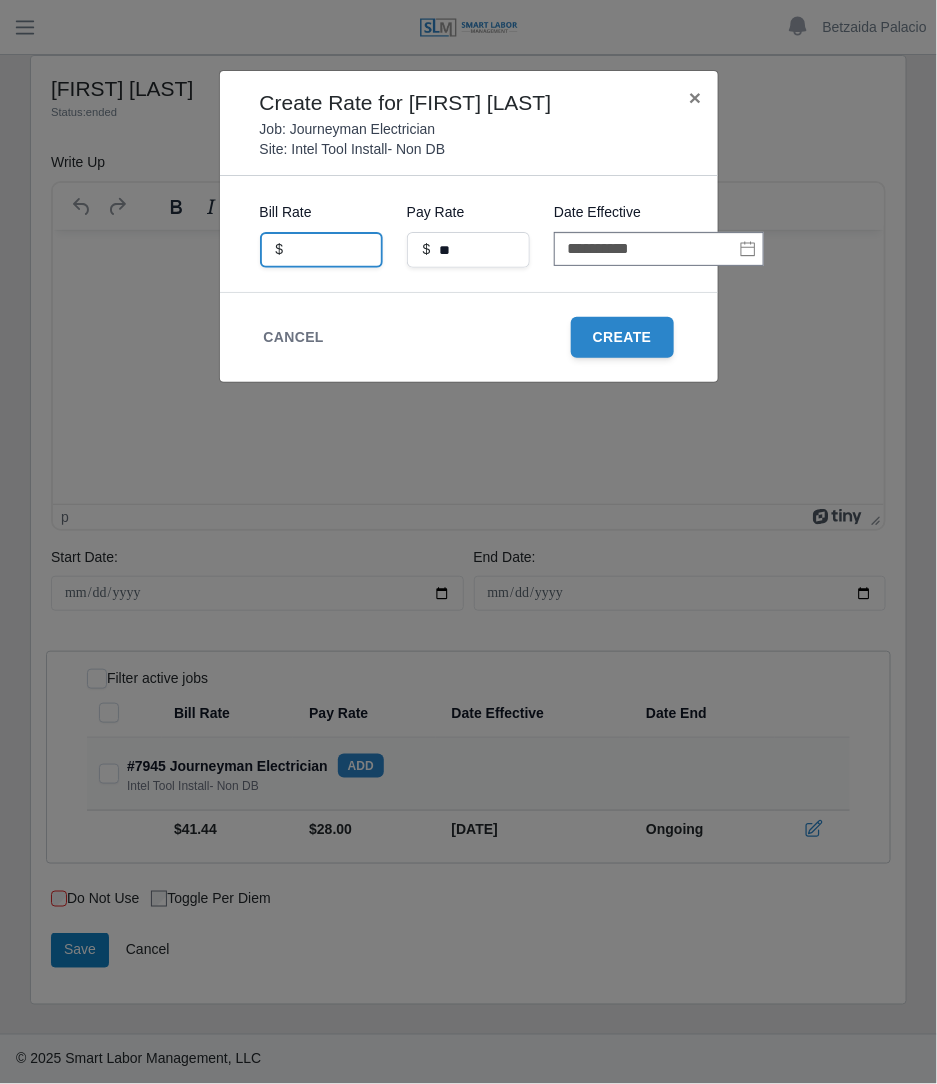 click at bounding box center [321, 250] 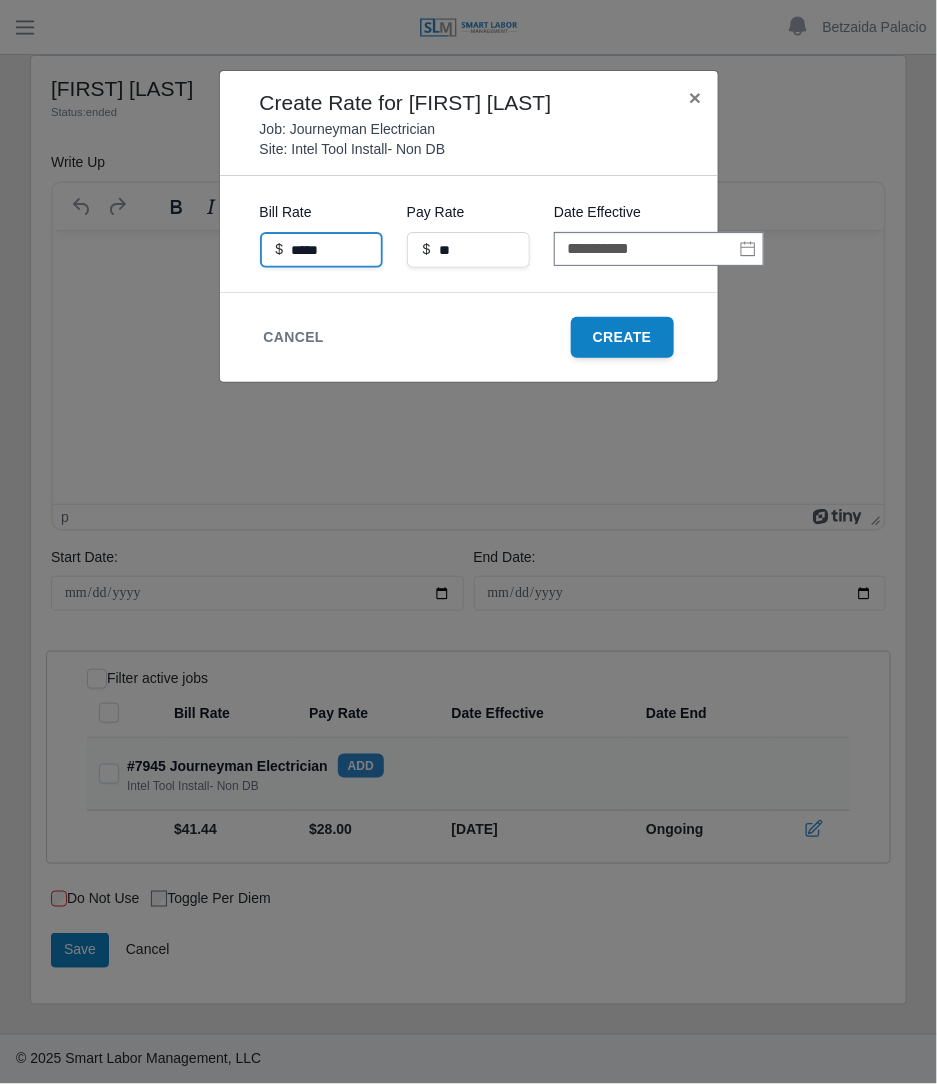 type on "*****" 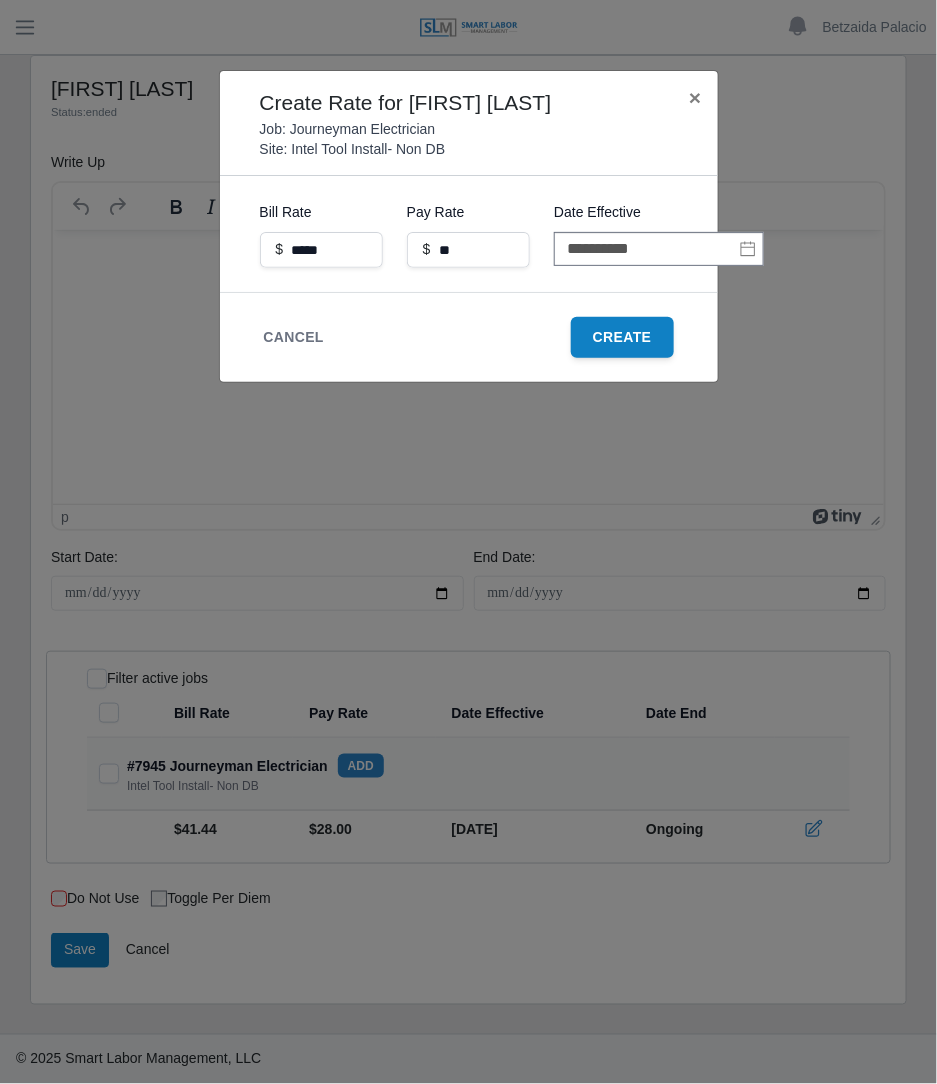 click on "Create" at bounding box center (622, 337) 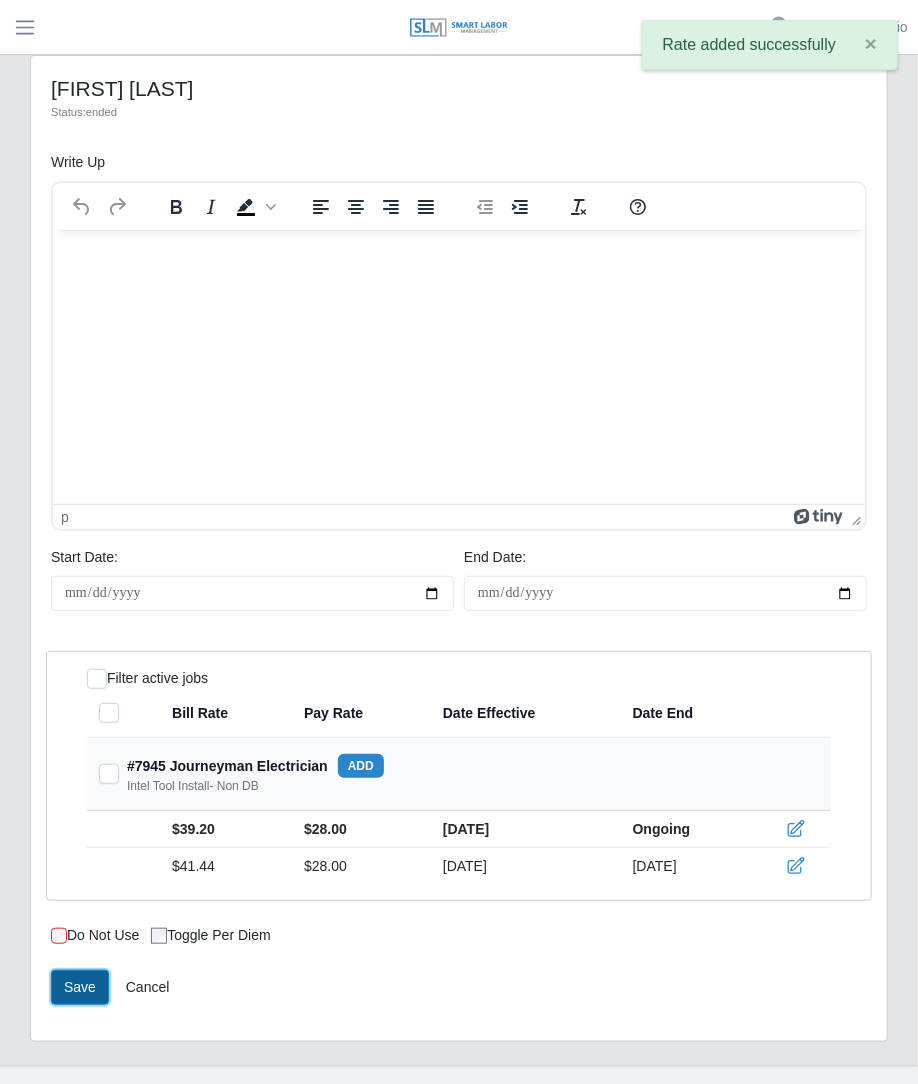 click on "Save" at bounding box center [80, 987] 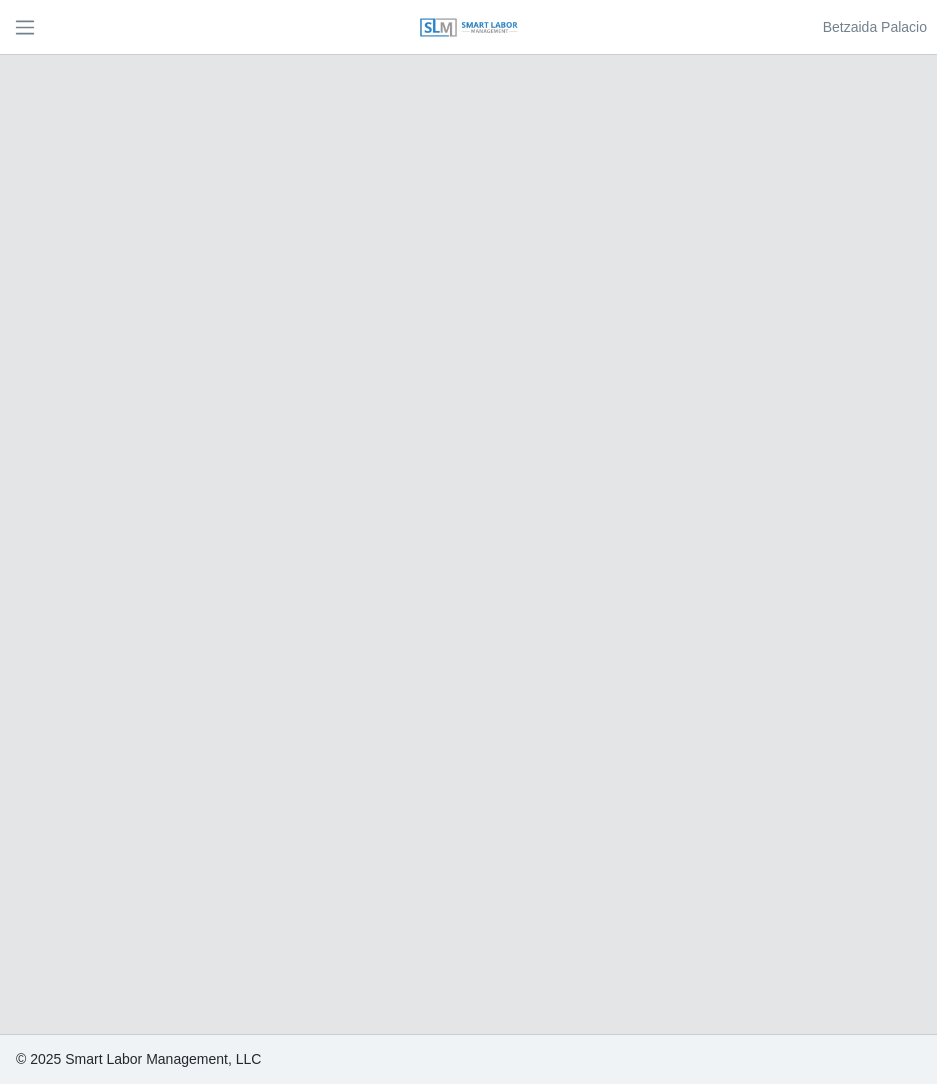 scroll, scrollTop: 0, scrollLeft: 0, axis: both 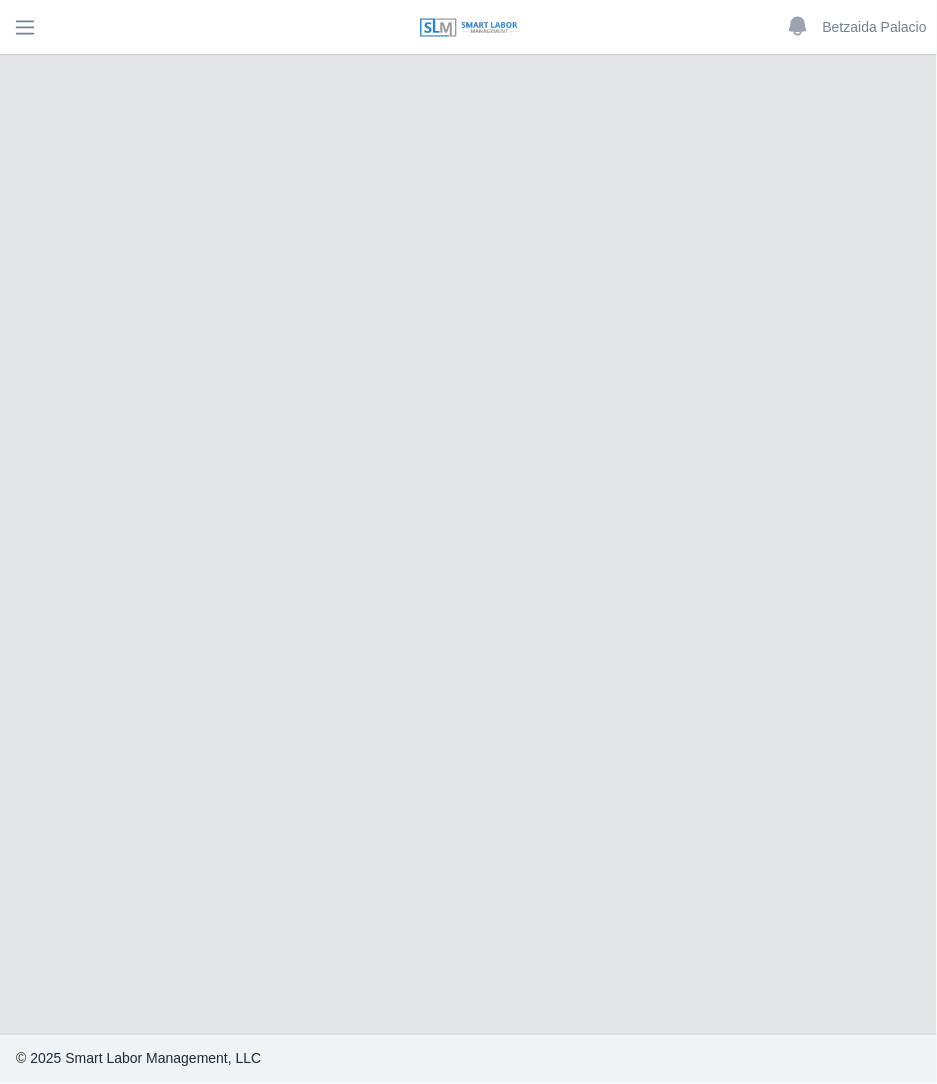 select on "******" 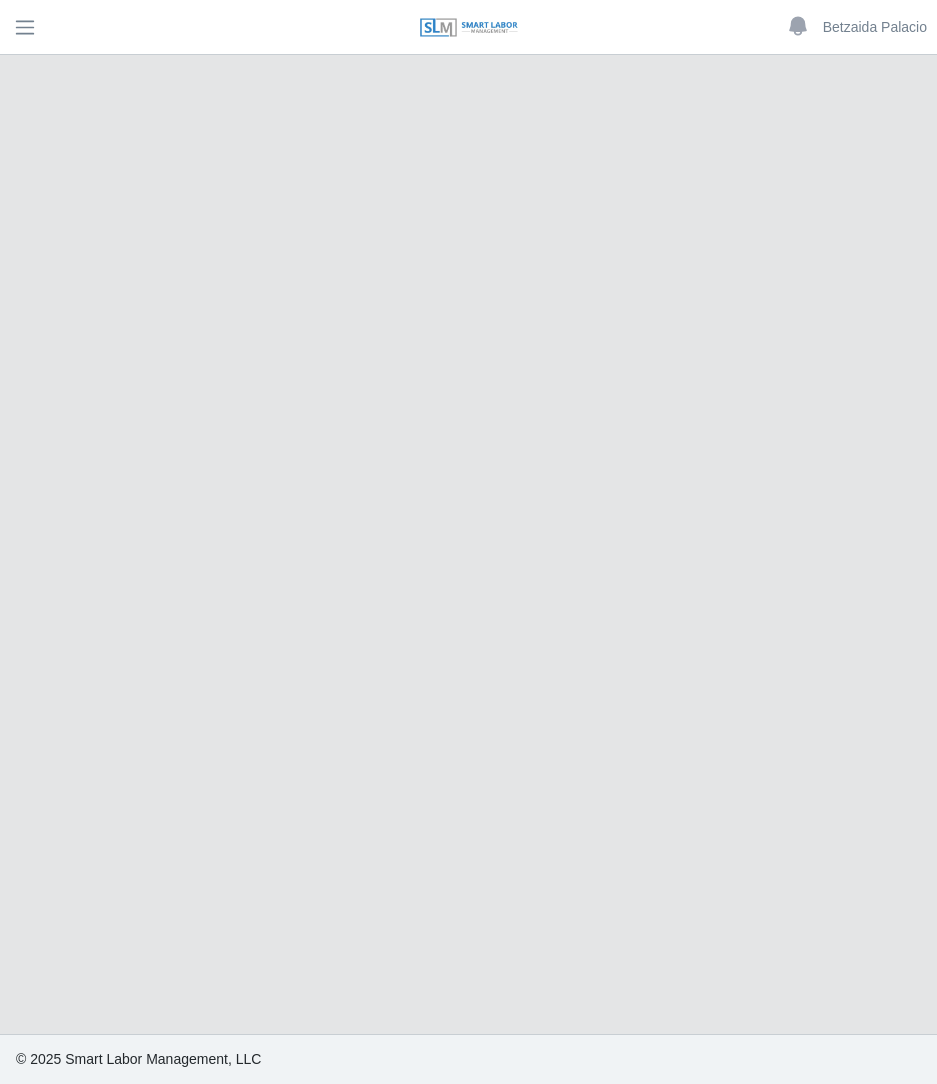 select on "******" 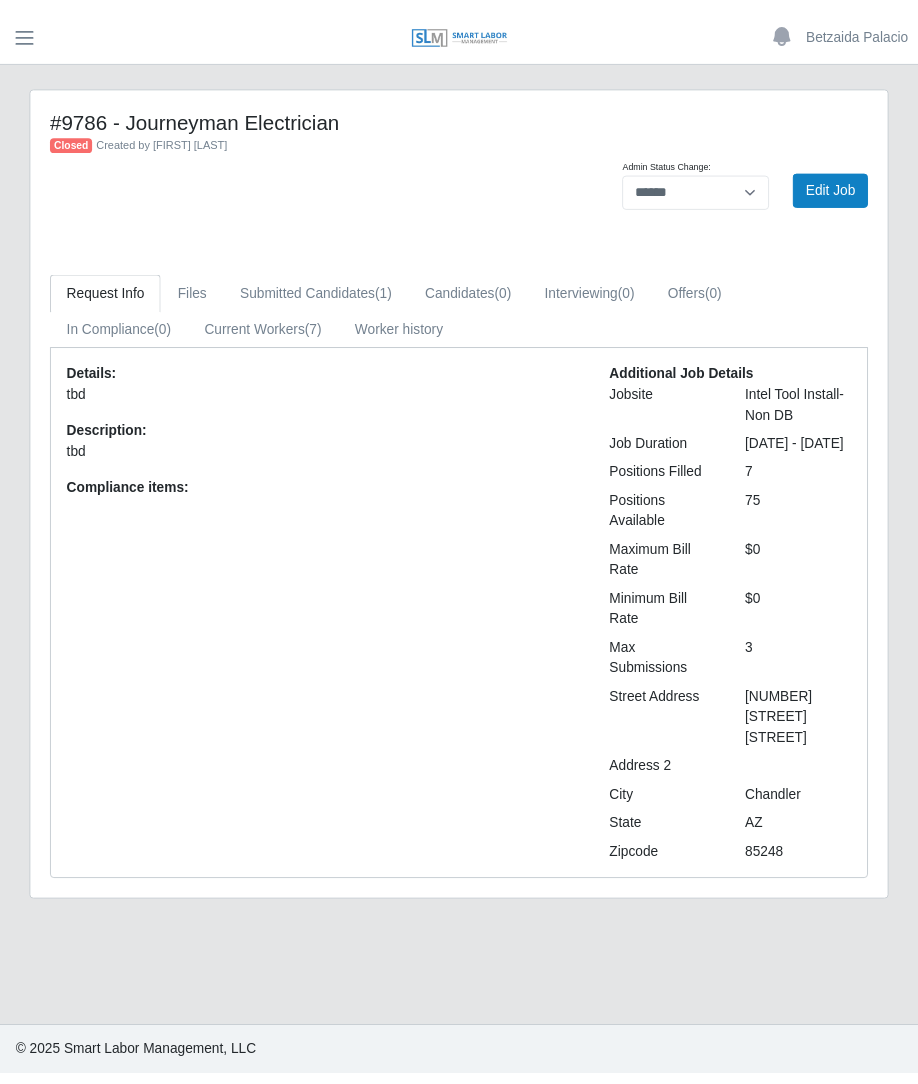 scroll, scrollTop: 0, scrollLeft: 0, axis: both 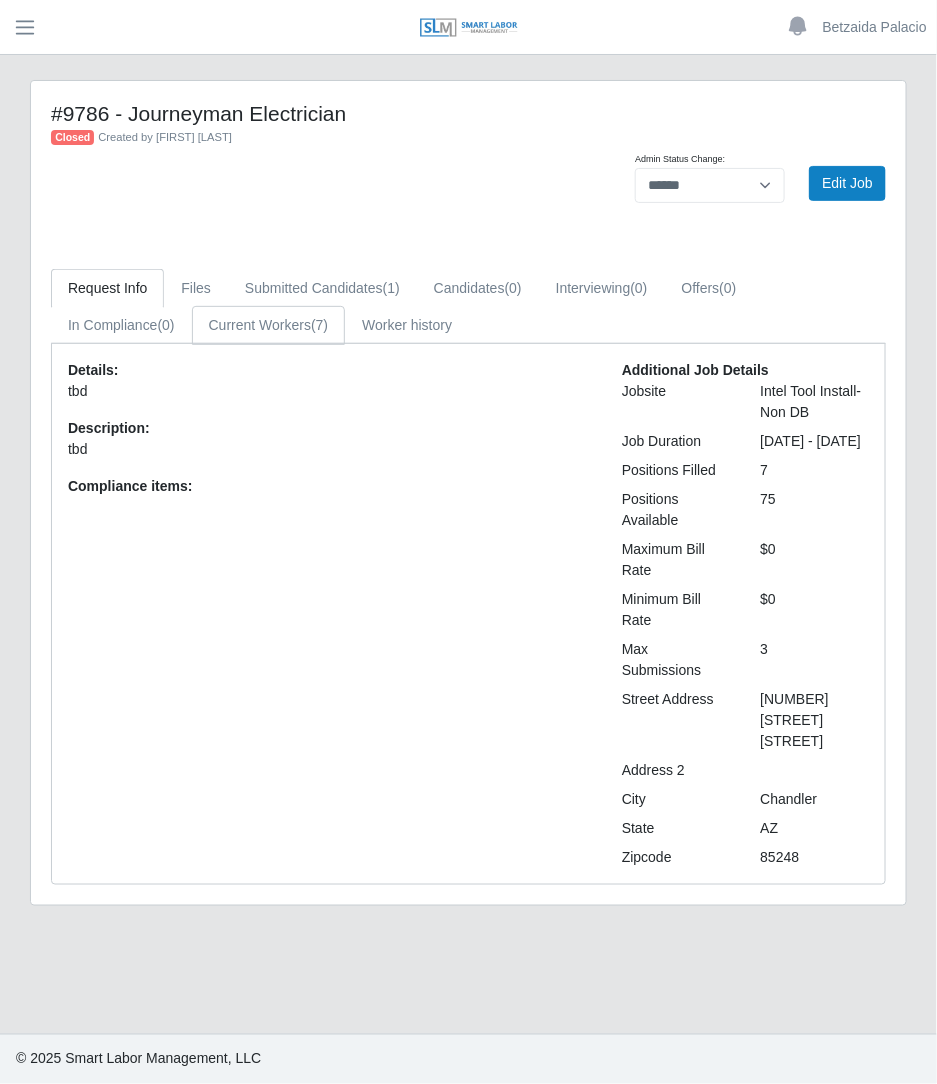 click on "(7)" at bounding box center (319, 325) 